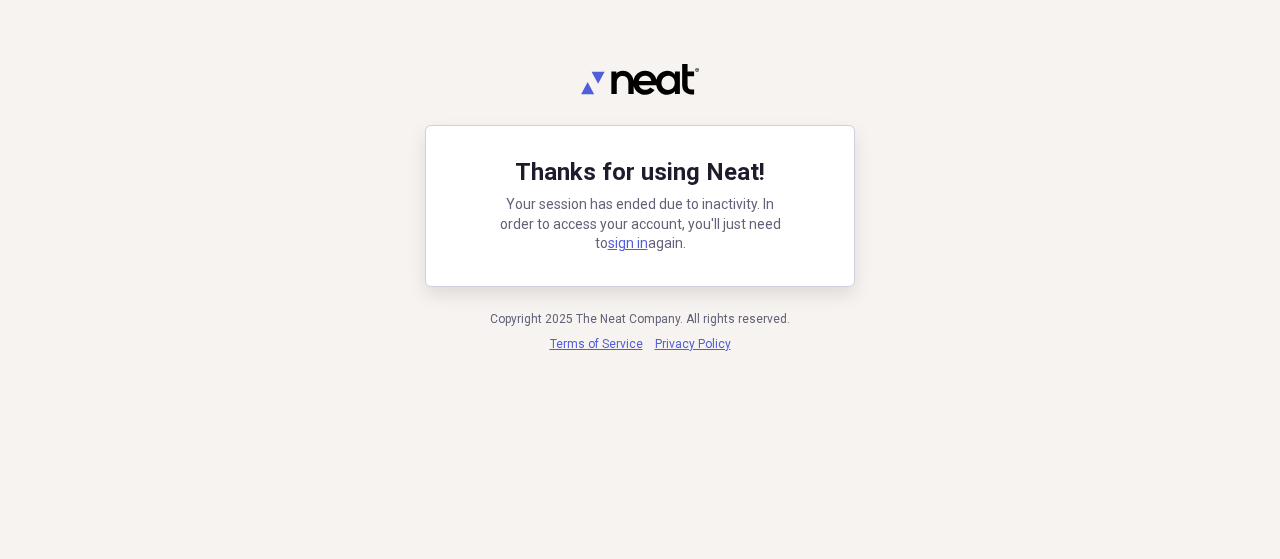 scroll, scrollTop: 0, scrollLeft: 0, axis: both 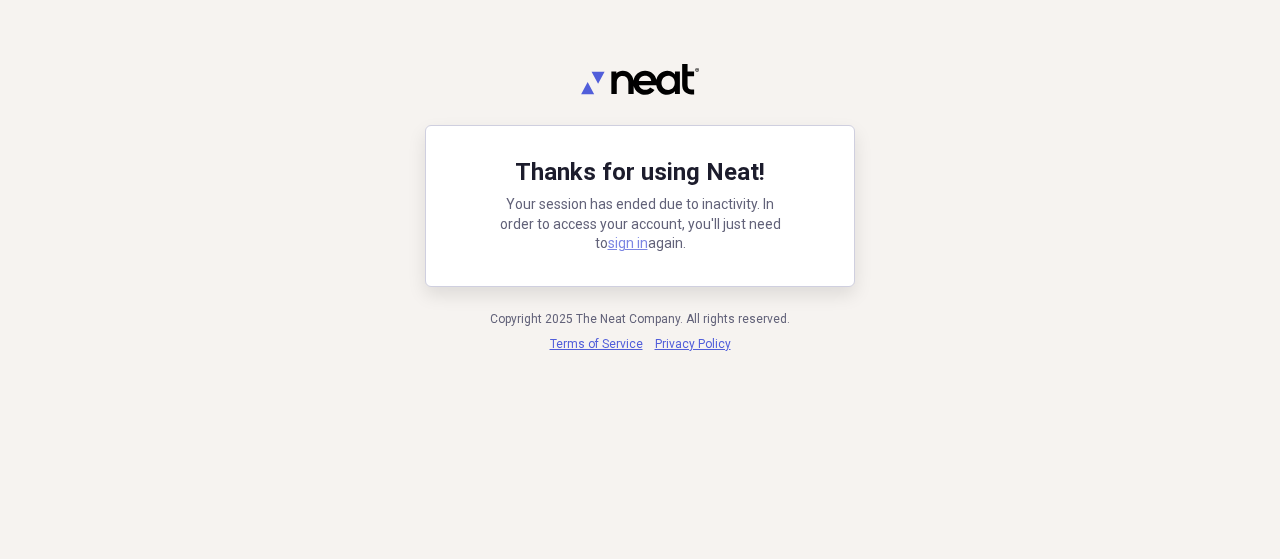 click on "sign in" at bounding box center (628, 243) 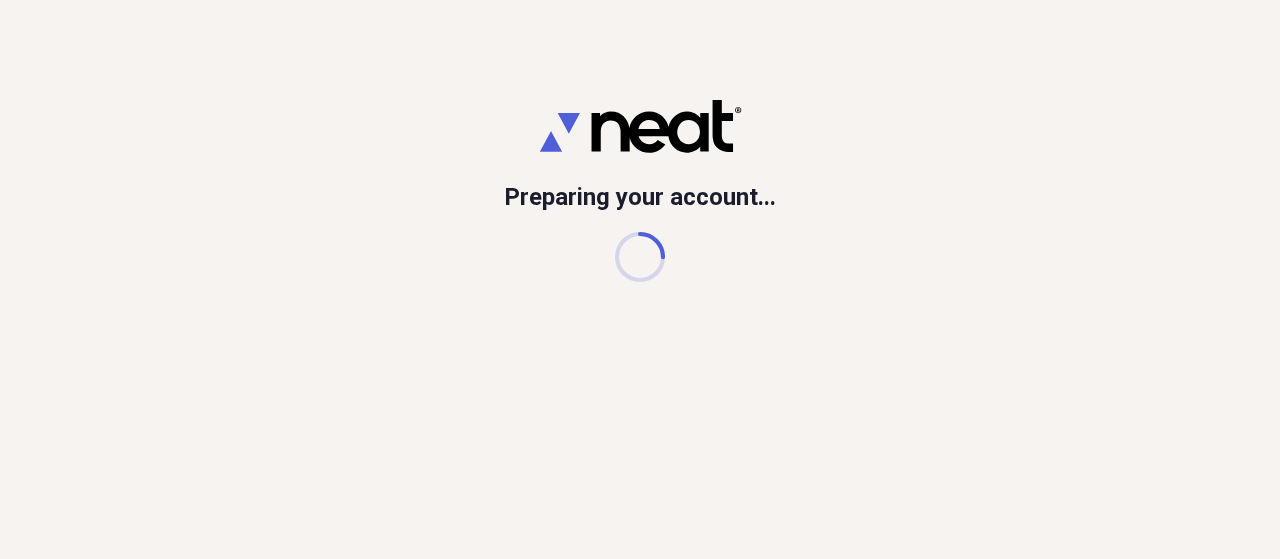 scroll, scrollTop: 0, scrollLeft: 0, axis: both 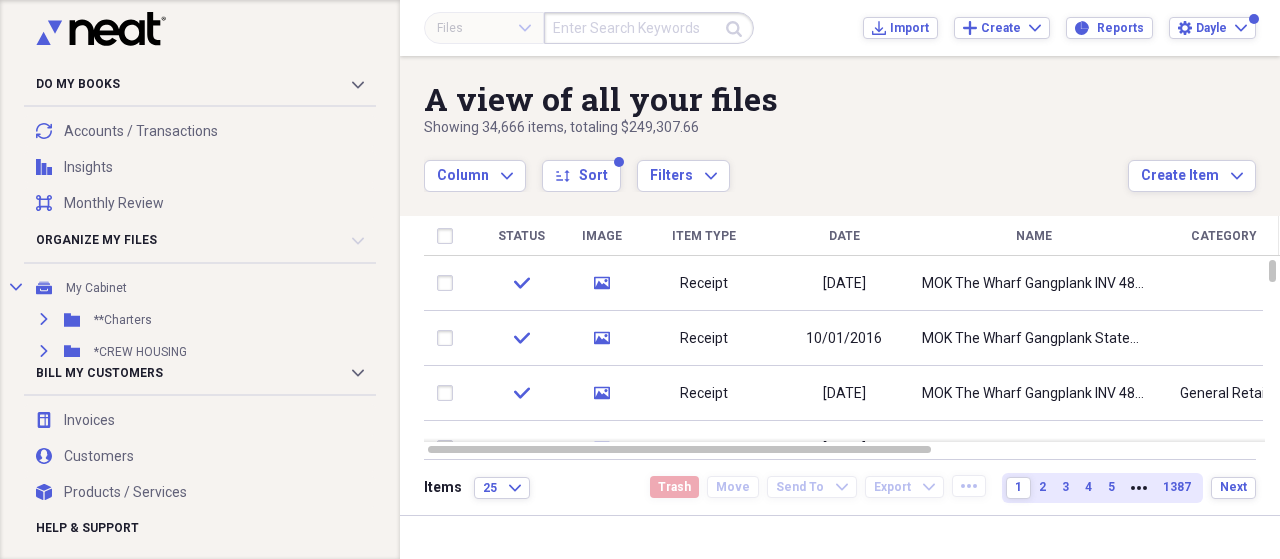 drag, startPoint x: 154, startPoint y: 322, endPoint x: 34, endPoint y: 598, distance: 300.95847 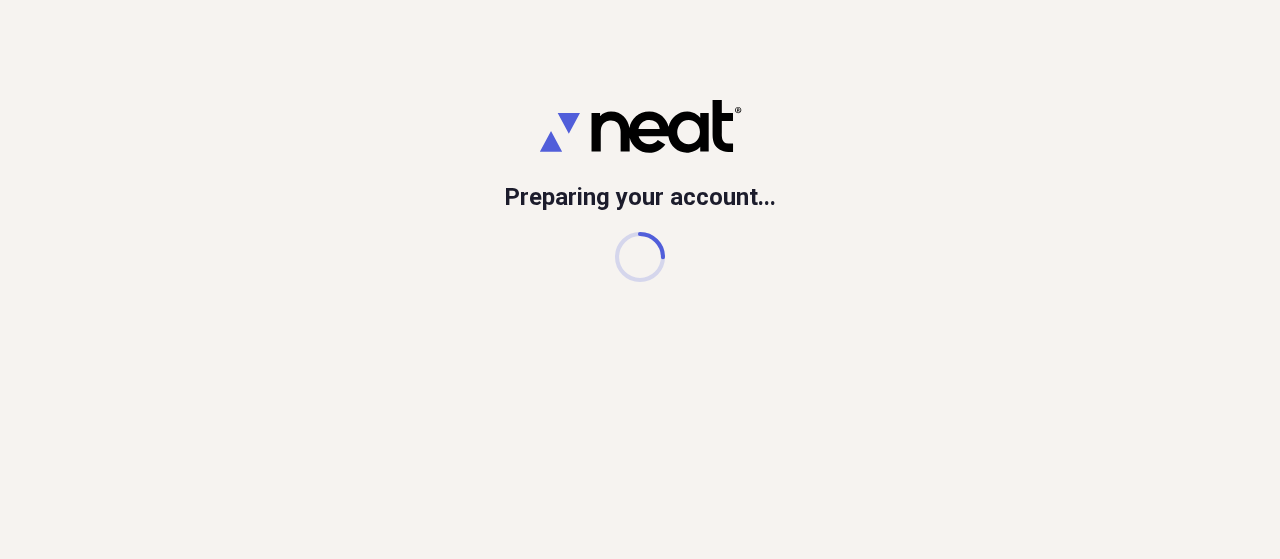 scroll, scrollTop: 0, scrollLeft: 0, axis: both 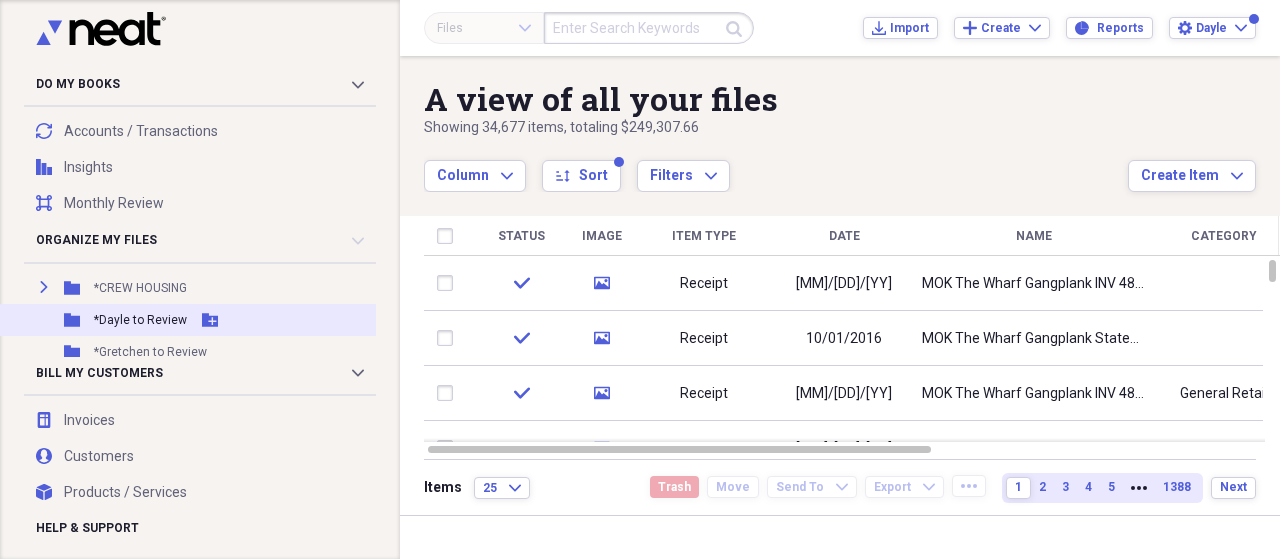 click on "*Dayle to Review" at bounding box center (140, 320) 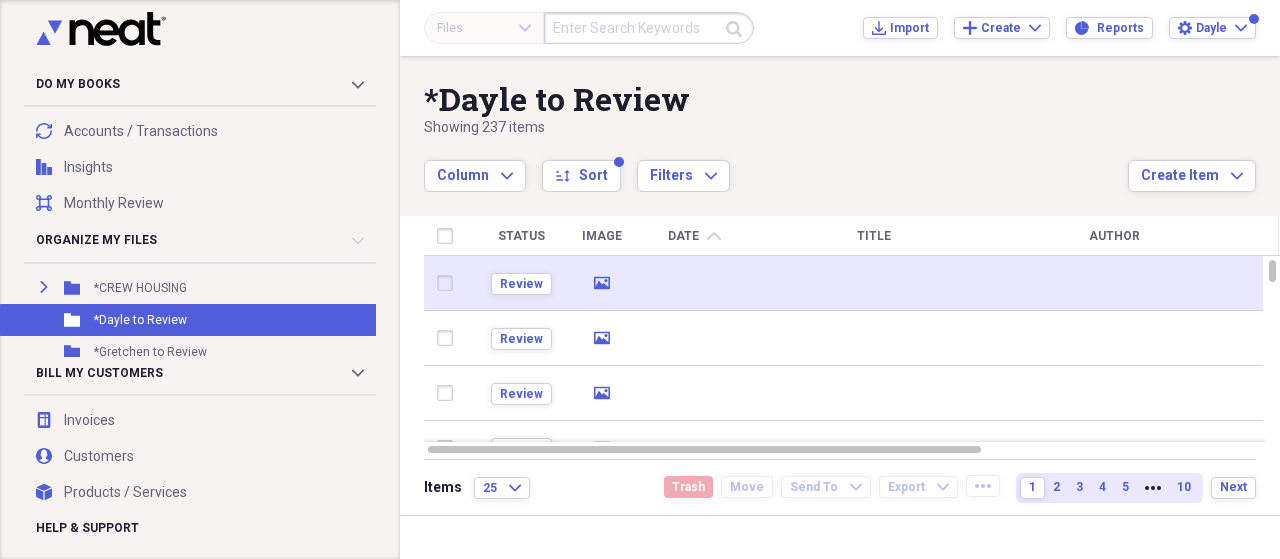 drag, startPoint x: 692, startPoint y: 284, endPoint x: 680, endPoint y: 276, distance: 14.422205 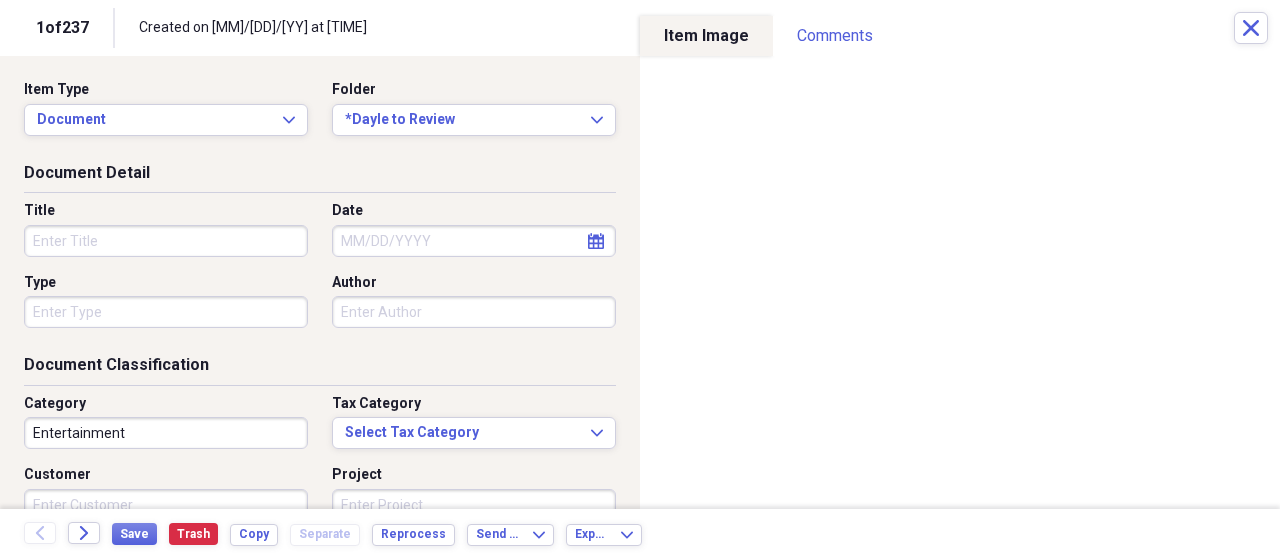 click on "Entertainment" at bounding box center (166, 433) 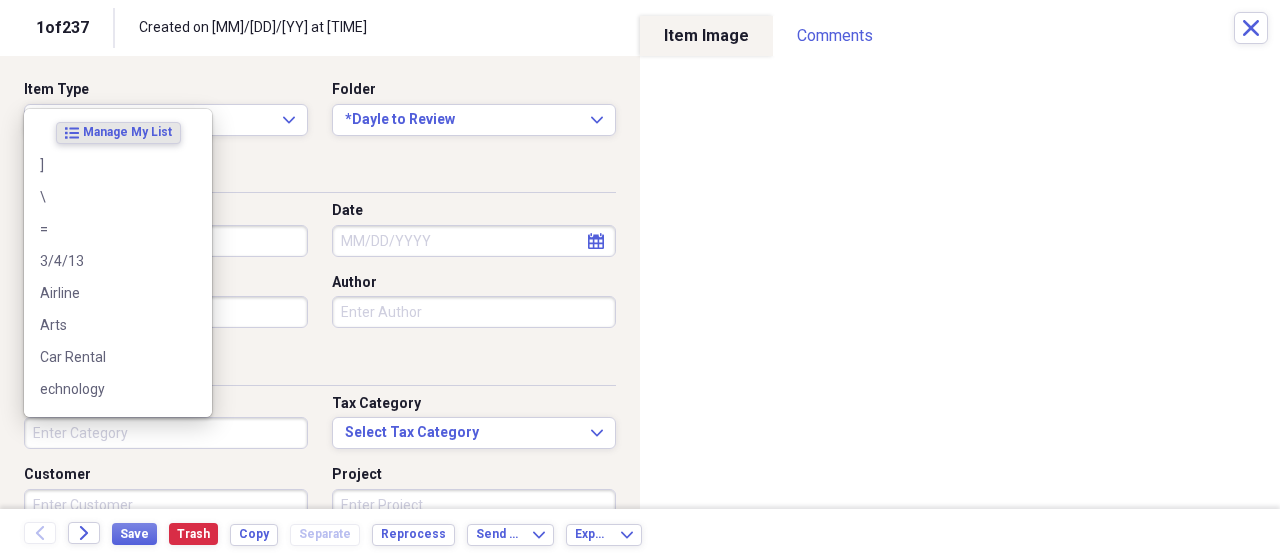 type 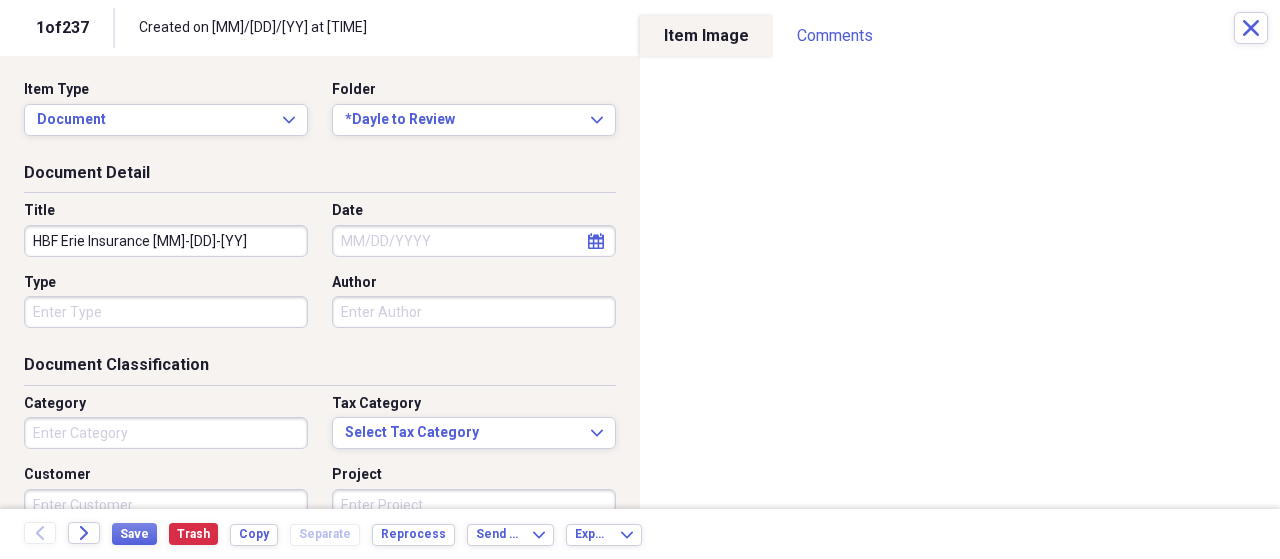 type on "HBF Erie Insurance 08-27-21" 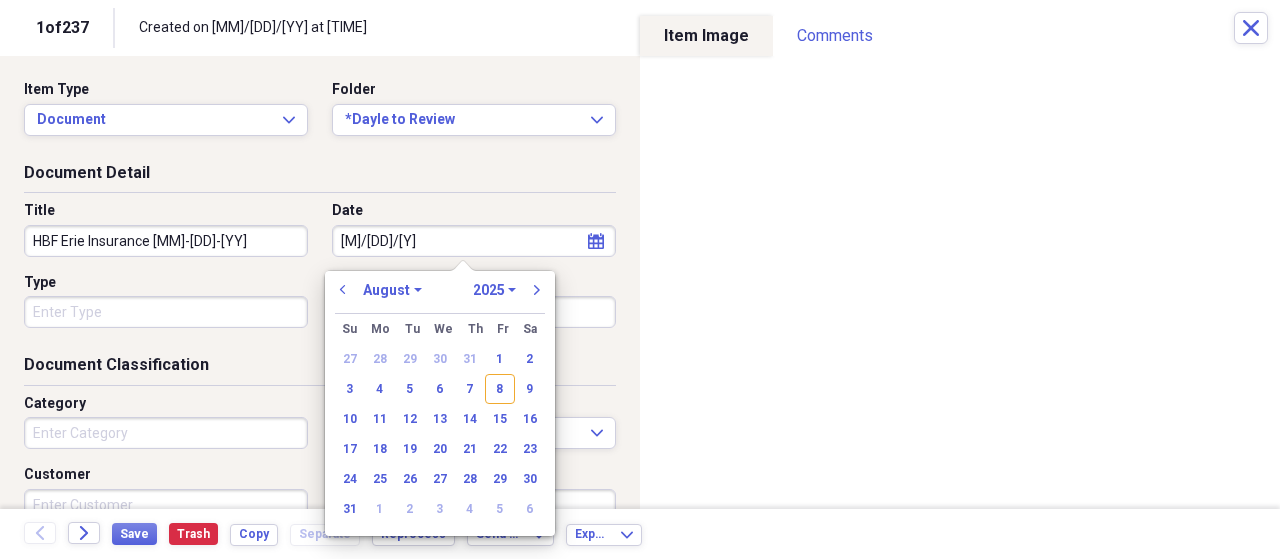 type on "8/27/21" 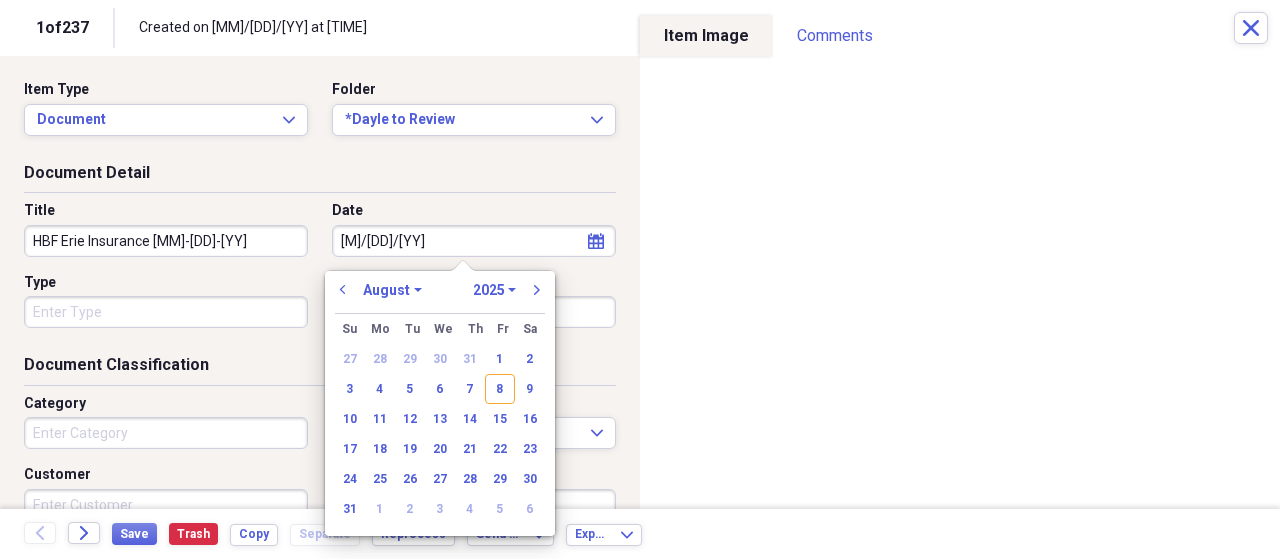 select on "2021" 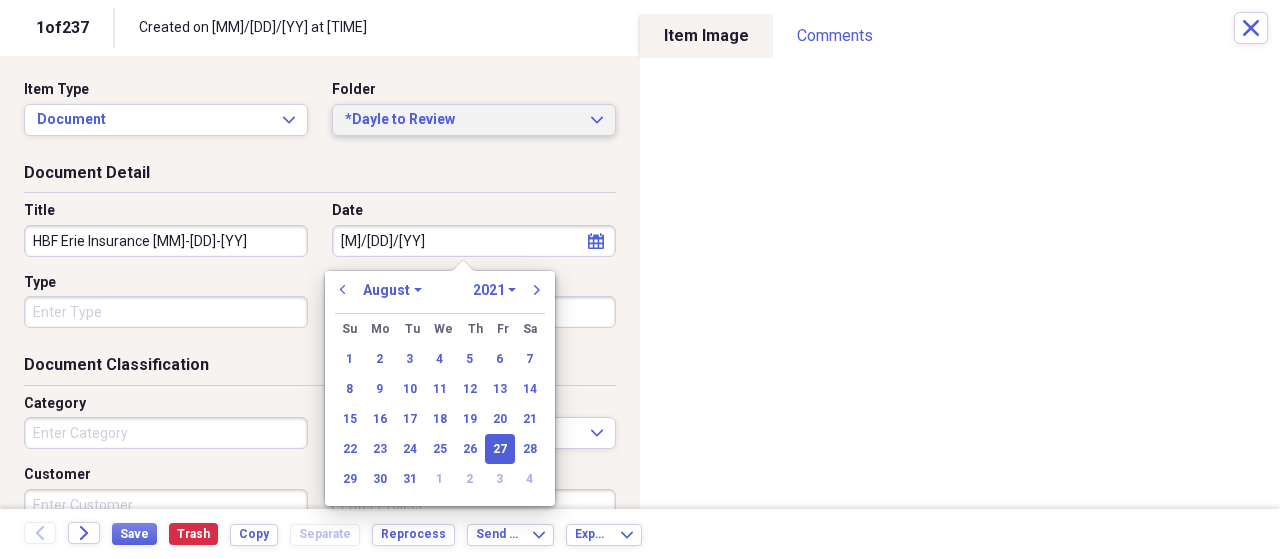 type on "08/27/2021" 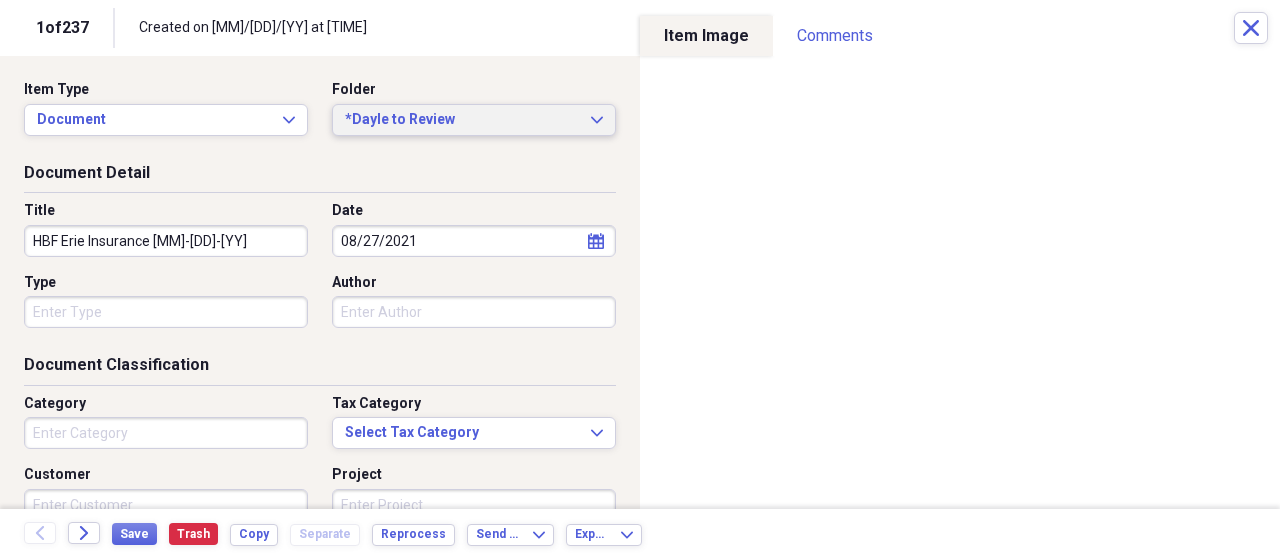 click on "*Dayle to Review" at bounding box center (462, 120) 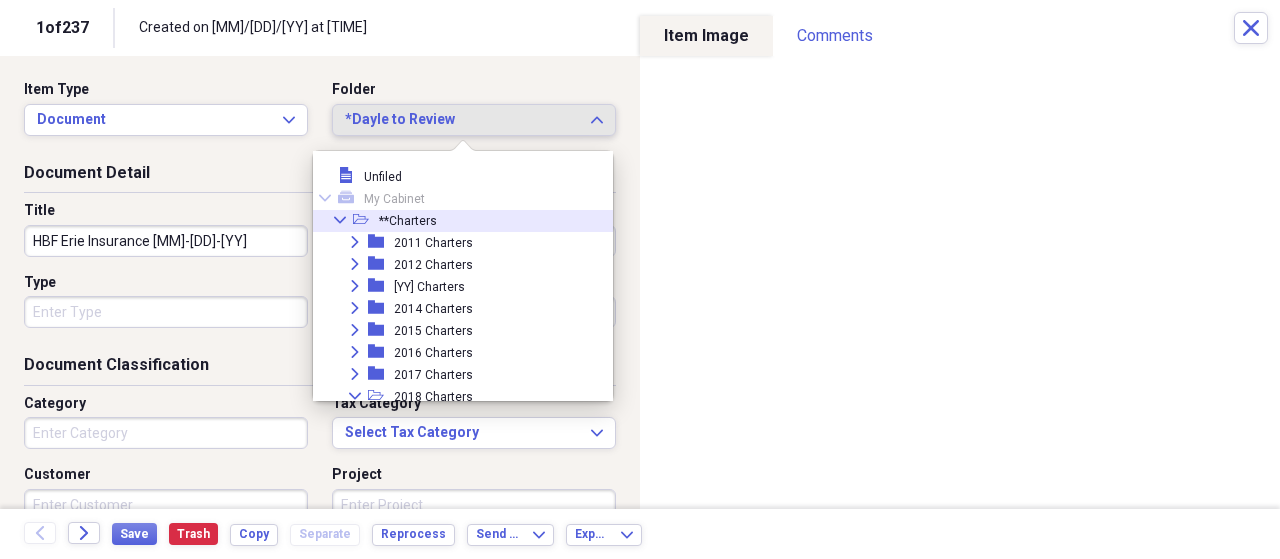 click on "Collapse" 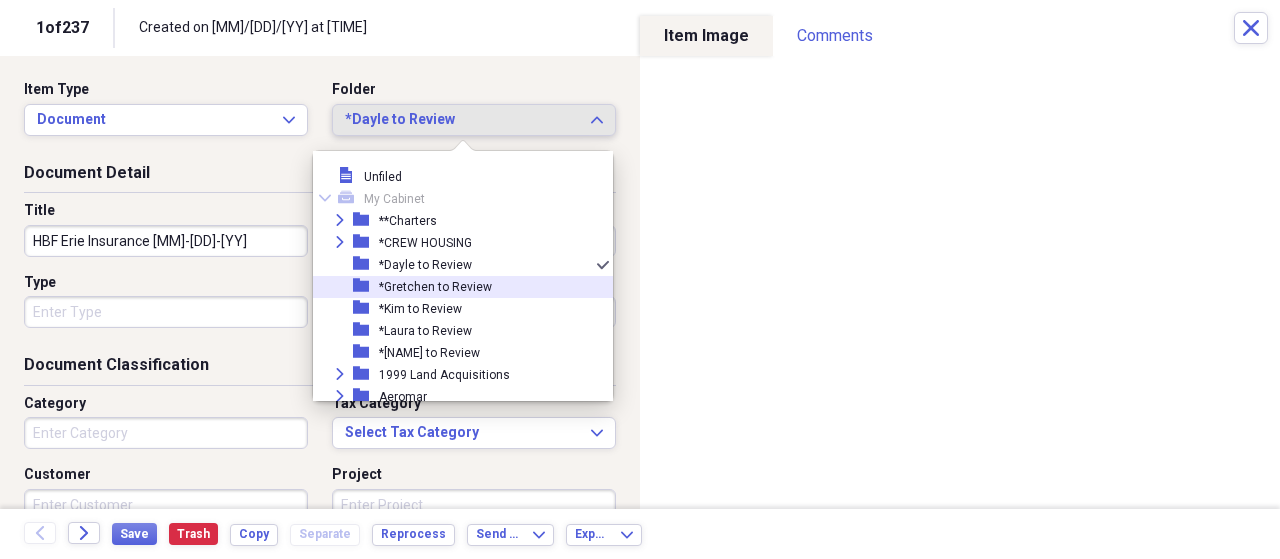 scroll, scrollTop: 205, scrollLeft: 0, axis: vertical 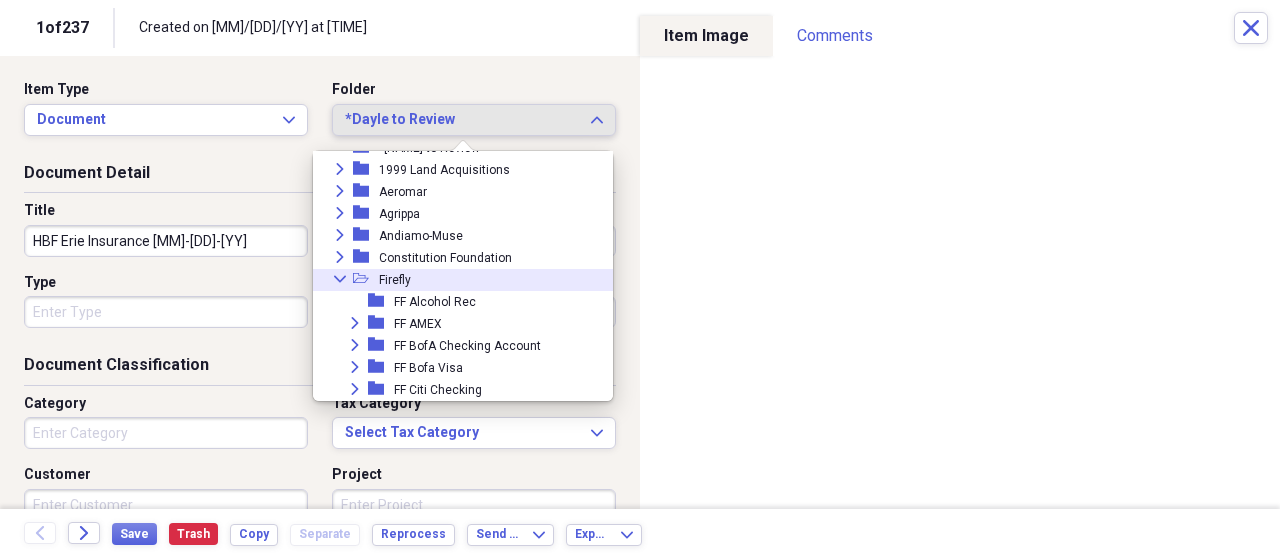 click on "Collapse" 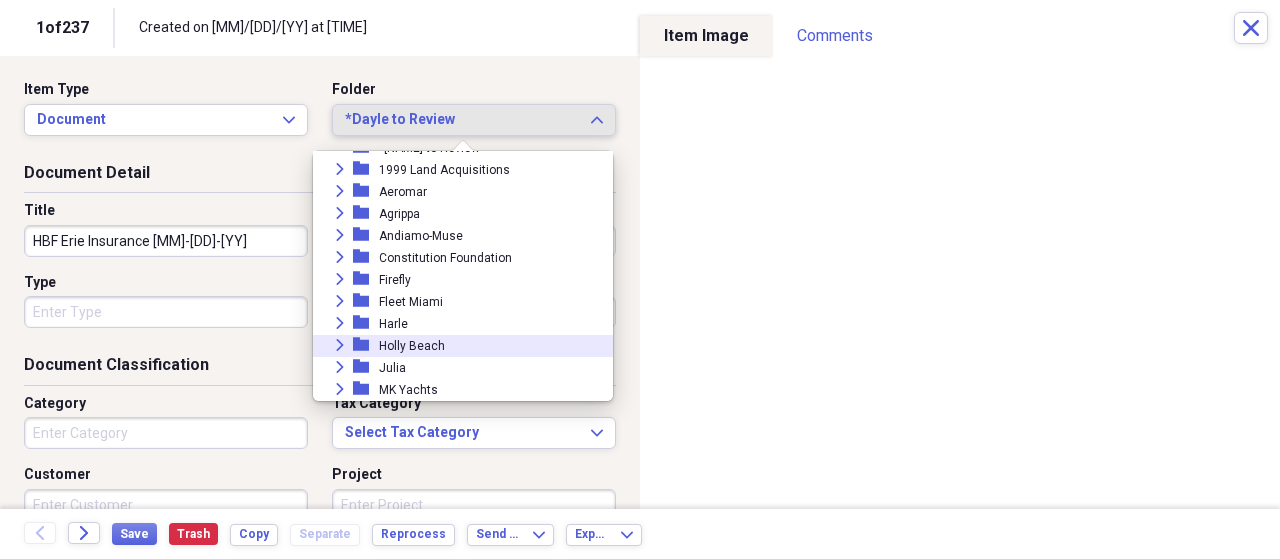 click on "Expand" 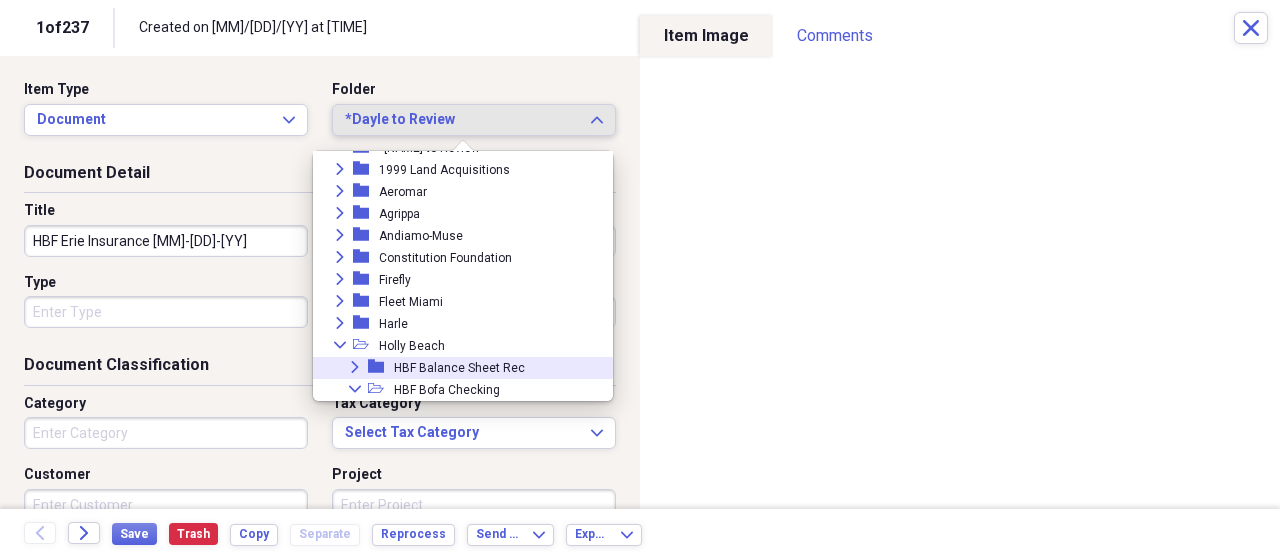 scroll, scrollTop: 410, scrollLeft: 0, axis: vertical 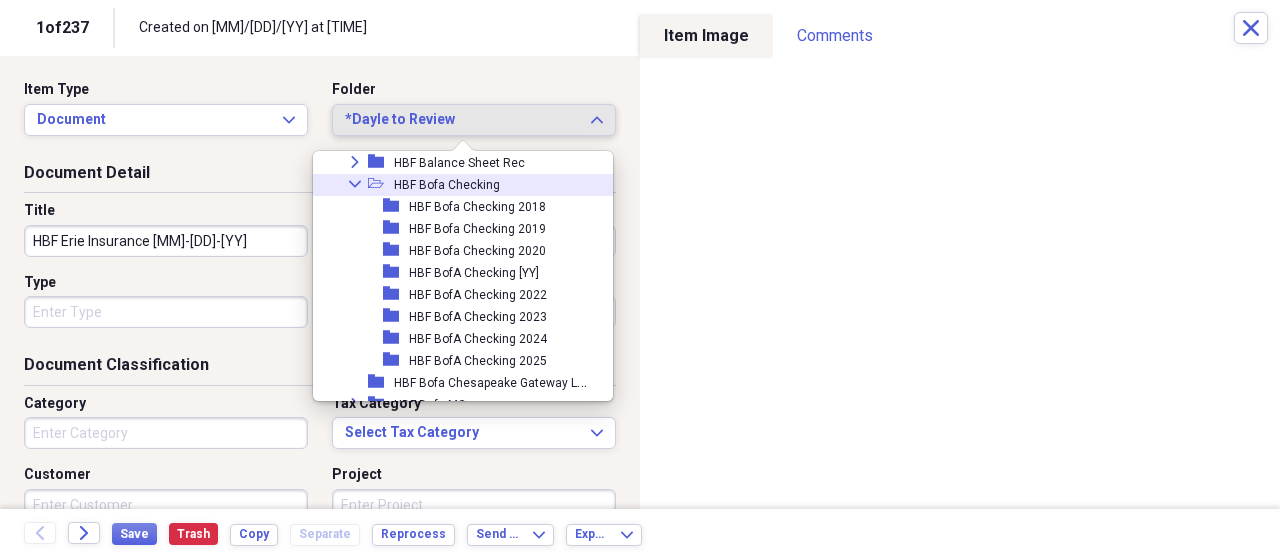 click on "Collapse" 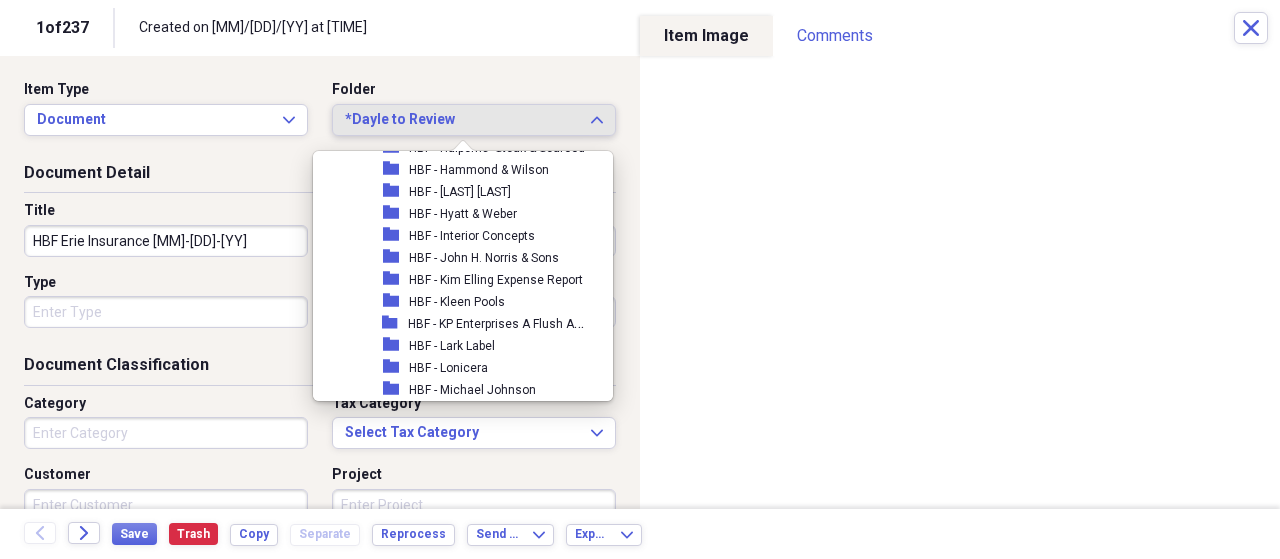 scroll, scrollTop: 1642, scrollLeft: 0, axis: vertical 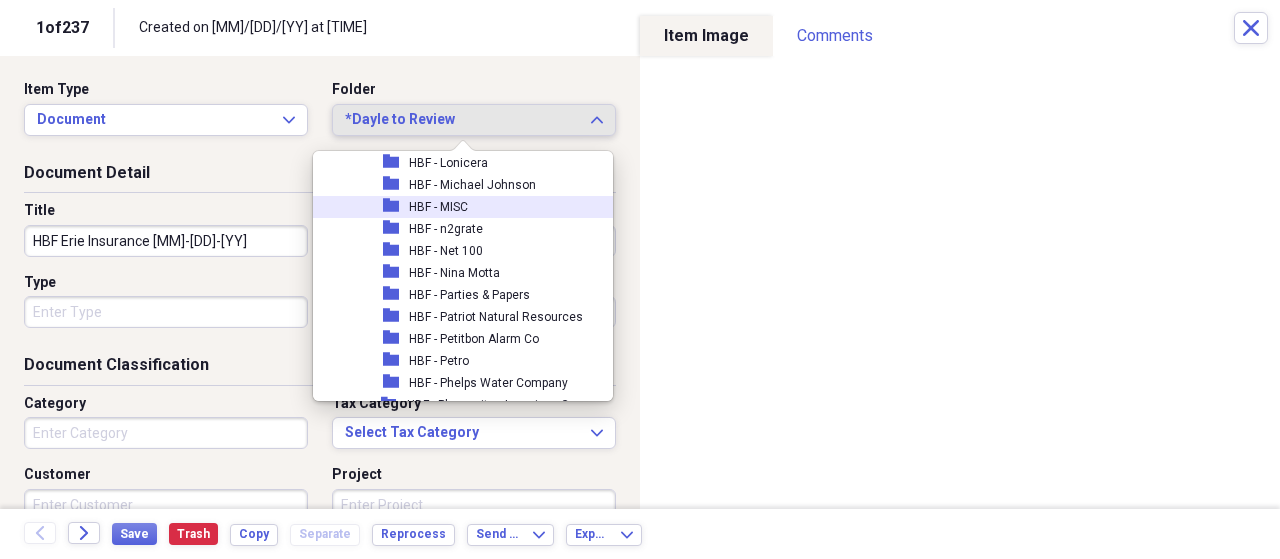 drag, startPoint x: 416, startPoint y: 206, endPoint x: 392, endPoint y: 249, distance: 49.24429 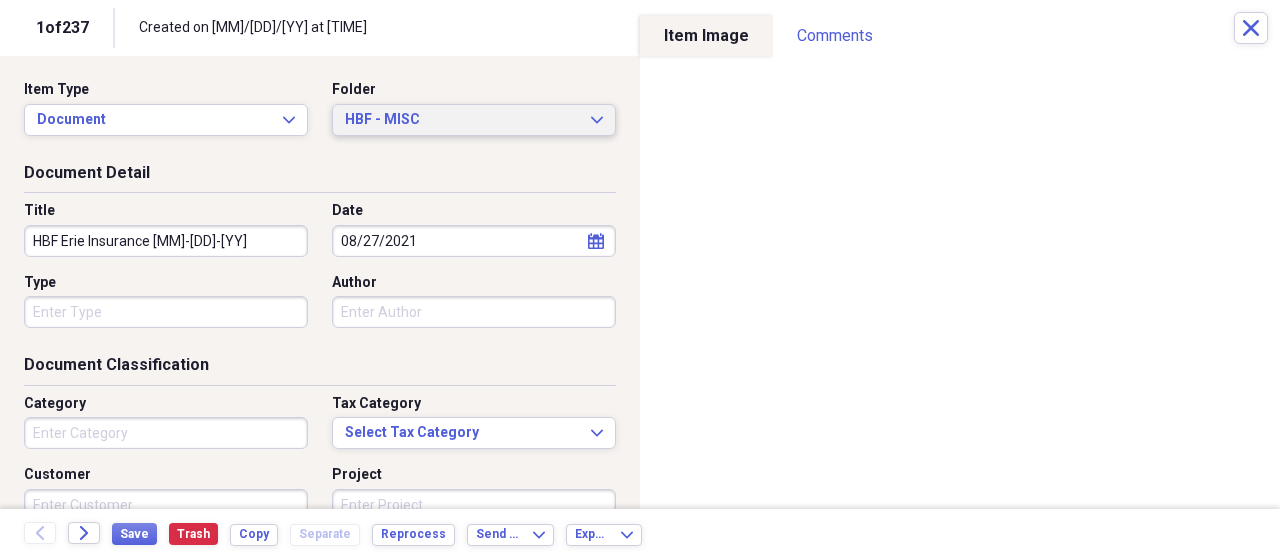 click on "HBF - MISC" at bounding box center (462, 120) 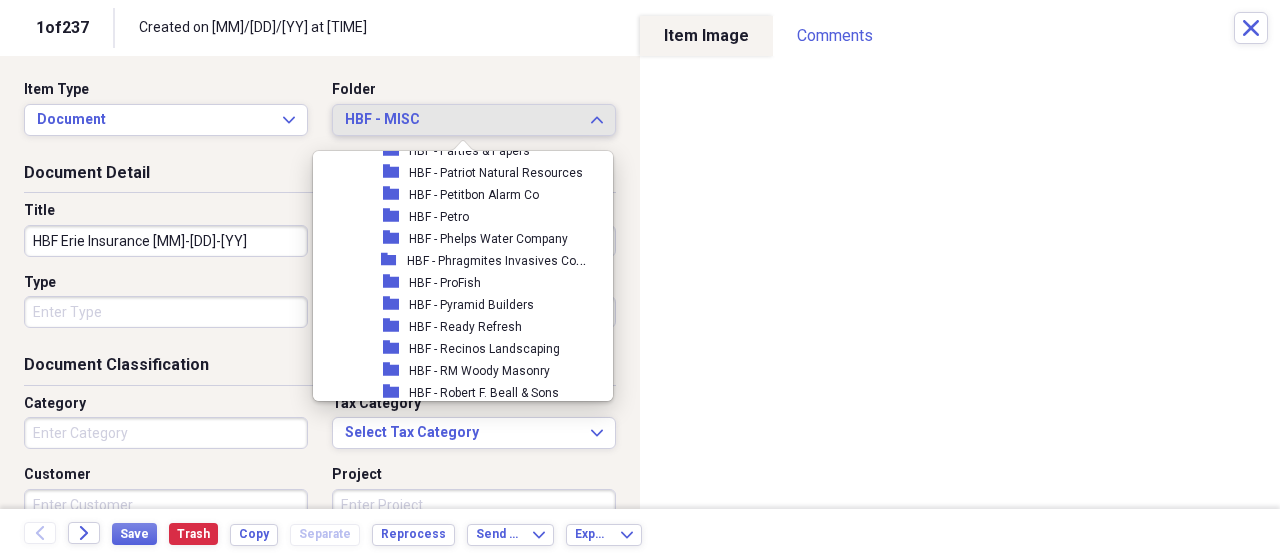 scroll, scrollTop: 1991, scrollLeft: 0, axis: vertical 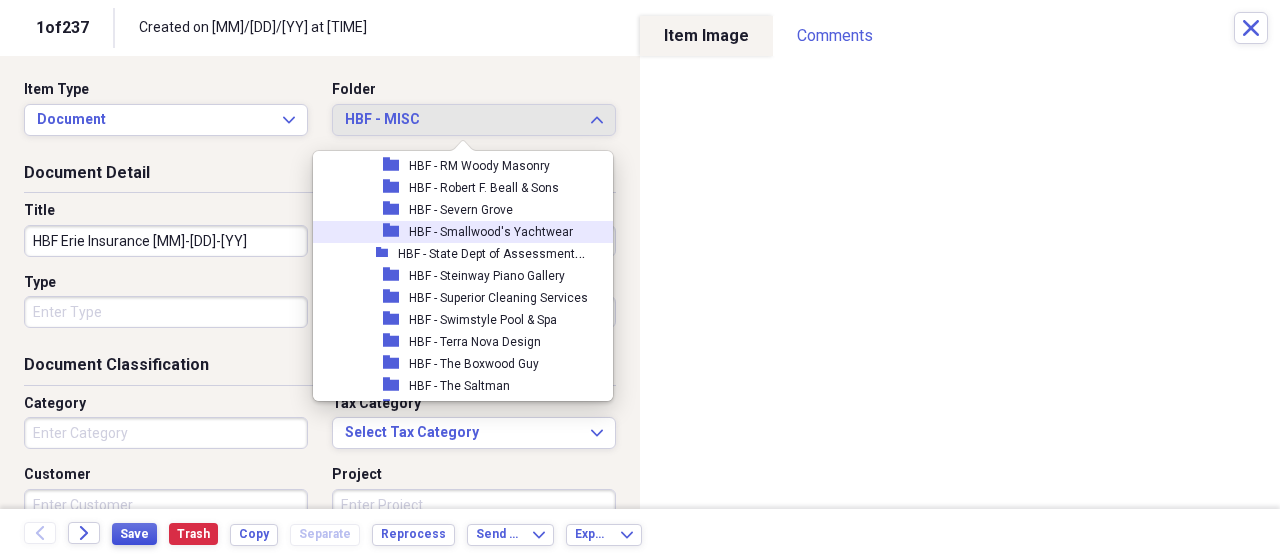 click on "Save" at bounding box center [134, 534] 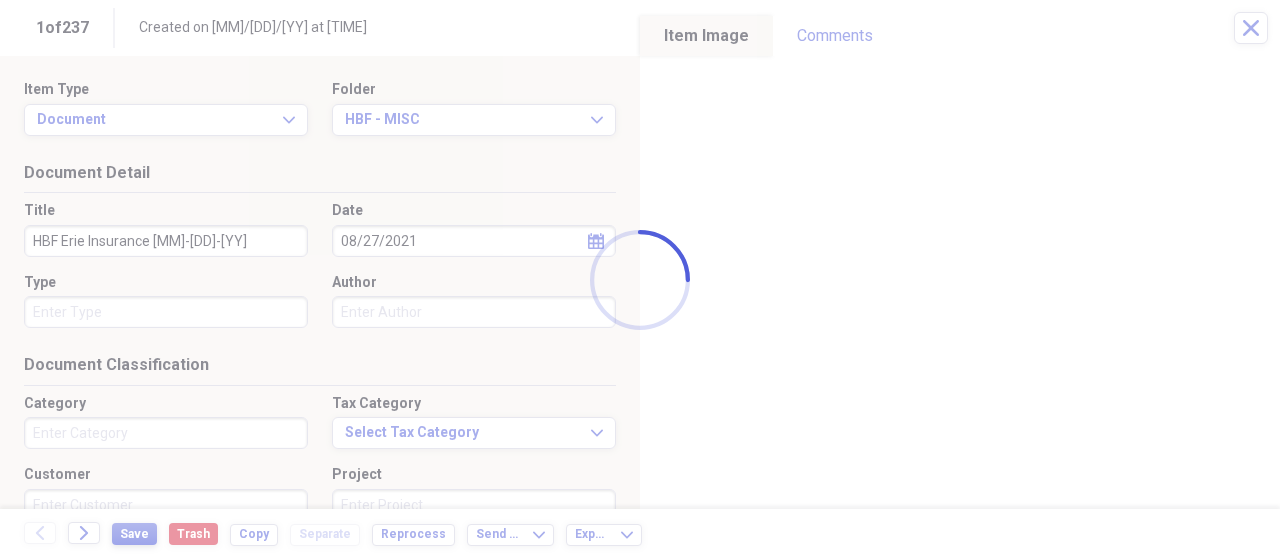 scroll, scrollTop: 1580, scrollLeft: 0, axis: vertical 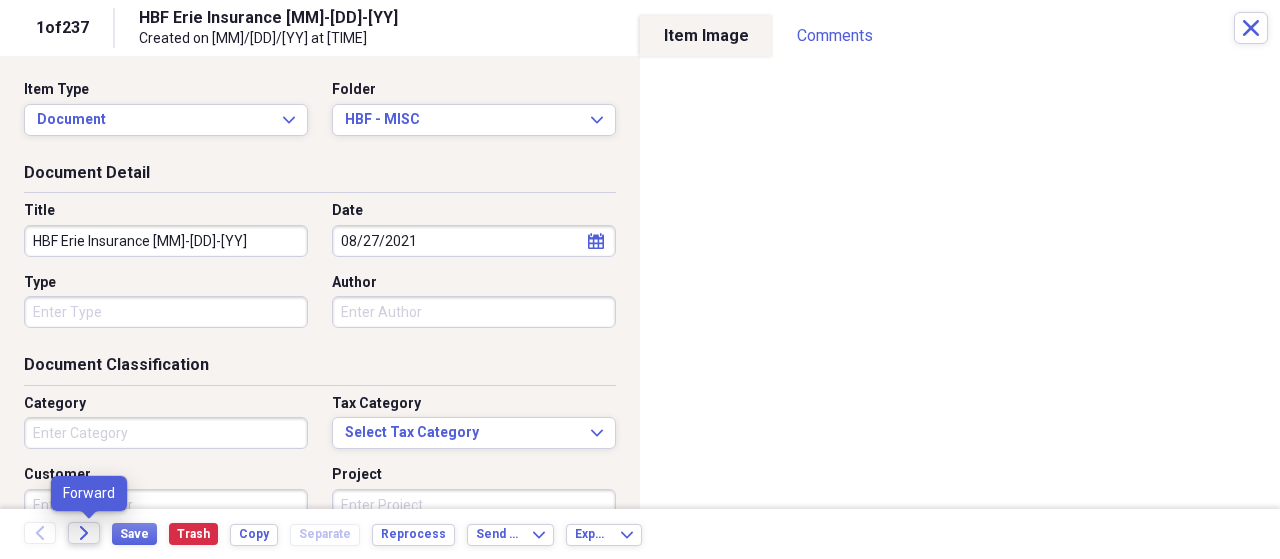 click on "Forward" 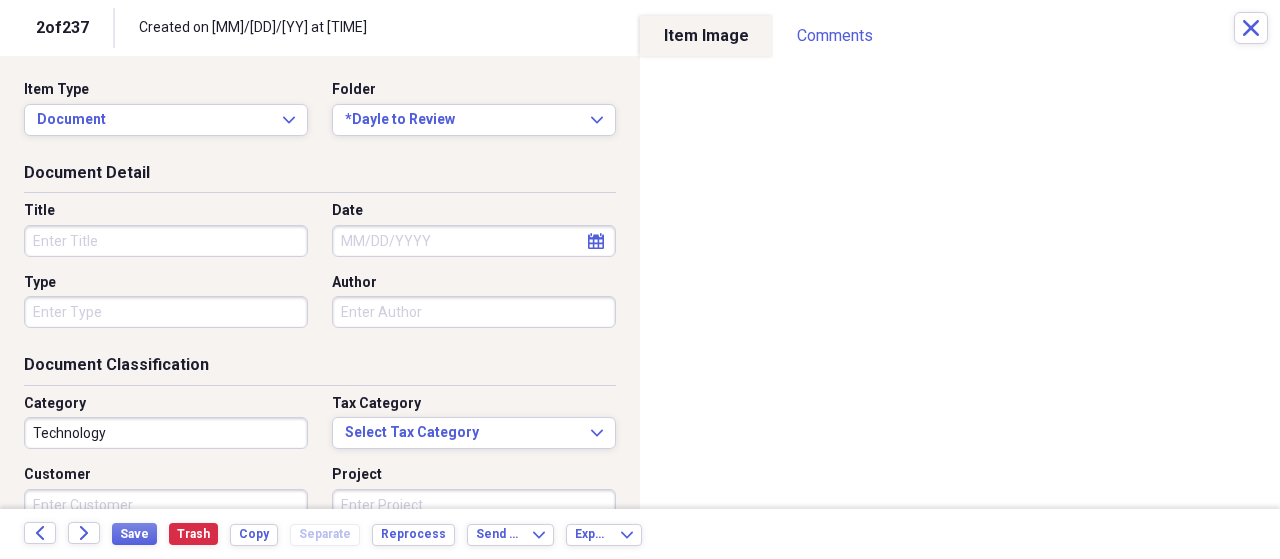 click on "Technology" at bounding box center (166, 433) 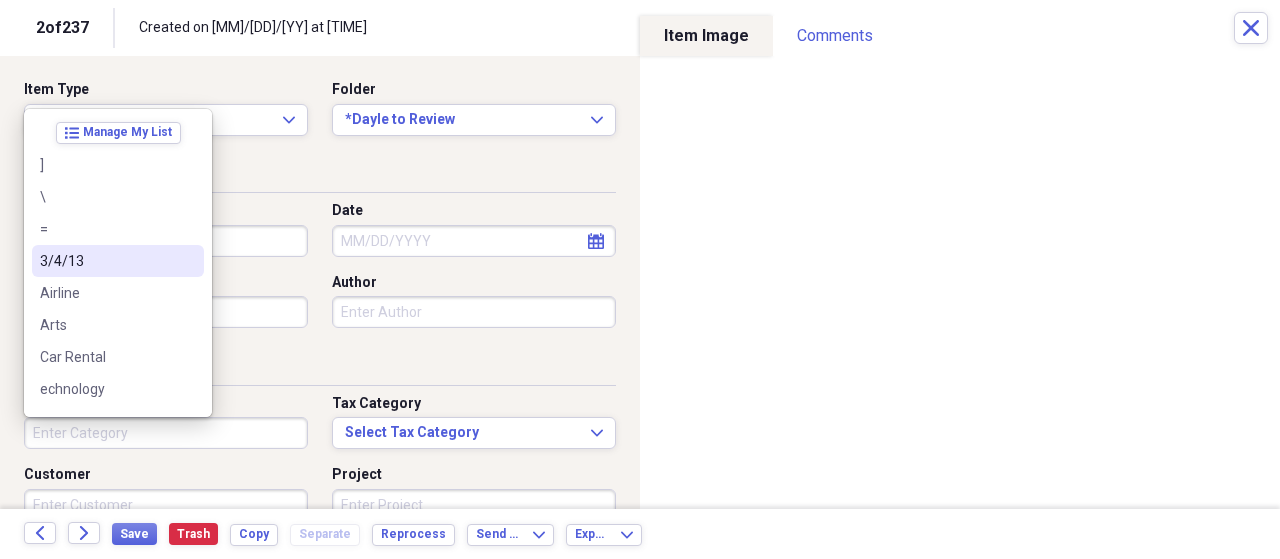 type 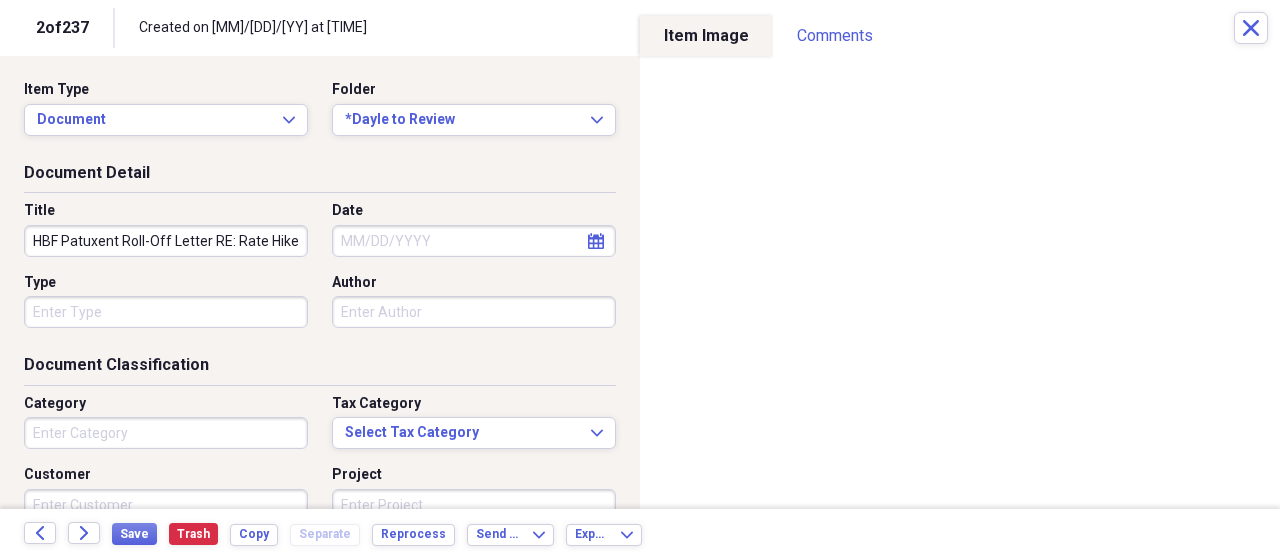 scroll, scrollTop: 0, scrollLeft: 2, axis: horizontal 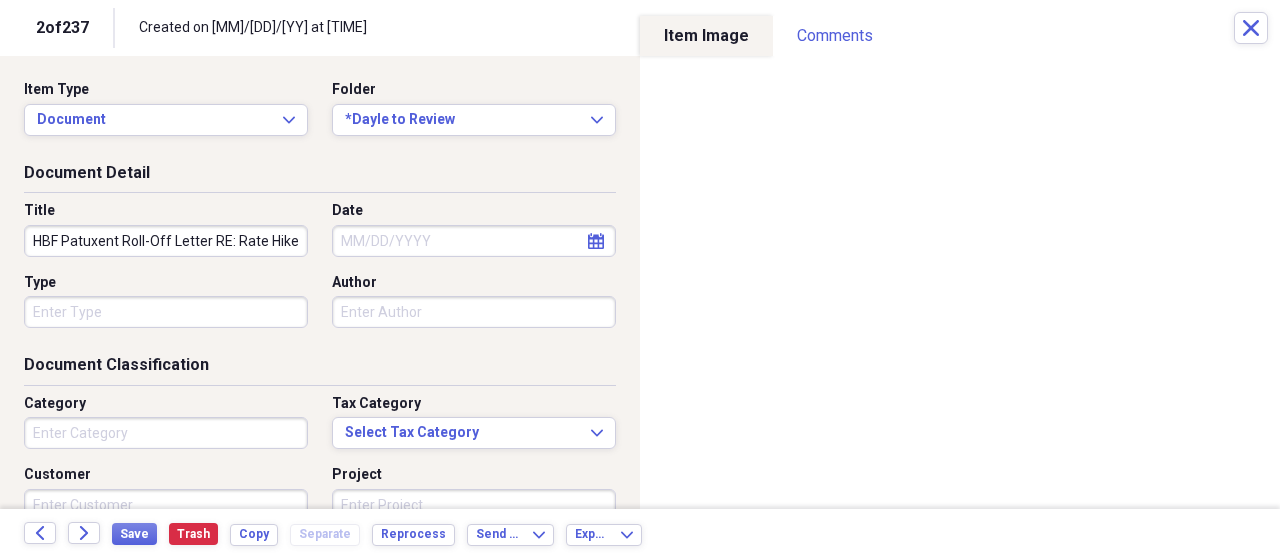 type on "HBF Patuxent Roll-Off Letter RE: Rate Hike" 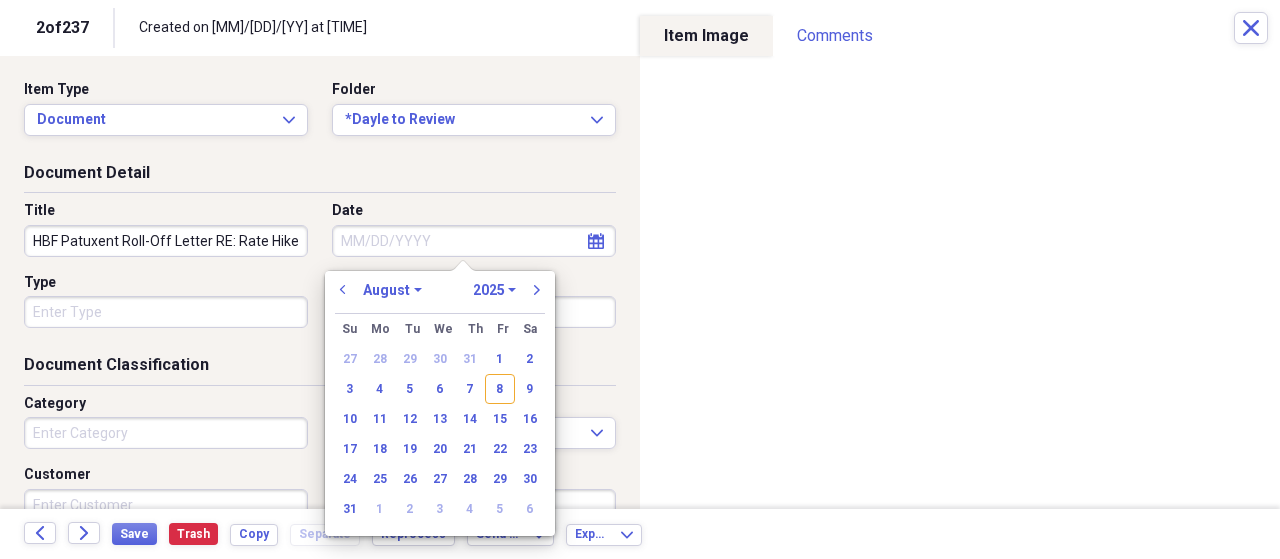 scroll, scrollTop: 0, scrollLeft: 0, axis: both 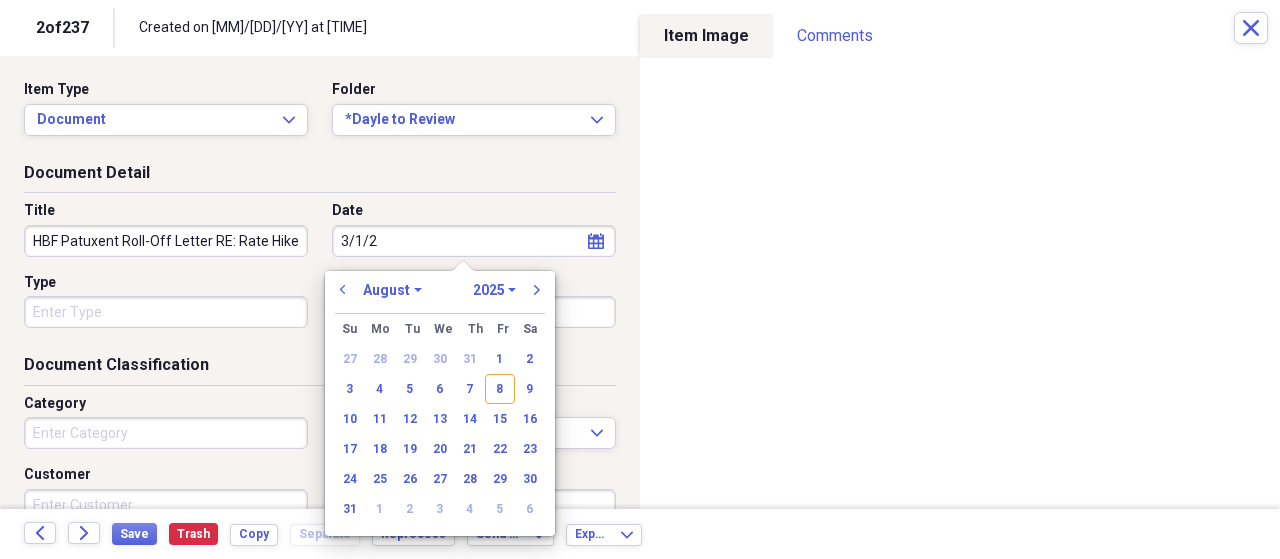 type on "3/1/22" 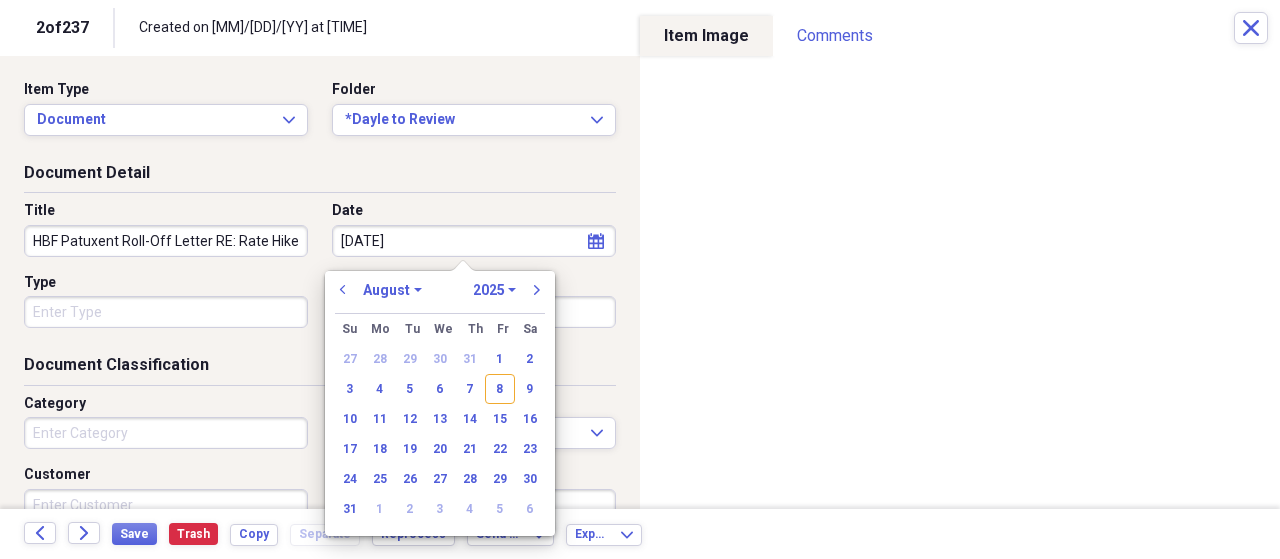 select on "2" 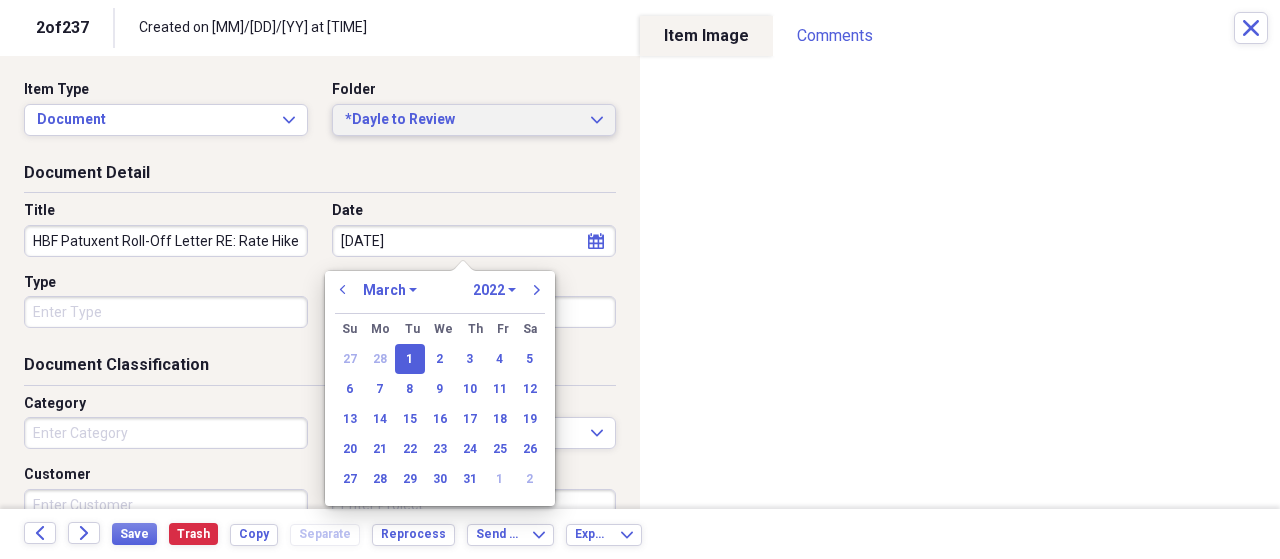 type on "03/01/2022" 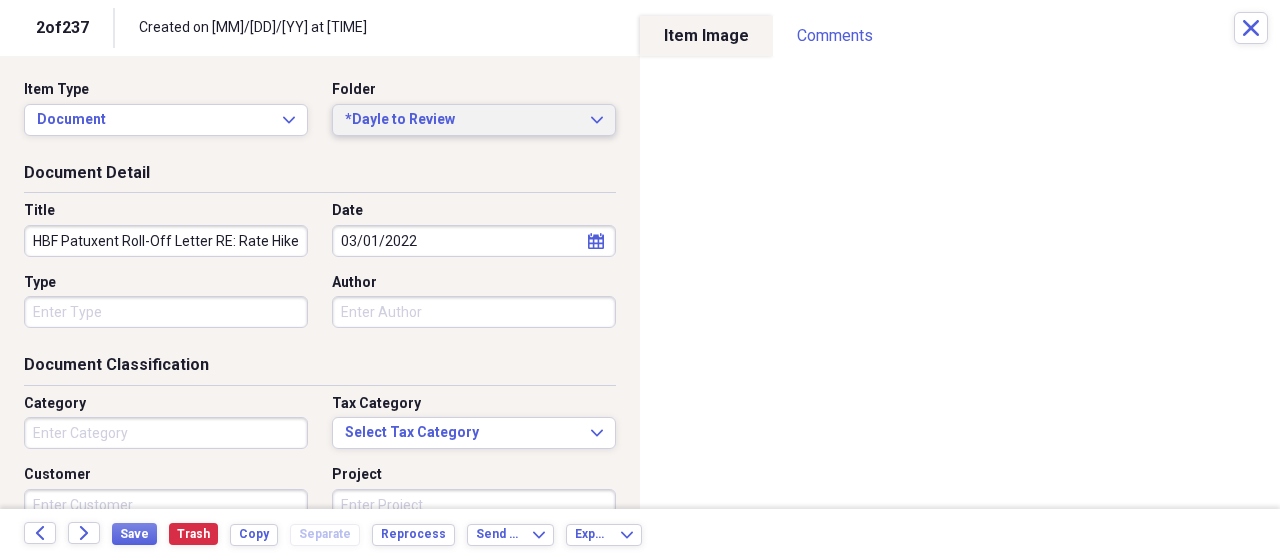 click on "*Dayle to Review" at bounding box center [462, 120] 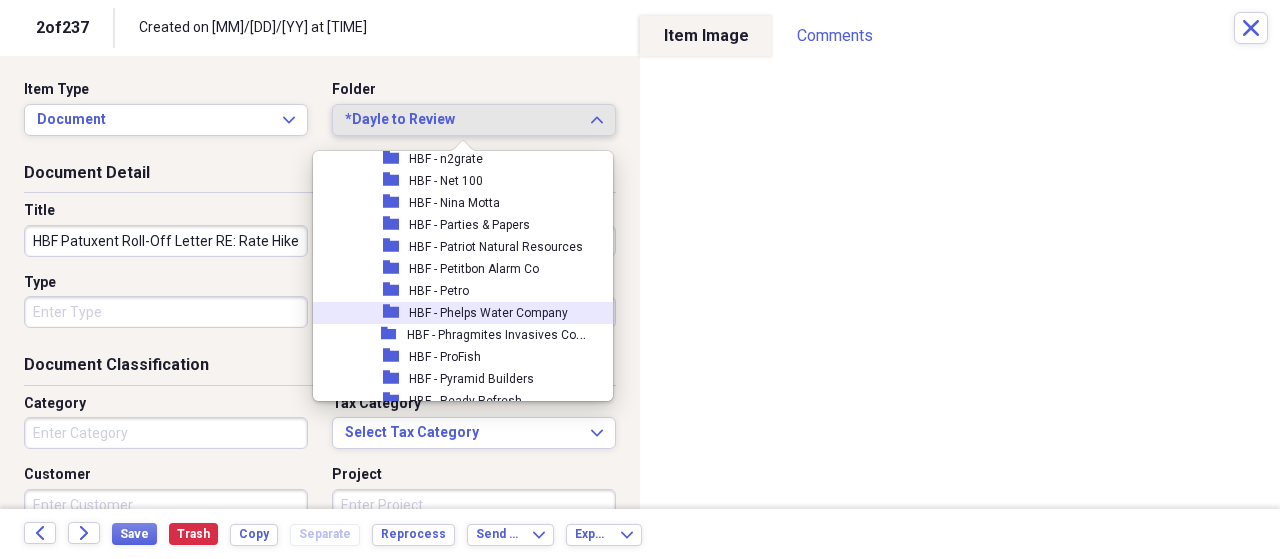 scroll, scrollTop: 1507, scrollLeft: 0, axis: vertical 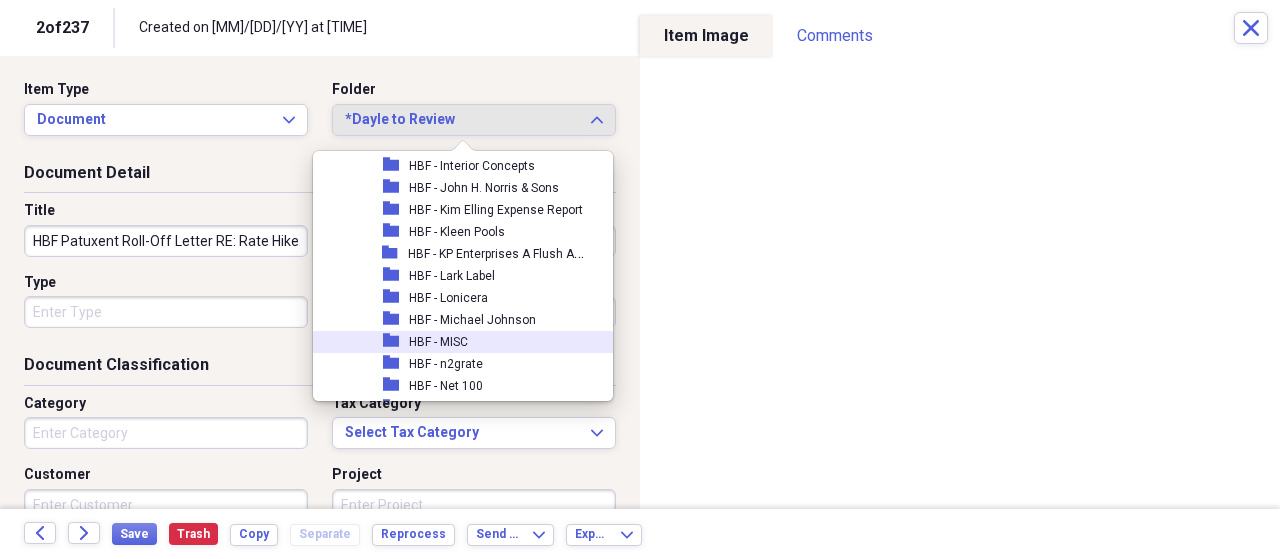 click on "HBF - MISC" at bounding box center (438, 342) 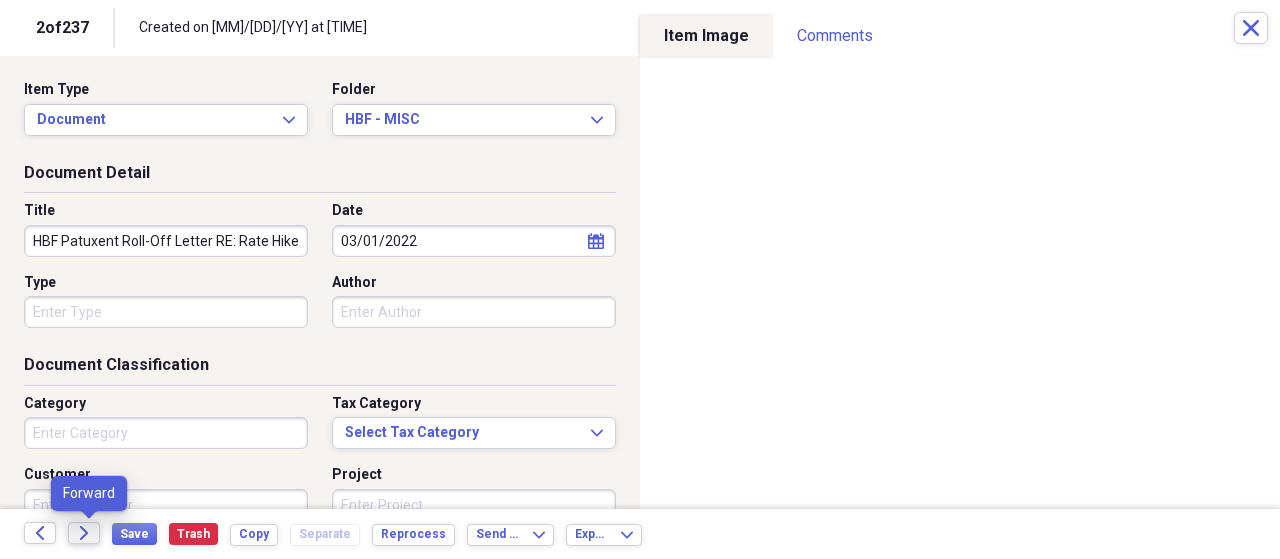 click on "Forward" 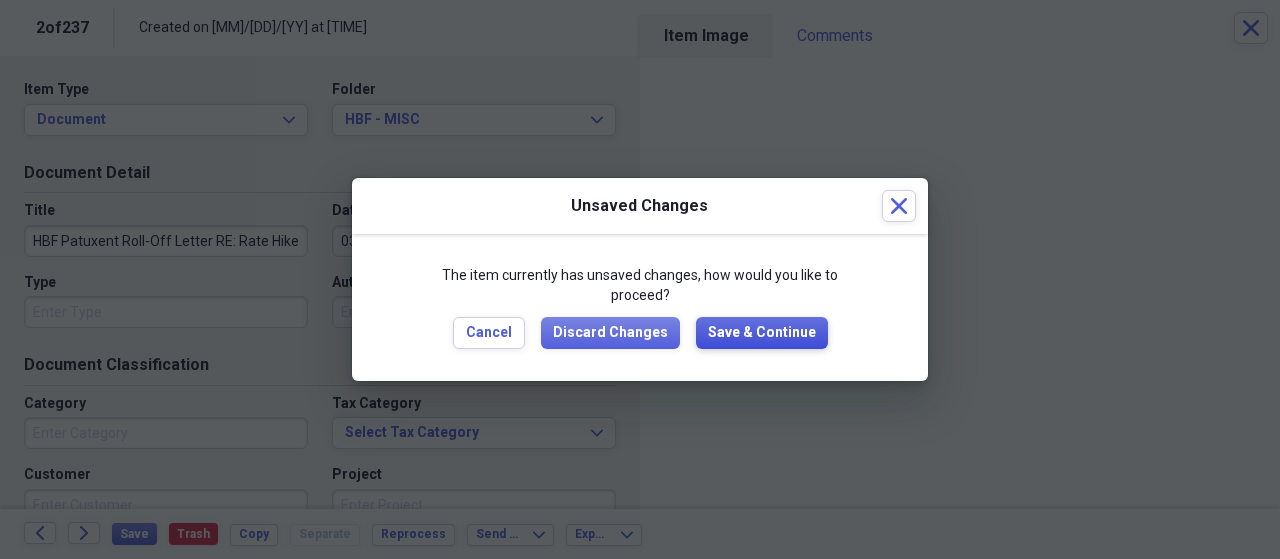click on "Save & Continue" at bounding box center [762, 333] 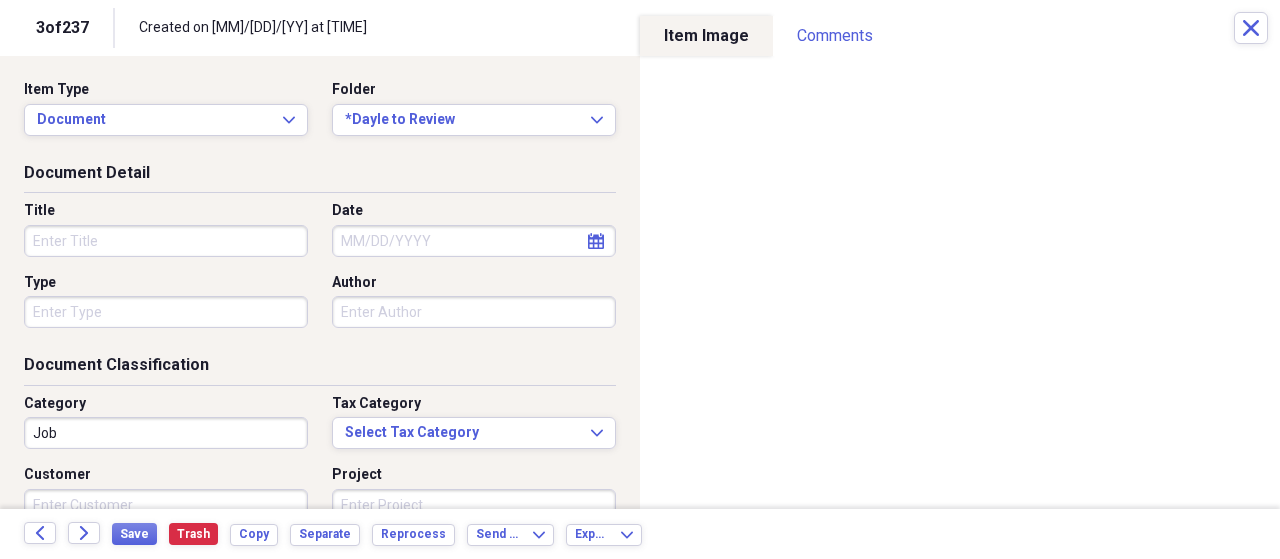 click on "Job" at bounding box center (166, 433) 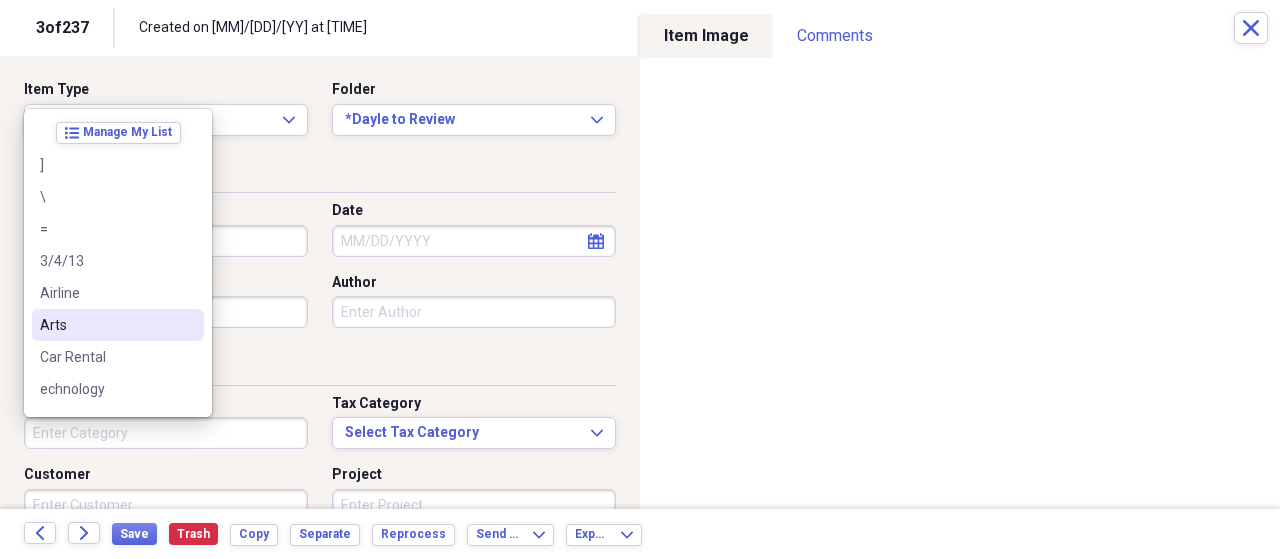 type 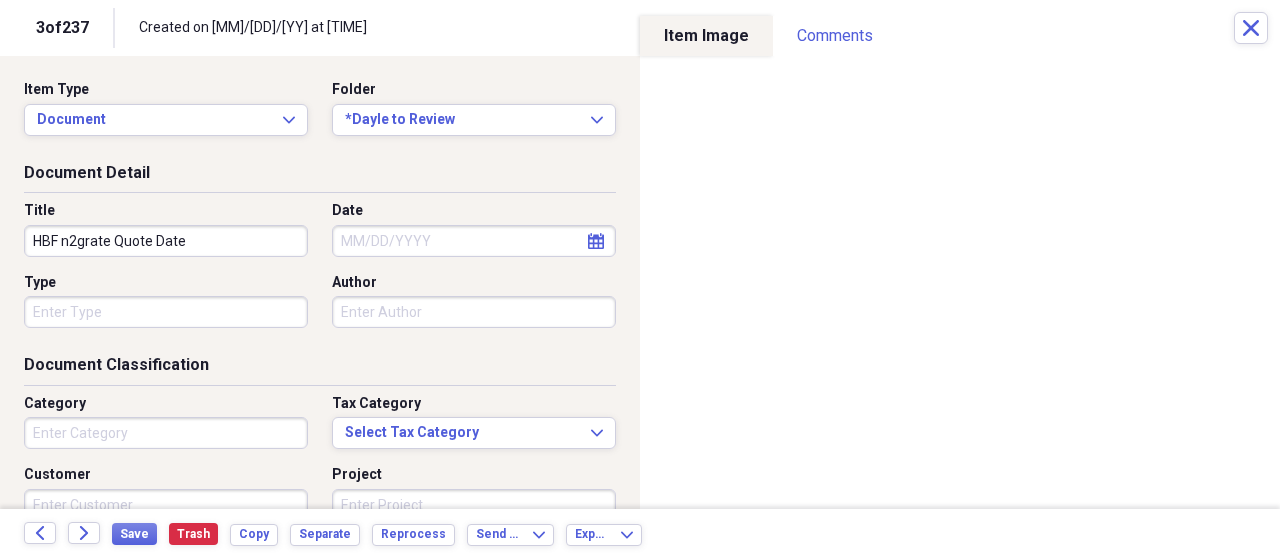 click on "HBF n2grate Quote Date" at bounding box center [166, 241] 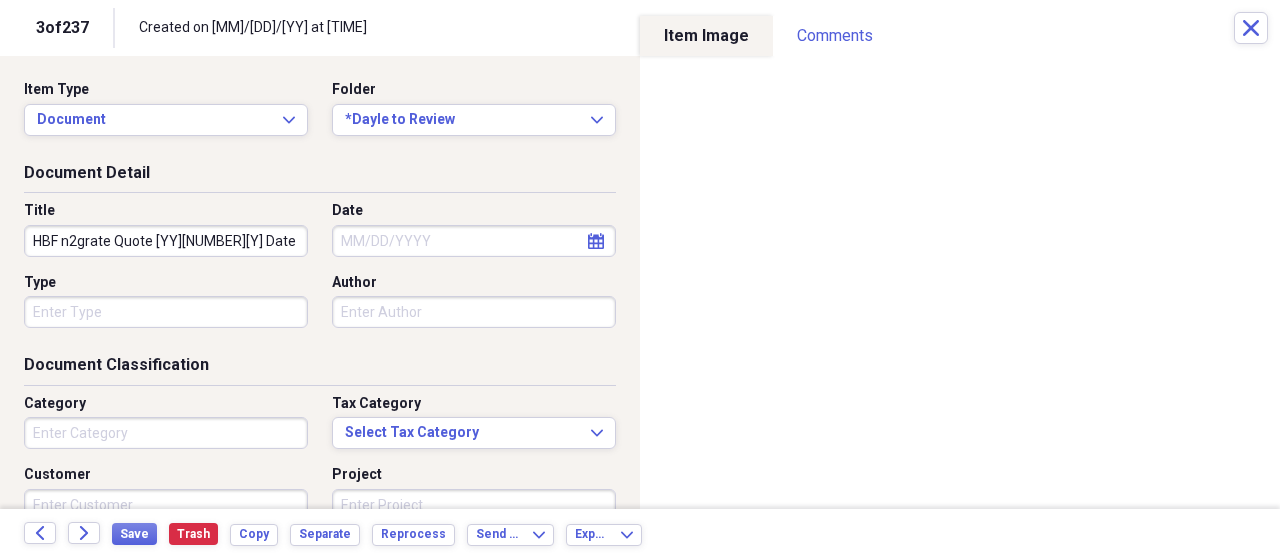 click on "HBF n2grate Quote 20221723 Date" at bounding box center [166, 241] 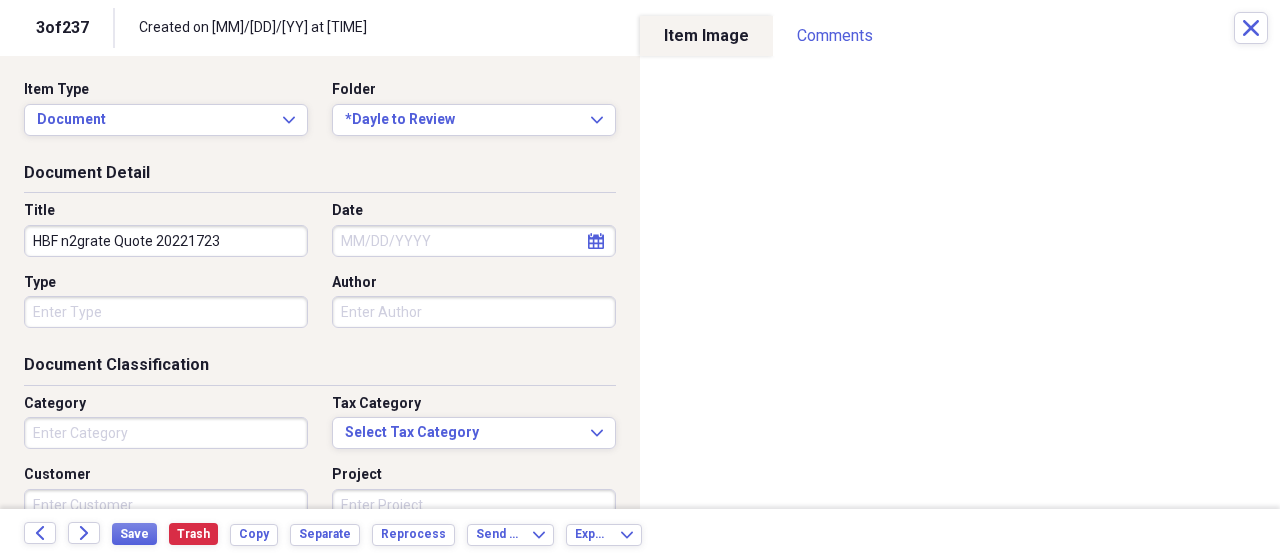 type on "HBF n2grate Quote 20221723" 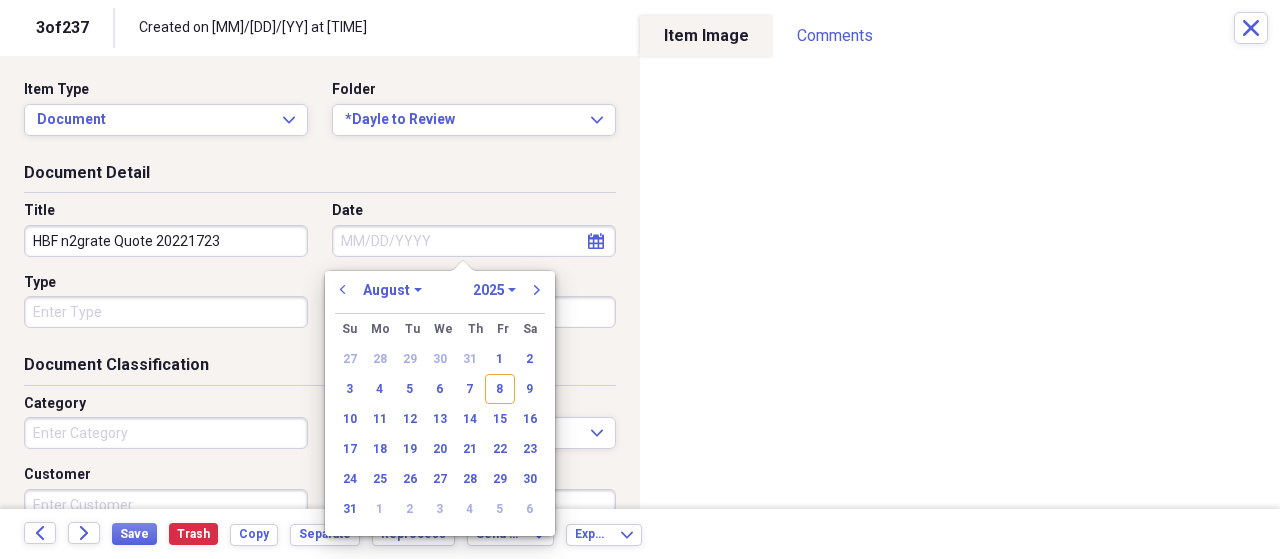 click on "Date" at bounding box center [474, 241] 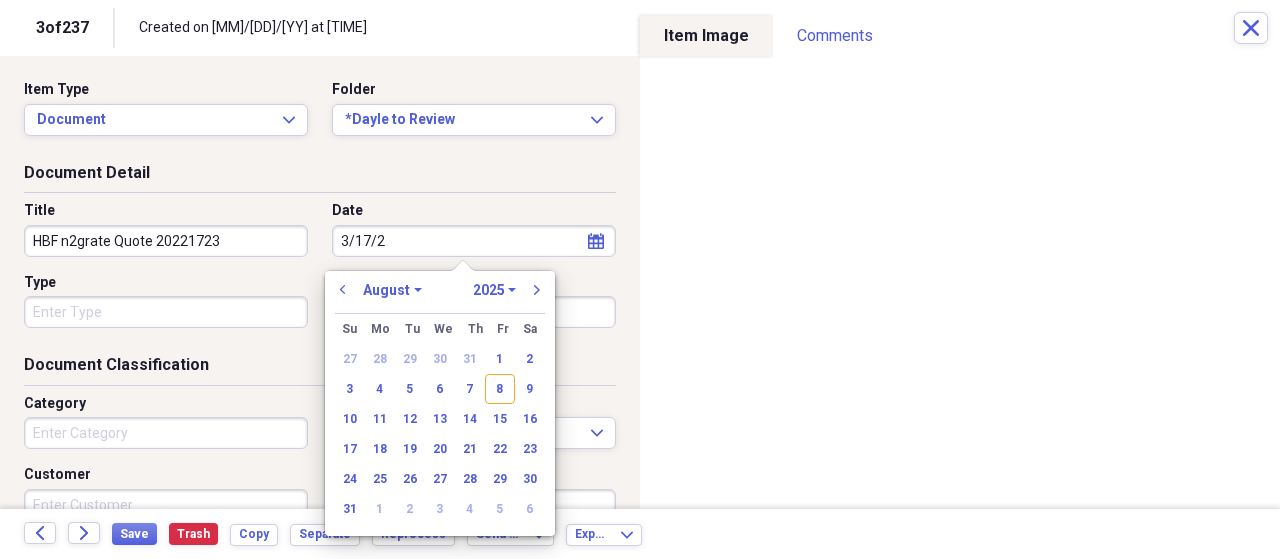 type on "3/17/22" 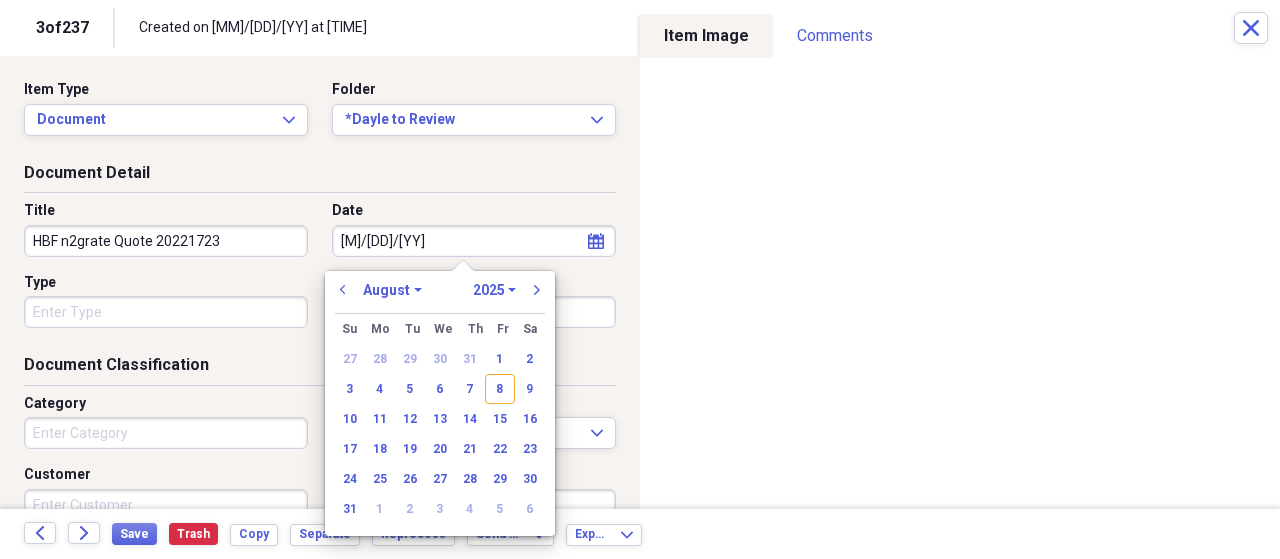 select on "2" 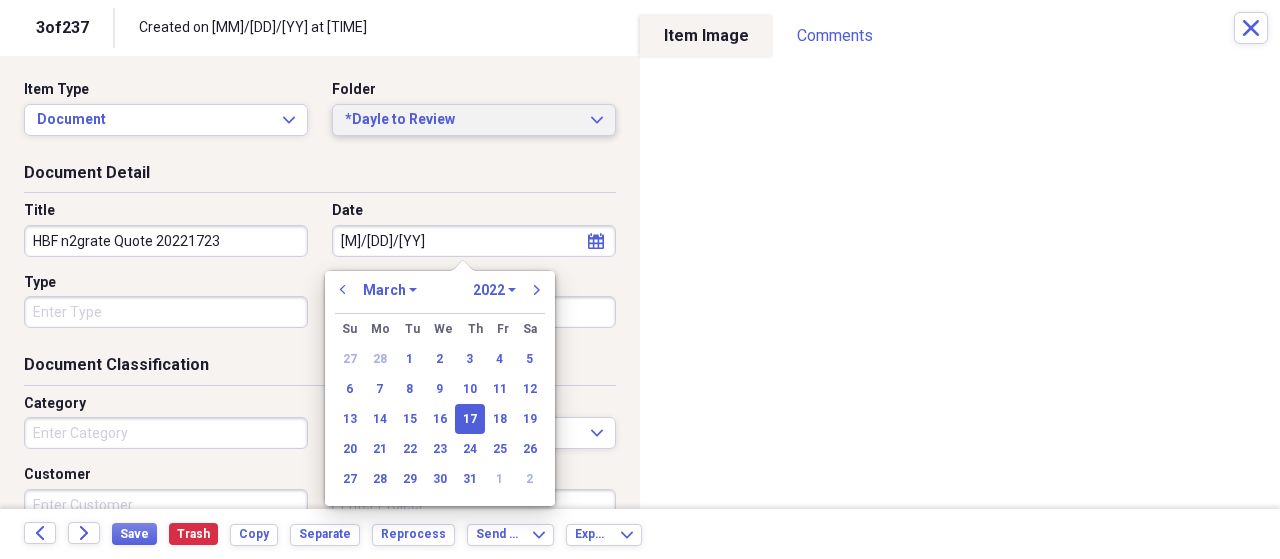 type on "03/17/2022" 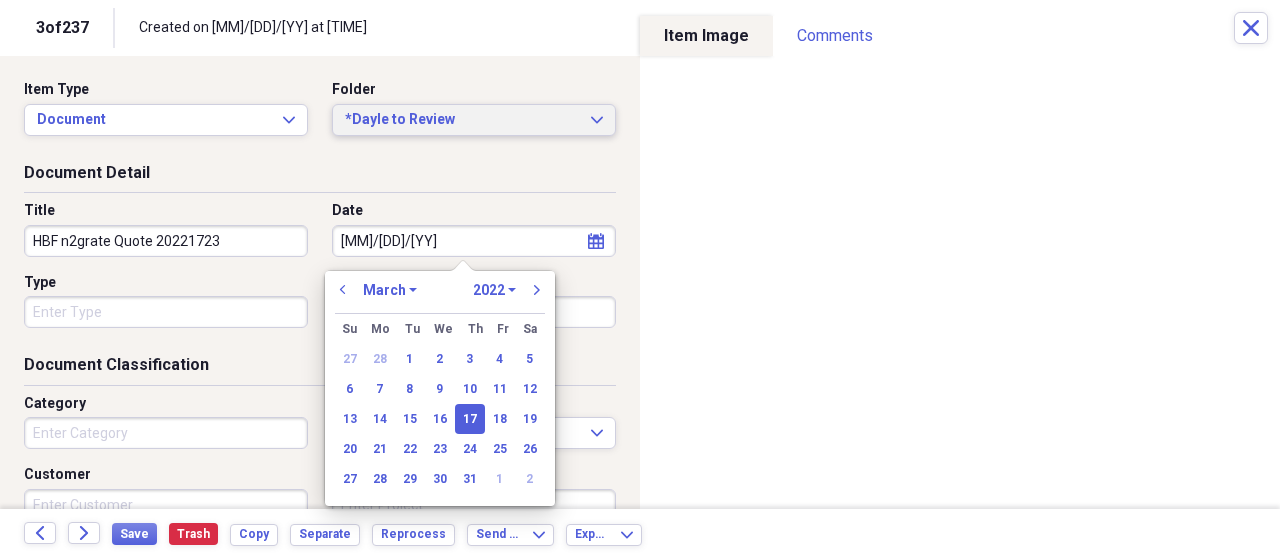 click on "*Dayle to Review" at bounding box center (462, 120) 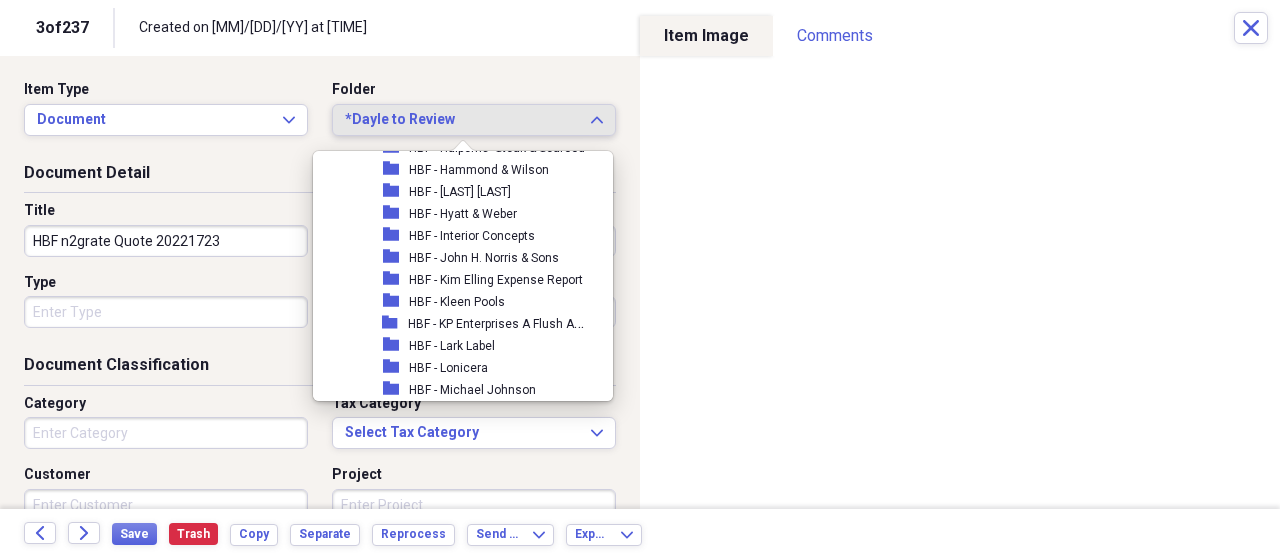 scroll, scrollTop: 1642, scrollLeft: 0, axis: vertical 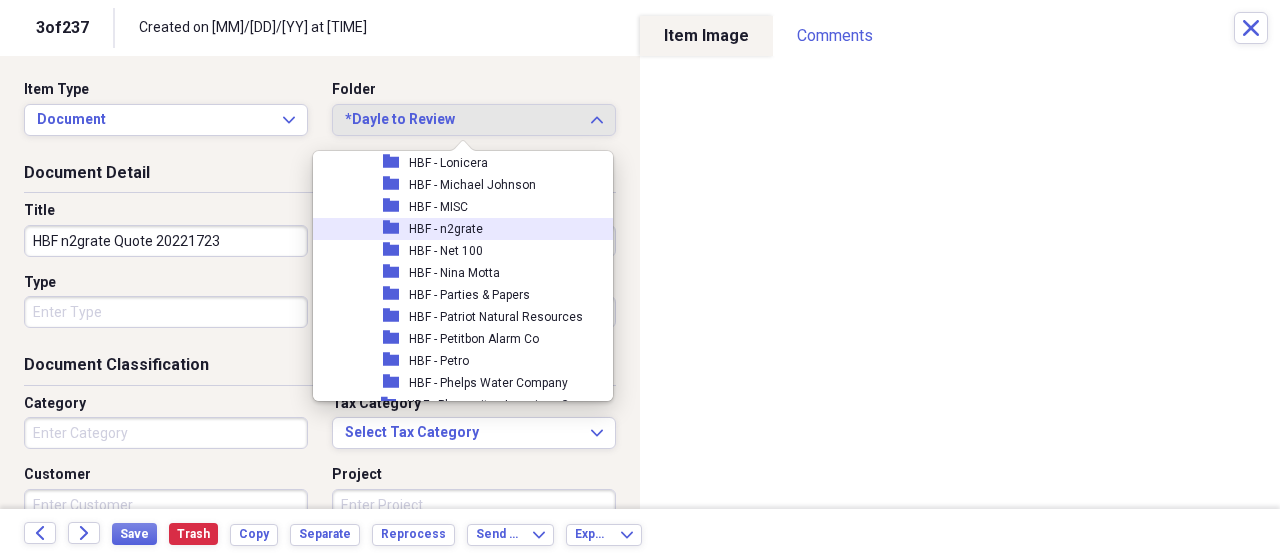 click on "HBF - n2grate" at bounding box center (446, 229) 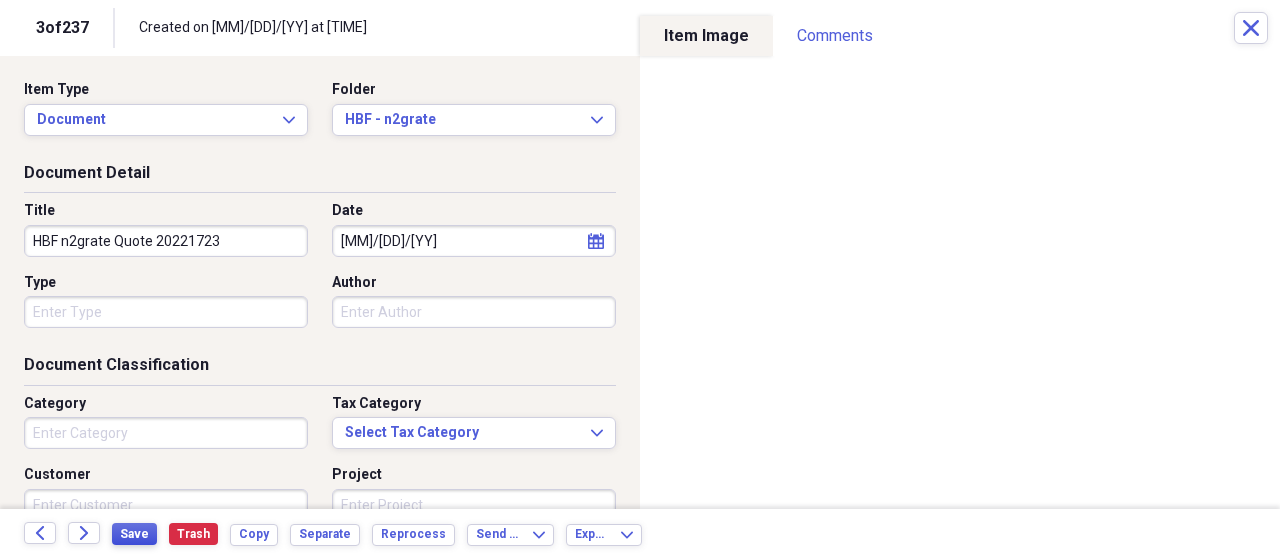 click on "Save" at bounding box center [134, 534] 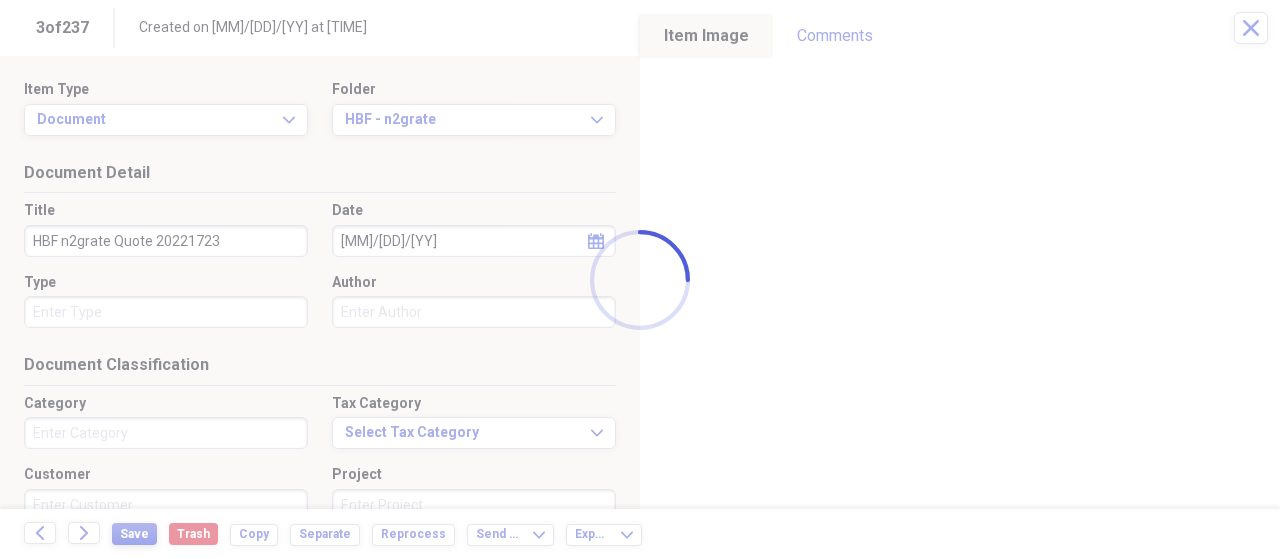 type on "HBF n2grate Quote 20221723" 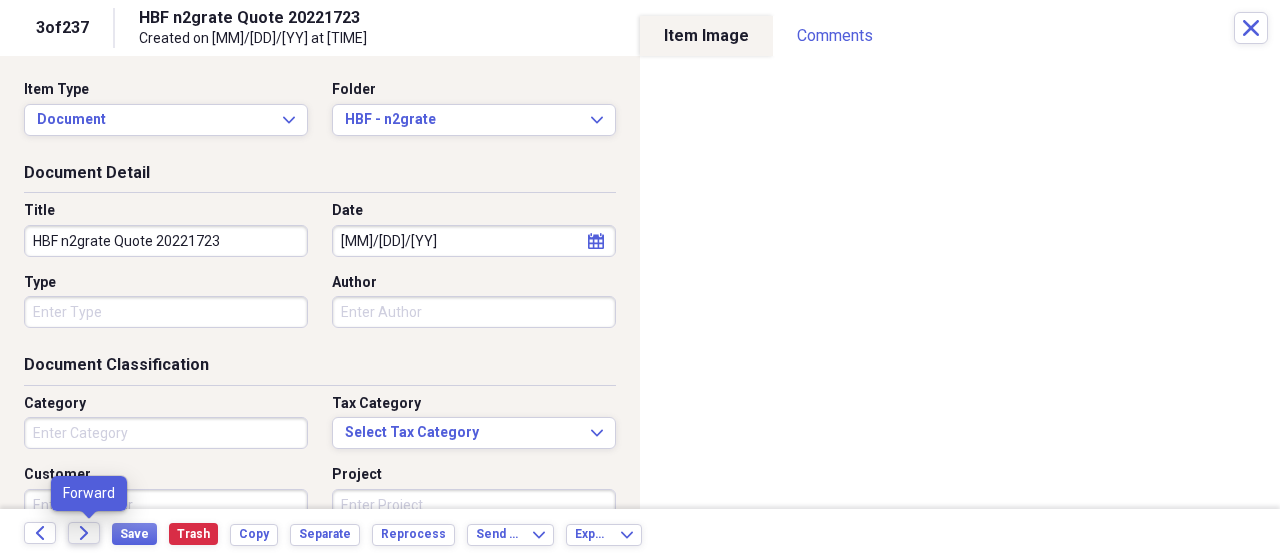 click on "Forward" 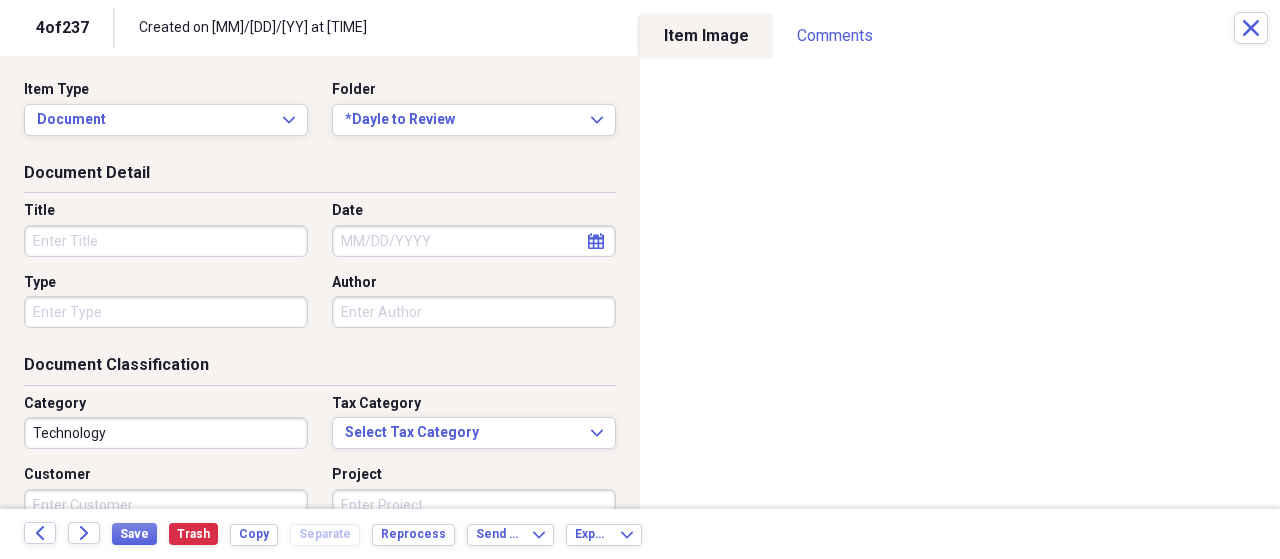click on "Technology" at bounding box center [166, 433] 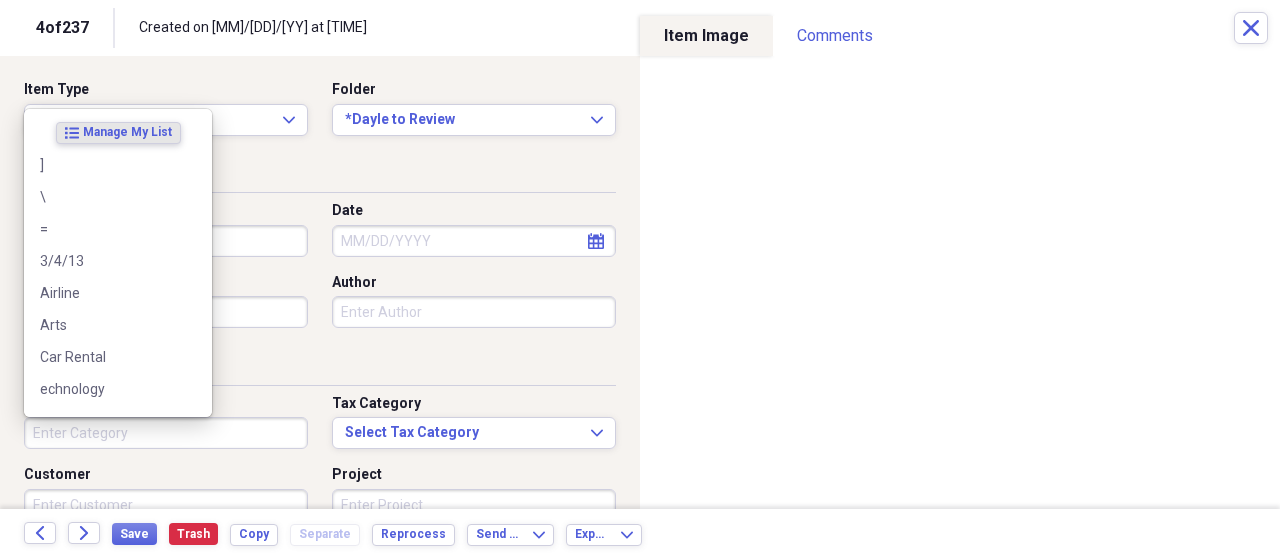 type 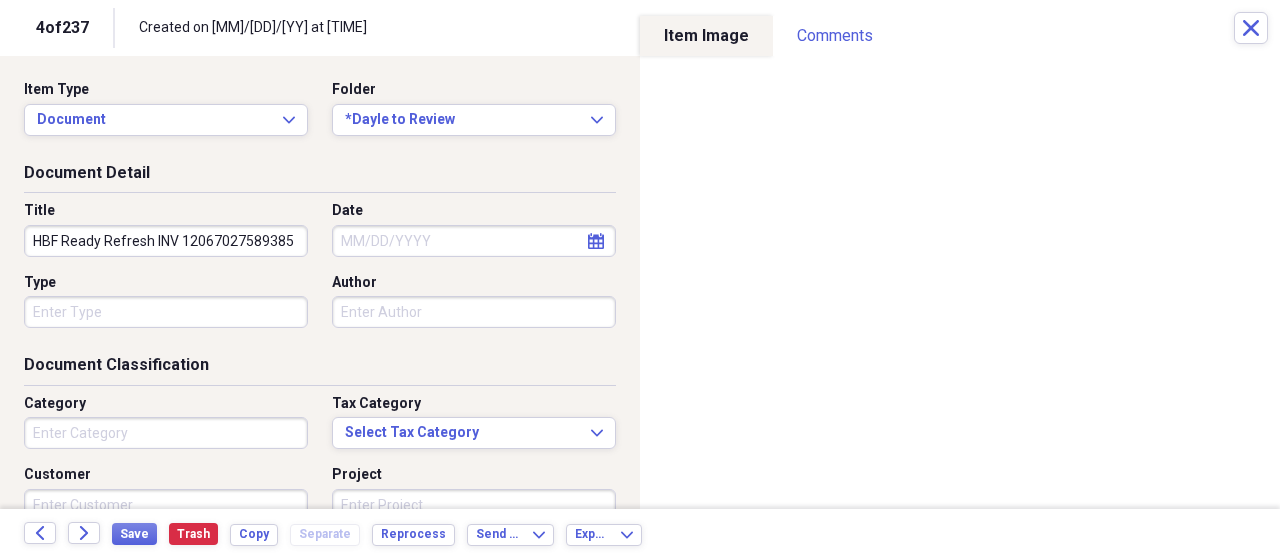 type on "HBF Ready Refresh INV 12067027589385" 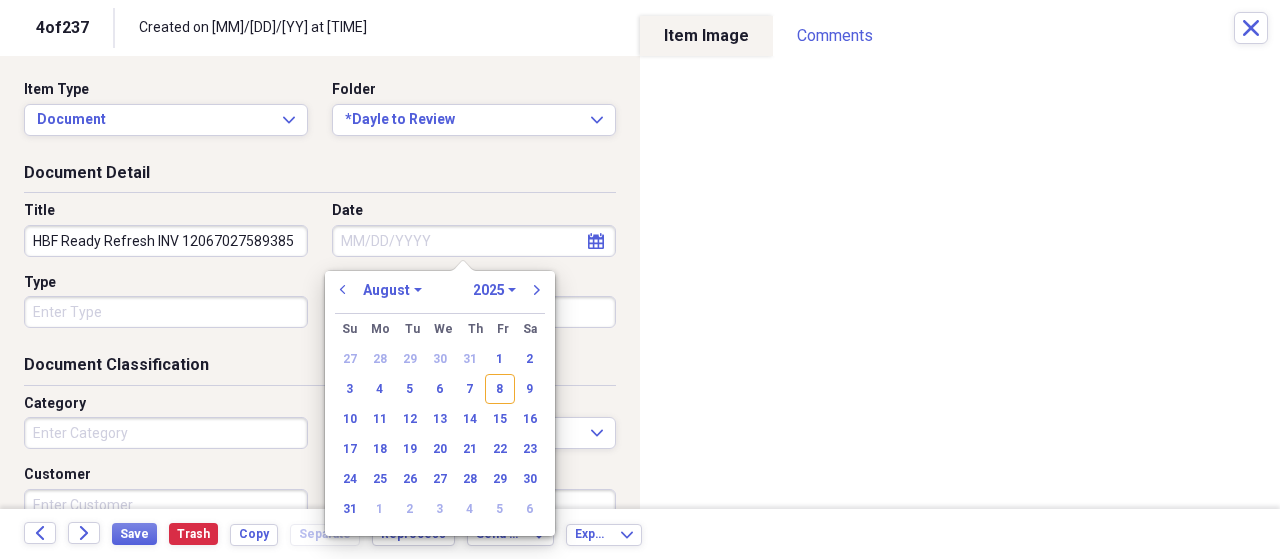 click on "Date" at bounding box center (474, 241) 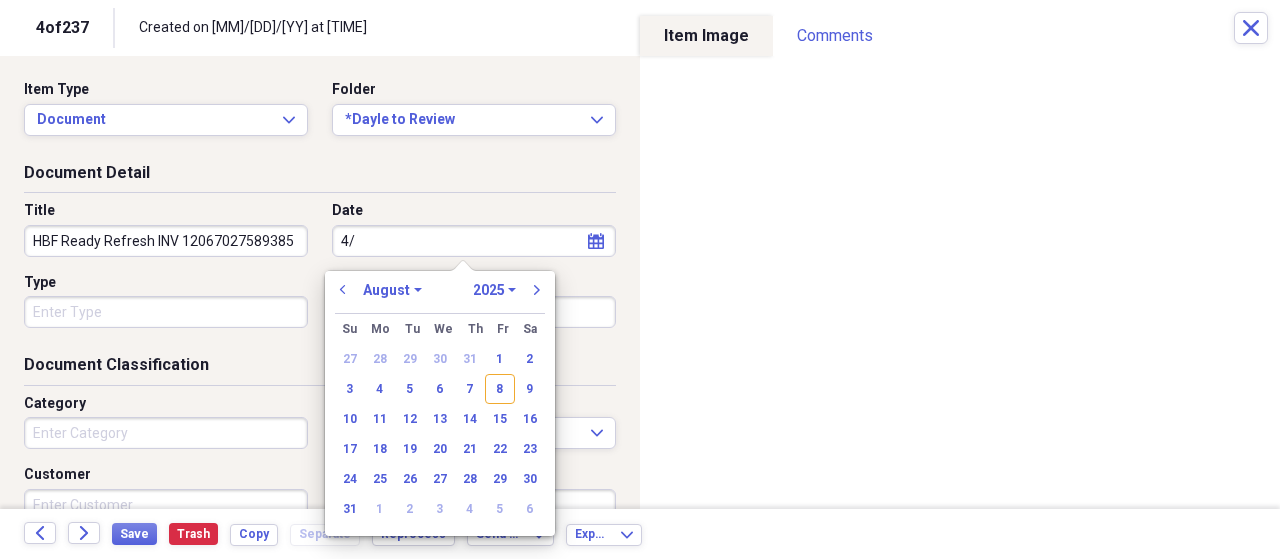 type on "4/4" 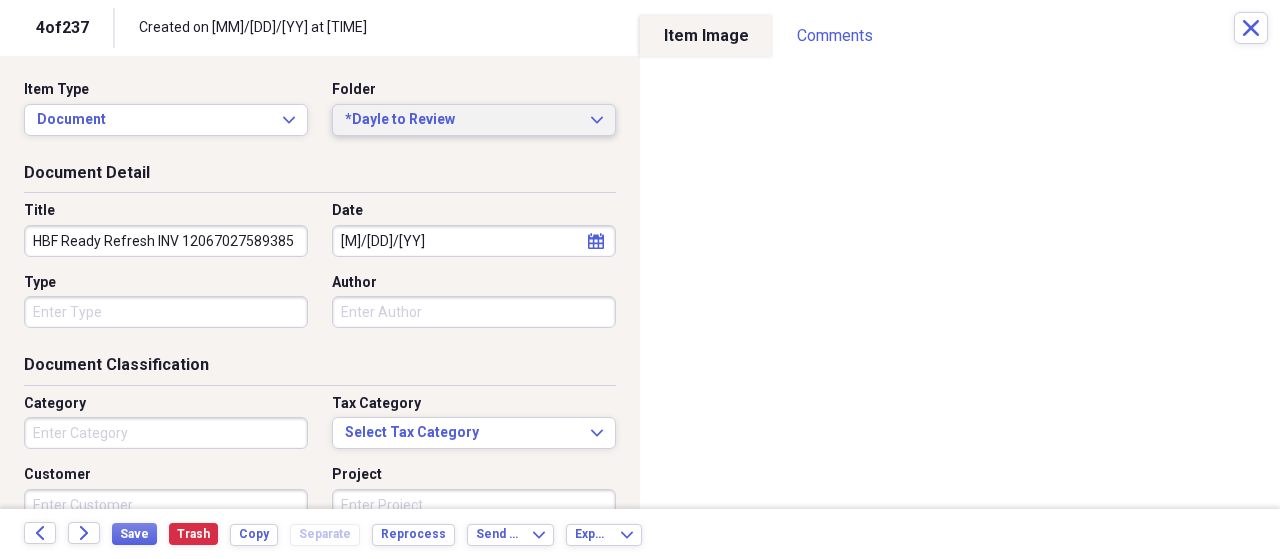 type on "04/05/2022" 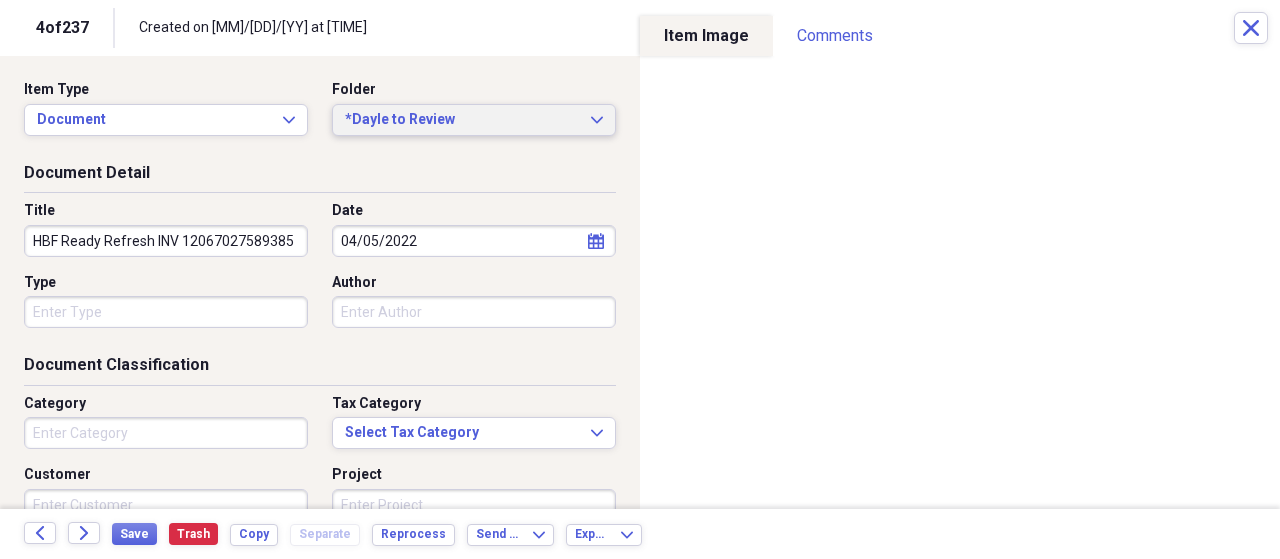 click on "*Dayle to Review" at bounding box center [462, 120] 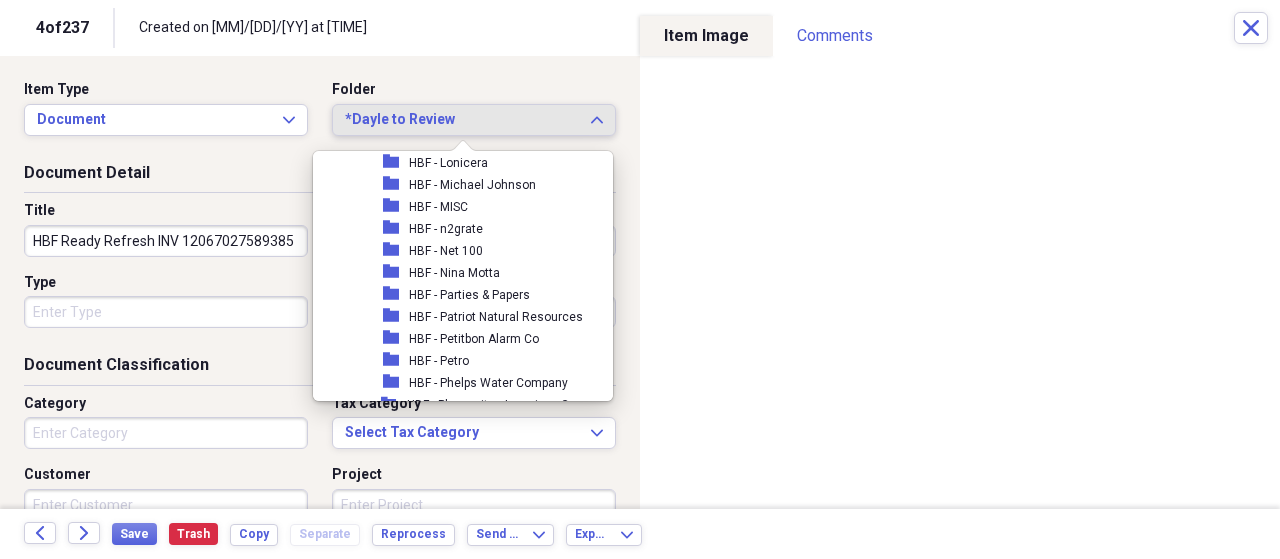 scroll, scrollTop: 1848, scrollLeft: 0, axis: vertical 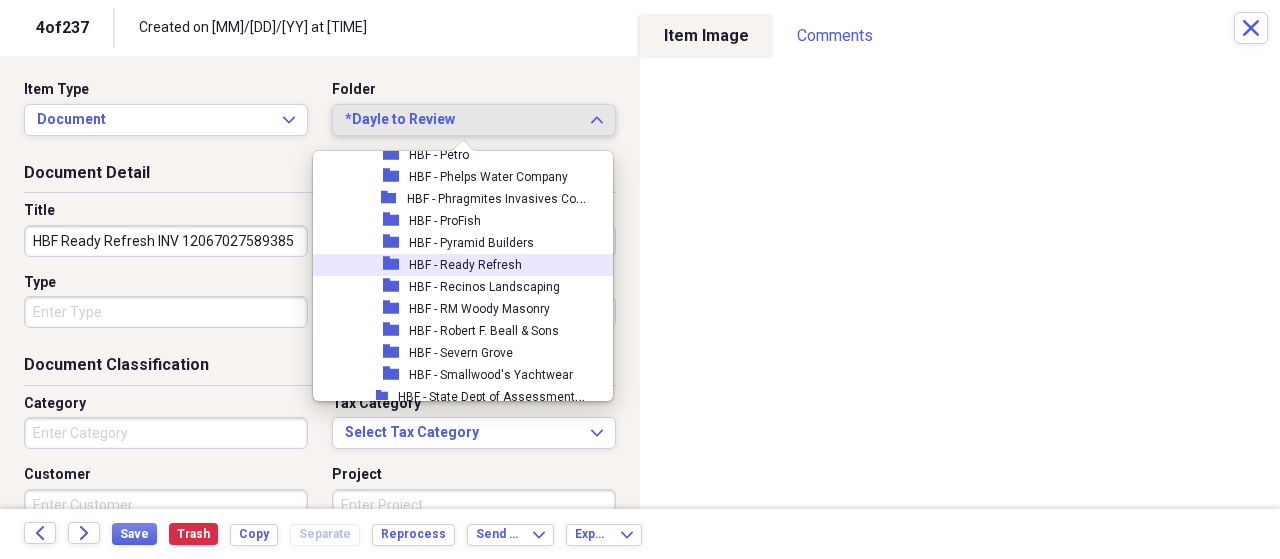 click on "HBF - Ready Refresh" at bounding box center (465, 265) 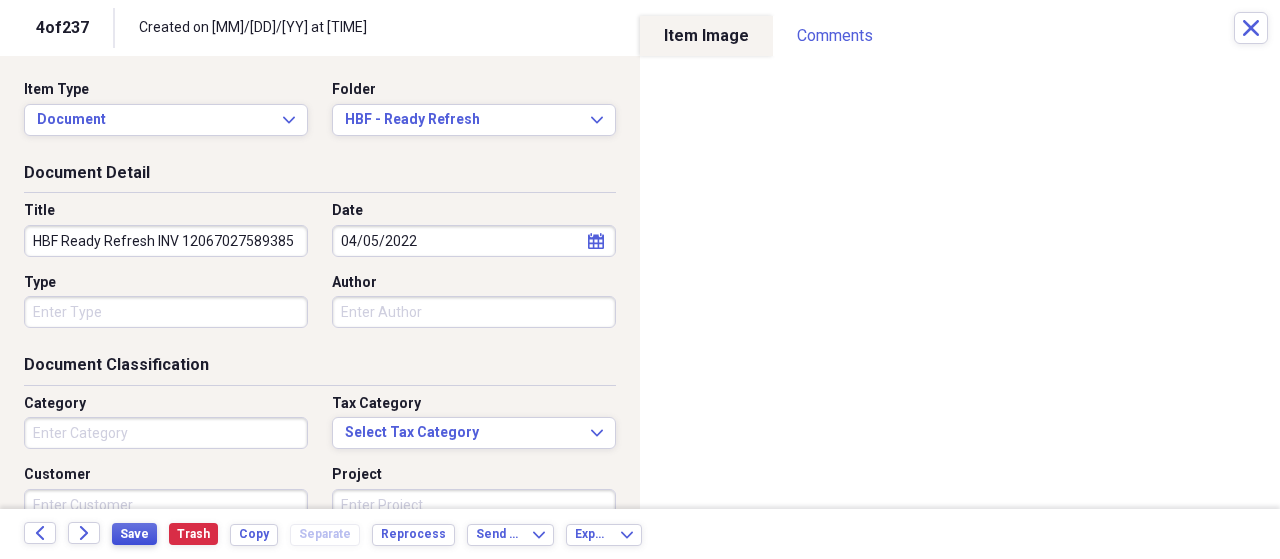 click on "Save" at bounding box center (134, 534) 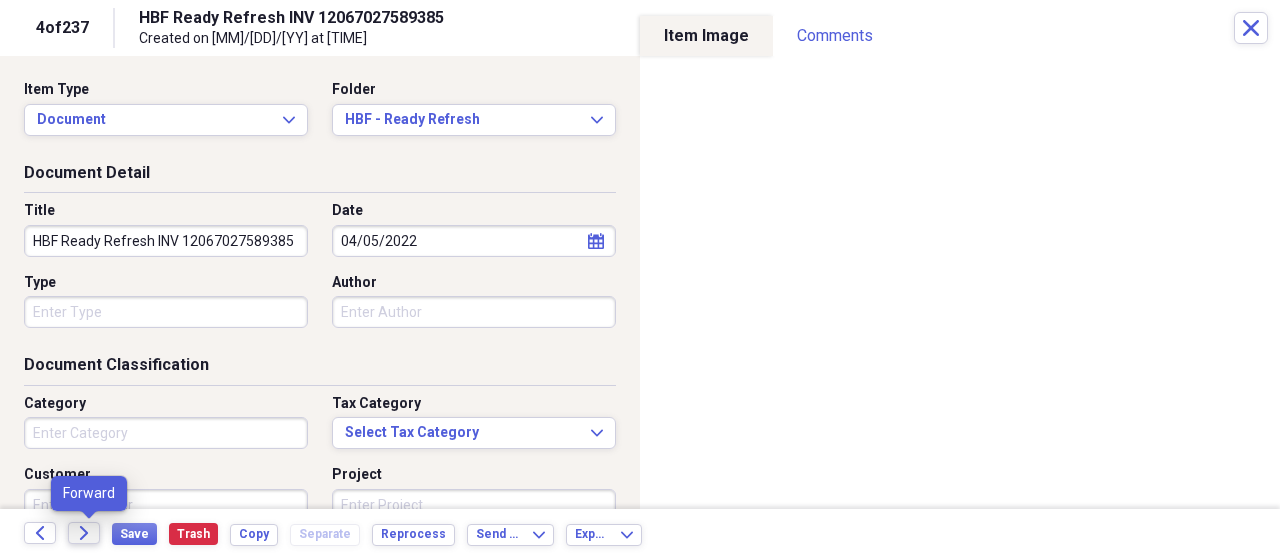 click 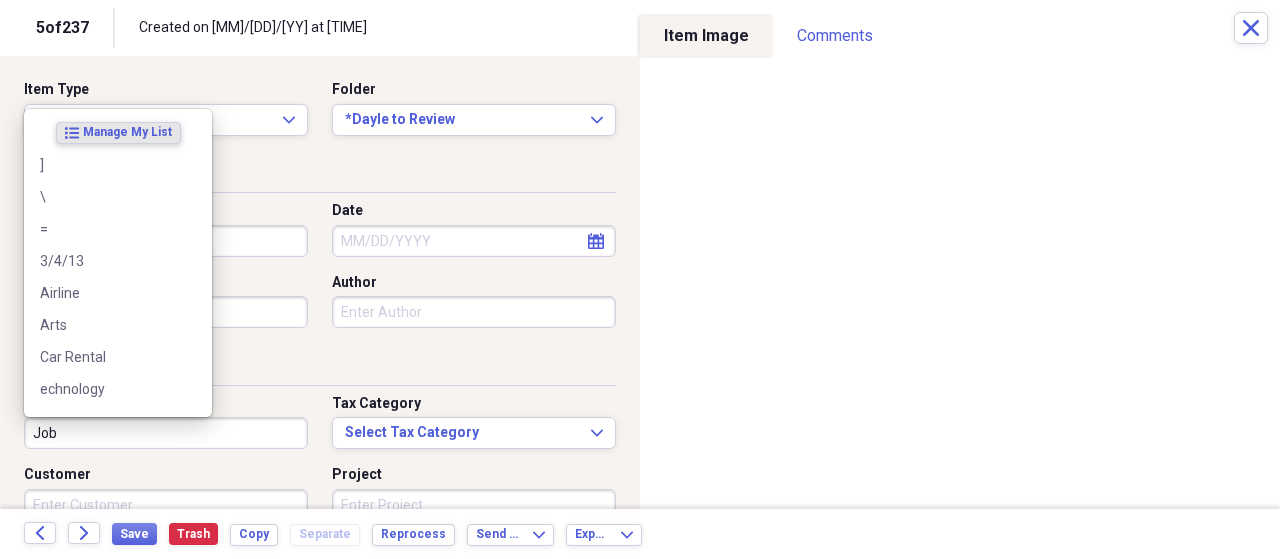 click on "Job" at bounding box center (166, 433) 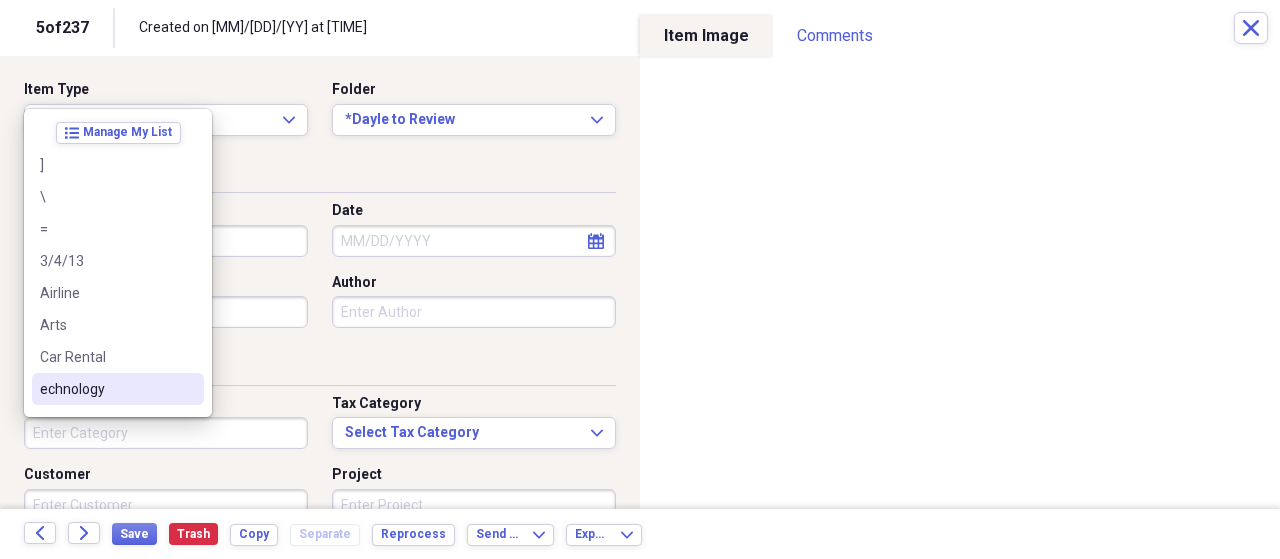 type 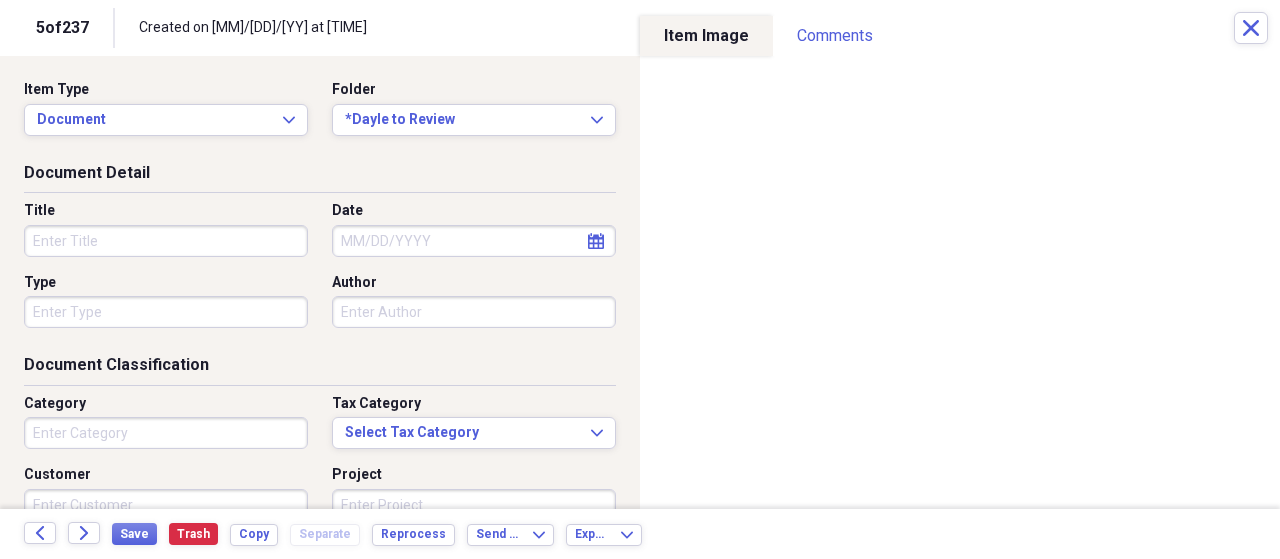click on "Title" at bounding box center [166, 241] 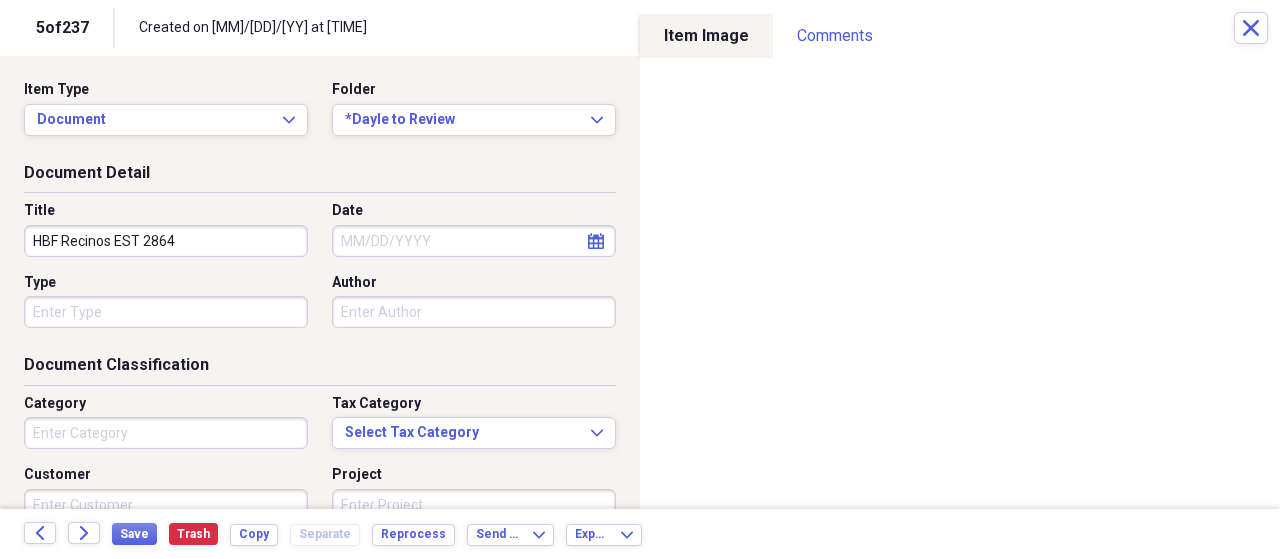 type on "HBF Recinos EST 2864" 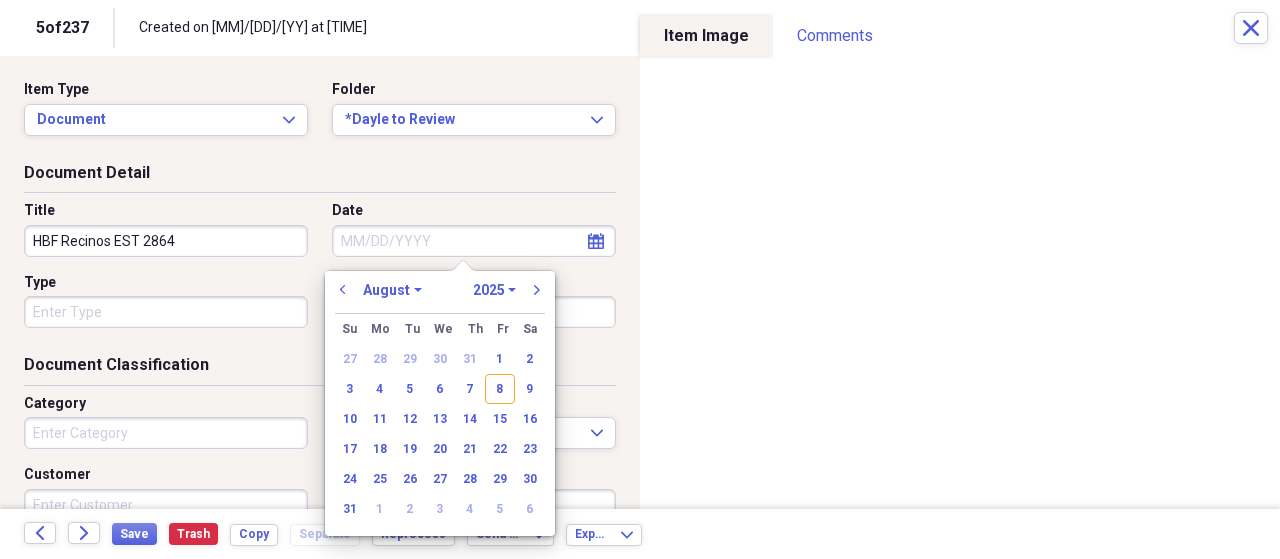 click on "Date" at bounding box center [474, 241] 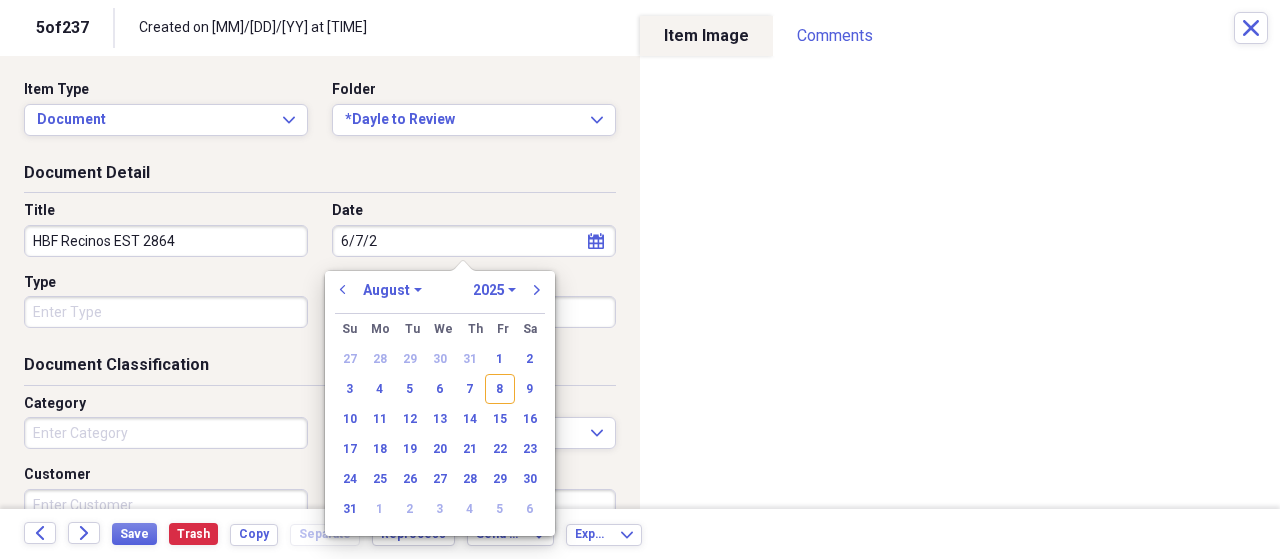 type on "6/7/22" 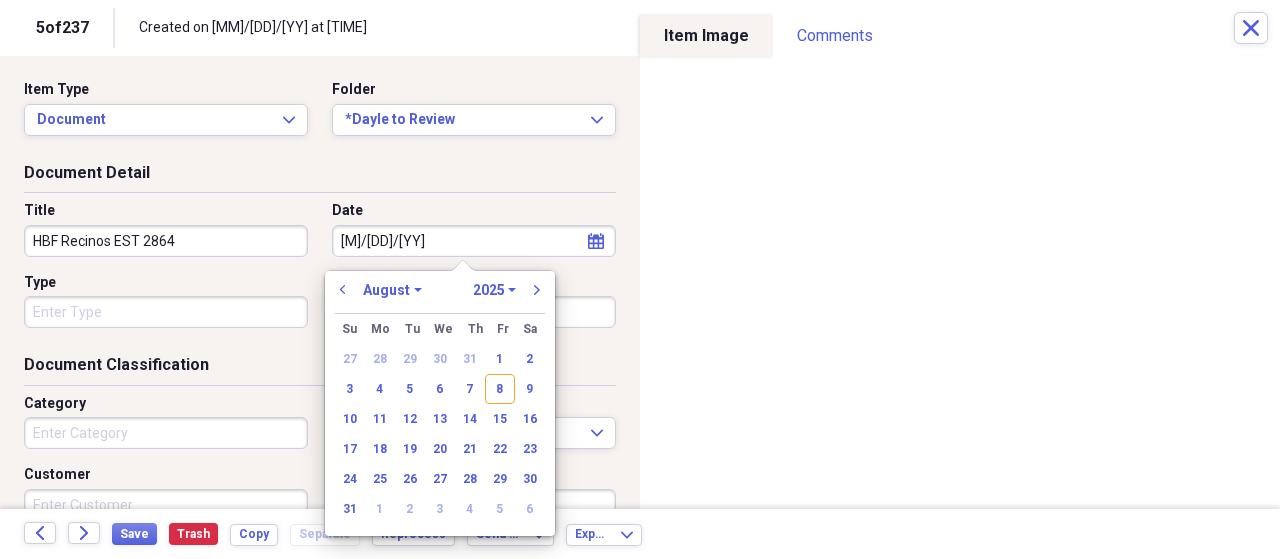 select on "5" 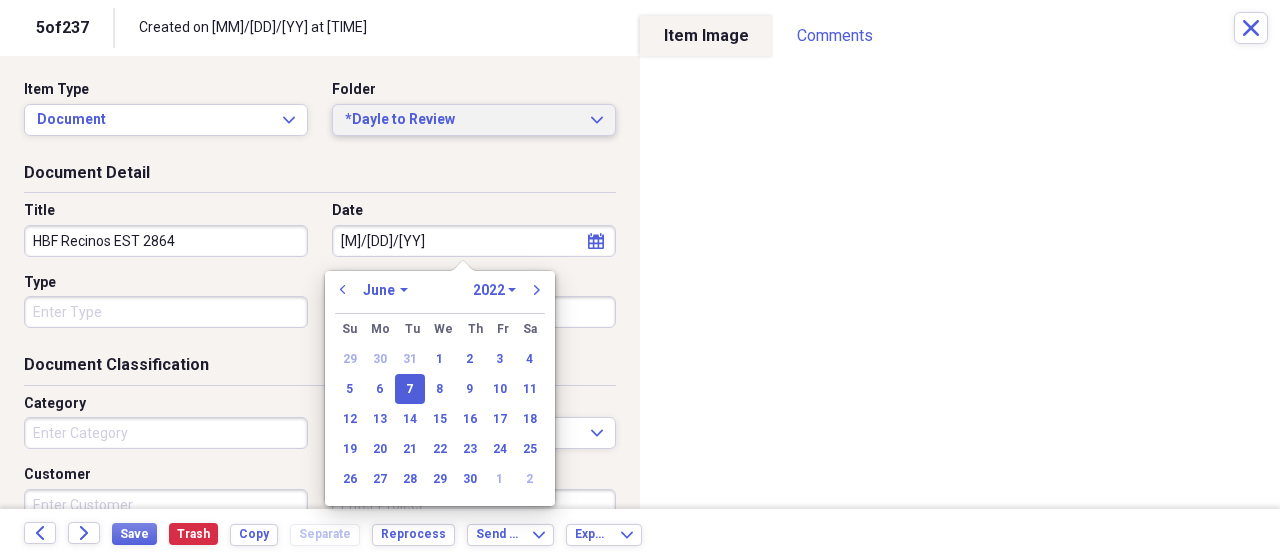 type on "06/07/2022" 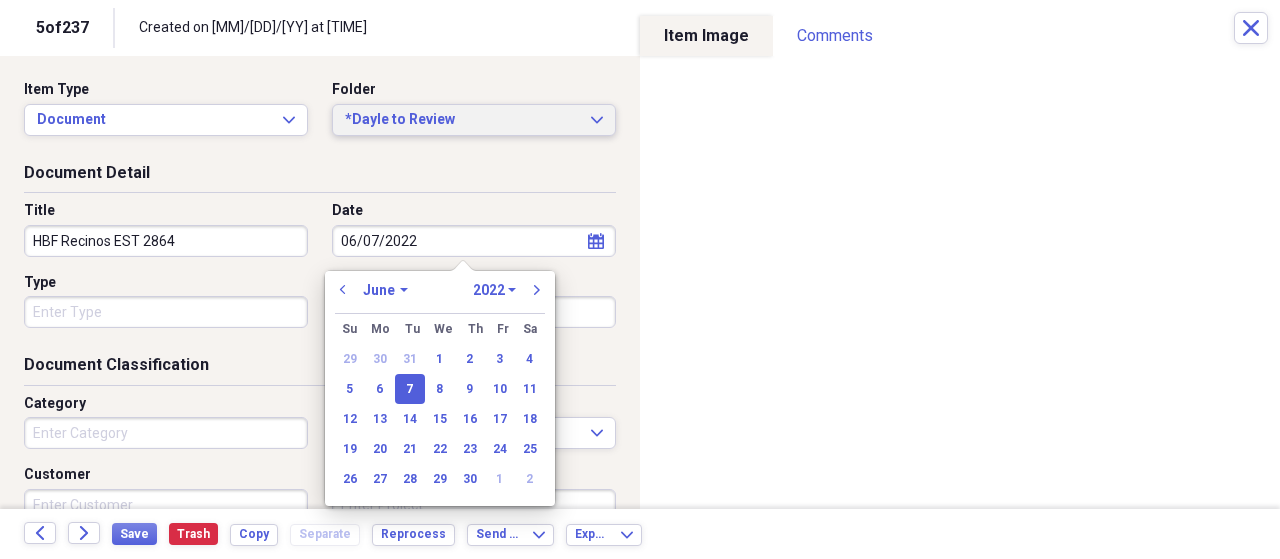 click on "*Dayle to Review" at bounding box center (462, 120) 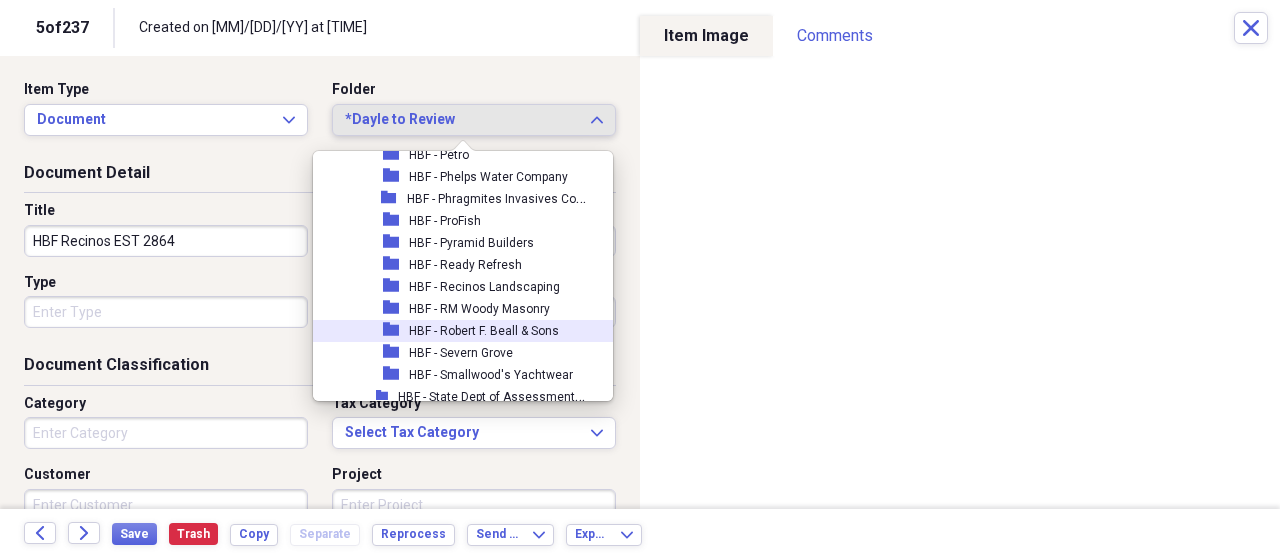 scroll, scrollTop: 1888, scrollLeft: 0, axis: vertical 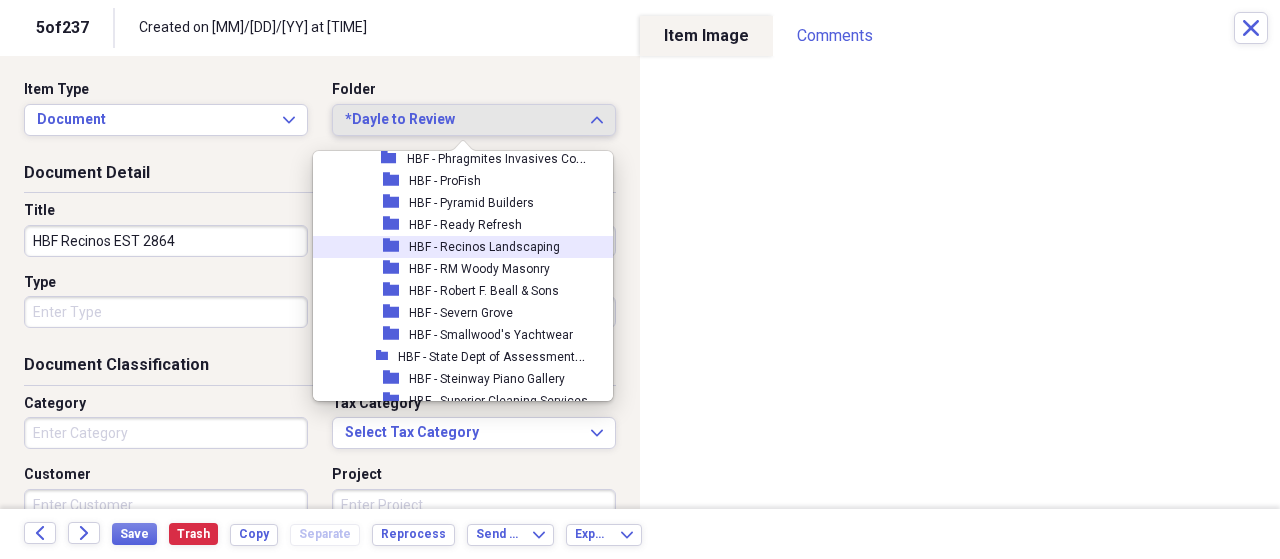 click on "HBF - Recinos Landscaping" at bounding box center [484, 247] 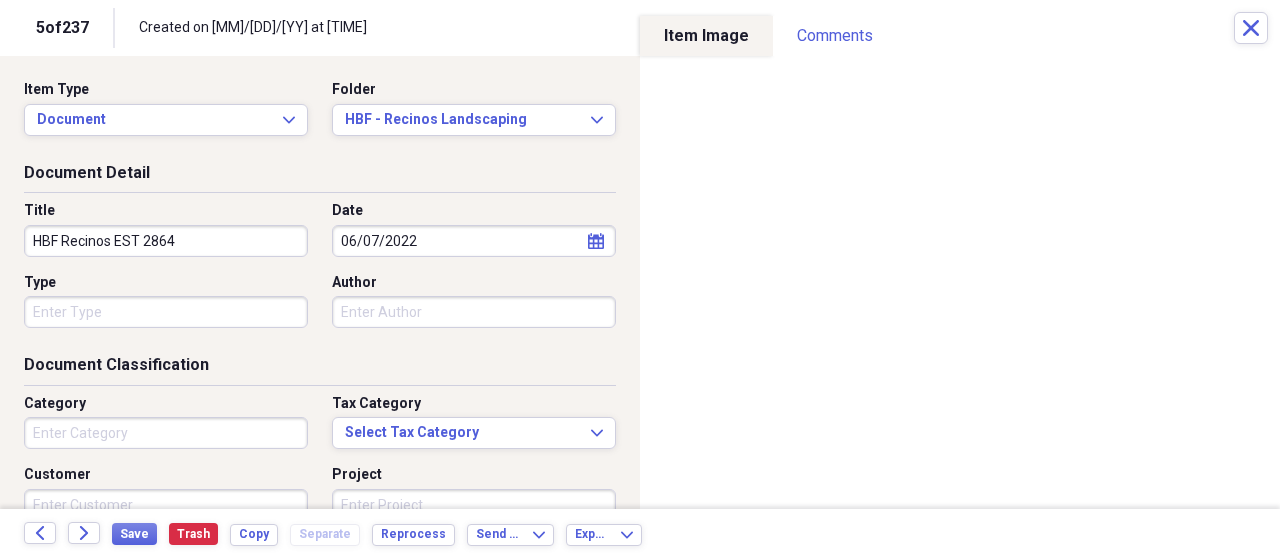click on "HBF Recinos EST 2864" at bounding box center [166, 241] 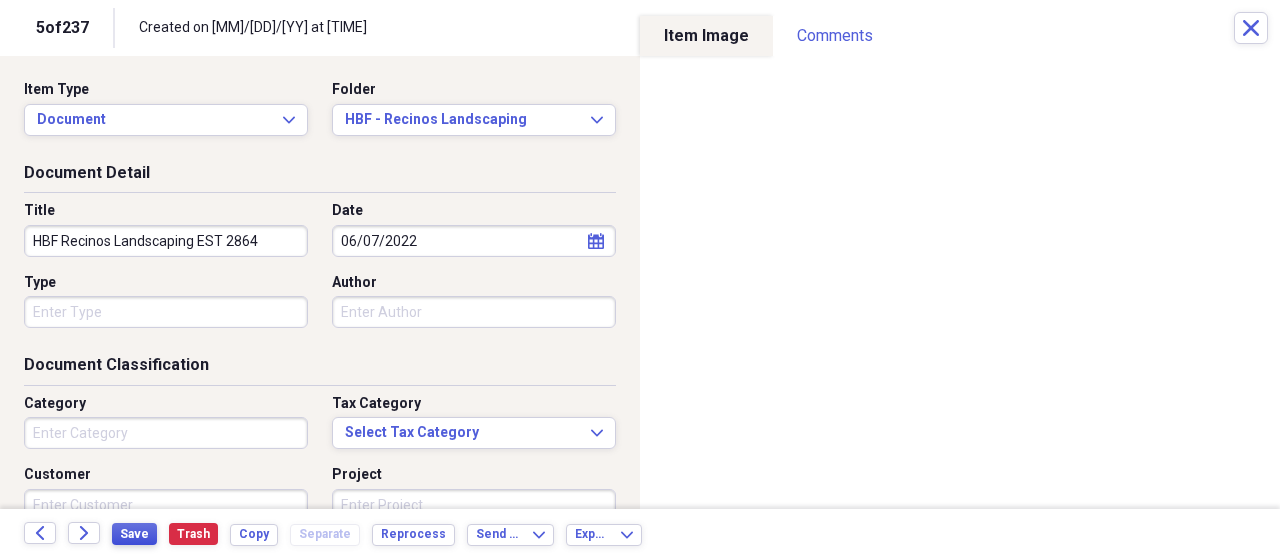 type on "HBF Recinos Landscaping EST 2864" 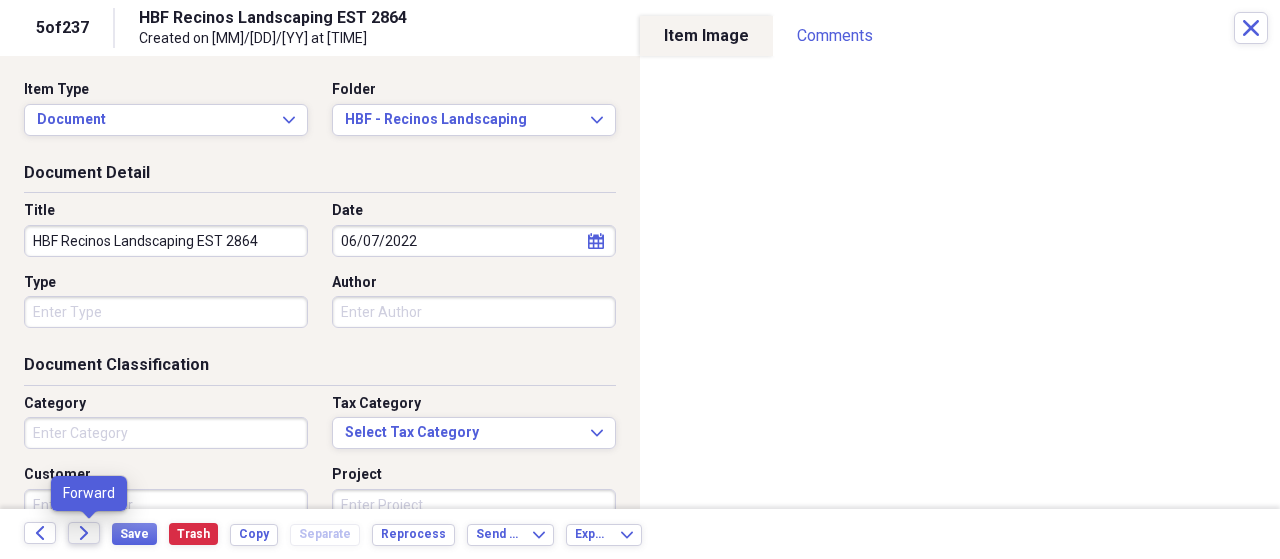click 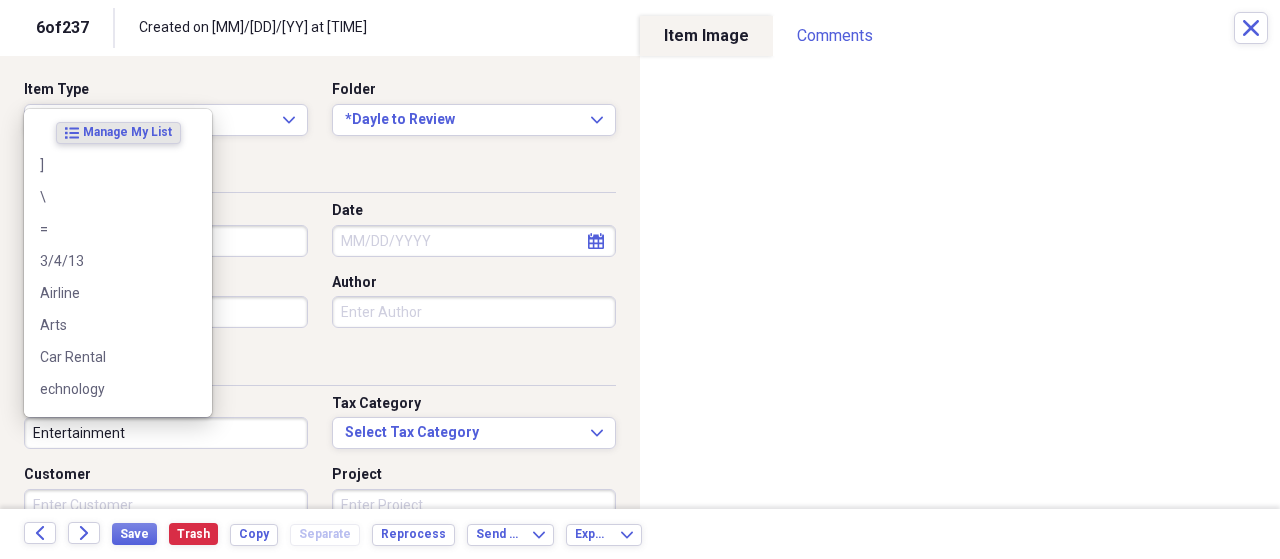 click on "Entertainment" at bounding box center [166, 433] 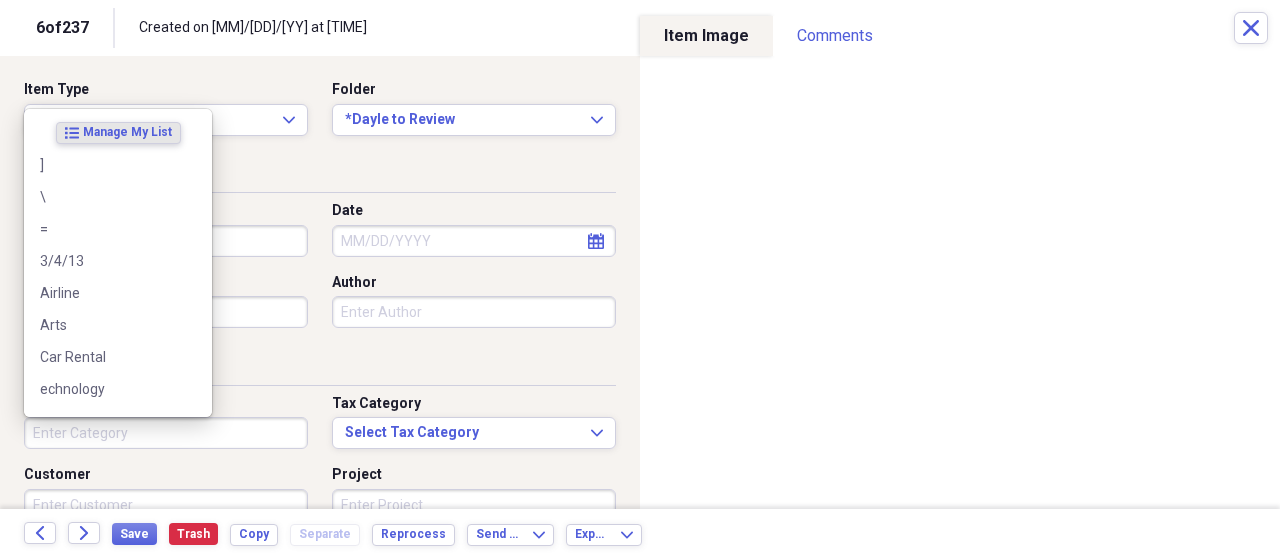 type 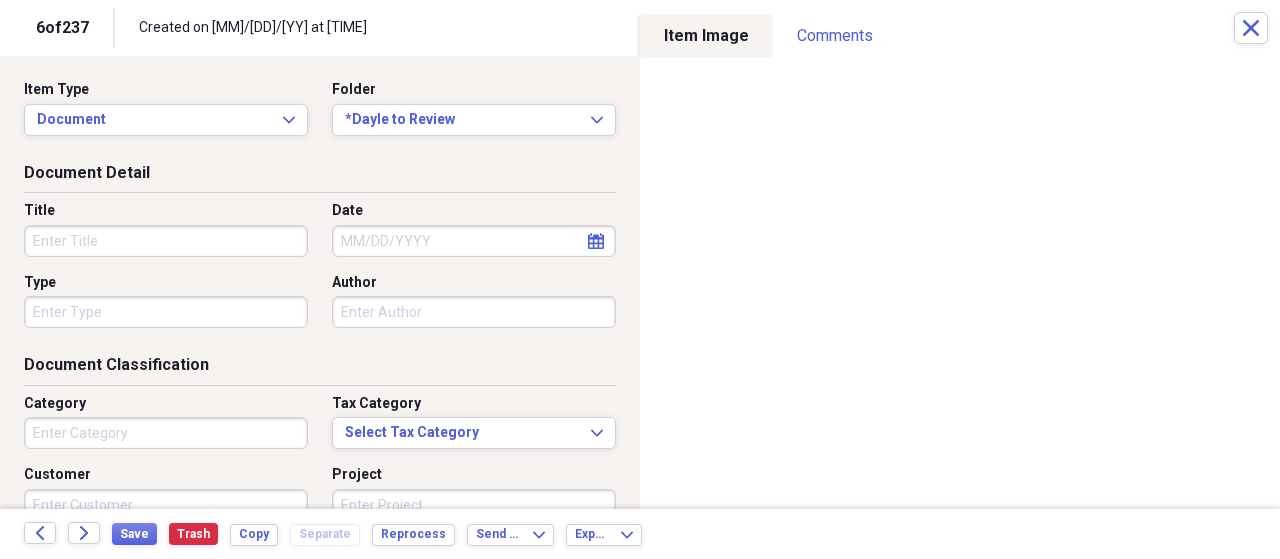 click on "Title" at bounding box center (166, 241) 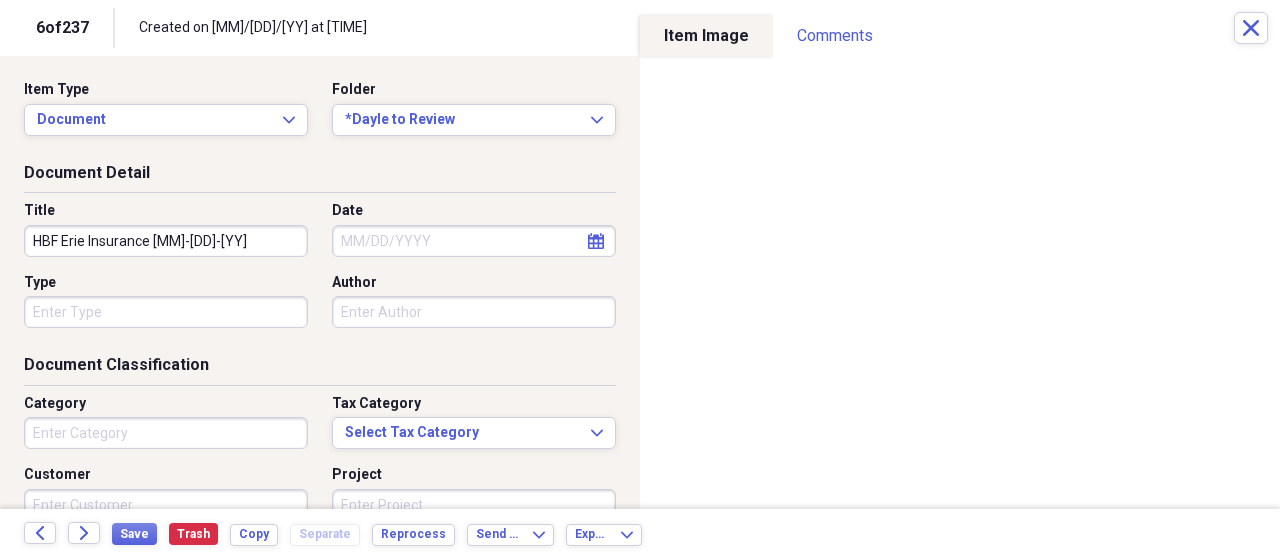 type on "HBF Erie Insurance 06-27-22" 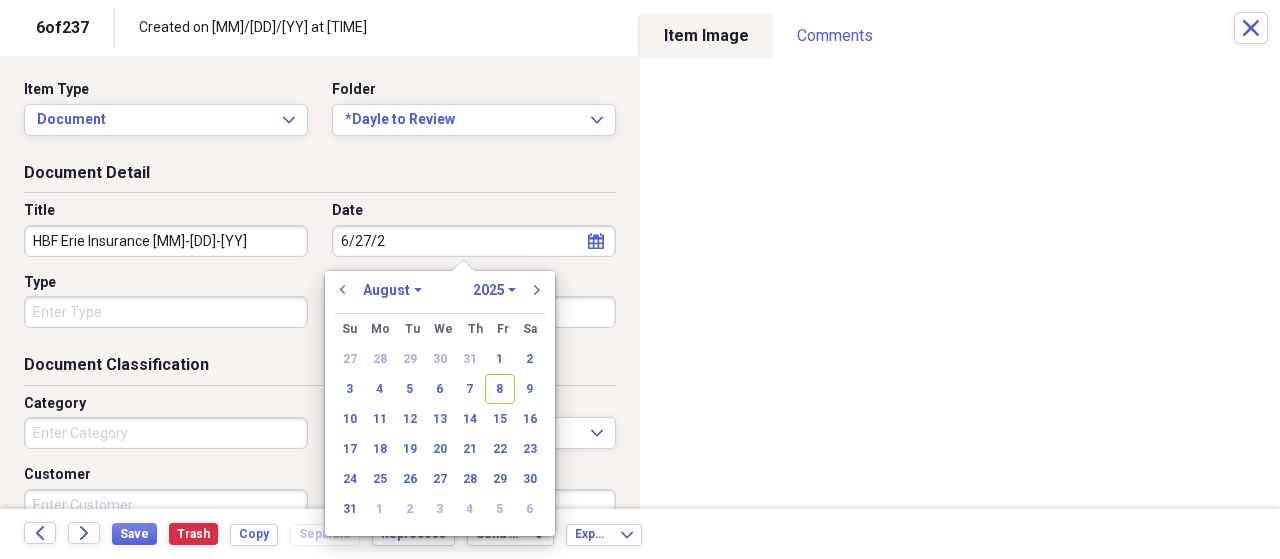 type on "6/27/22" 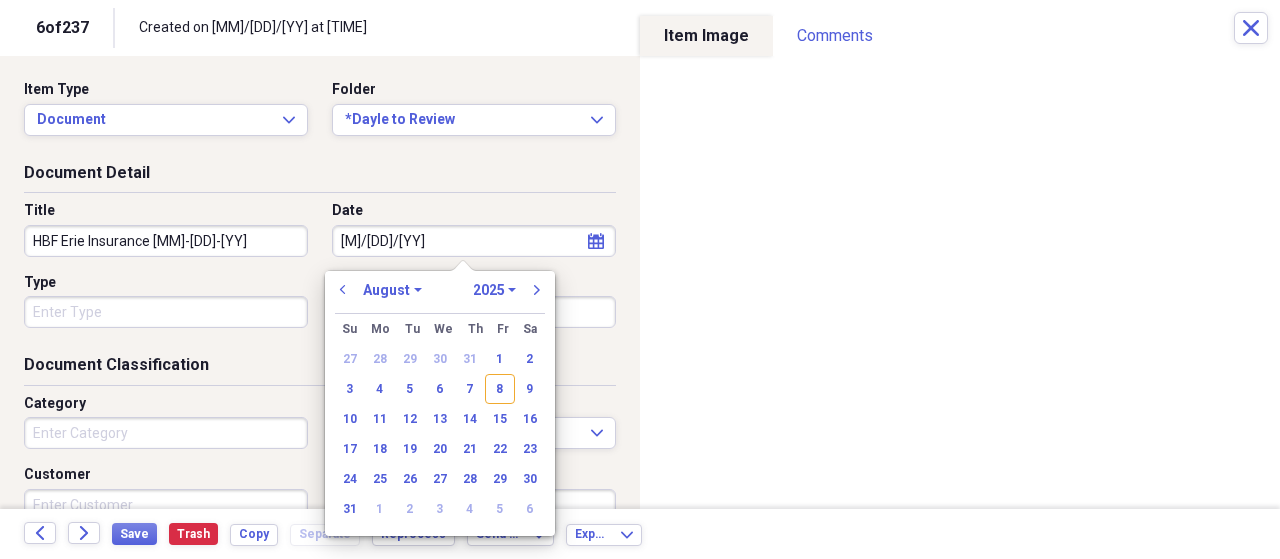 select on "5" 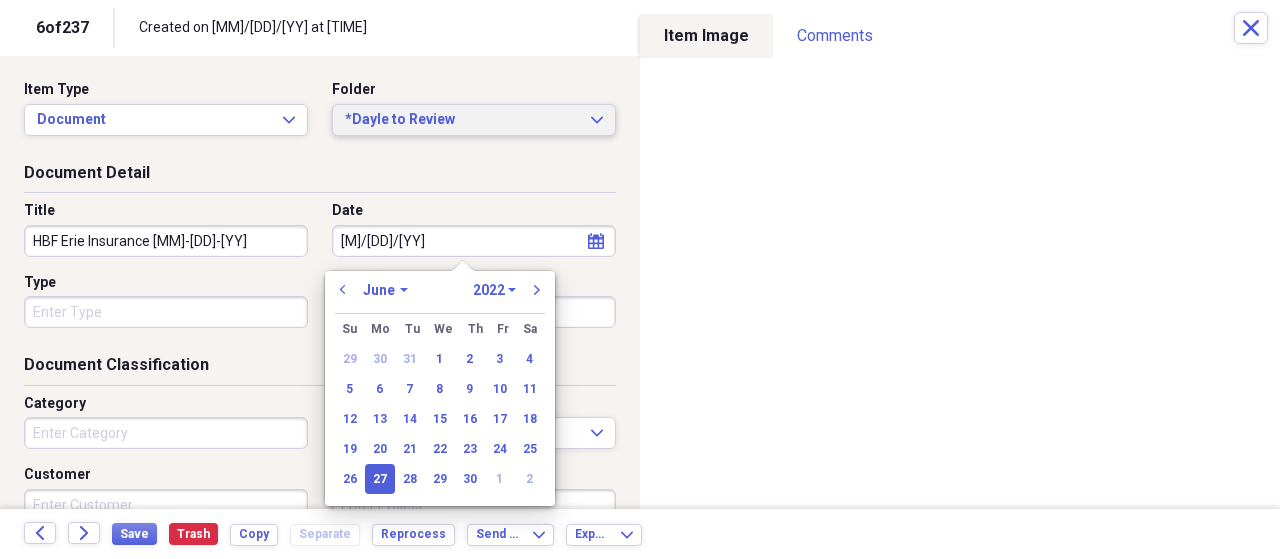 type on "06/27/2022" 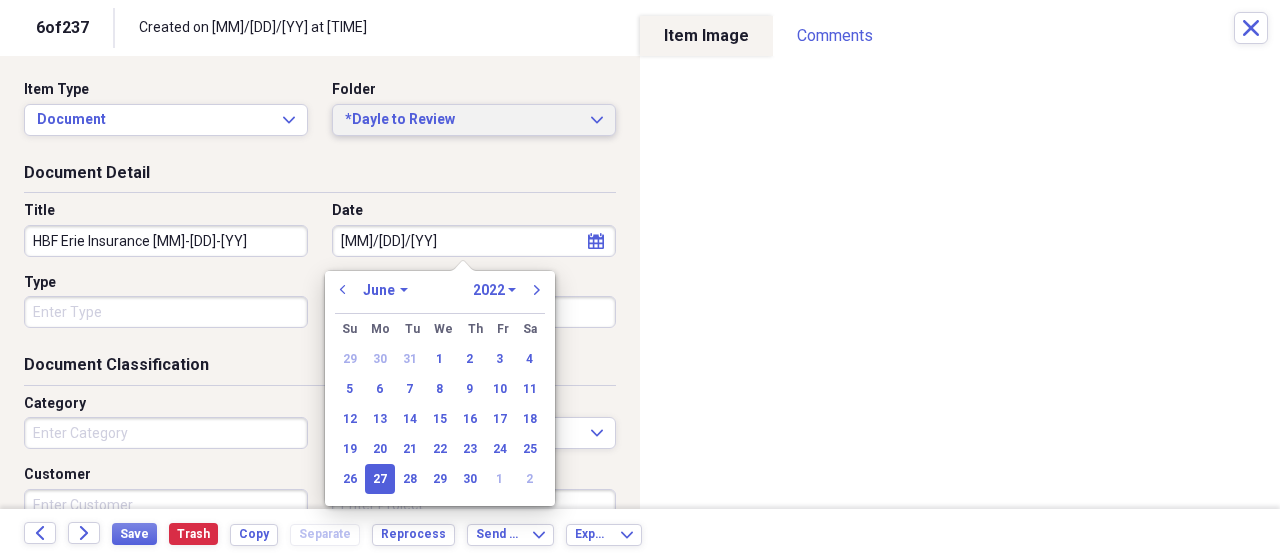 click on "*Dayle to Review Expand" at bounding box center [474, 120] 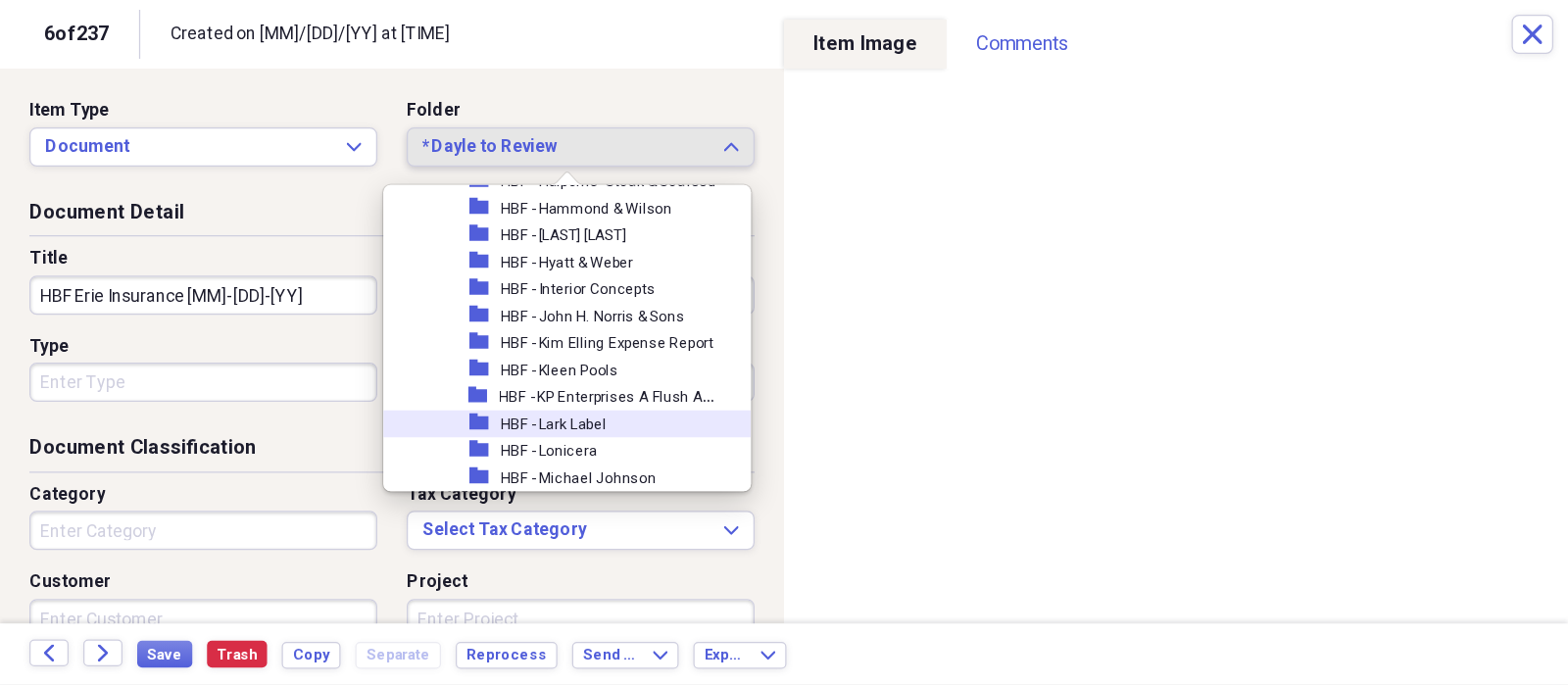 scroll, scrollTop: 1609, scrollLeft: 0, axis: vertical 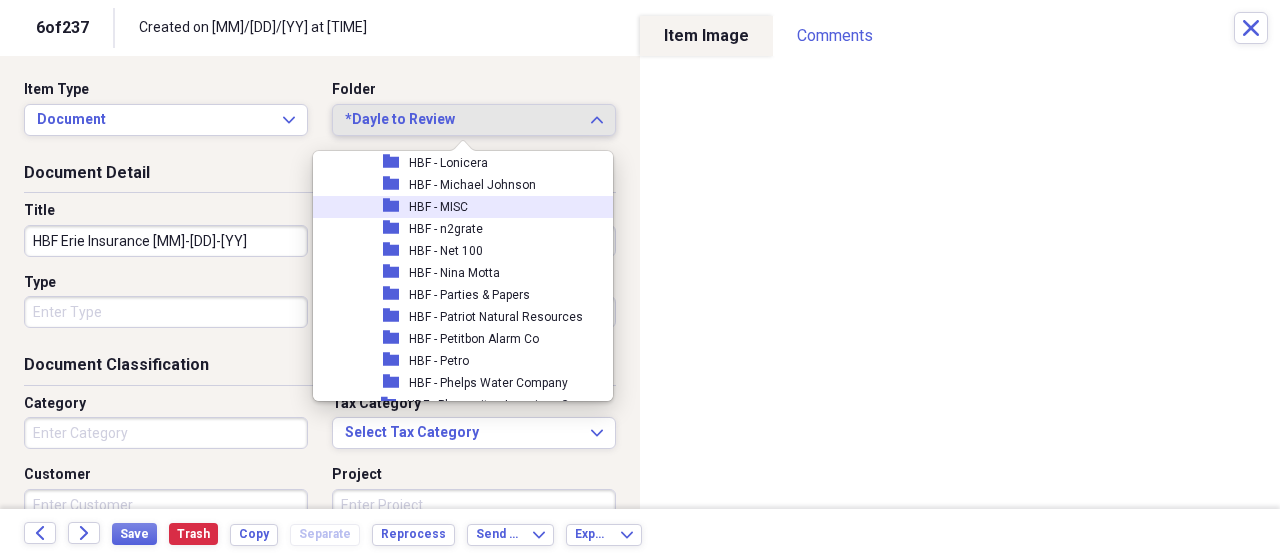 click on "HBF - MISC" at bounding box center (438, 207) 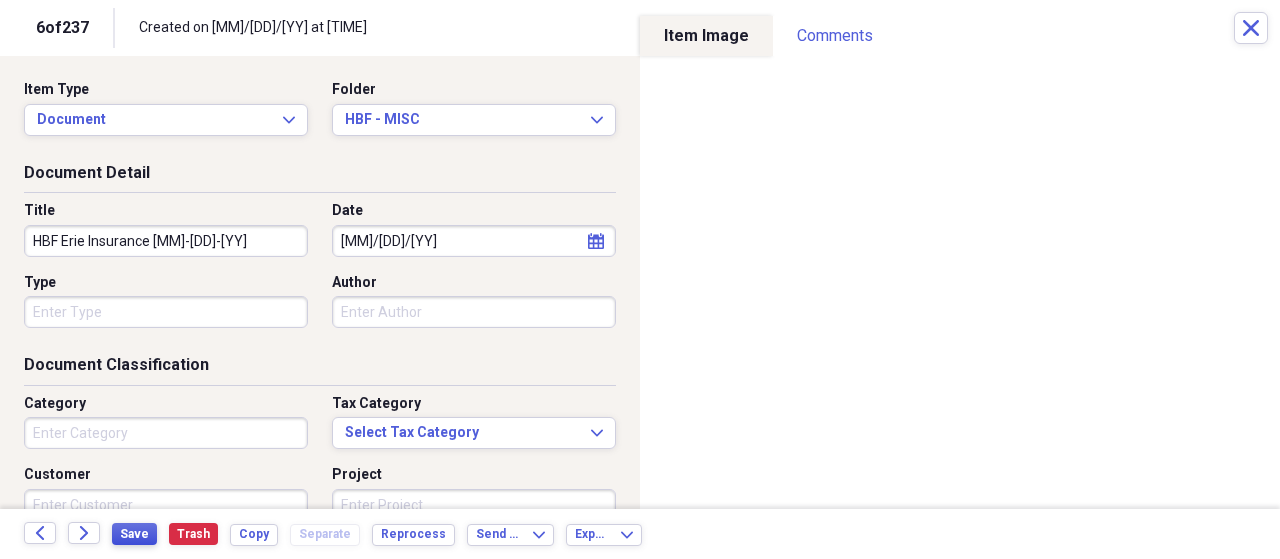 click on "Save" at bounding box center (134, 534) 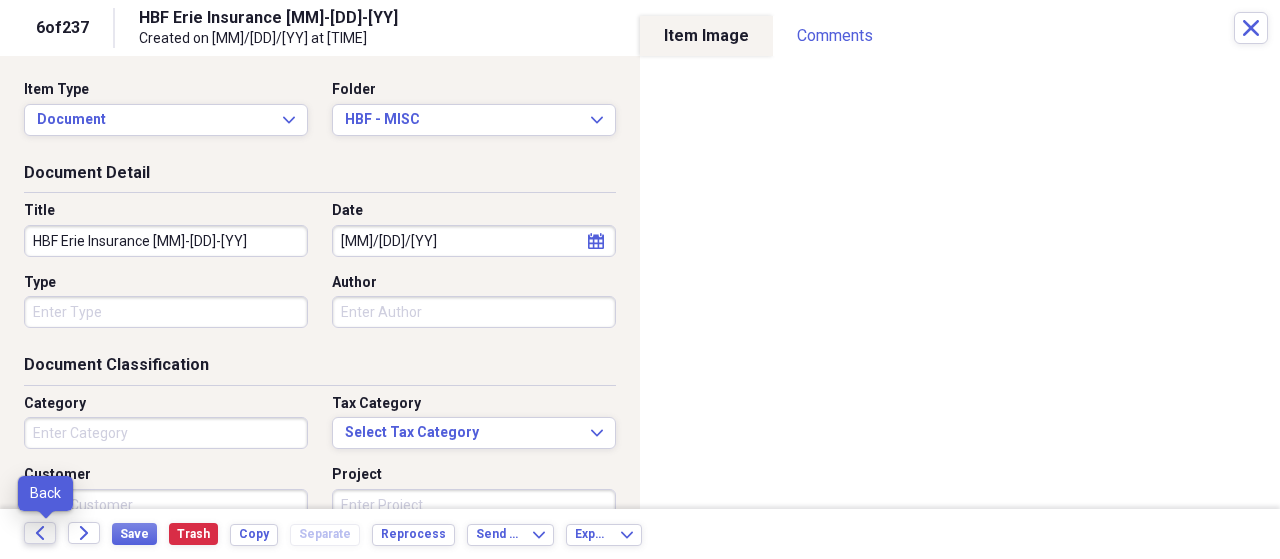 click 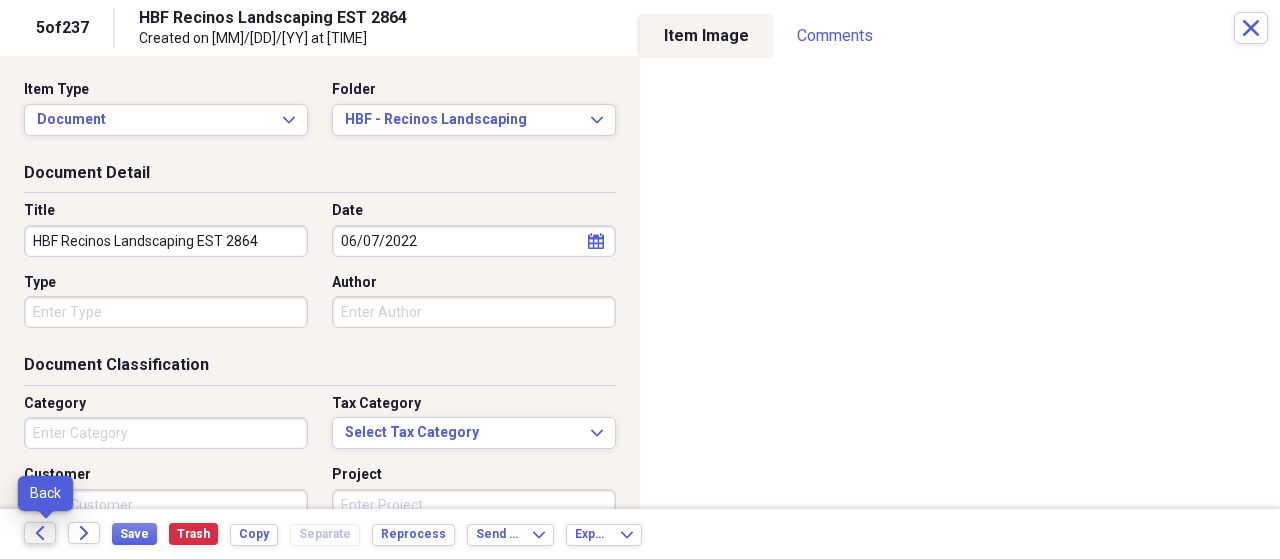 click 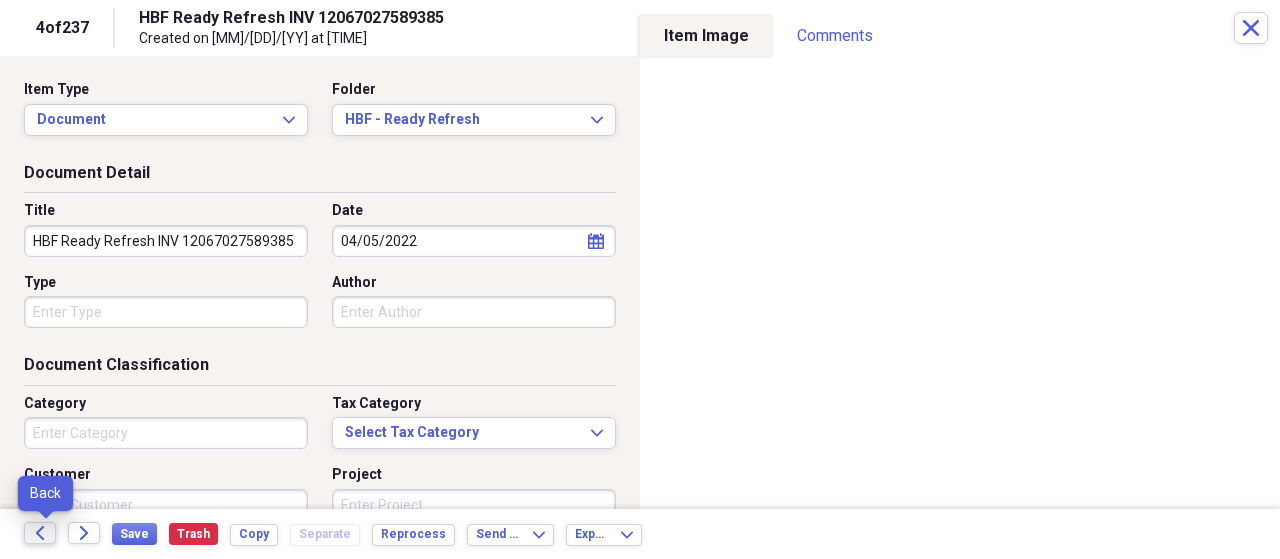 click 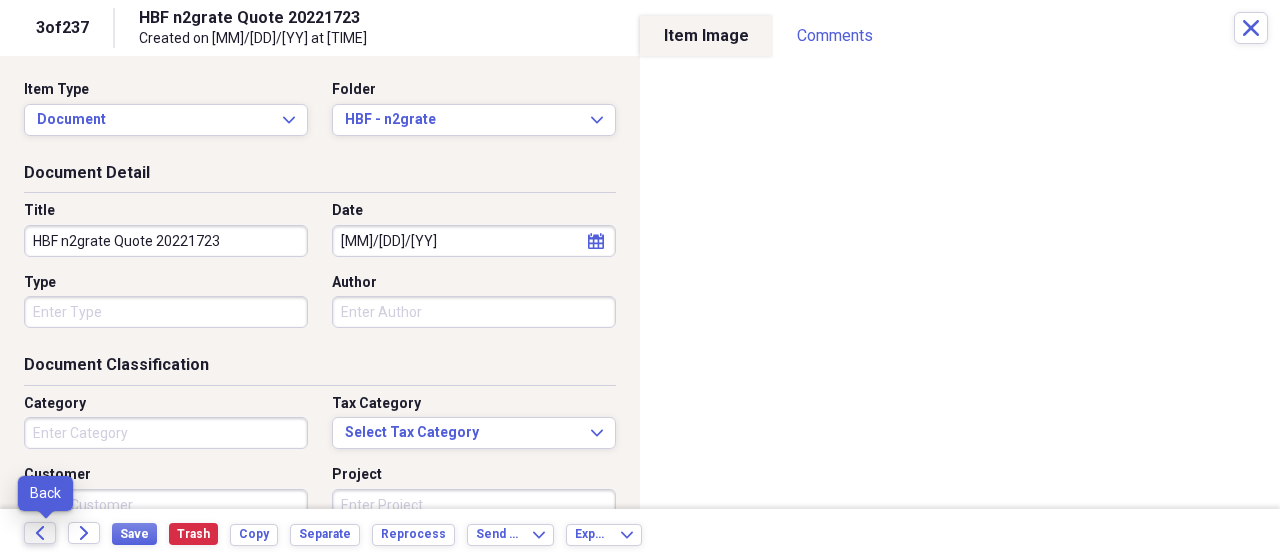 click 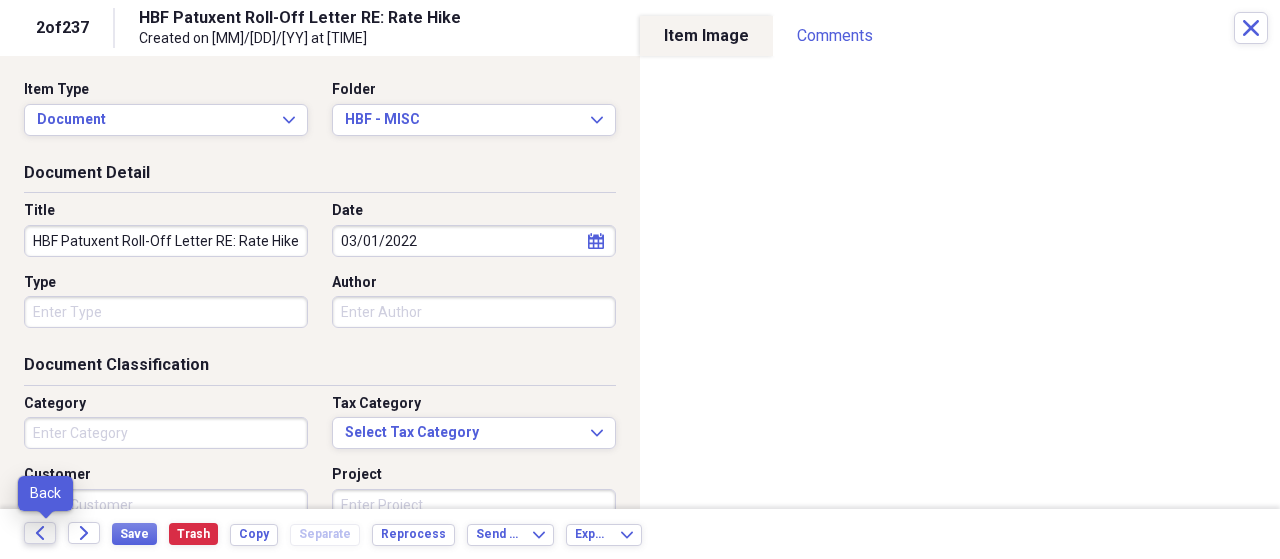click 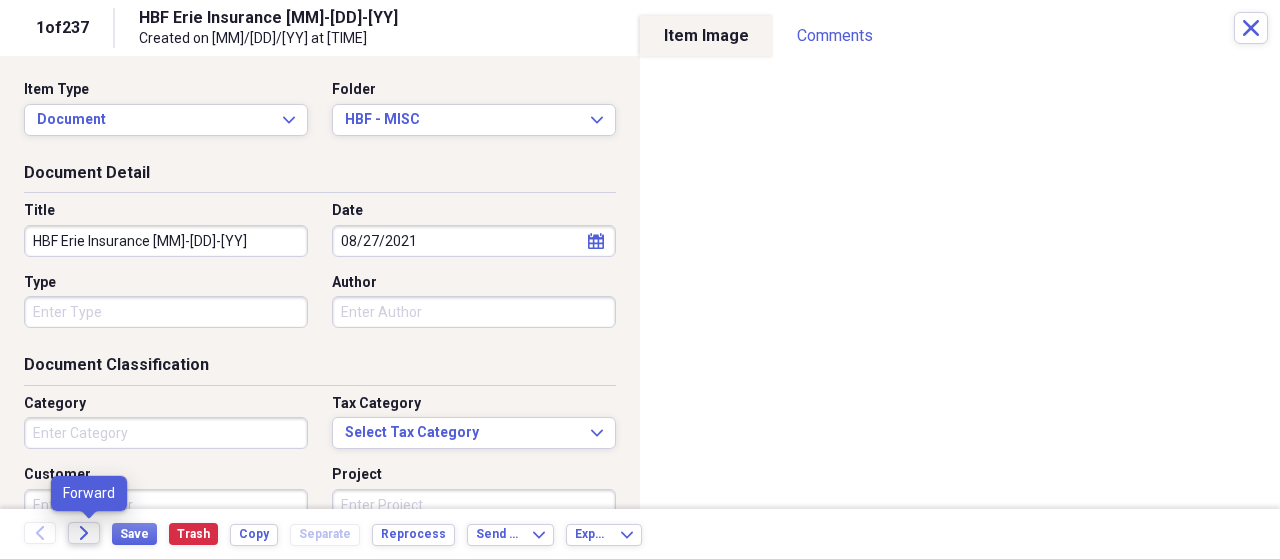 click on "Forward" 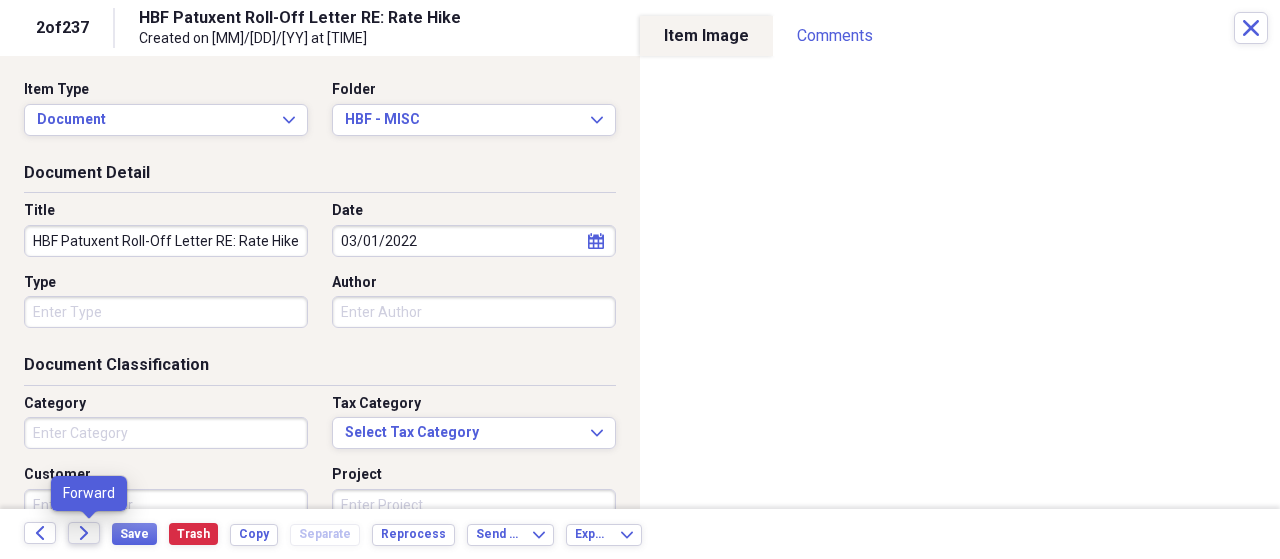 click on "Forward" 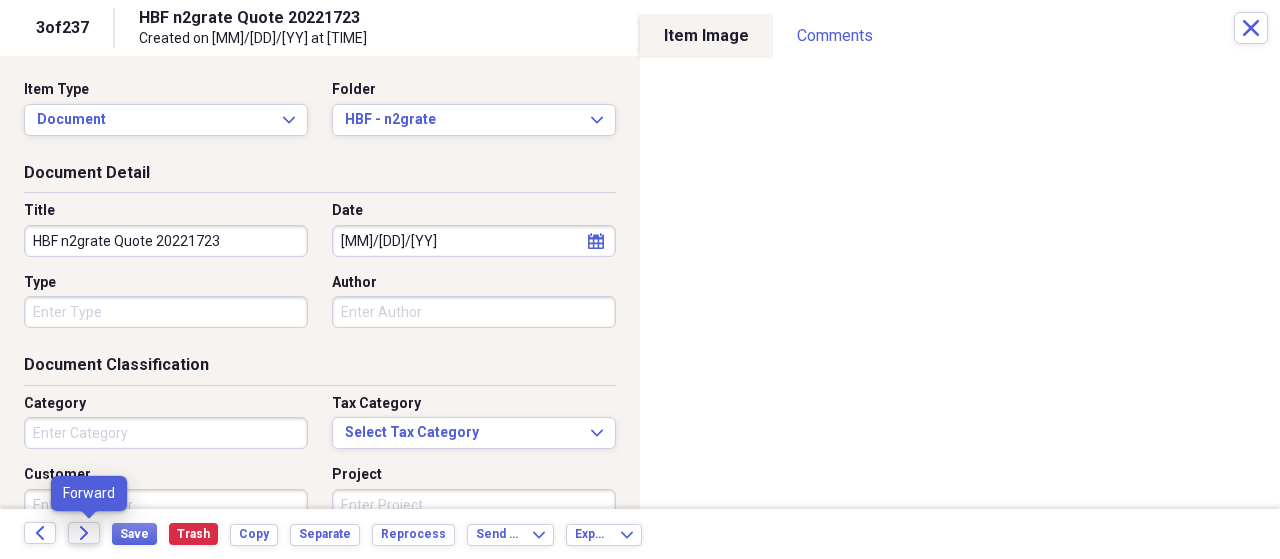 click on "Forward" 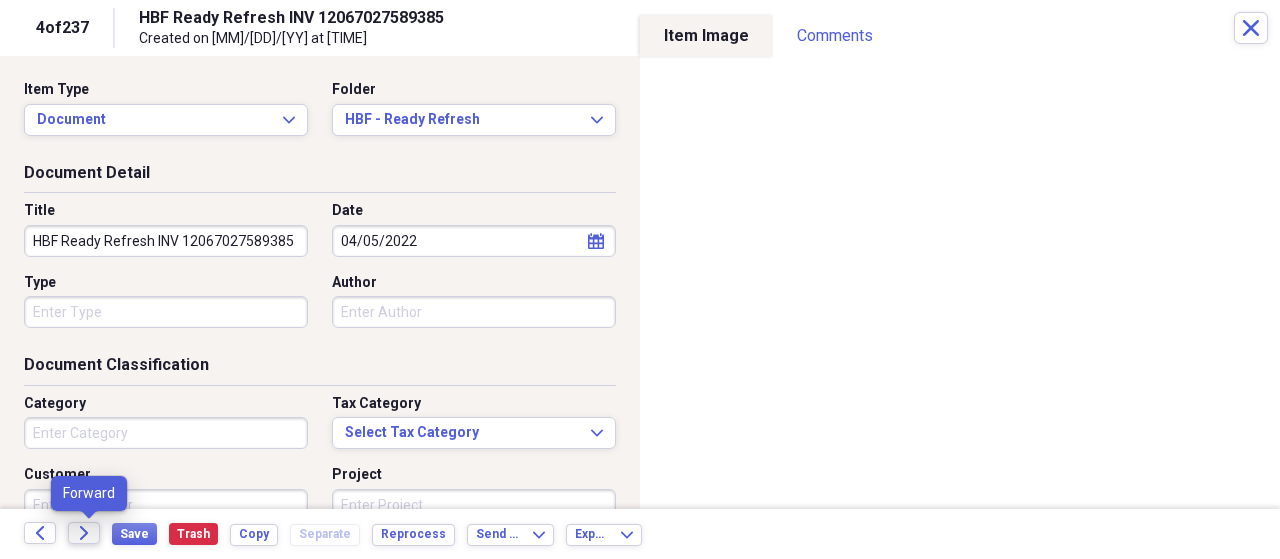click on "Forward" 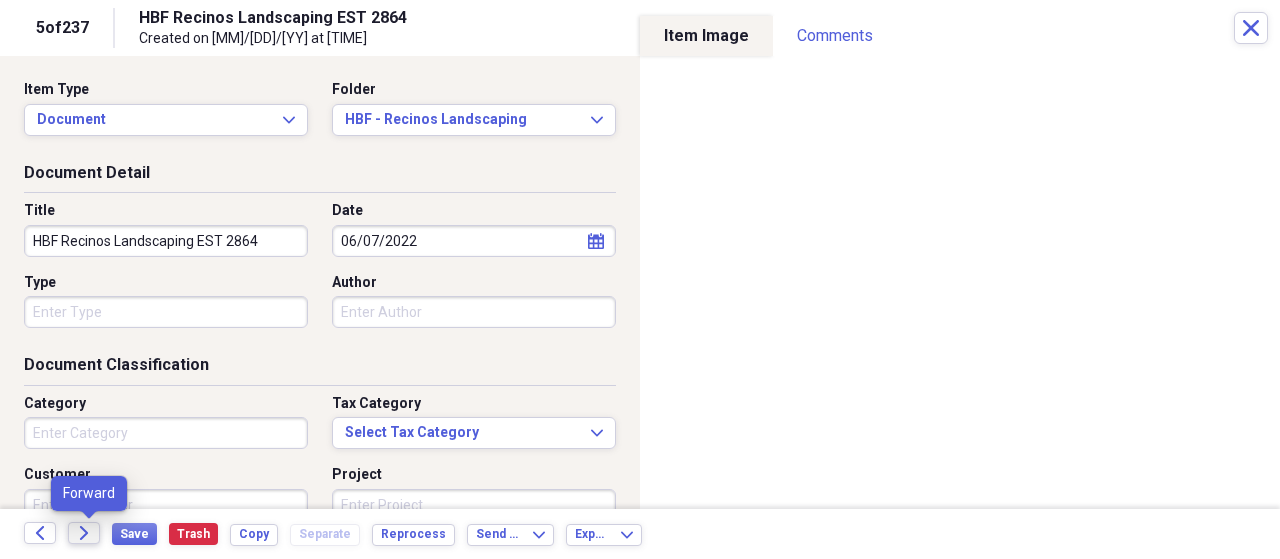 click on "Forward" 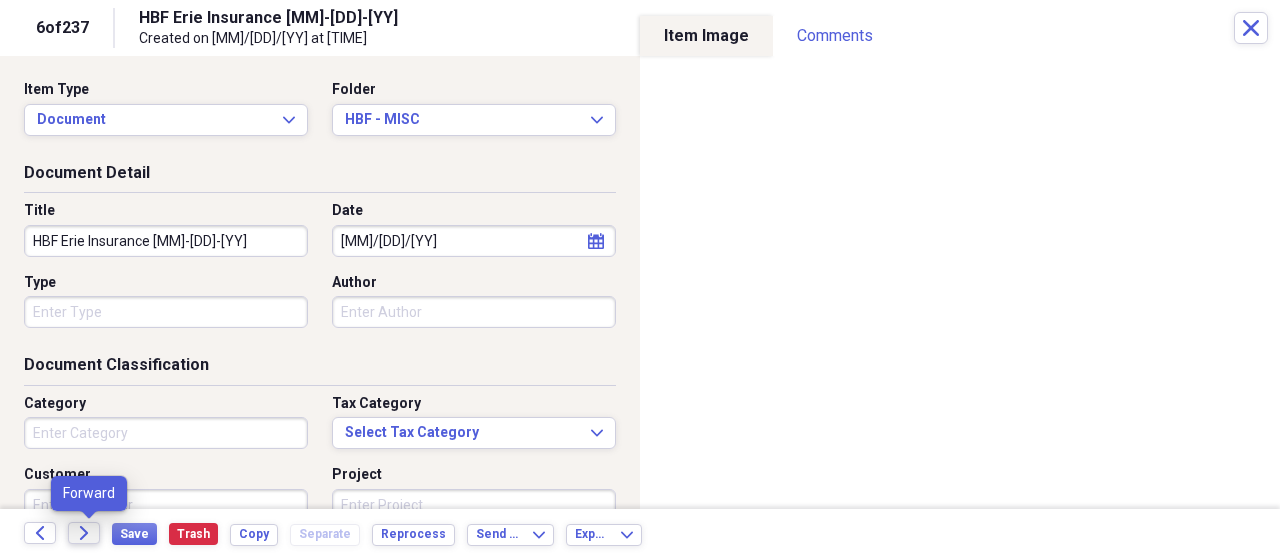 click on "Forward" 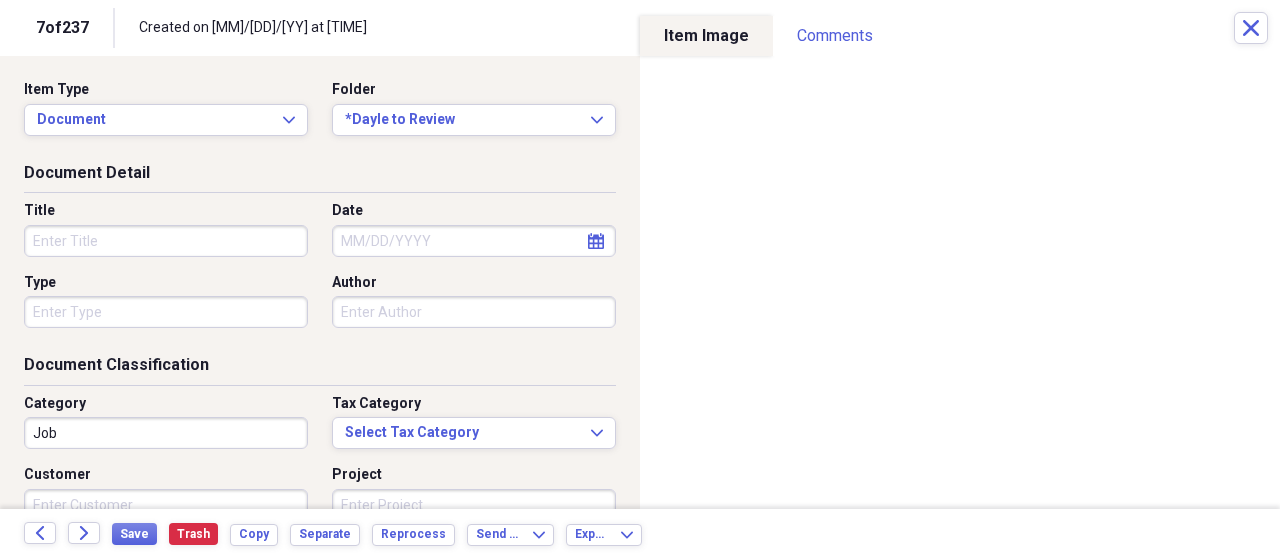 click on "Back Forward Save Trash Copy Separate Reprocess Send To Expand Export Expand" at bounding box center (640, 534) 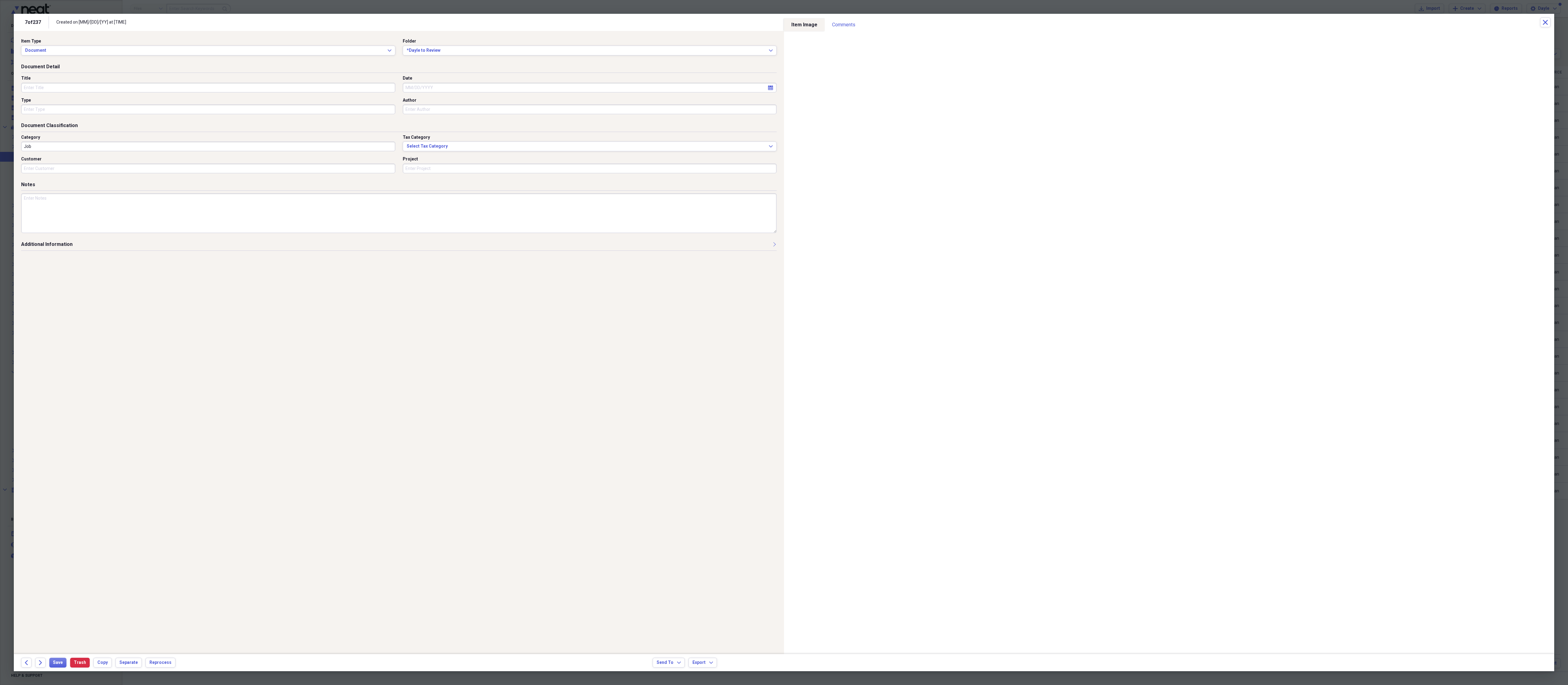 scroll, scrollTop: 0, scrollLeft: 0, axis: both 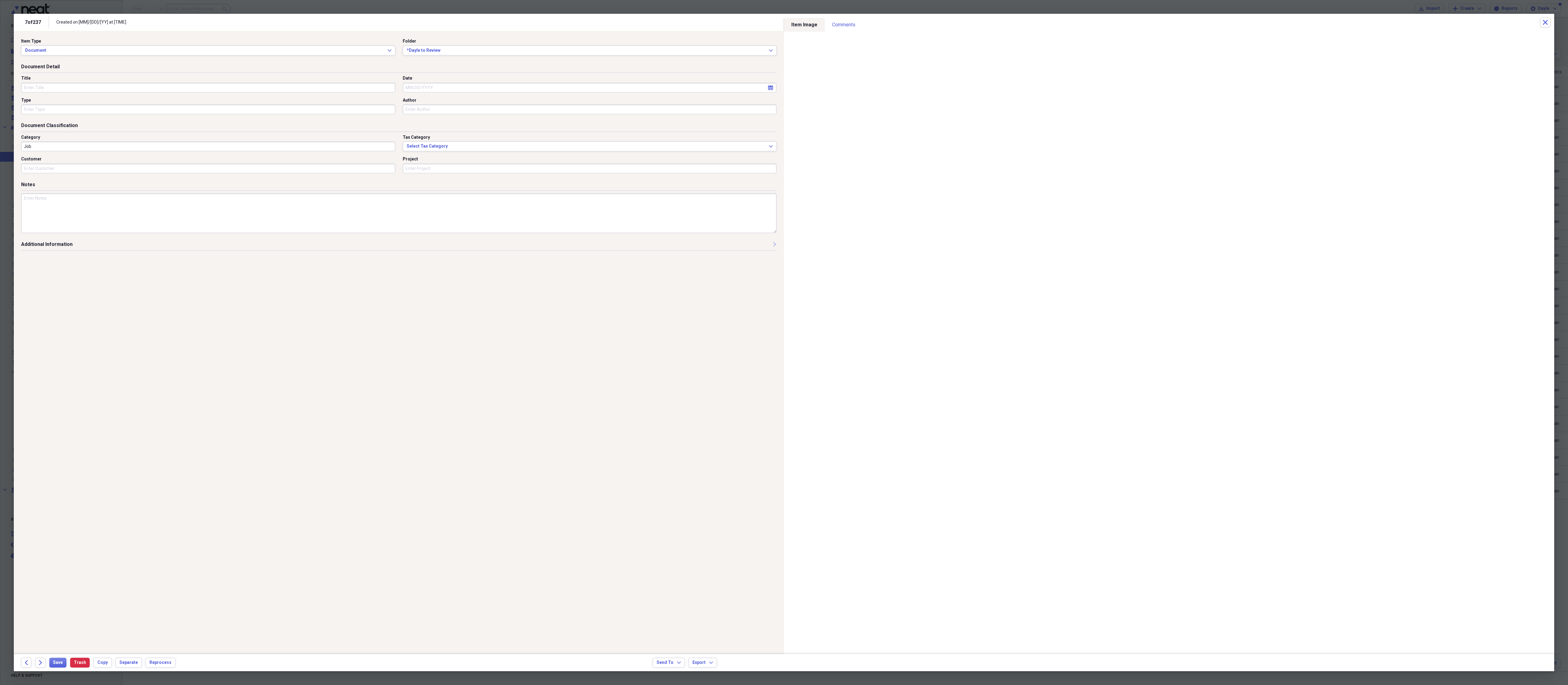 click on "Document Classification" at bounding box center (399, 127) 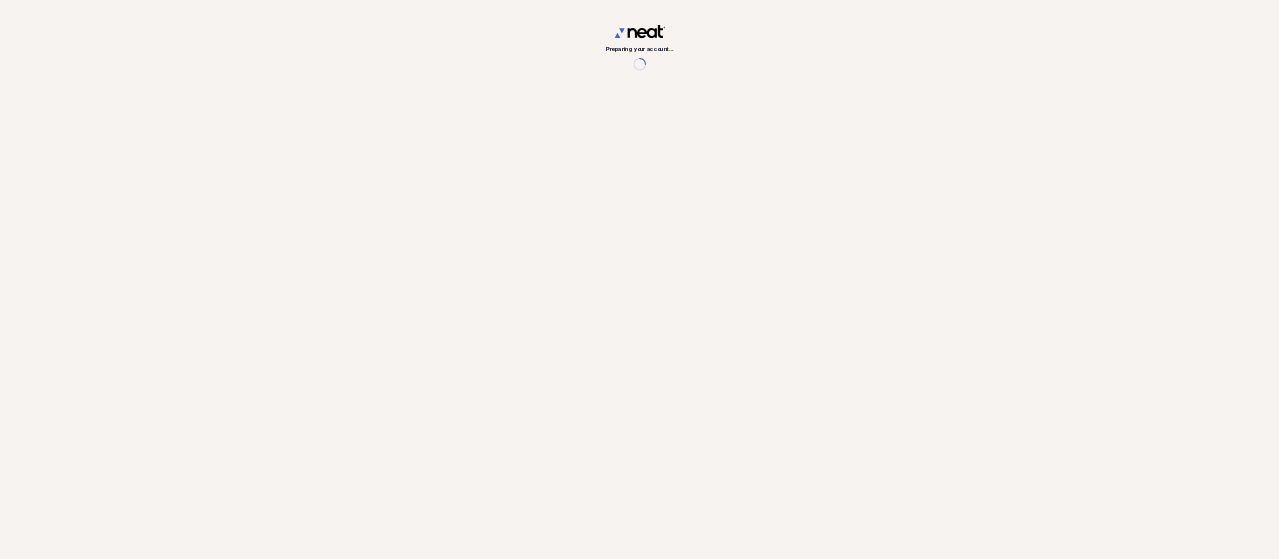 scroll, scrollTop: 0, scrollLeft: 0, axis: both 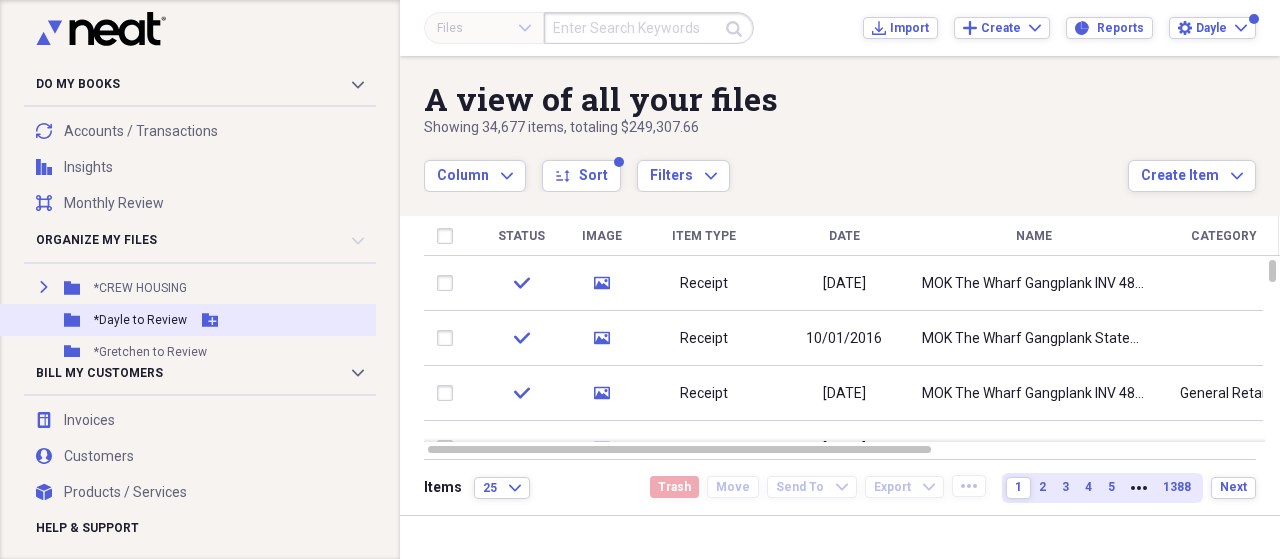 click on "*Dayle to Review" at bounding box center (140, 320) 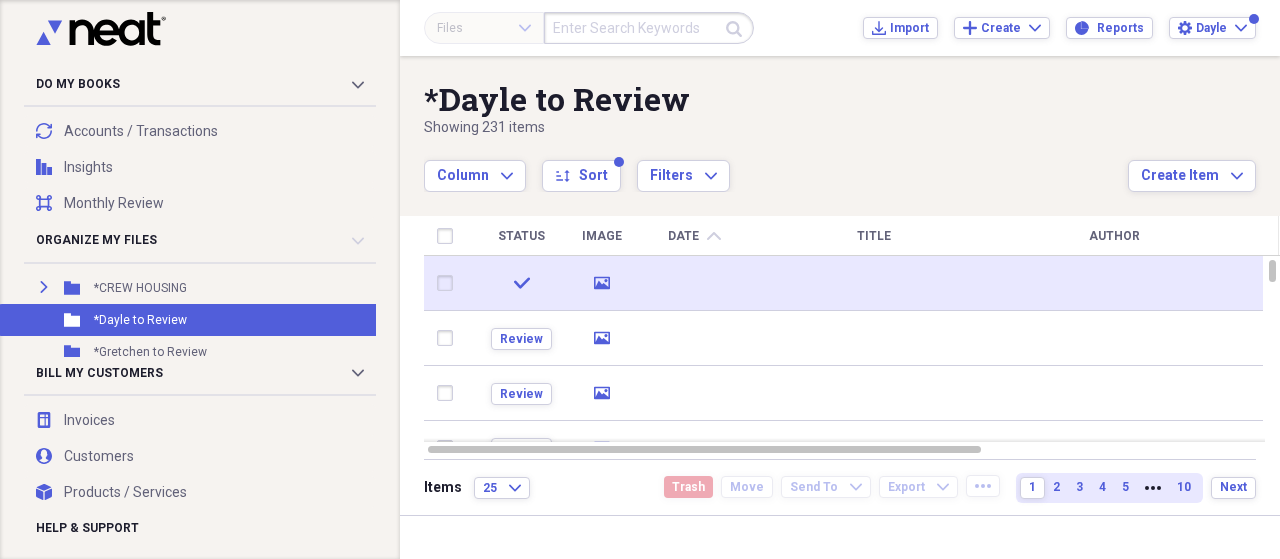 click at bounding box center [694, 283] 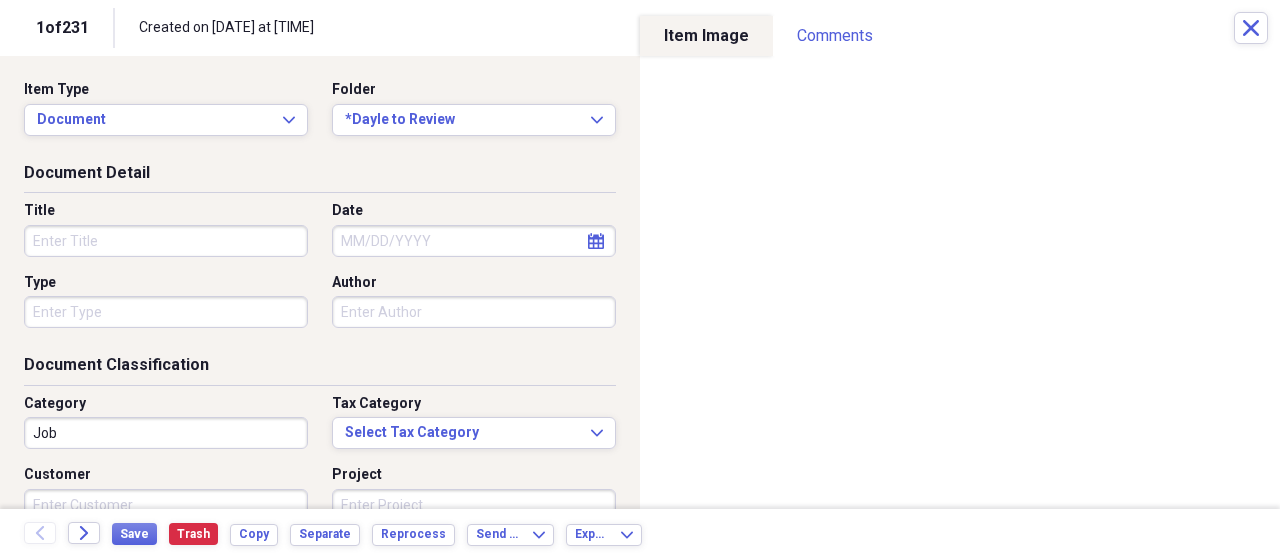 click on "Job" at bounding box center (166, 433) 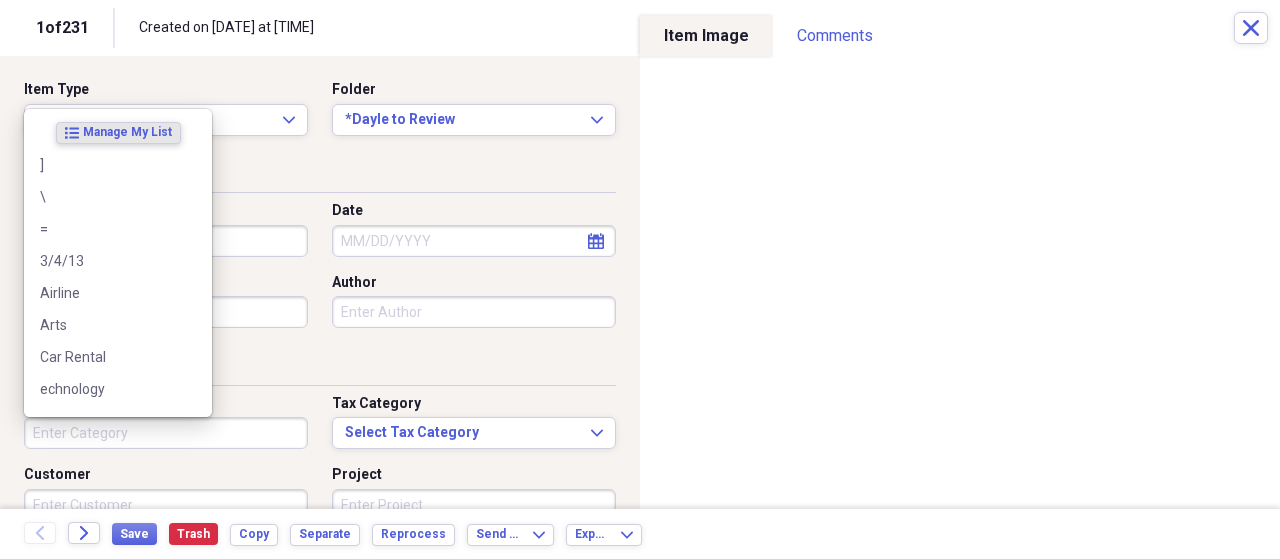 type 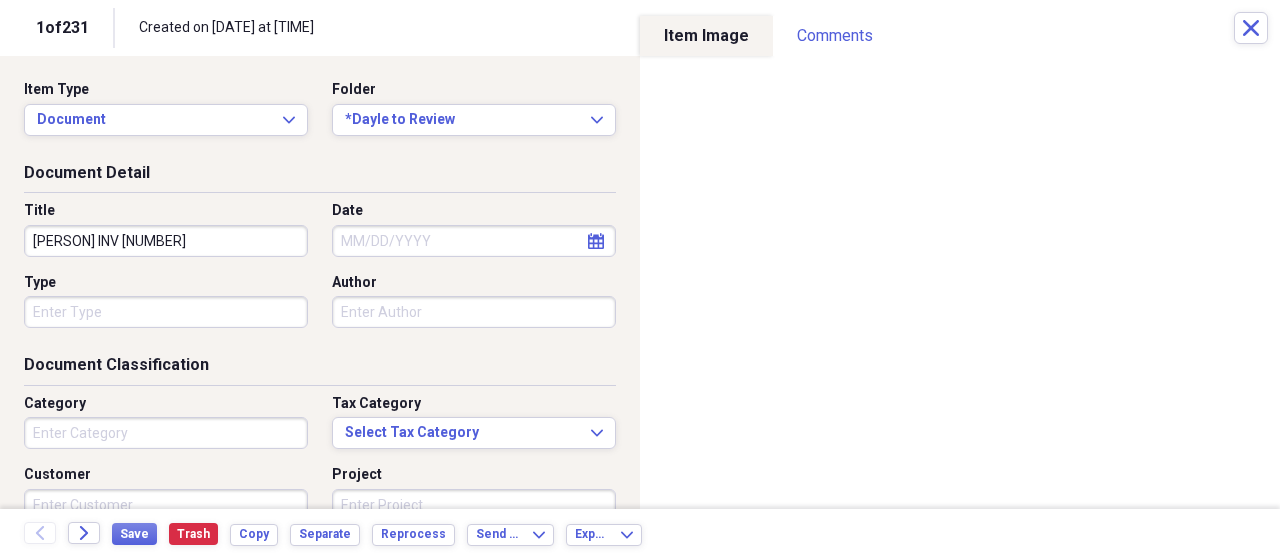 type on "HBF Richards Tree Care INV 2277" 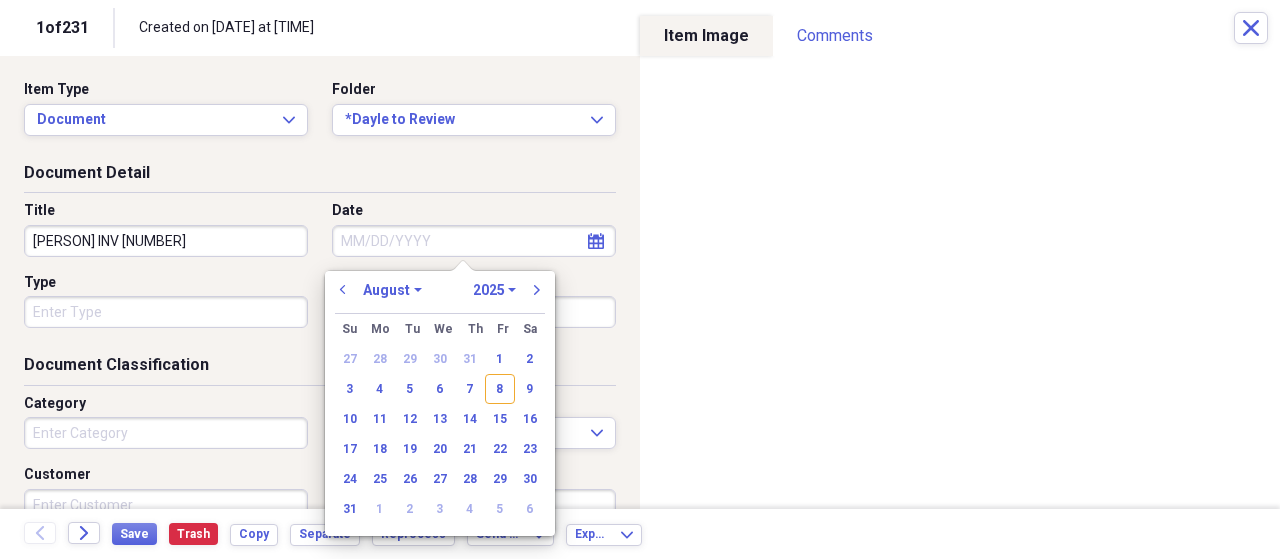 click on "Date" at bounding box center [474, 241] 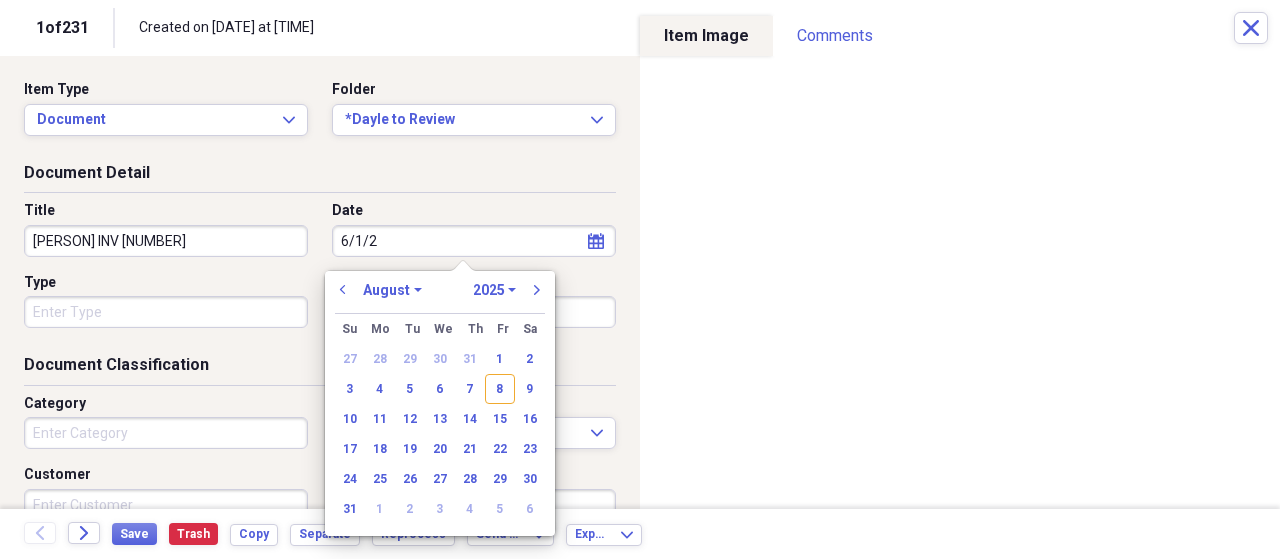 type on "6/1/21" 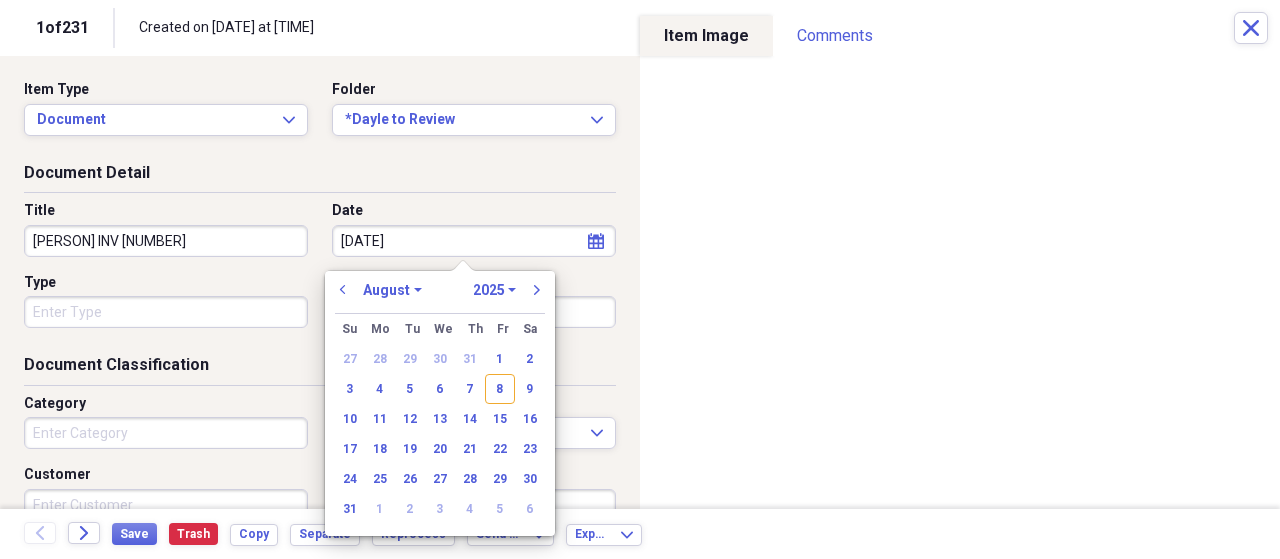 select on "5" 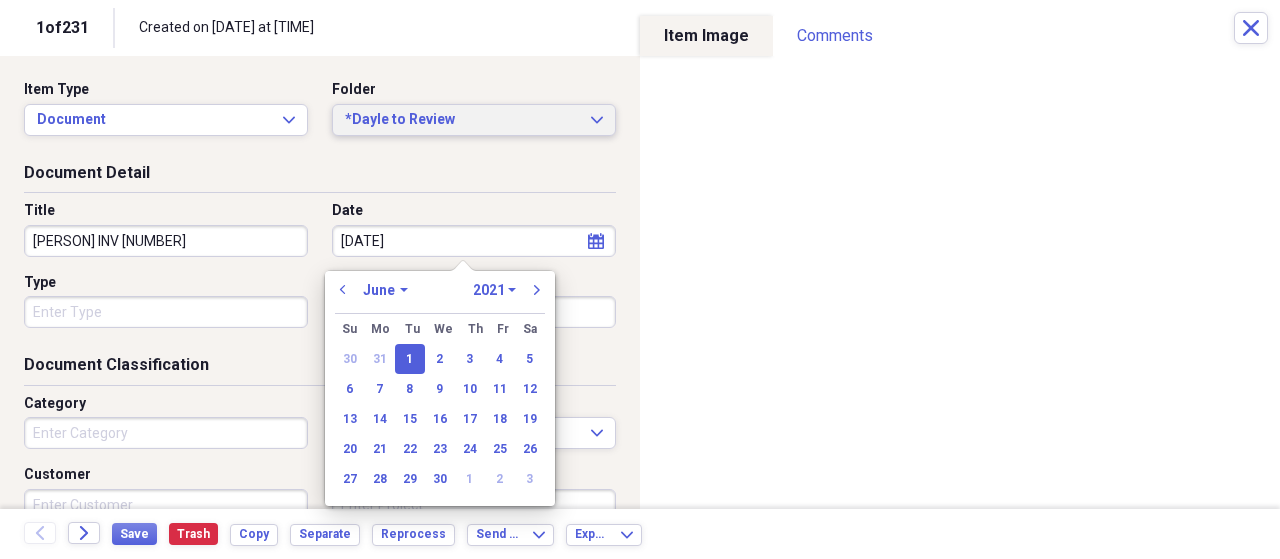 type on "06/01/2021" 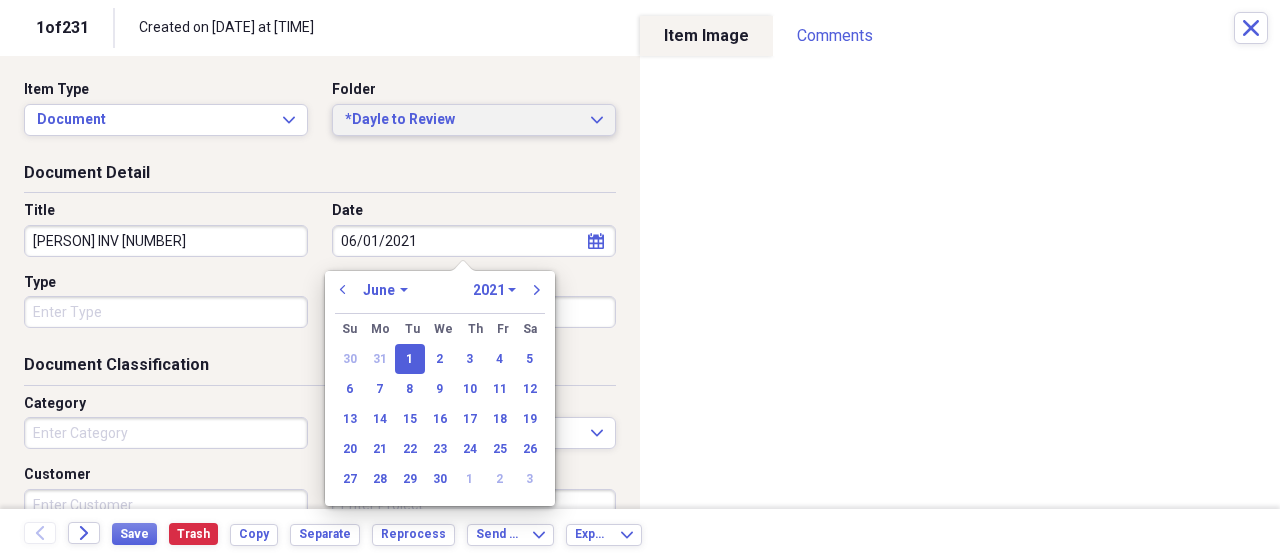 click on "*Dayle to Review" at bounding box center (462, 120) 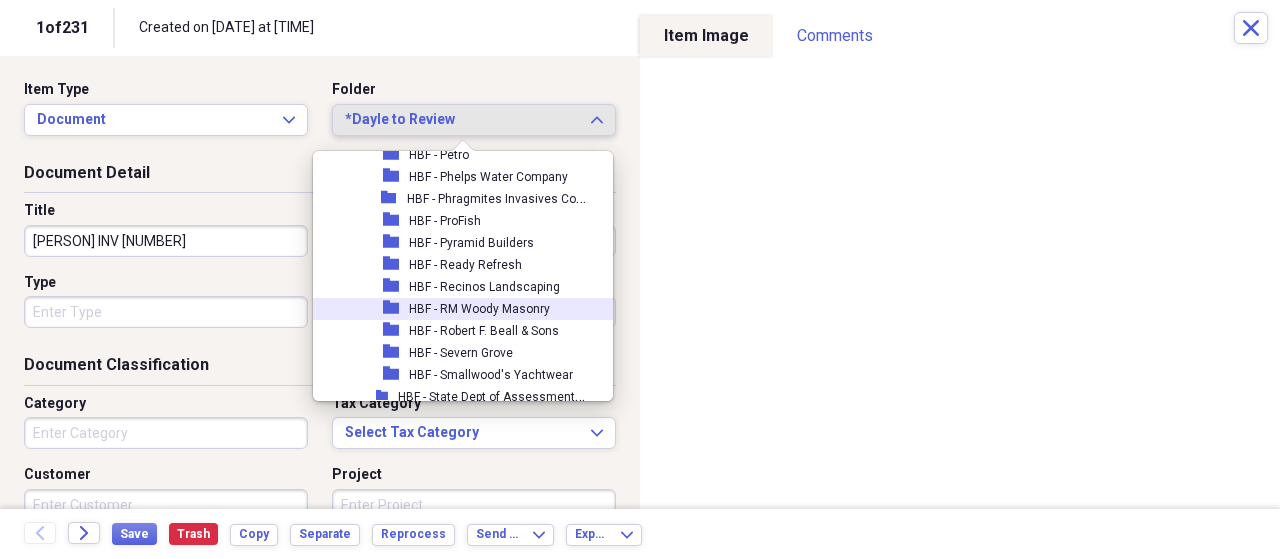 scroll, scrollTop: 1642, scrollLeft: 0, axis: vertical 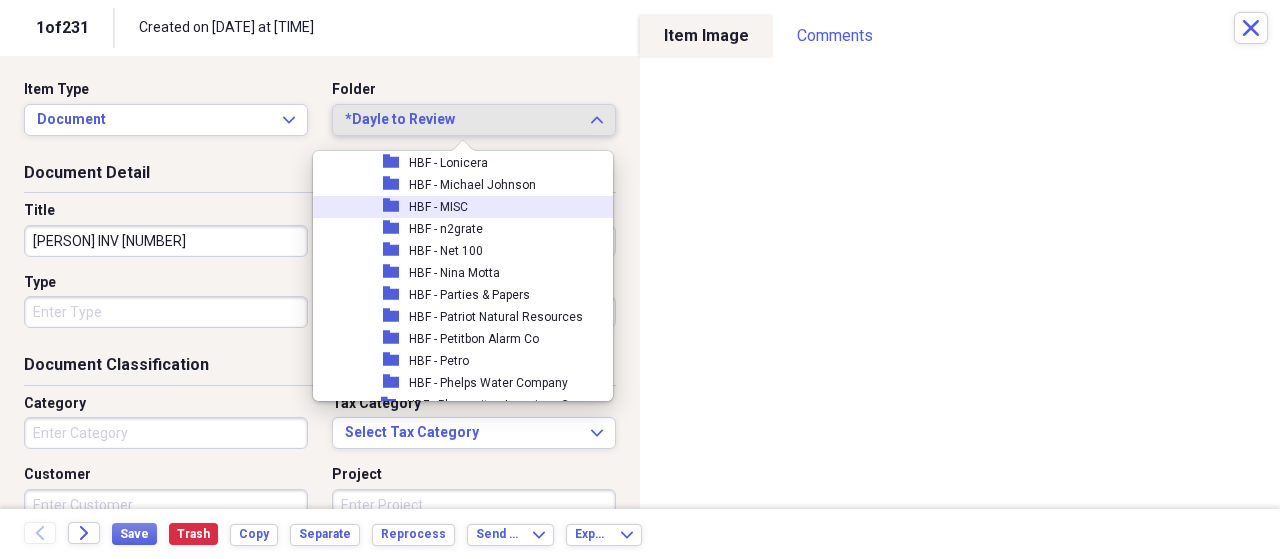 click on "HBF - MISC" at bounding box center (438, 207) 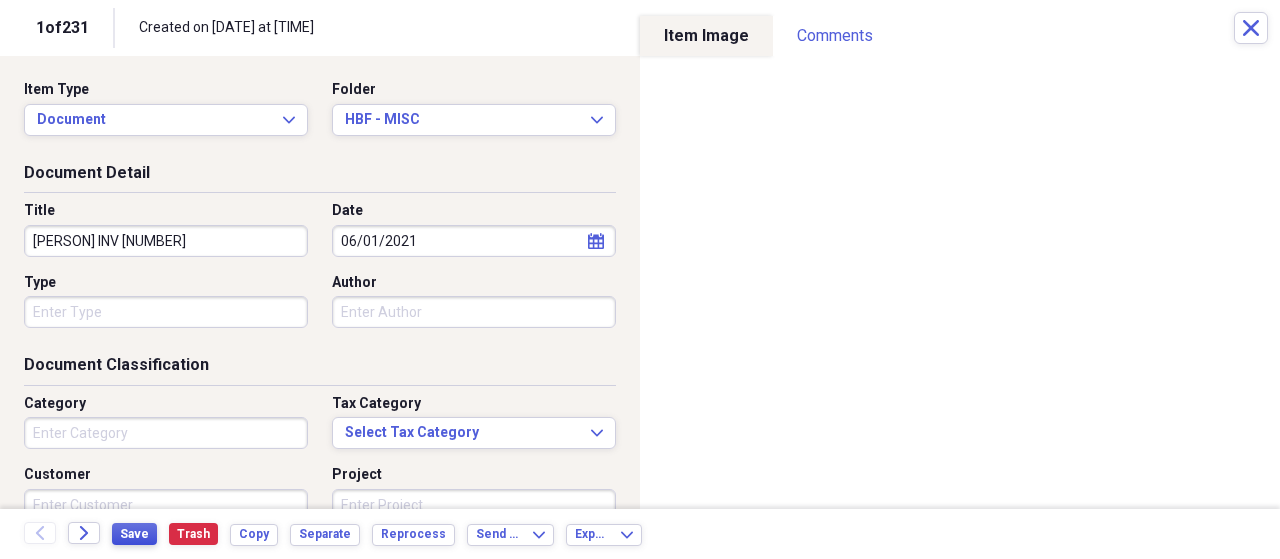 click on "Save" at bounding box center [134, 534] 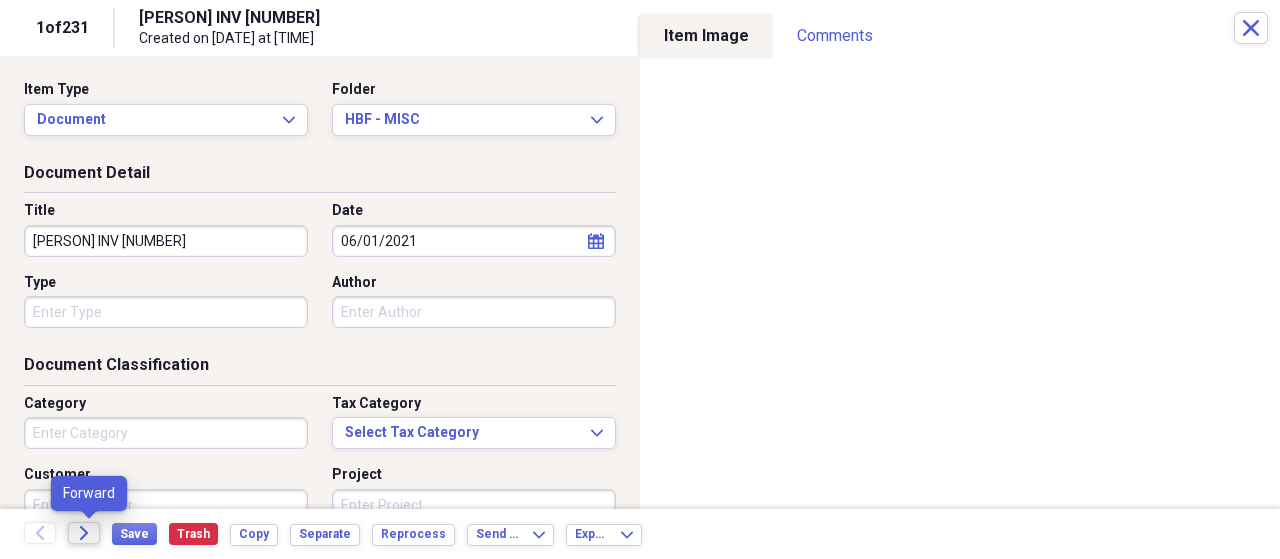 click on "Forward" 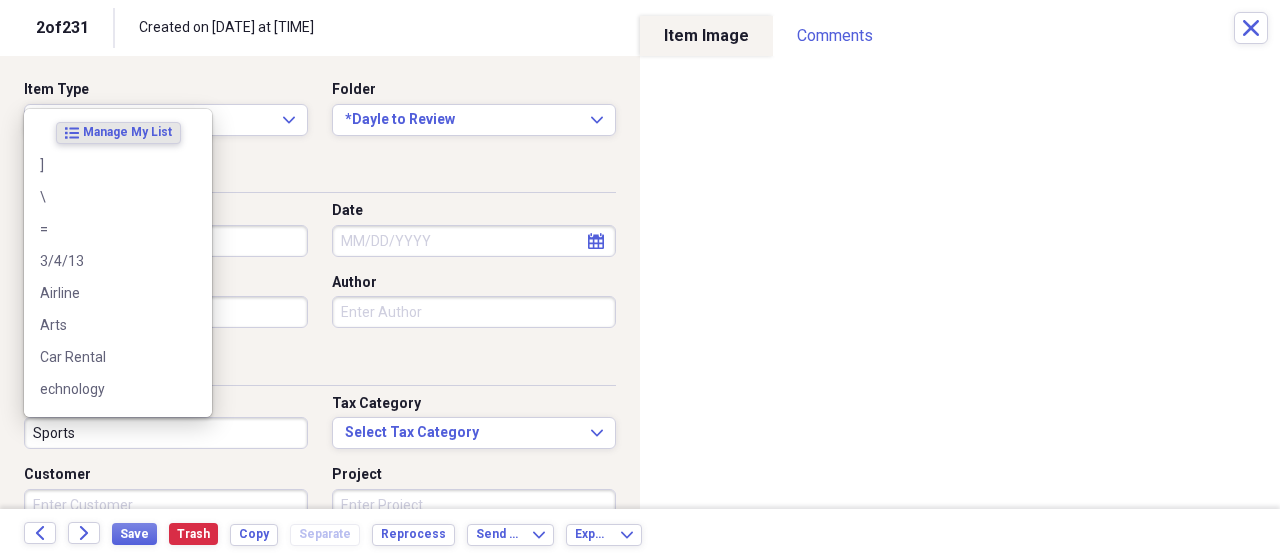 click on "Sports" at bounding box center (166, 433) 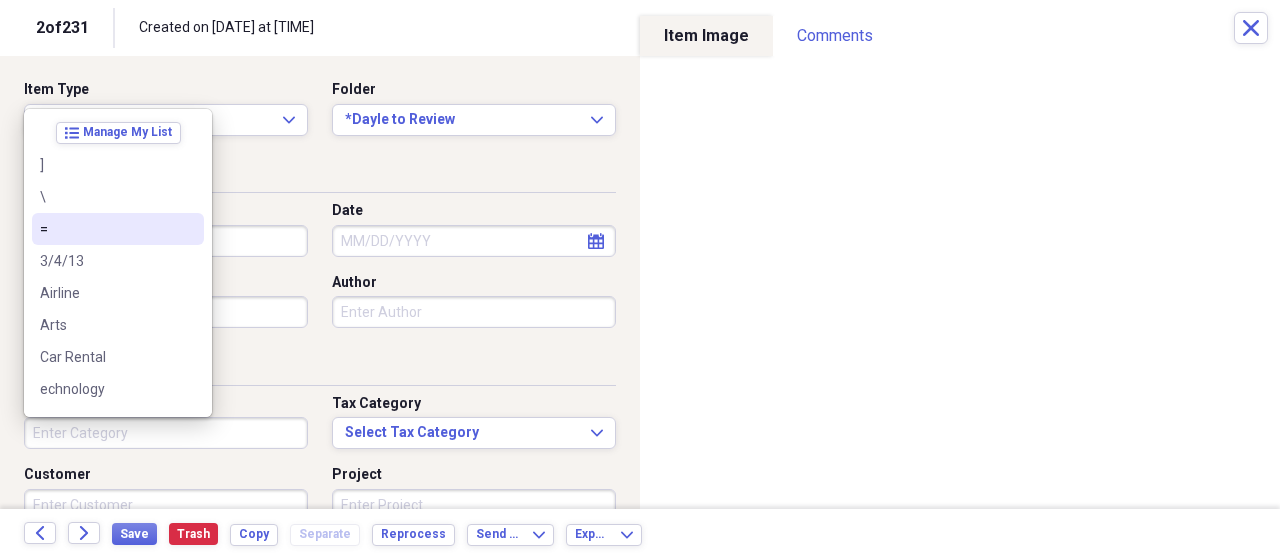 type 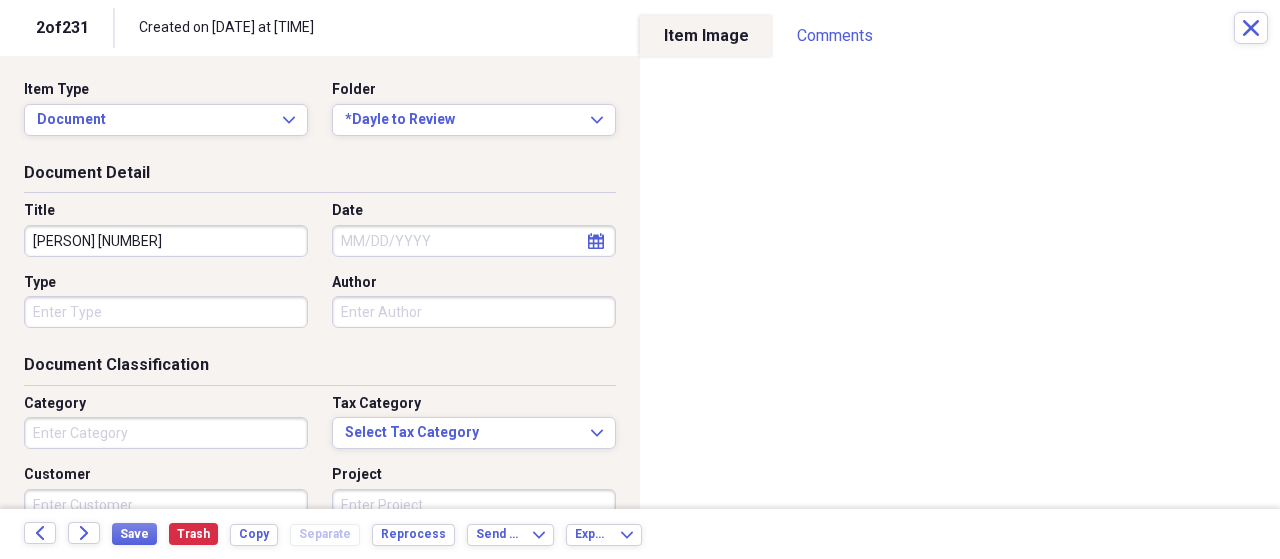 type on "WH Cisco Merati JE 2319" 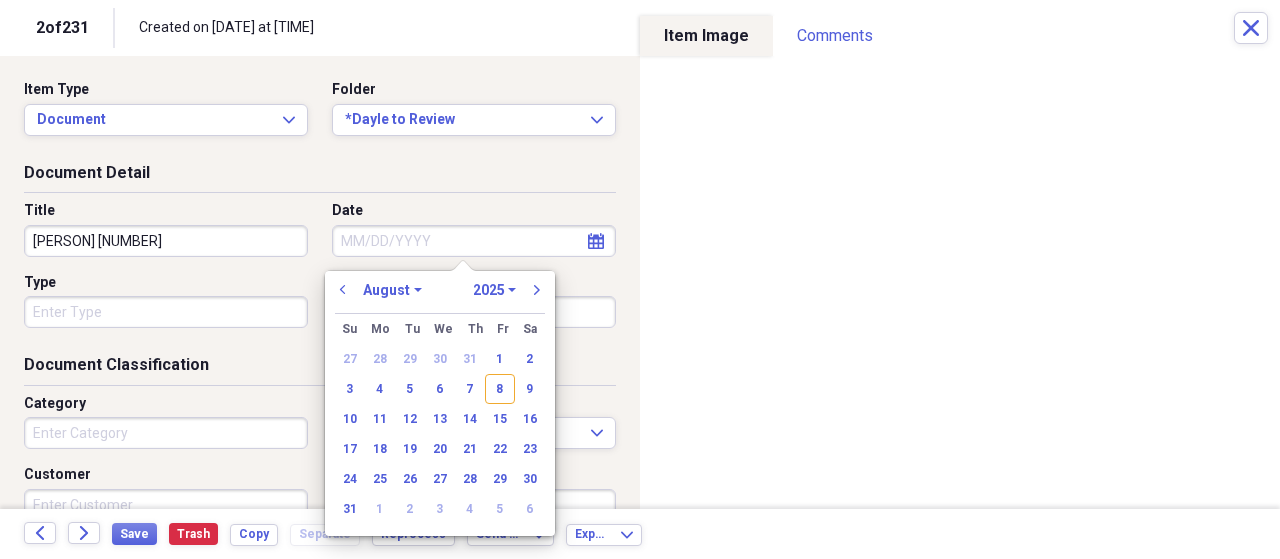 click on "Date" at bounding box center (474, 241) 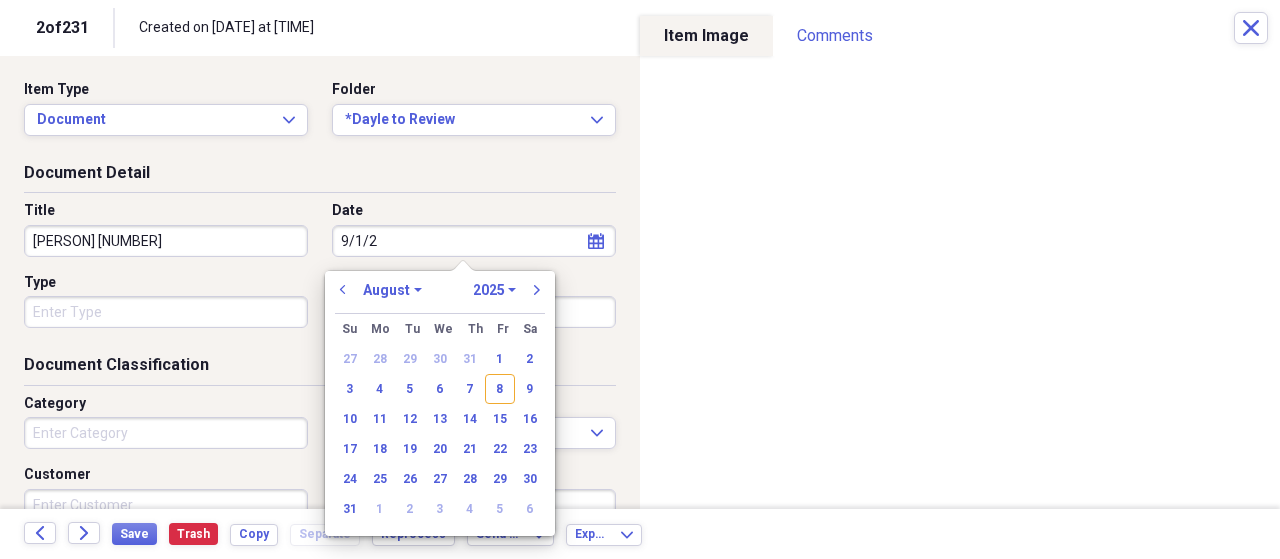 type on "9/1/24" 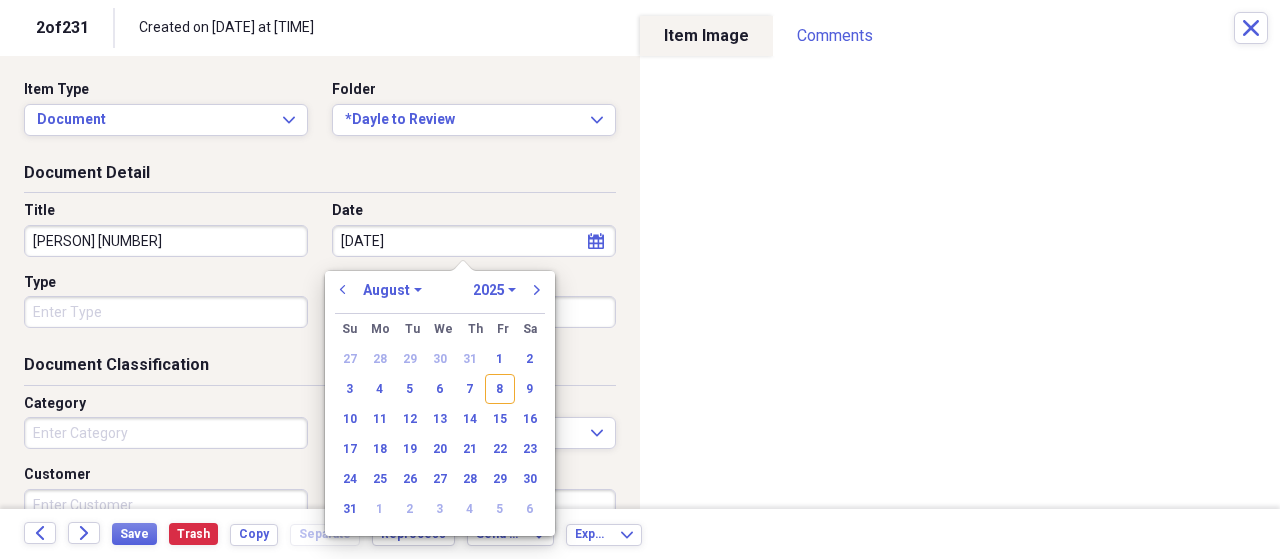 select on "8" 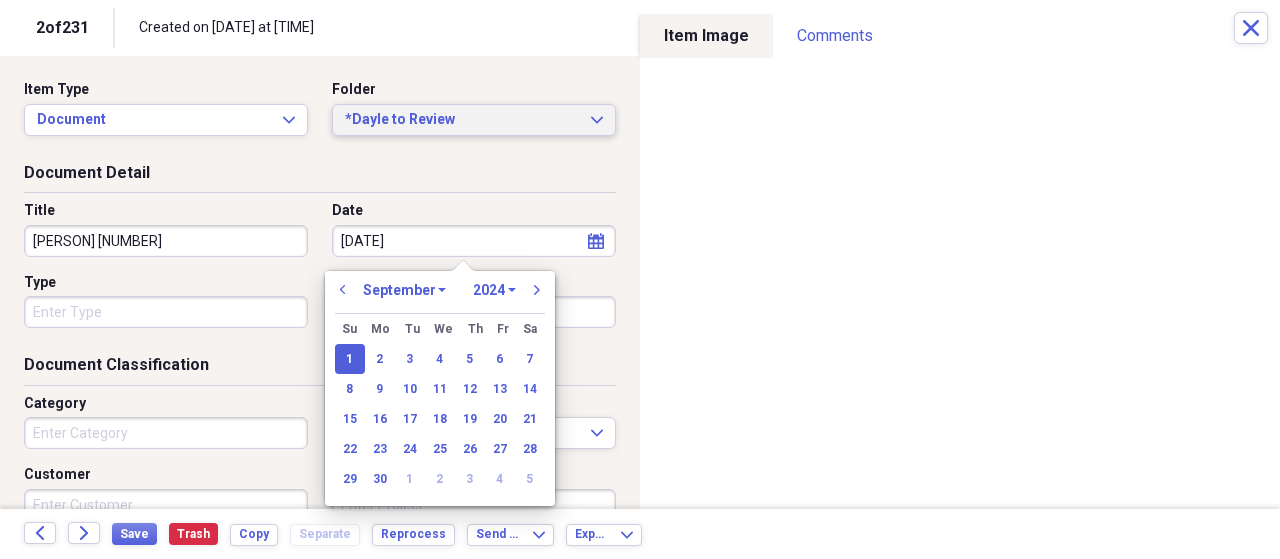 type on "09/01/2024" 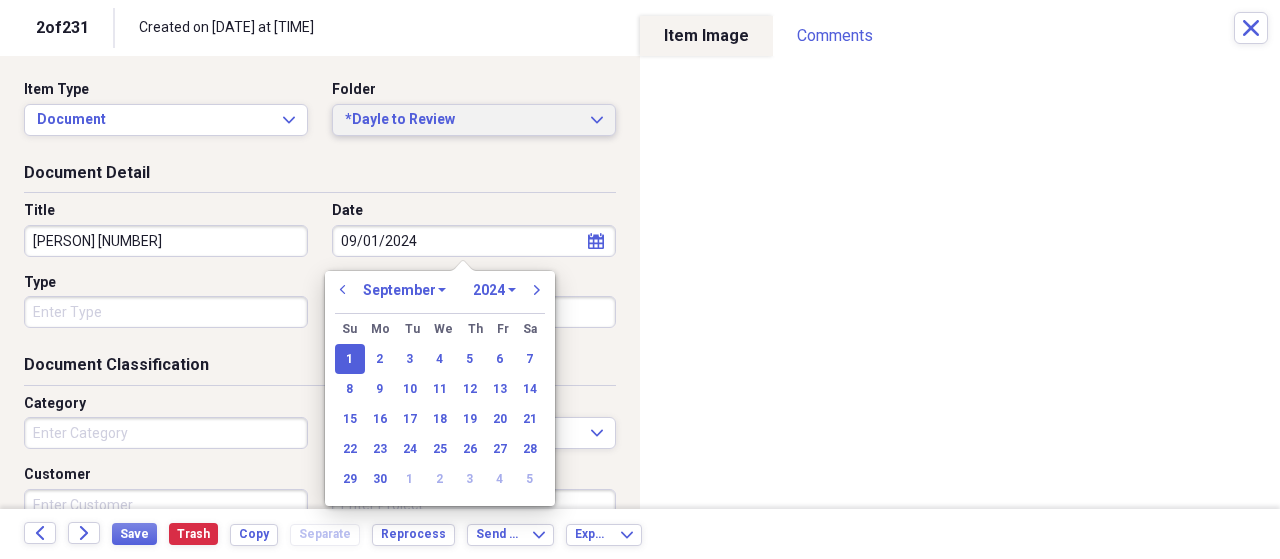 click on "*Dayle to Review" at bounding box center (462, 120) 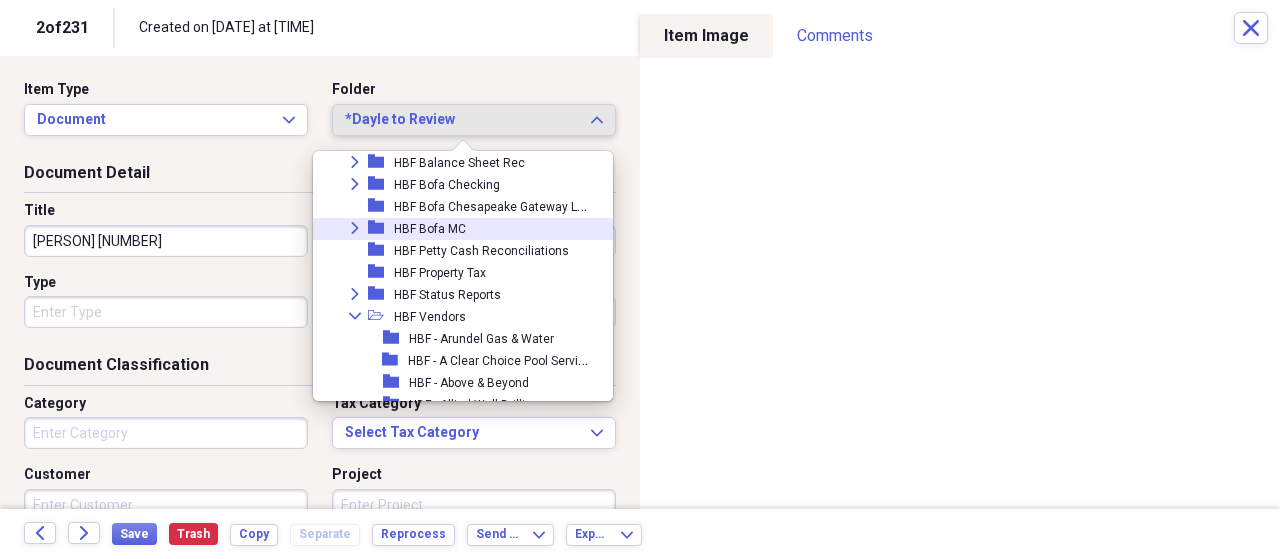 scroll, scrollTop: 205, scrollLeft: 0, axis: vertical 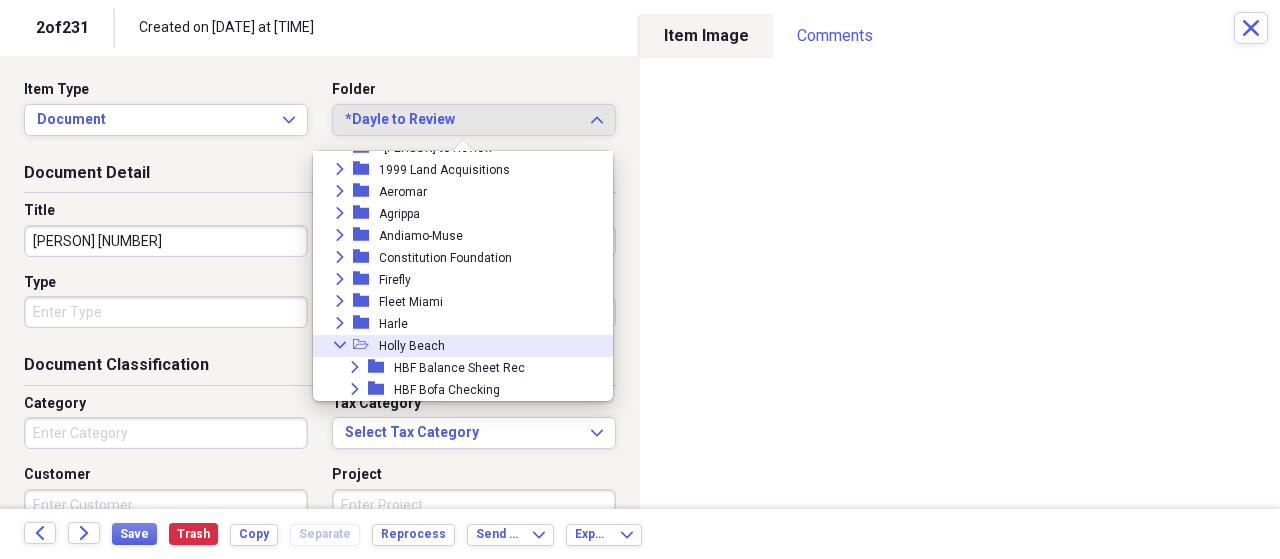 click on "Collapse" 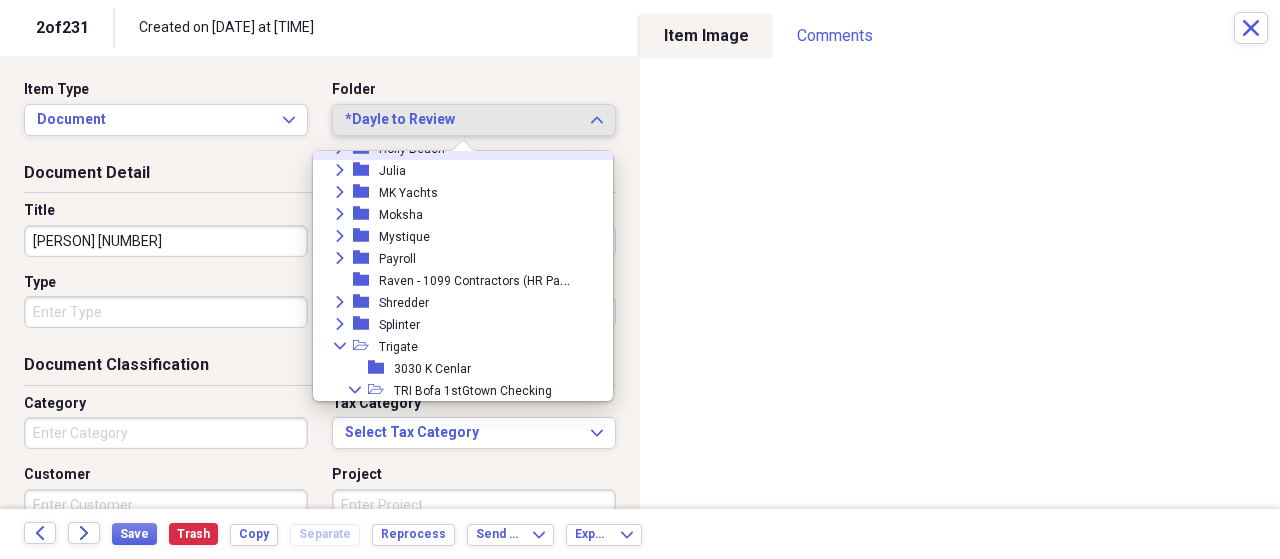 scroll, scrollTop: 410, scrollLeft: 0, axis: vertical 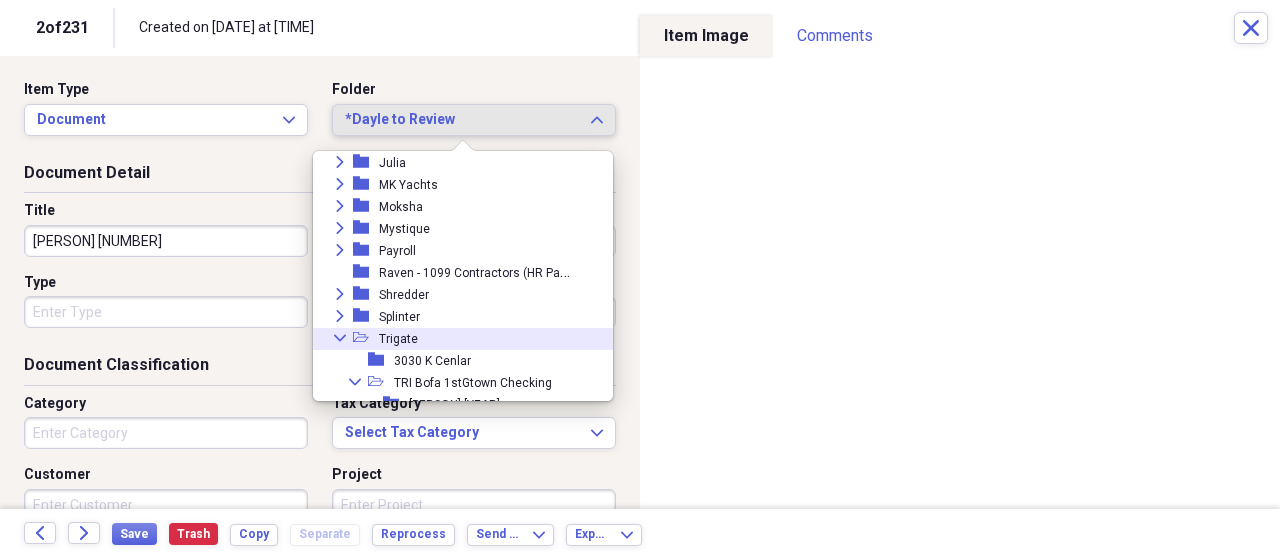 click 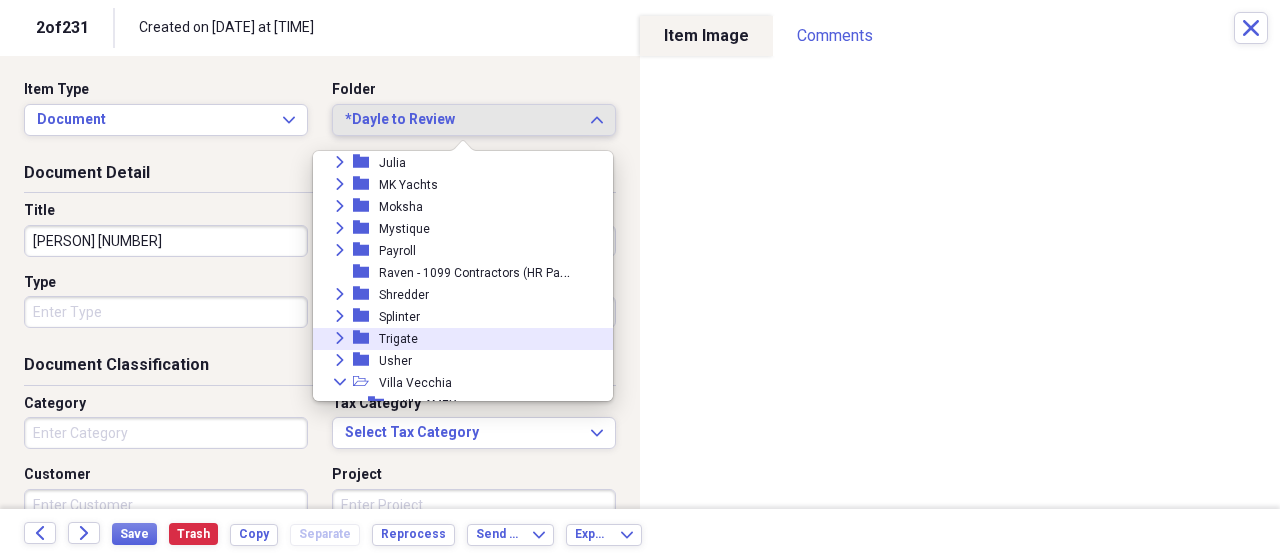scroll, scrollTop: 616, scrollLeft: 0, axis: vertical 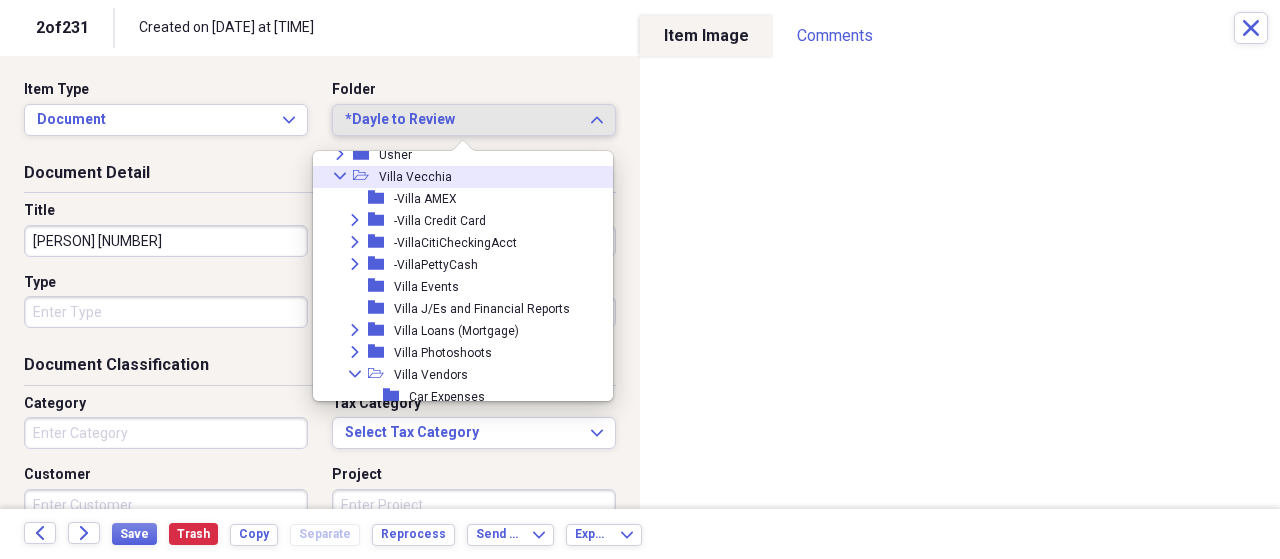click on "Collapse" 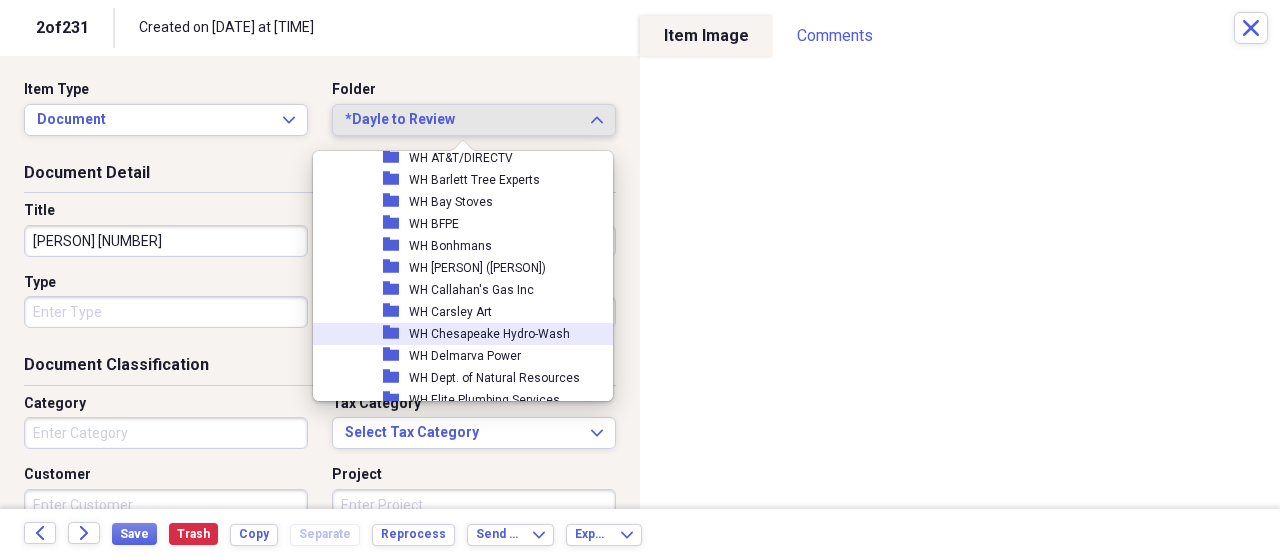 scroll, scrollTop: 1272, scrollLeft: 0, axis: vertical 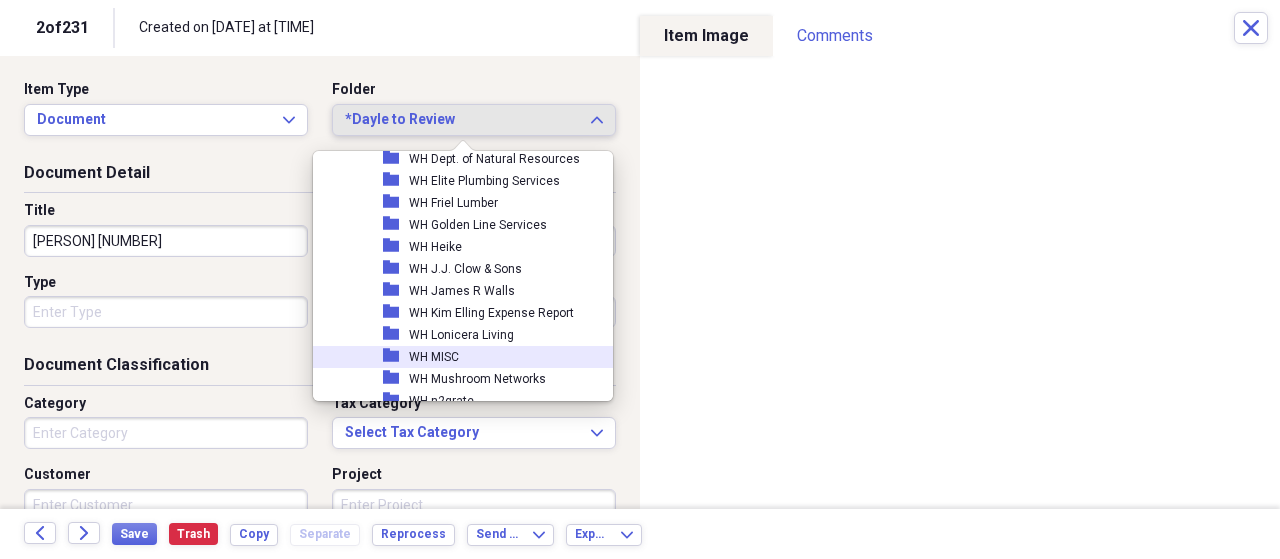 click on "WH MISC" at bounding box center [434, 357] 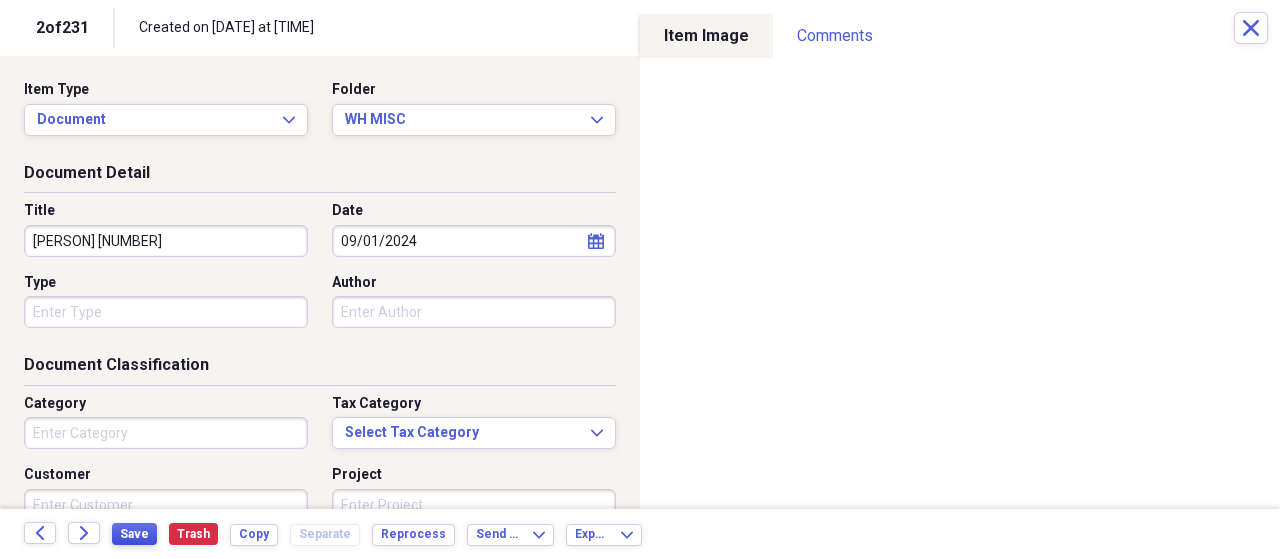 click on "Save" at bounding box center (134, 534) 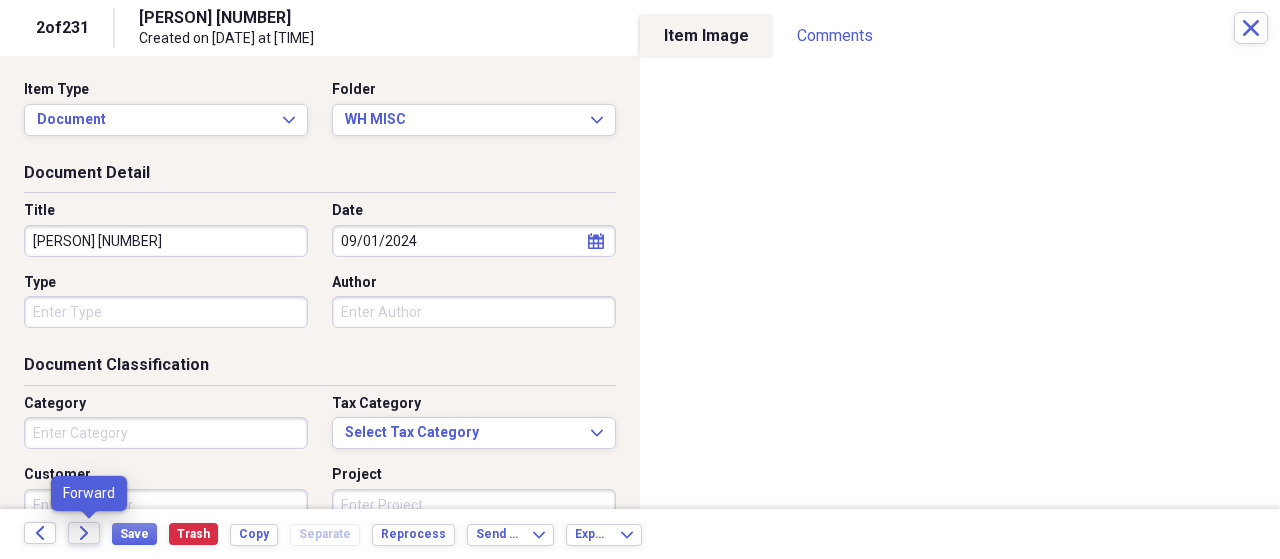 click 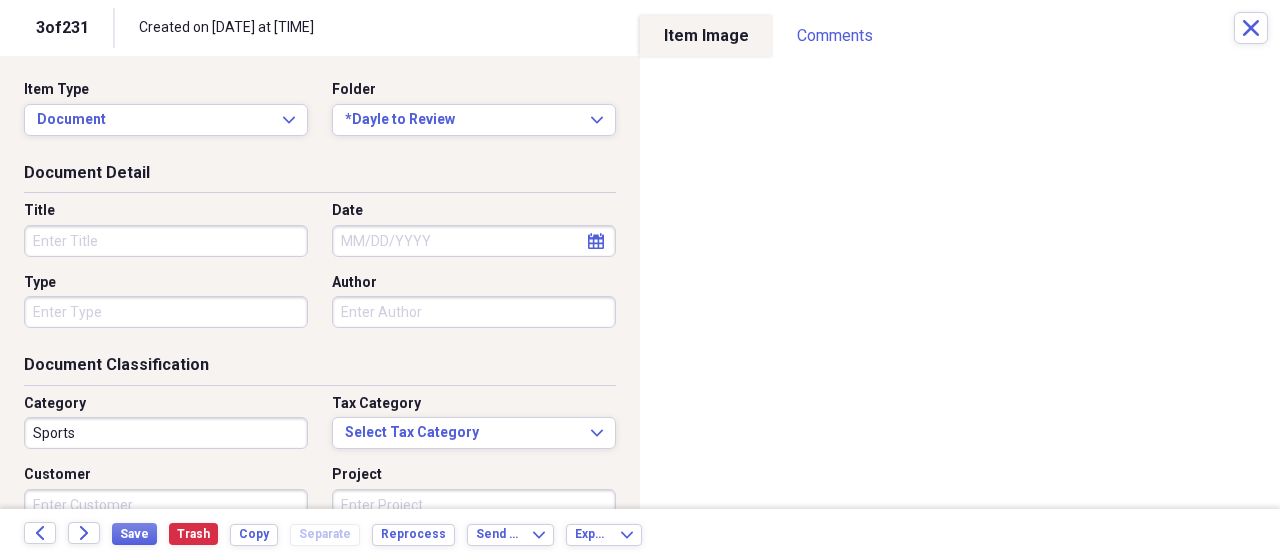 click on "Sports" at bounding box center (166, 433) 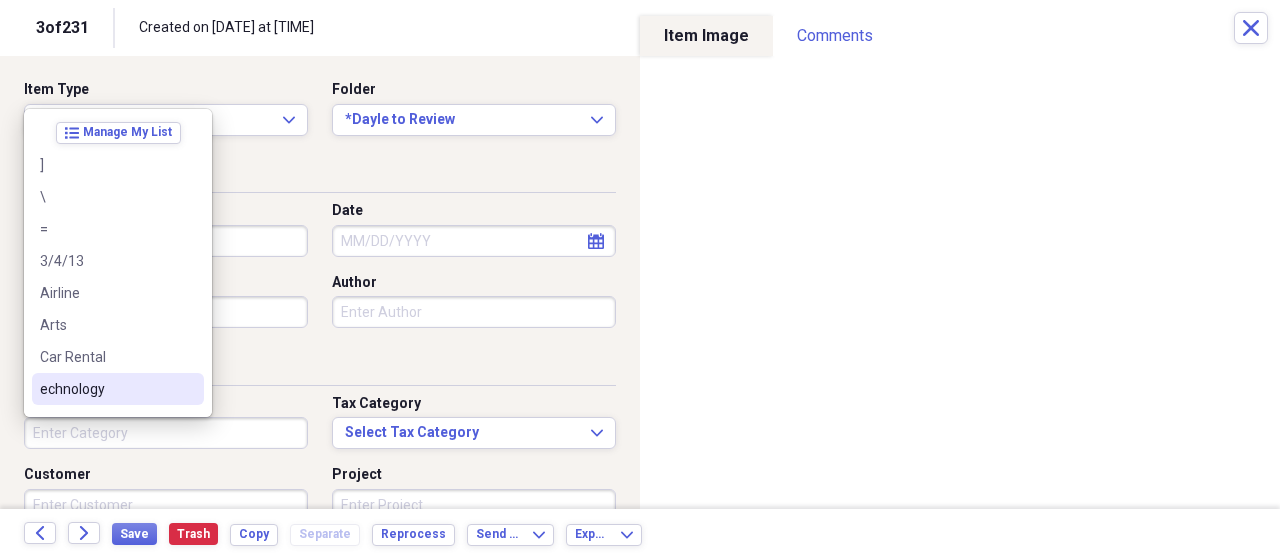 type 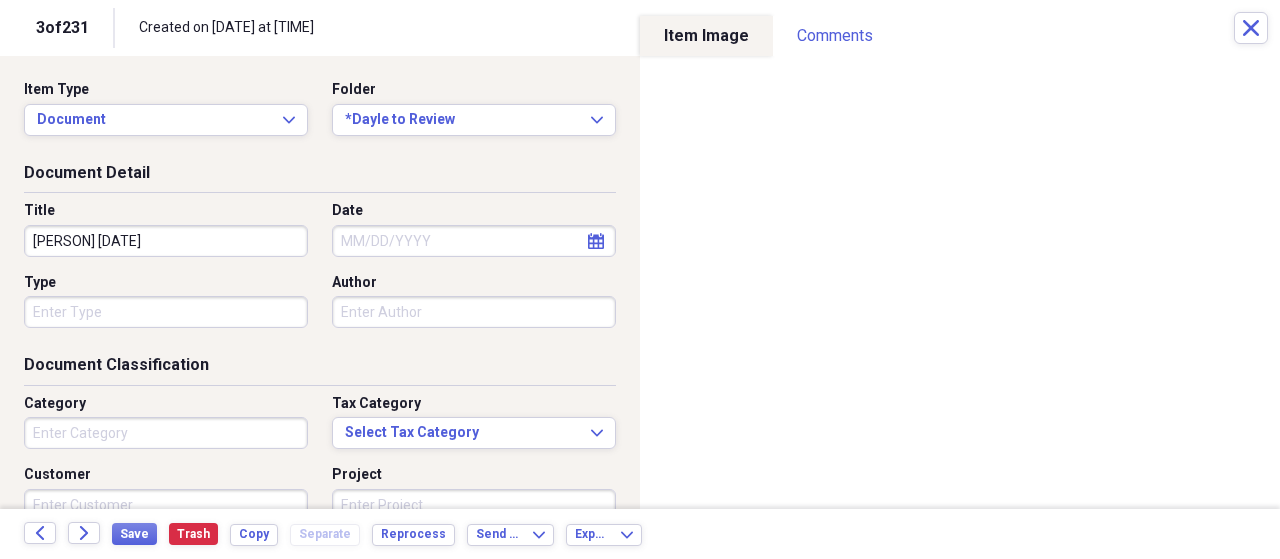 type on "TRI Cisco Mercati JE 09-01-24" 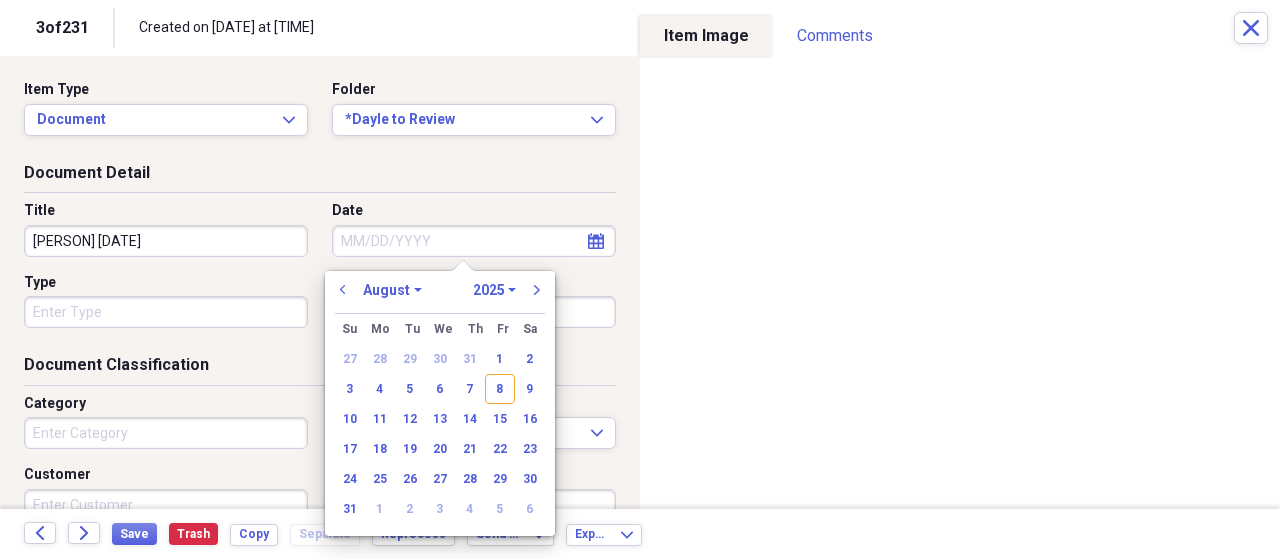 click on "Date" at bounding box center [474, 241] 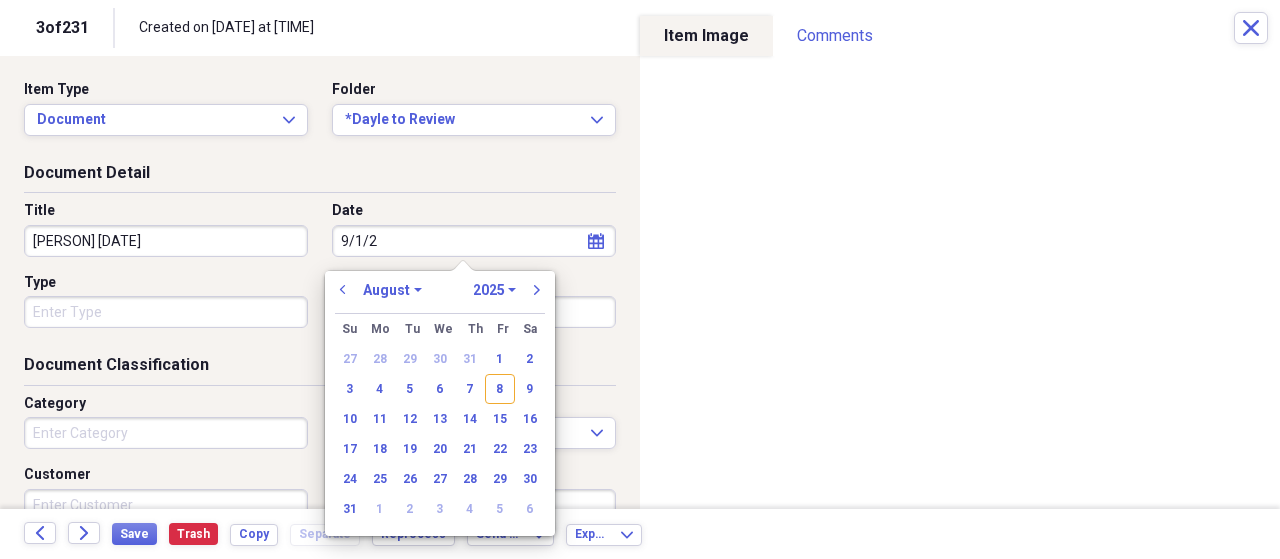 type on "9/1/24" 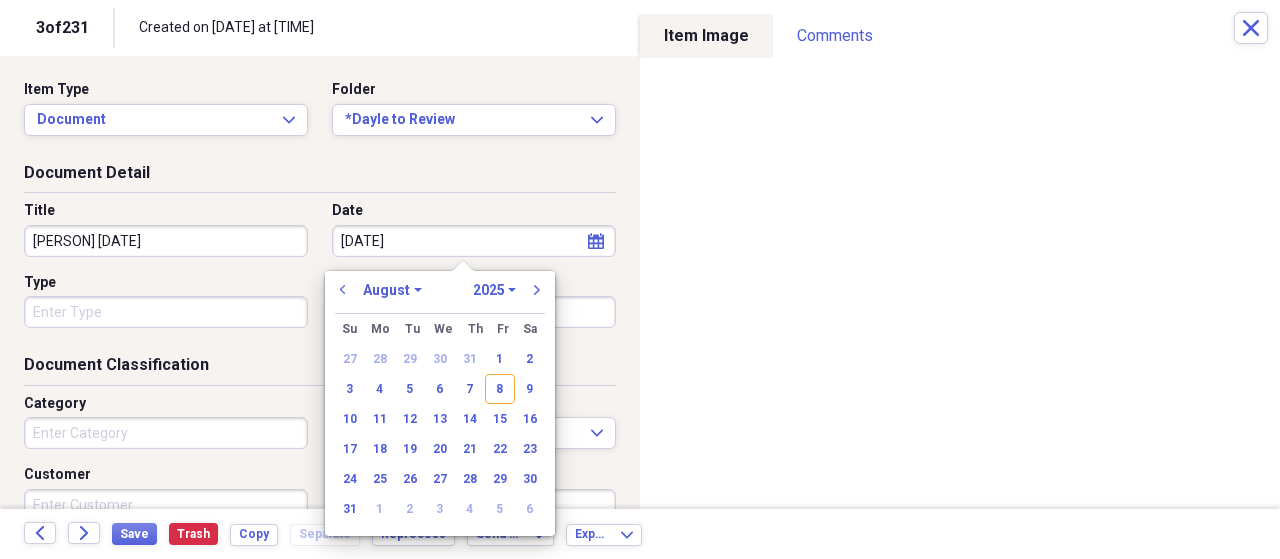 select on "8" 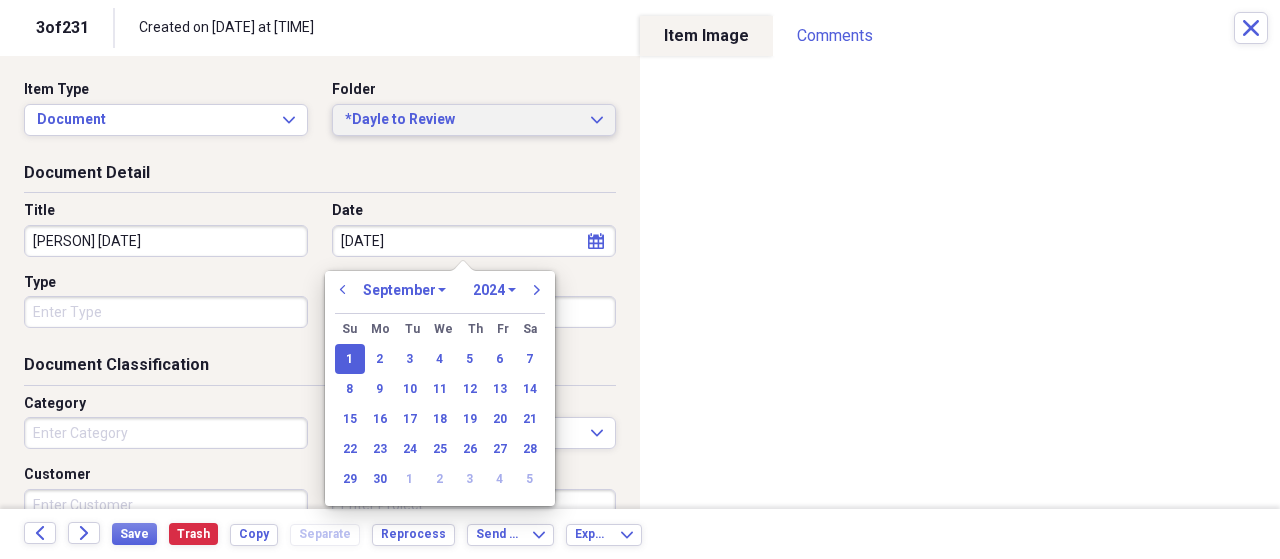 type on "09/01/2024" 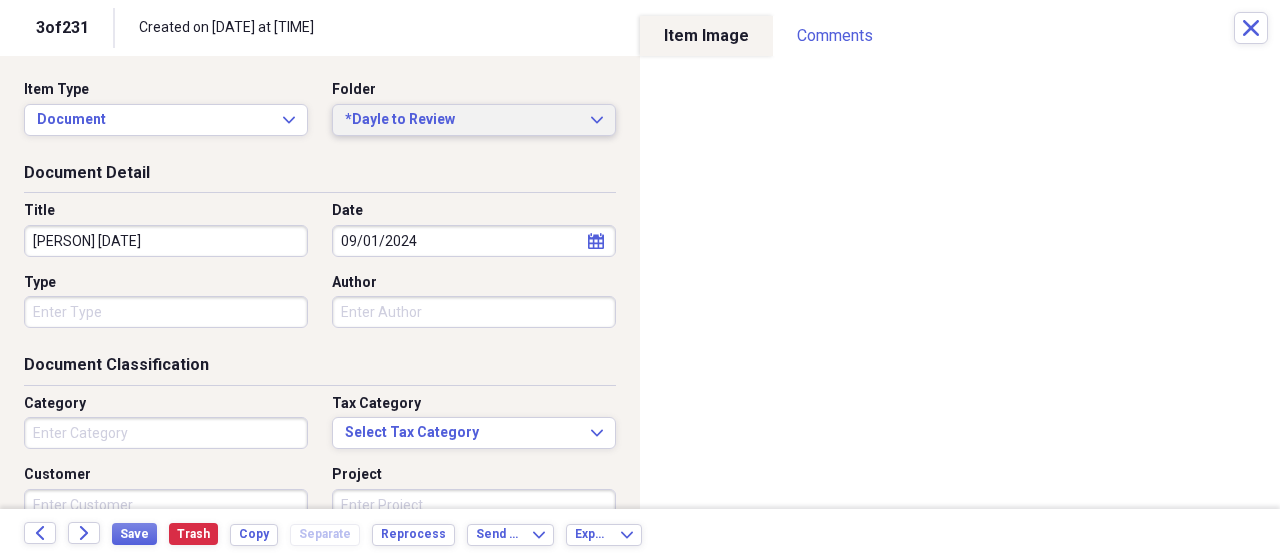 click on "*Dayle to Review" at bounding box center [462, 120] 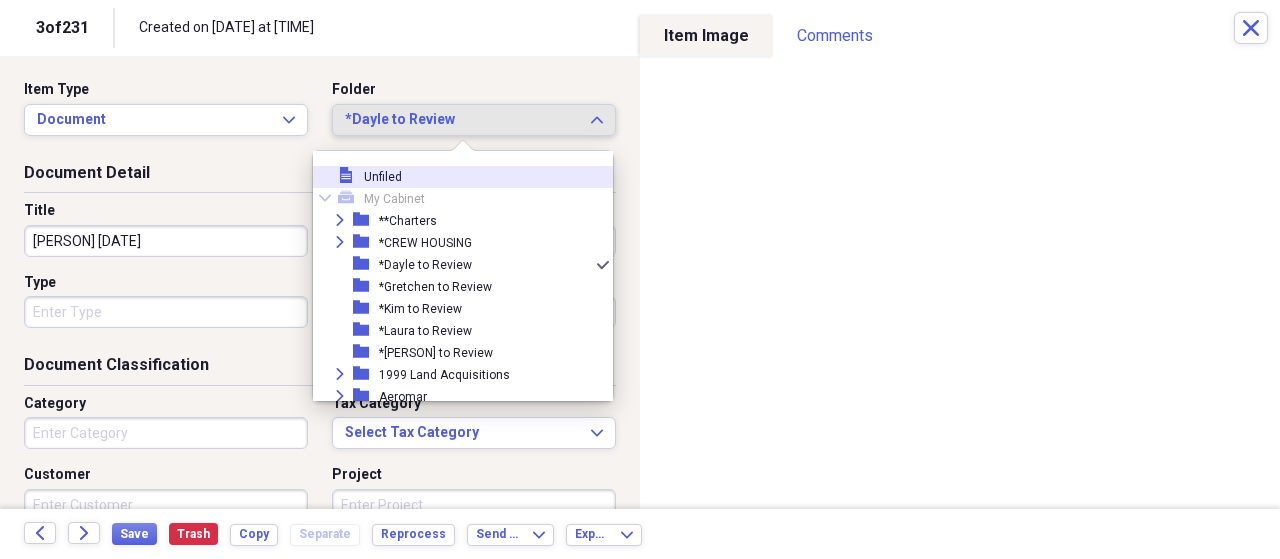click on "*Dayle to Review" at bounding box center (462, 120) 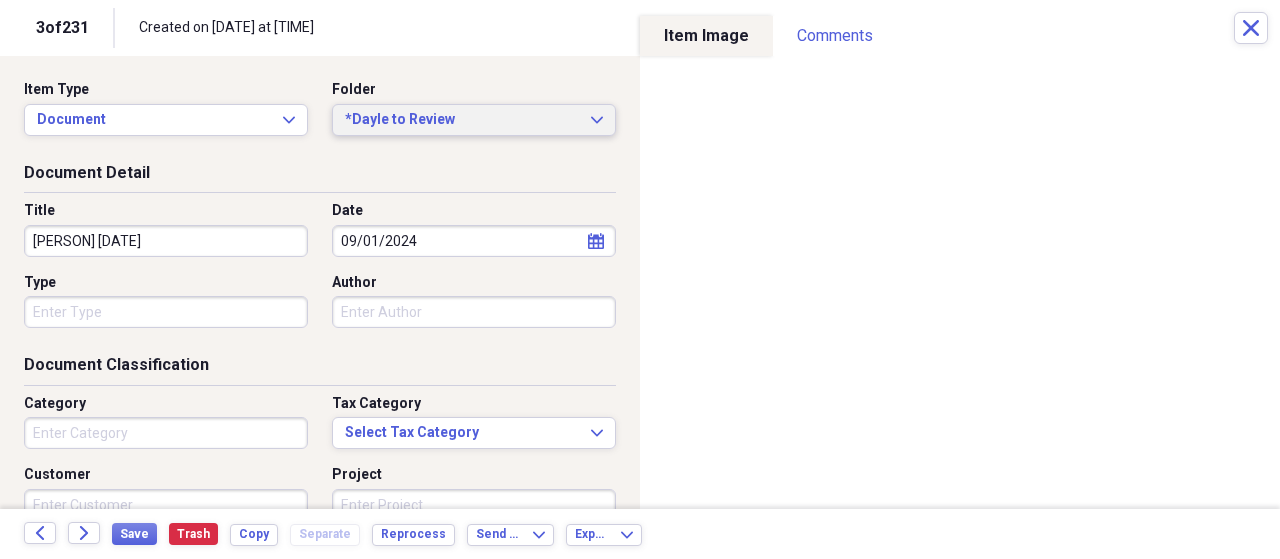 click on "*Dayle to Review" at bounding box center (462, 120) 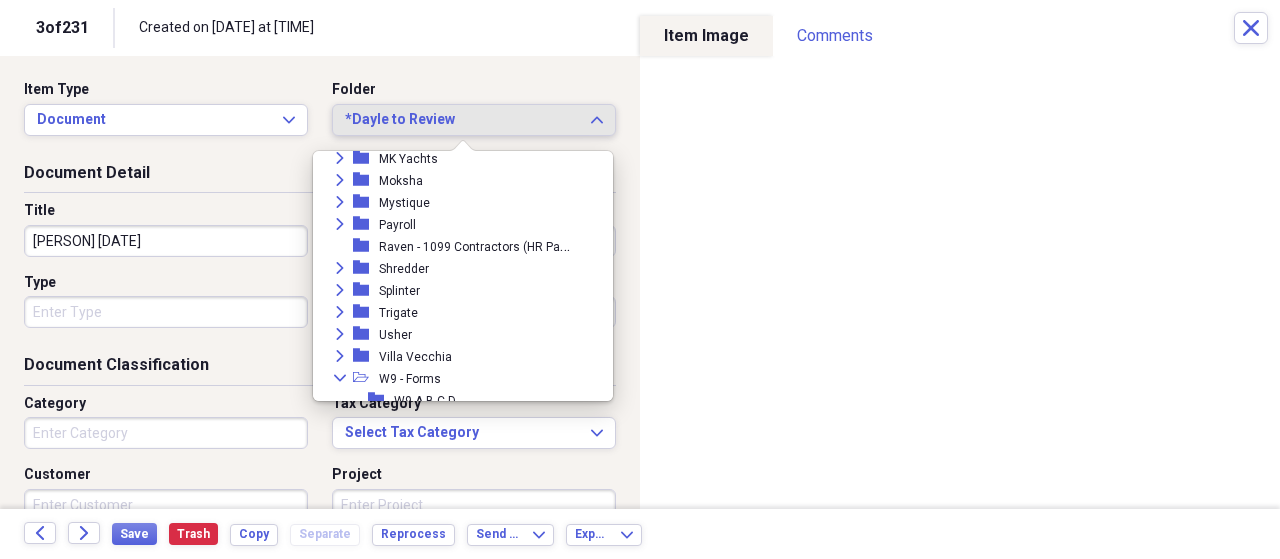 scroll, scrollTop: 437, scrollLeft: 0, axis: vertical 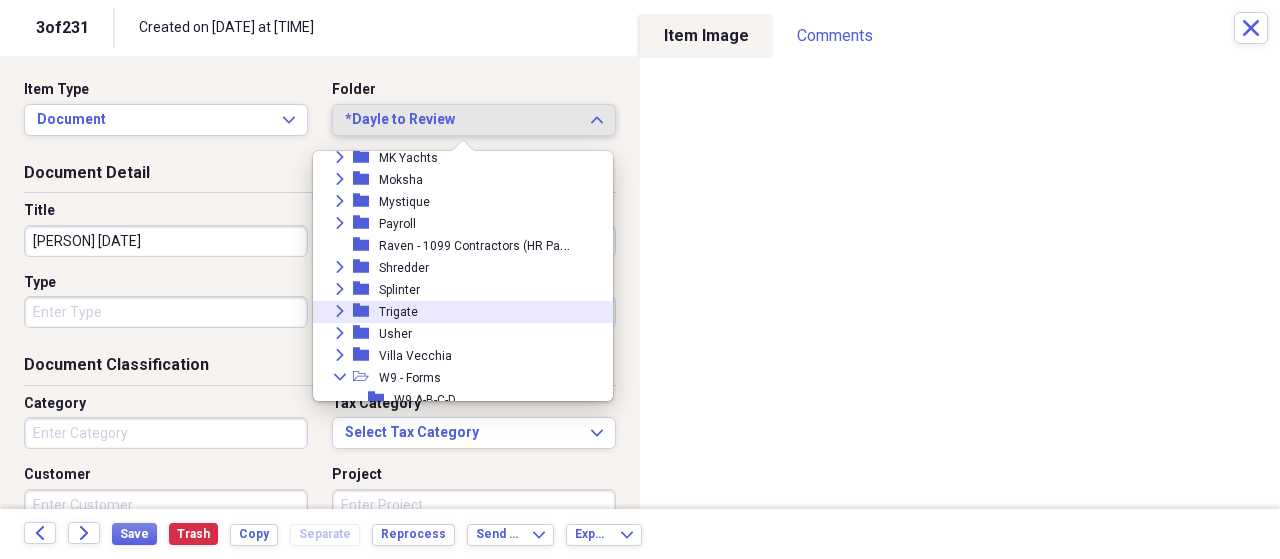 click on "Expand" 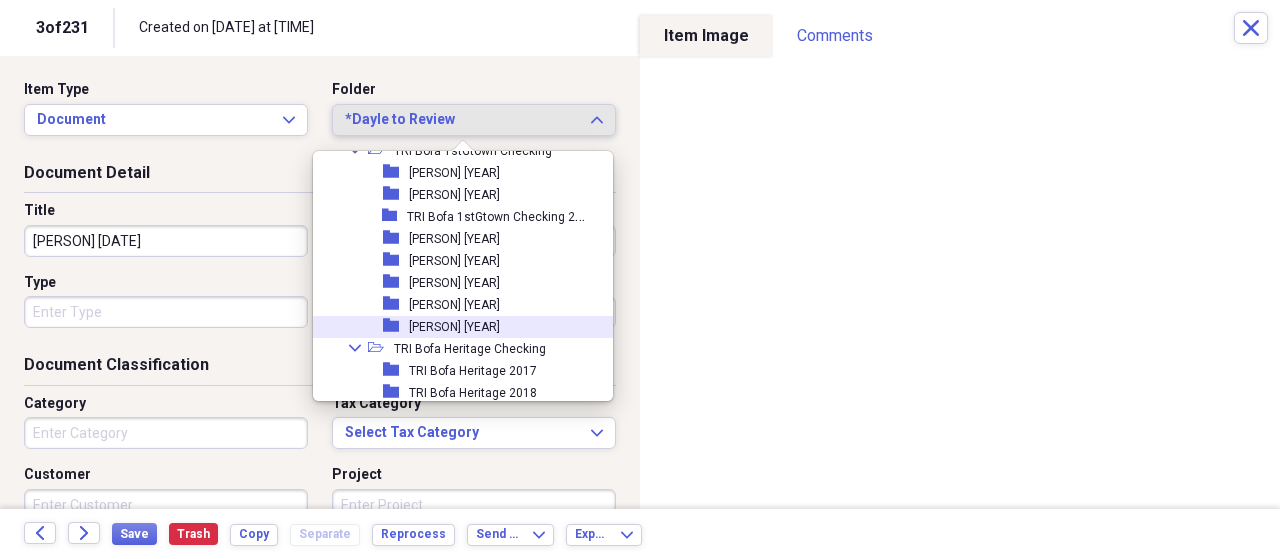 scroll, scrollTop: 437, scrollLeft: 0, axis: vertical 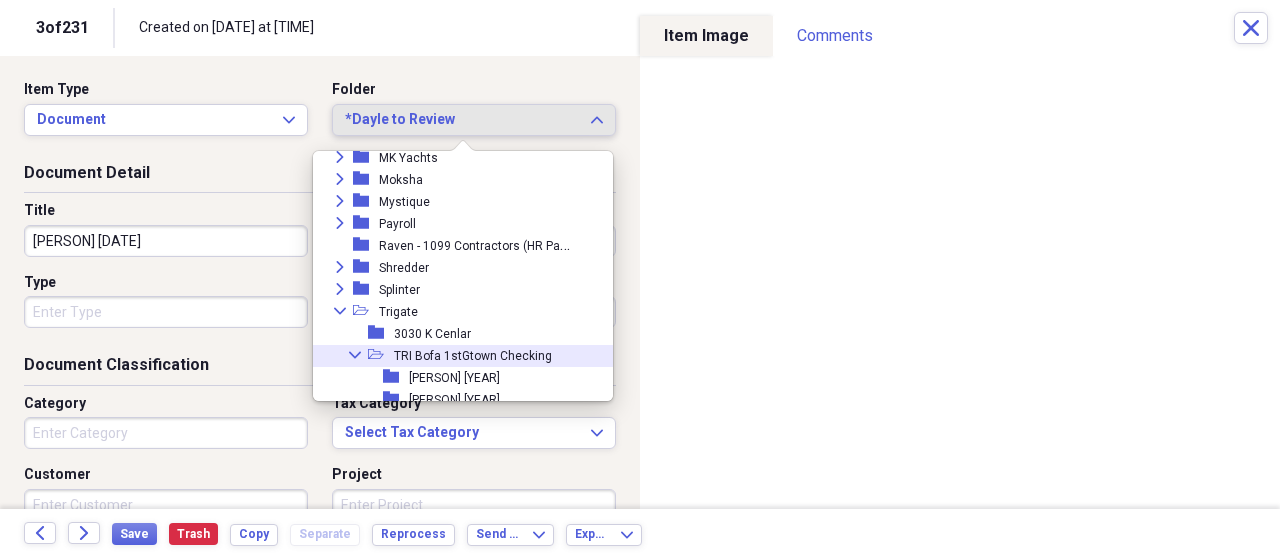click on "Collapse" 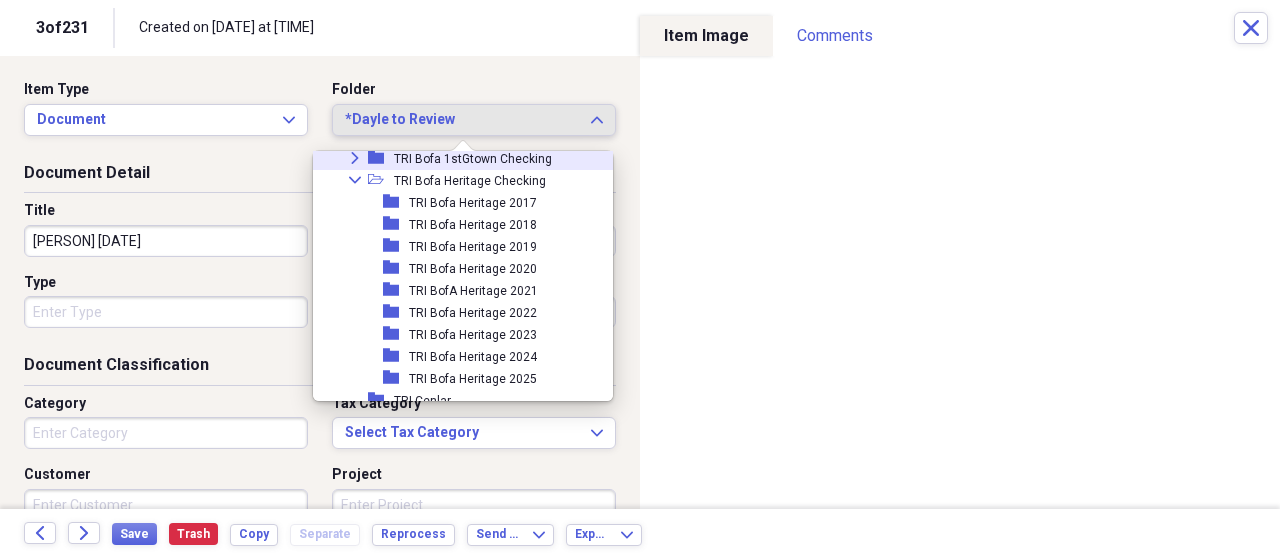 scroll, scrollTop: 642, scrollLeft: 0, axis: vertical 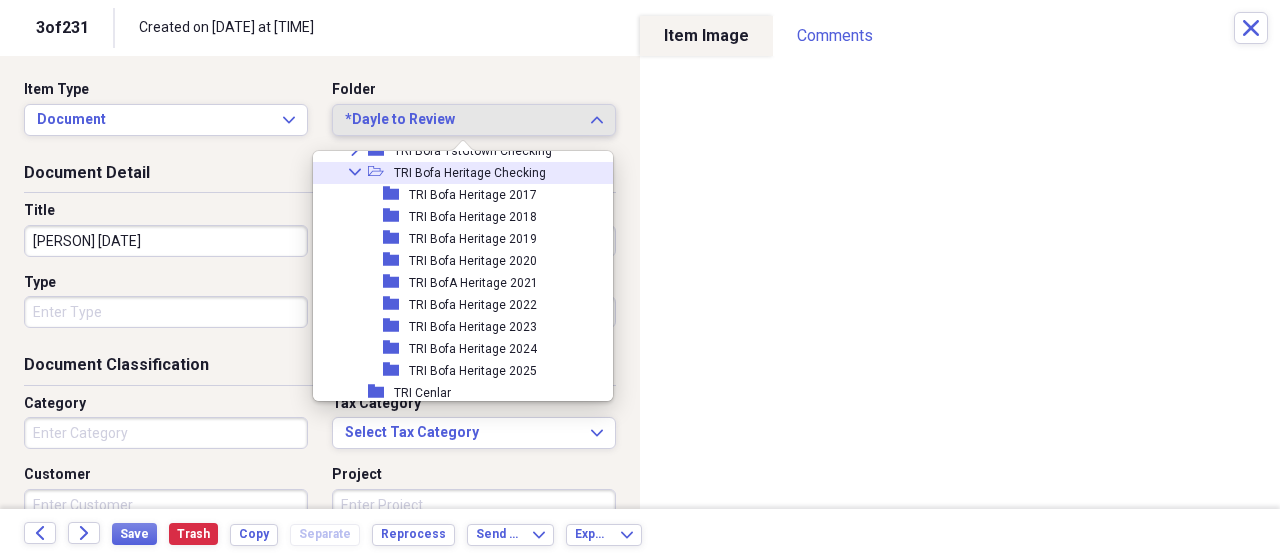 click on "Collapse" 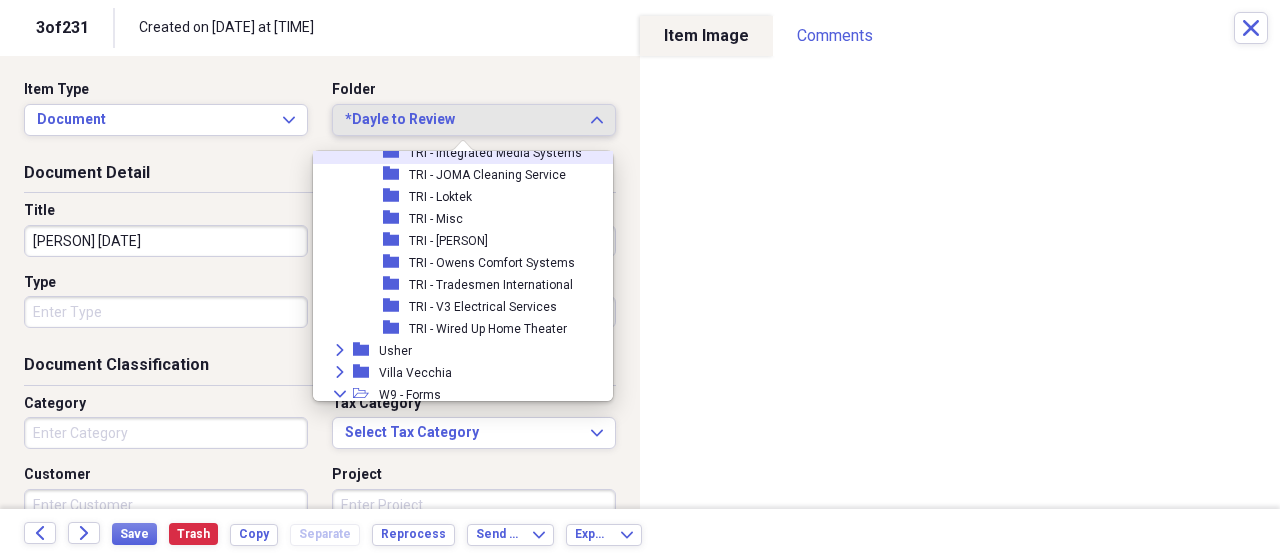 scroll, scrollTop: 1053, scrollLeft: 0, axis: vertical 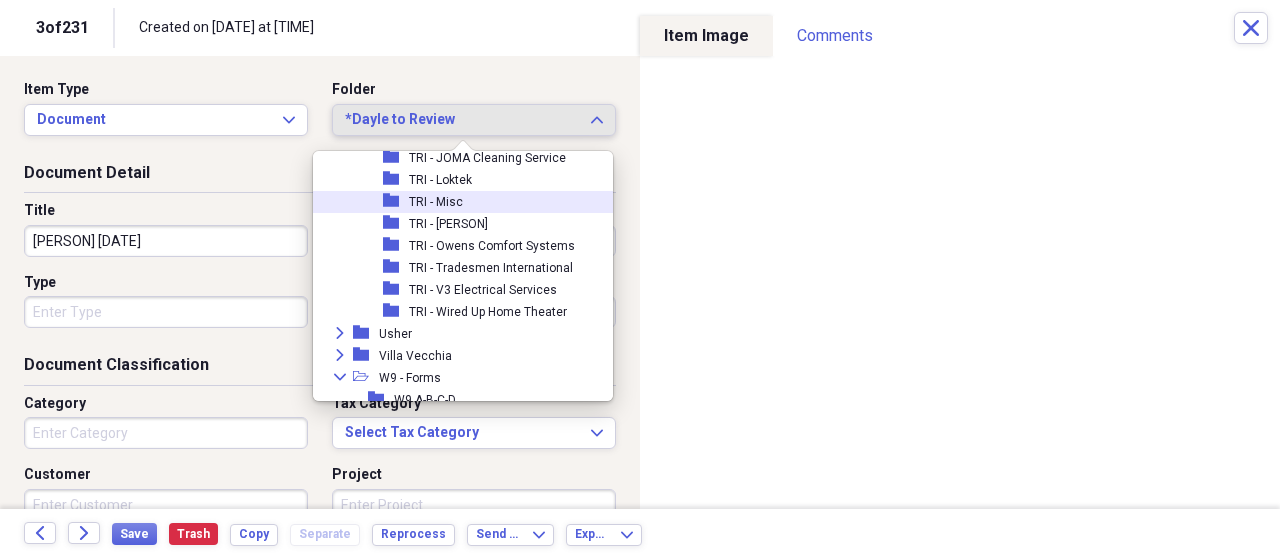 click on "TRI - Misc" at bounding box center [436, 202] 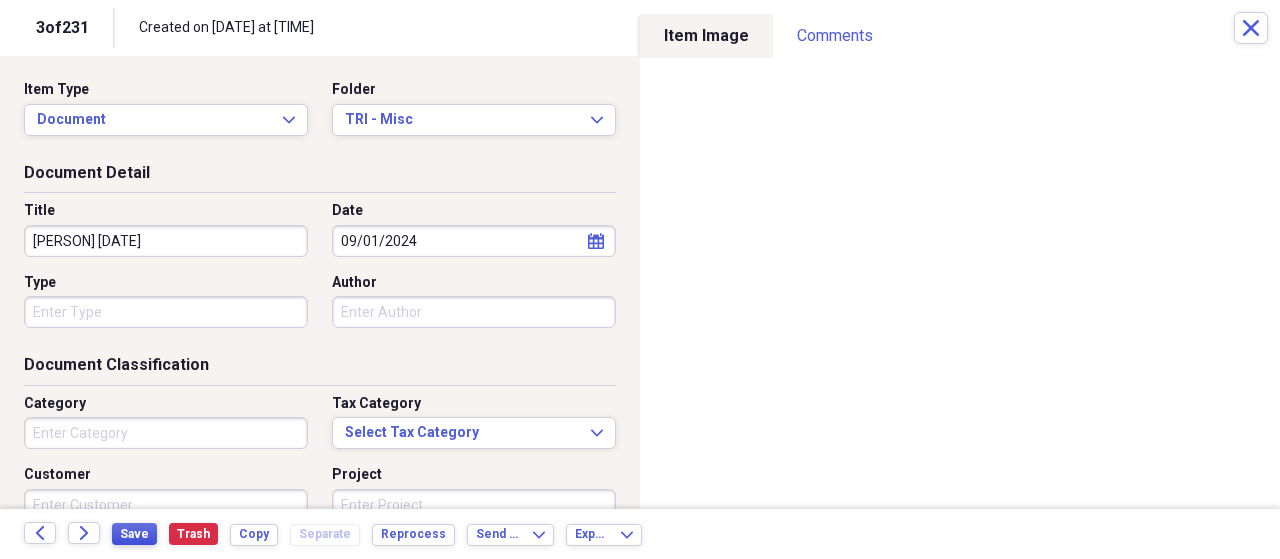 click on "Save" at bounding box center [134, 534] 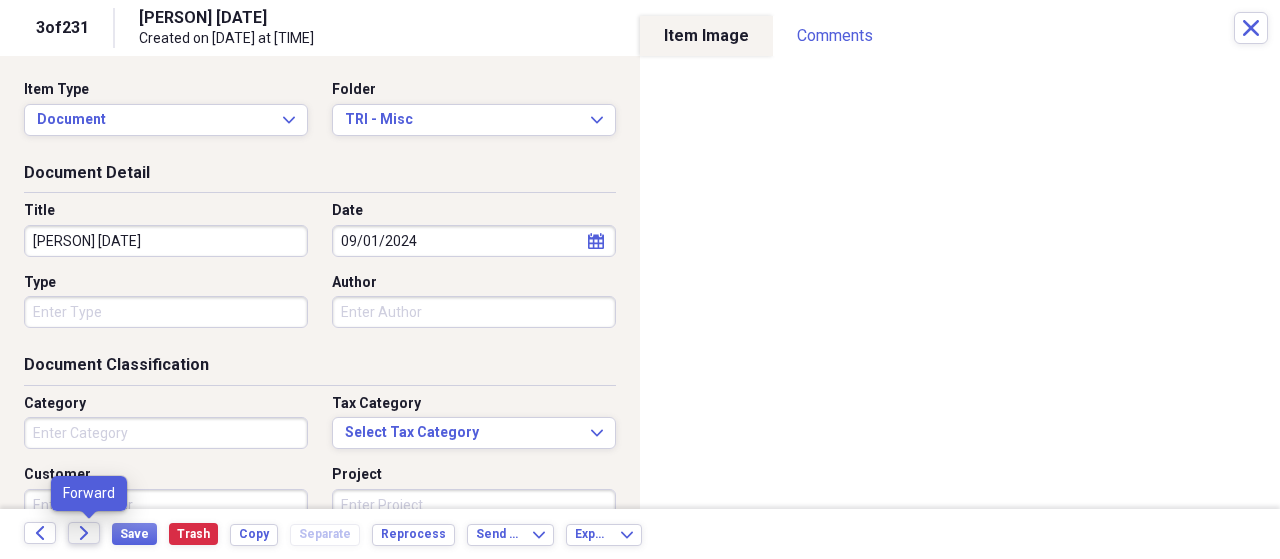 click 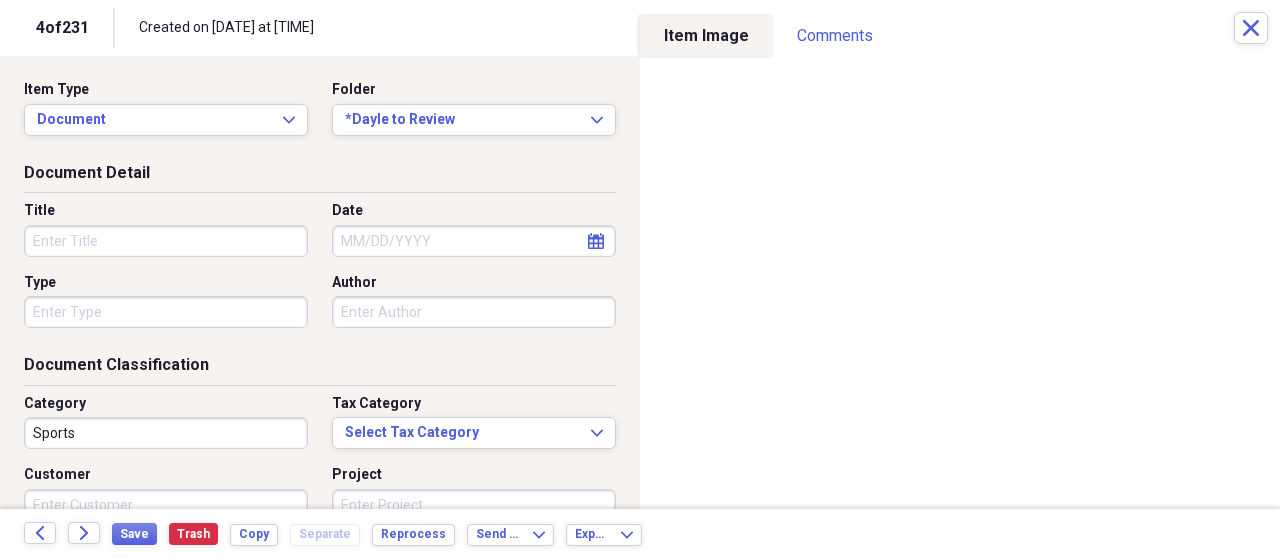 click on "Sports" at bounding box center (166, 433) 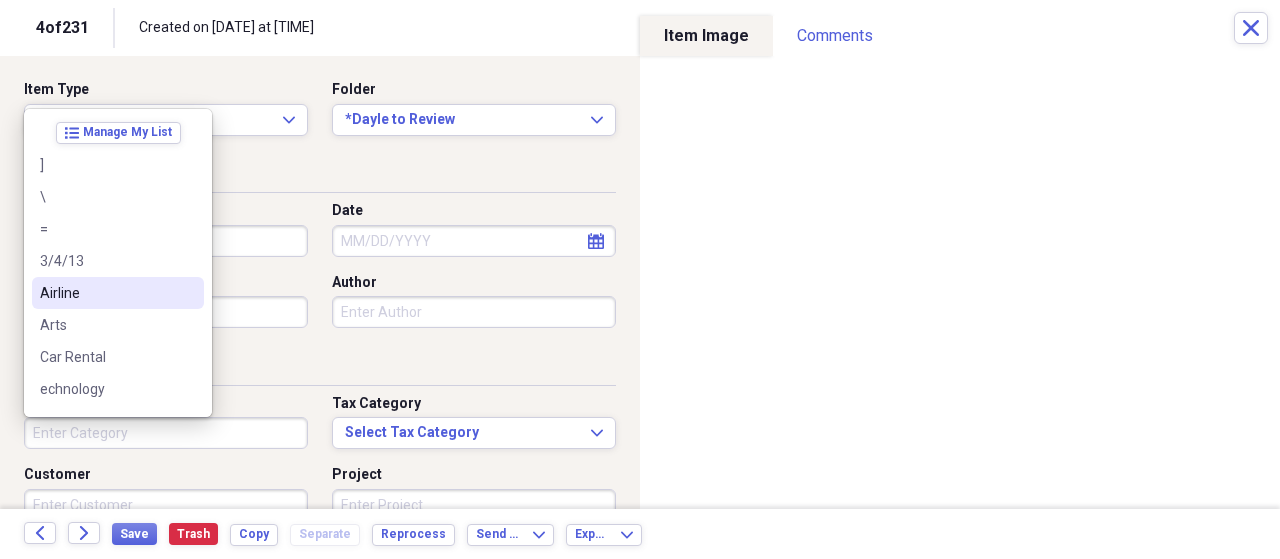 type 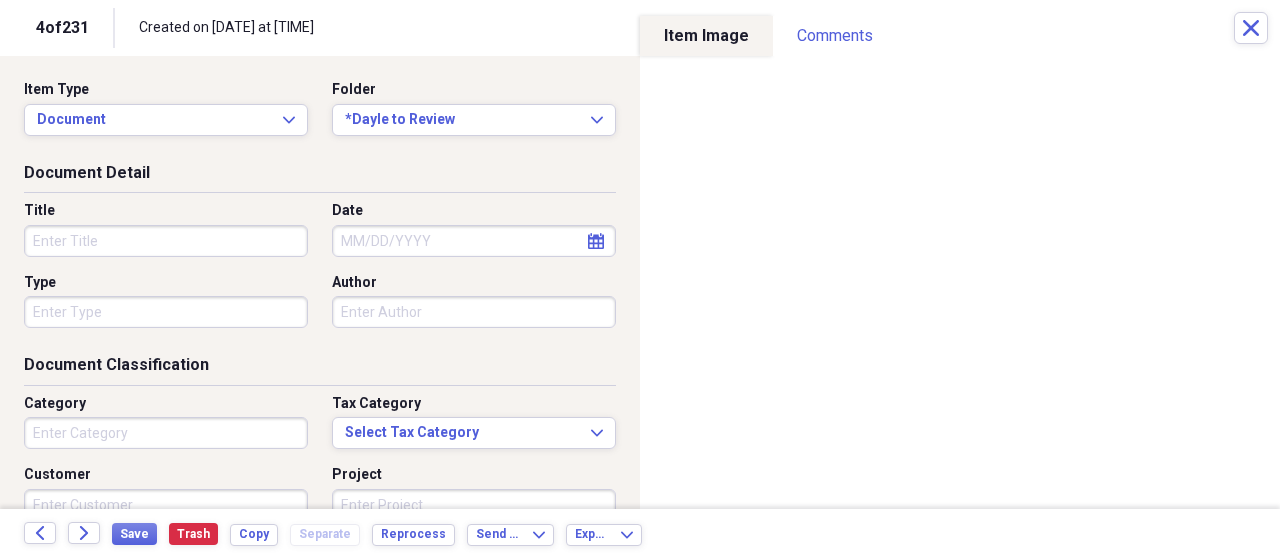click on "Title" at bounding box center [166, 241] 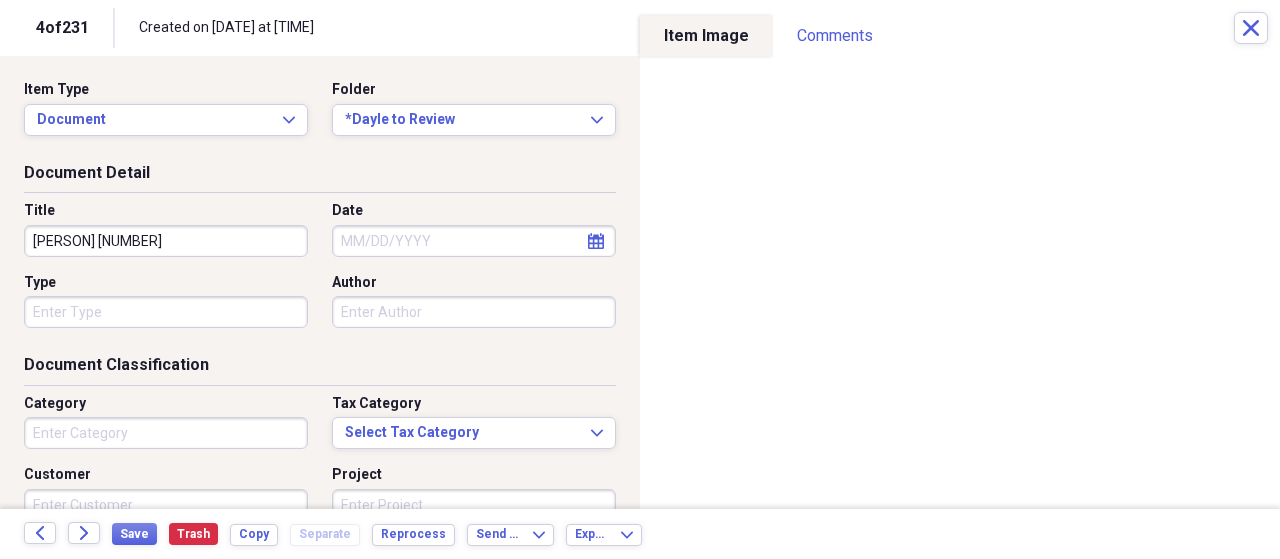 type on "VV Cisco Mercati JE 4482" 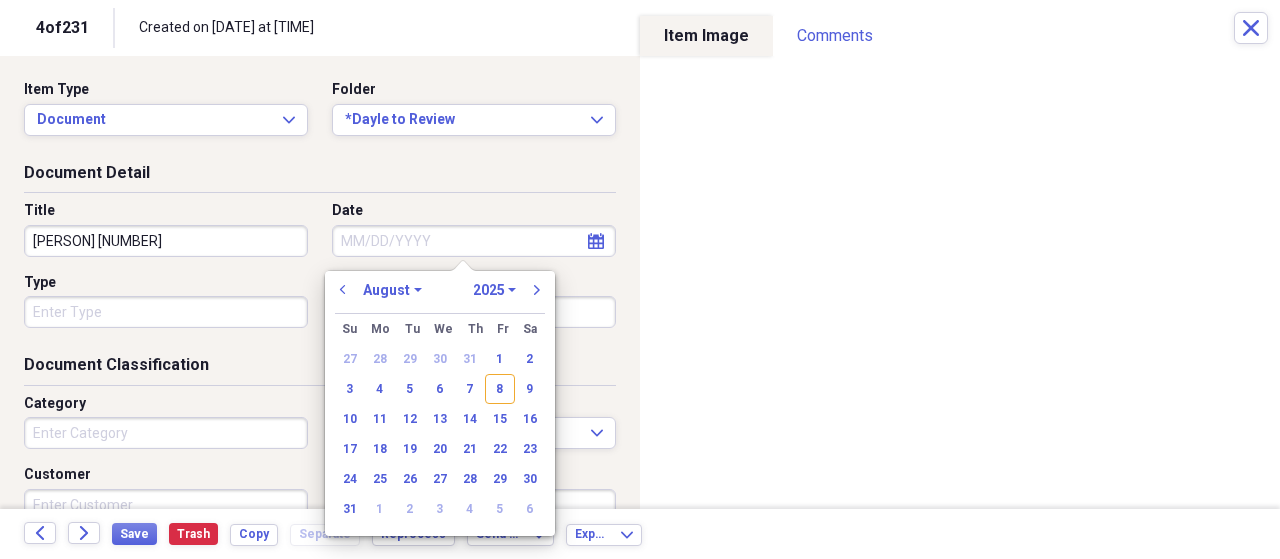 click on "Date" at bounding box center (474, 241) 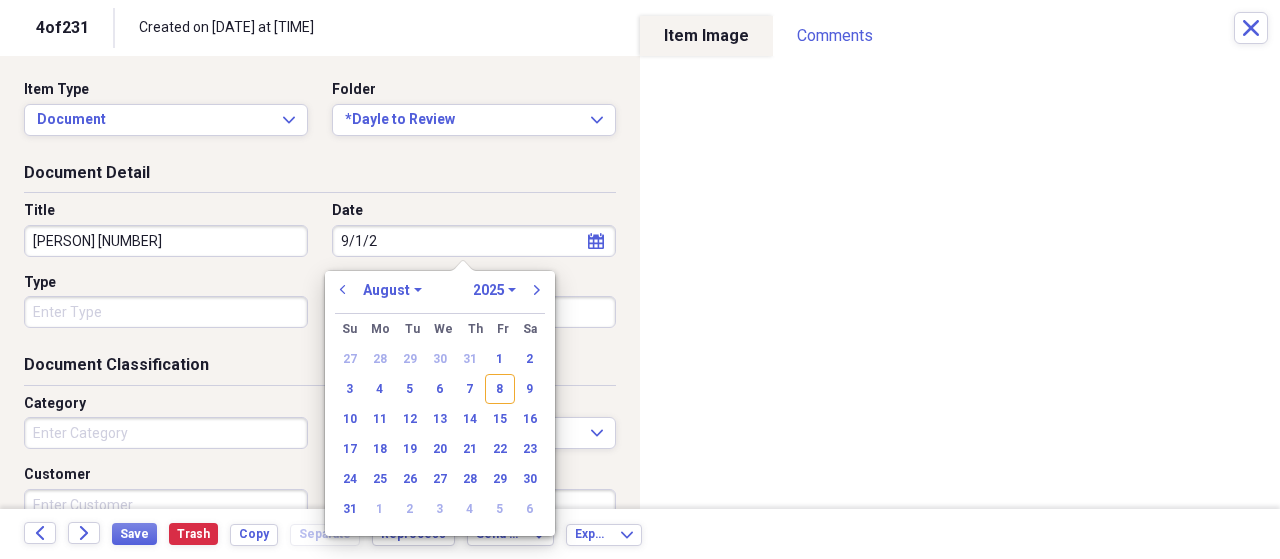 type on "9/1/24" 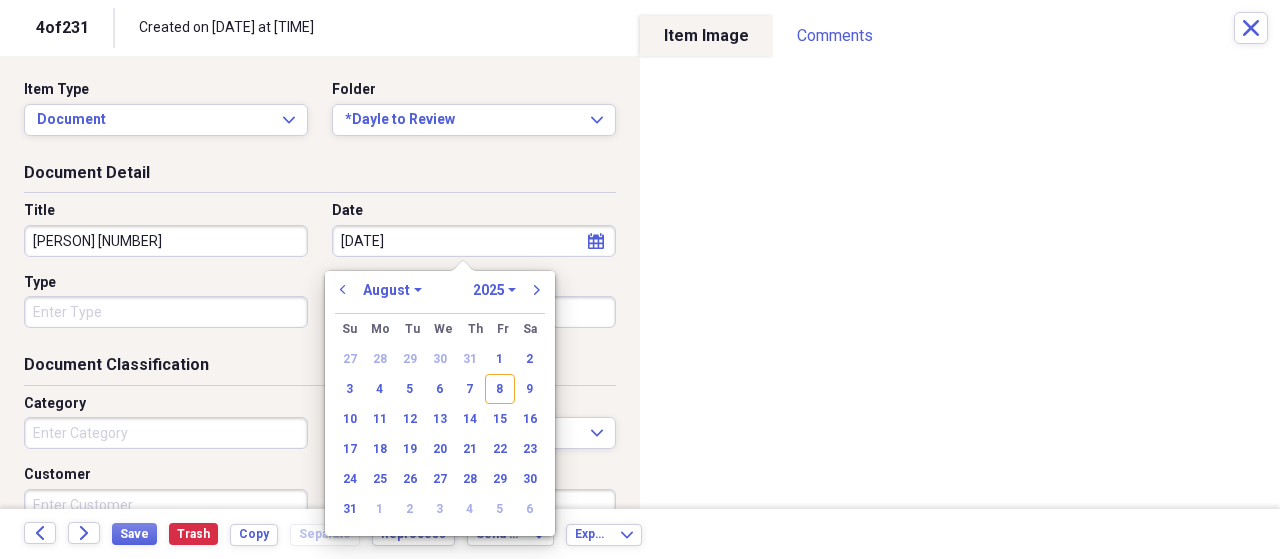 select on "8" 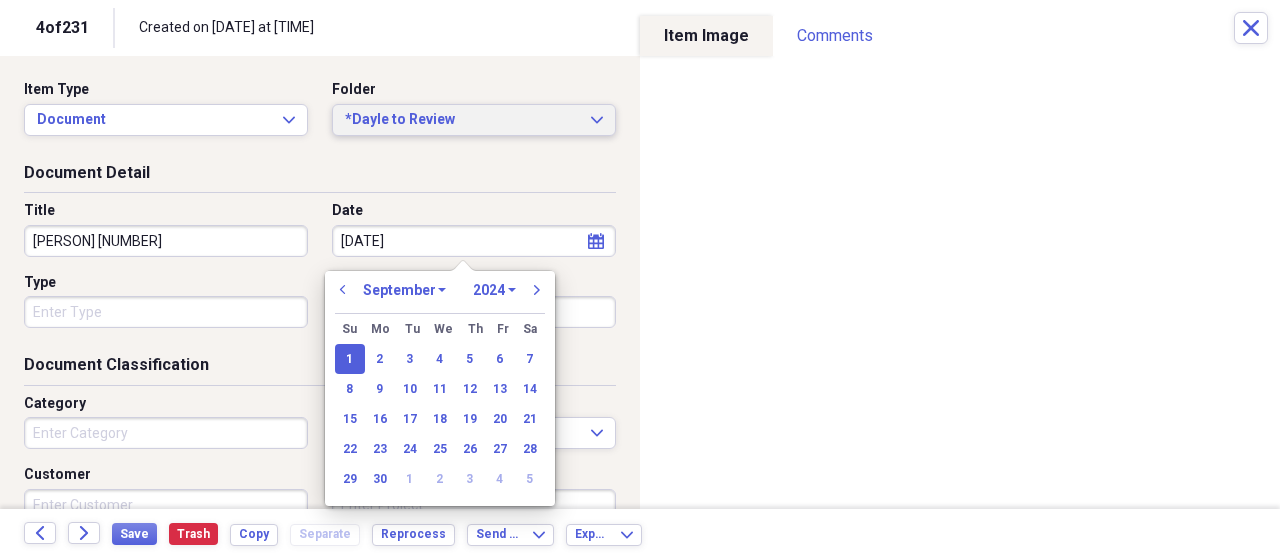 type on "09/01/2024" 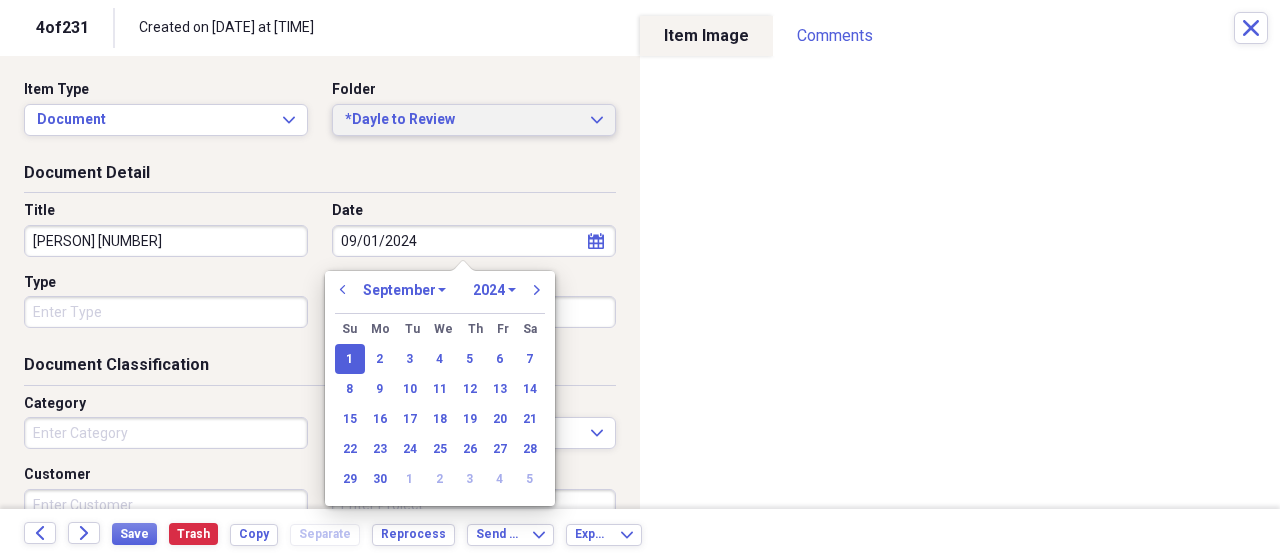click on "*Dayle to Review" at bounding box center (462, 120) 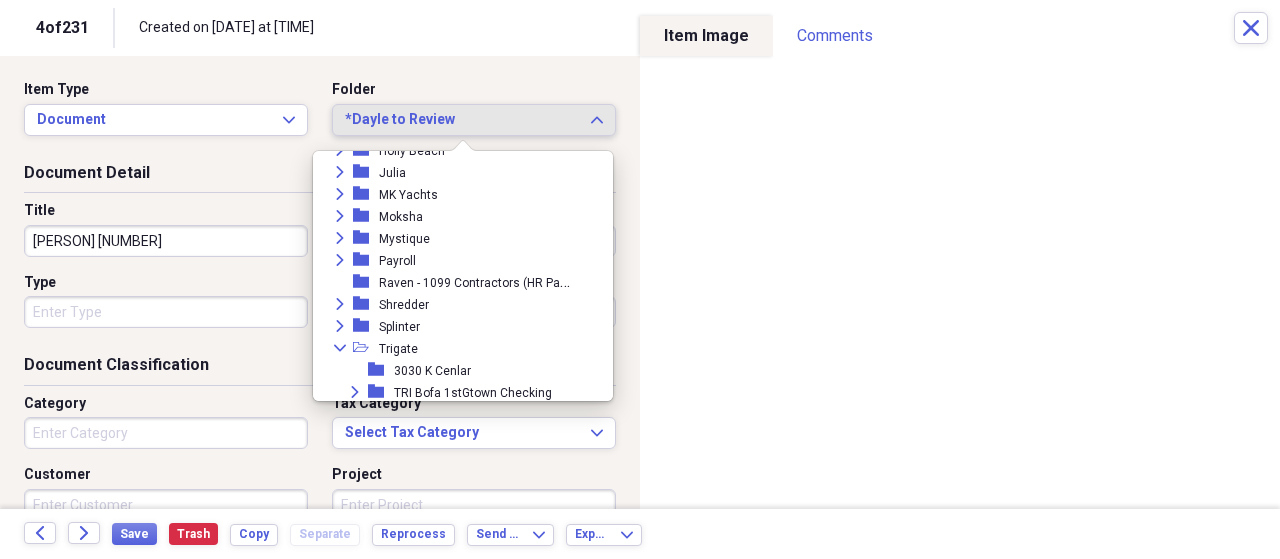 scroll, scrollTop: 410, scrollLeft: 0, axis: vertical 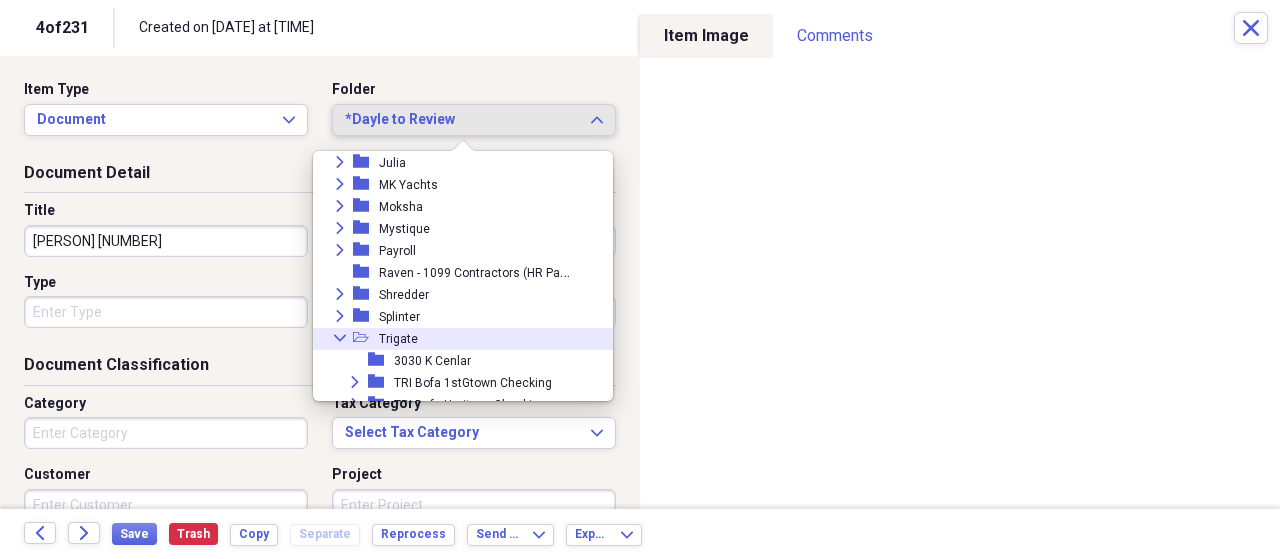 click on "Collapse" 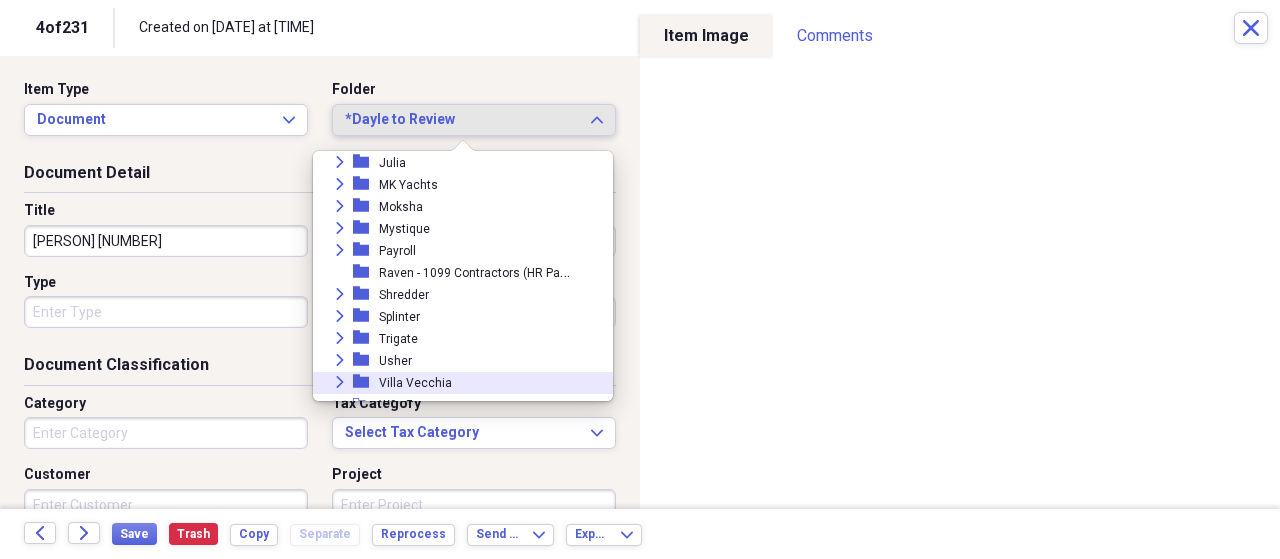 click on "Expand" 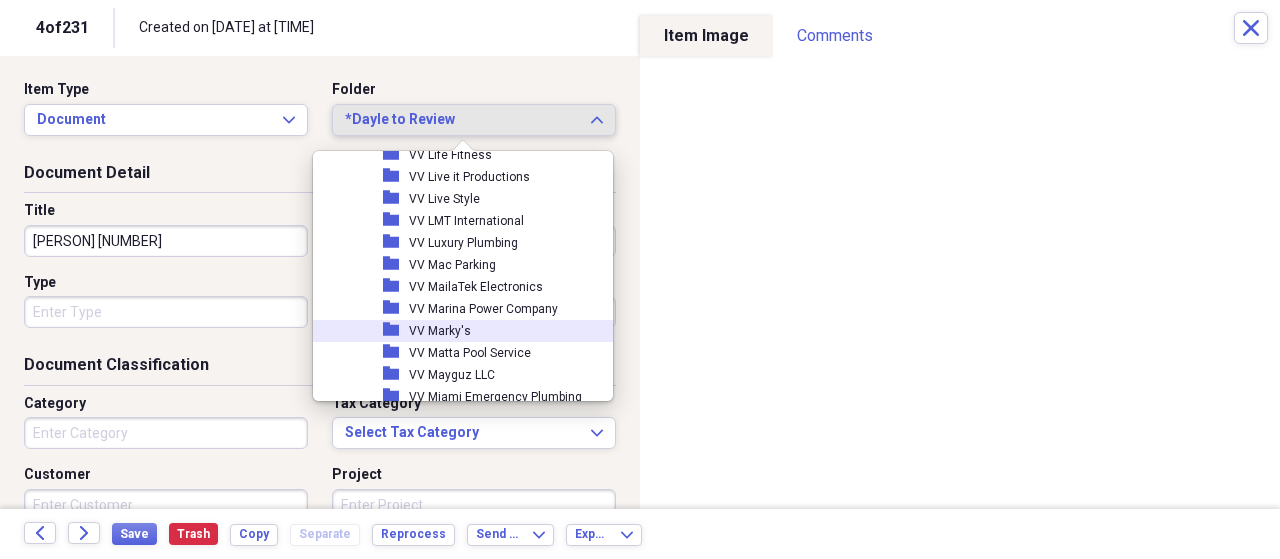 scroll, scrollTop: 3285, scrollLeft: 0, axis: vertical 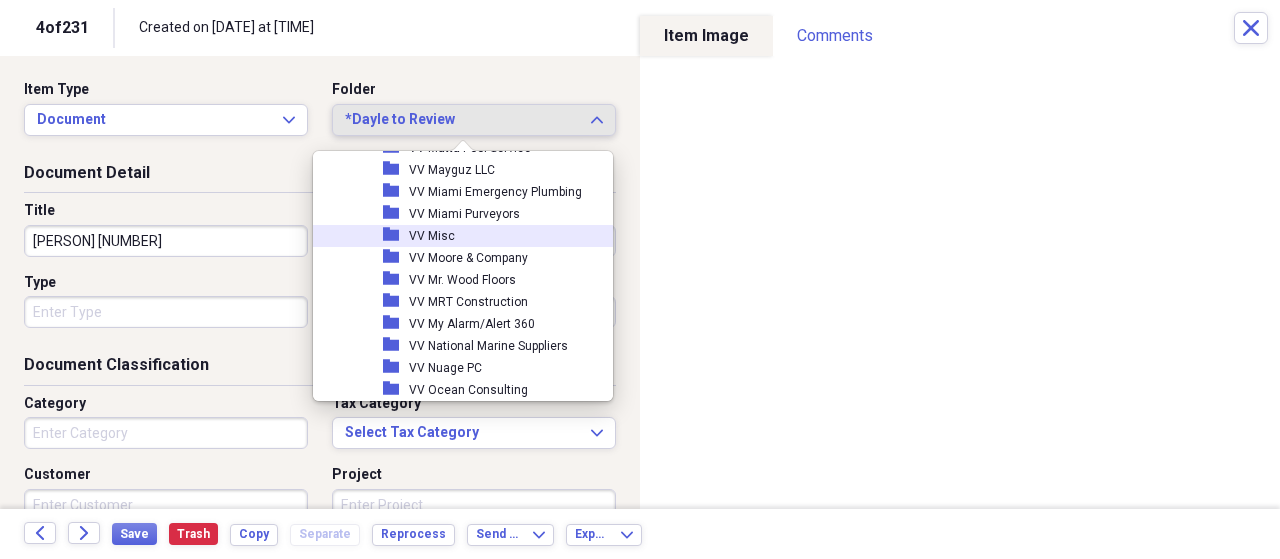 click on "VV Misc" at bounding box center [432, 236] 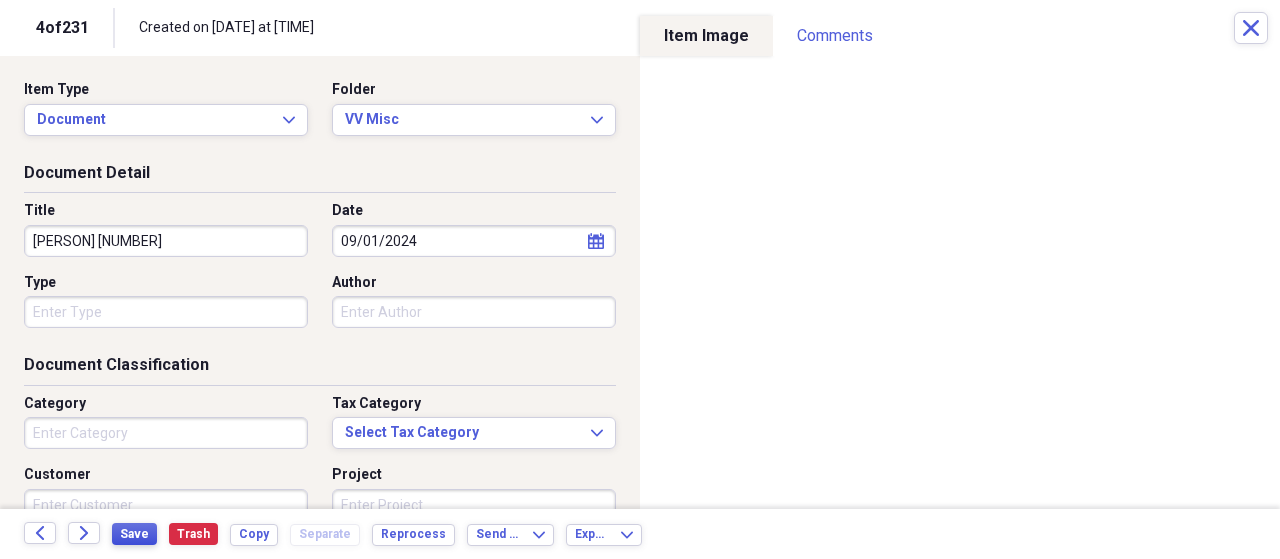 click on "Save" at bounding box center (134, 534) 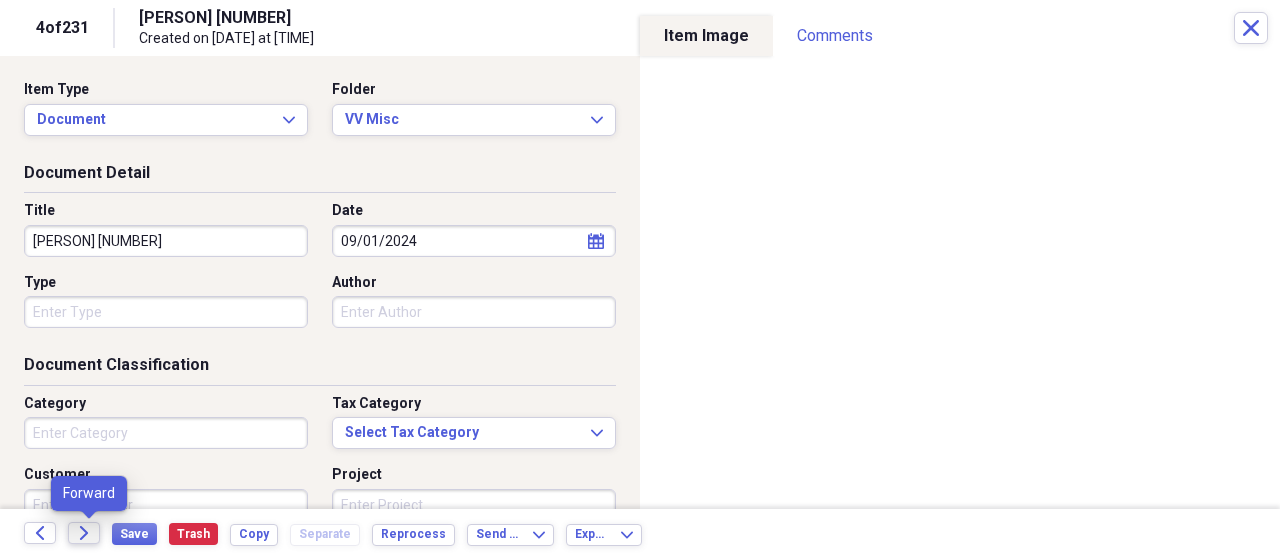 click on "Forward" 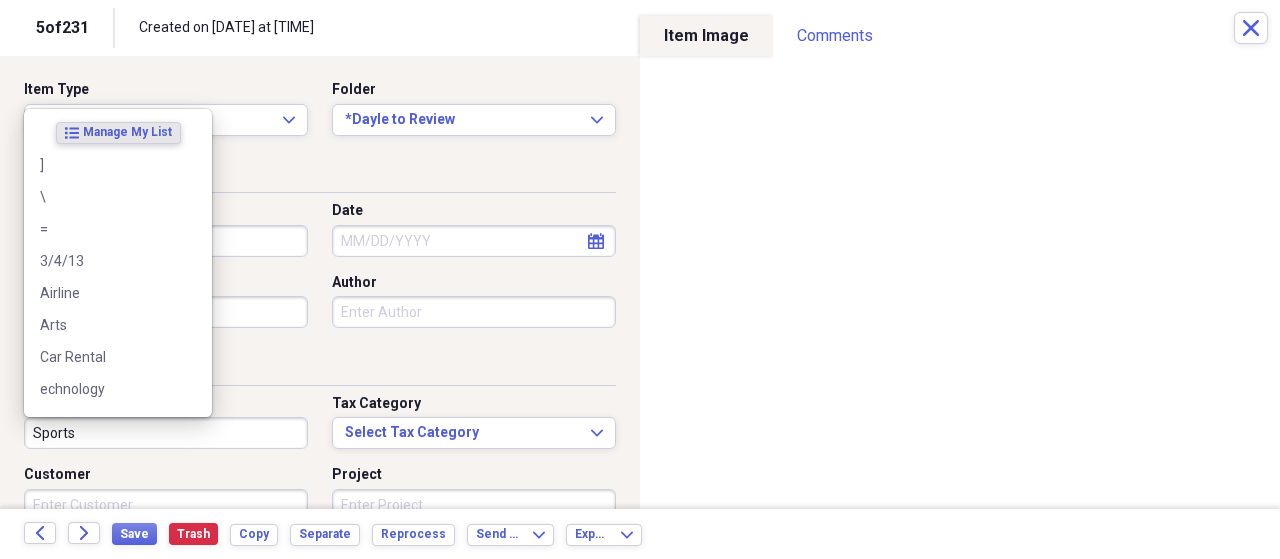 click on "Sports" at bounding box center [166, 433] 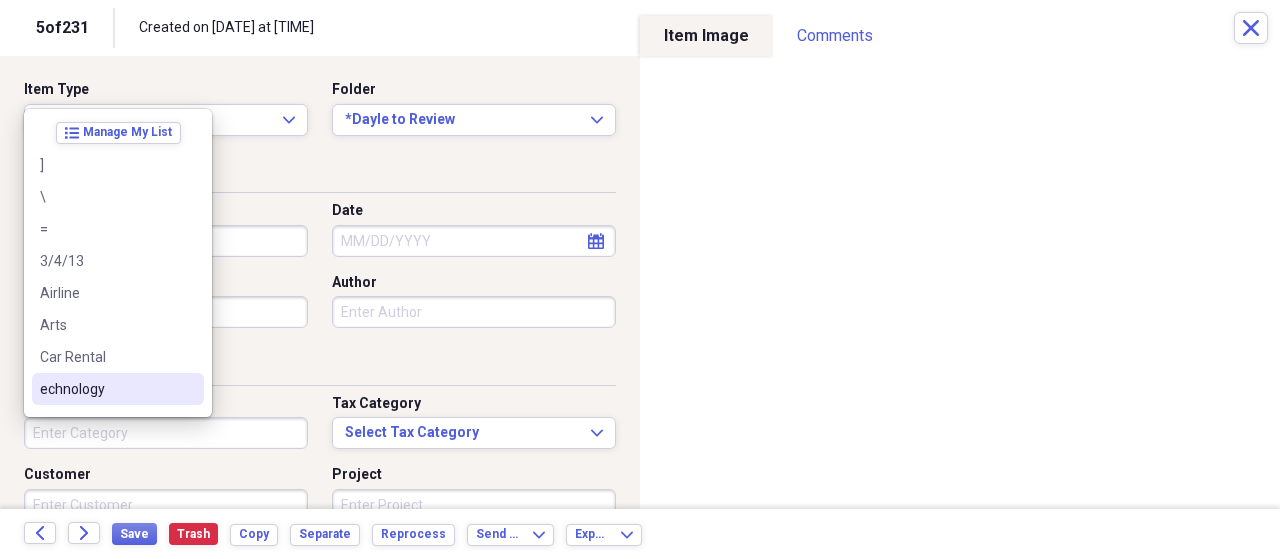type 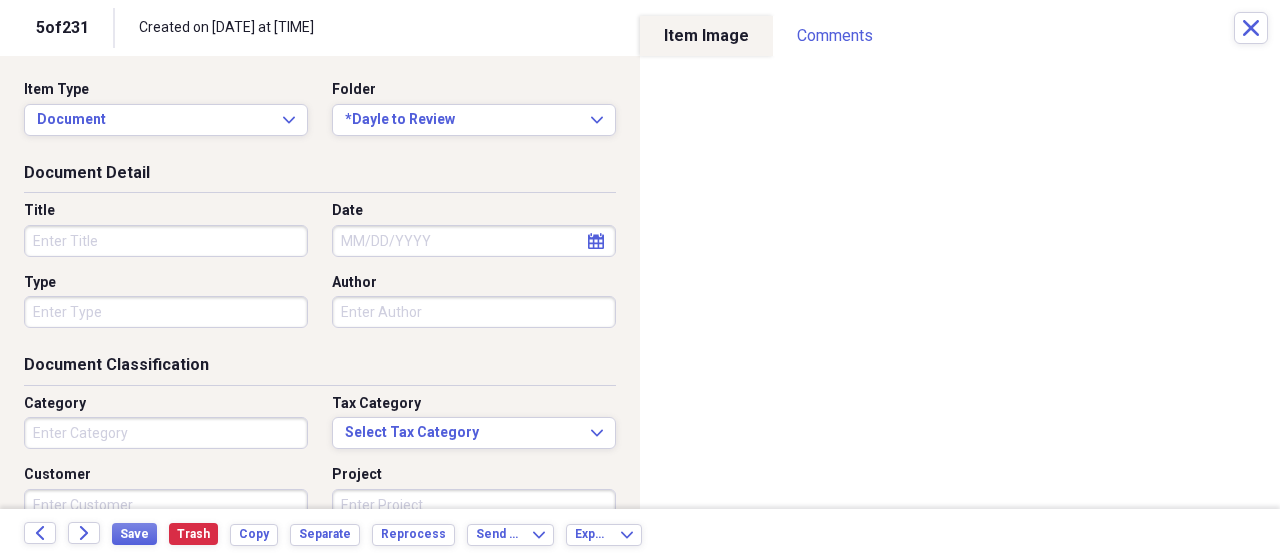 click on "Title" at bounding box center [166, 241] 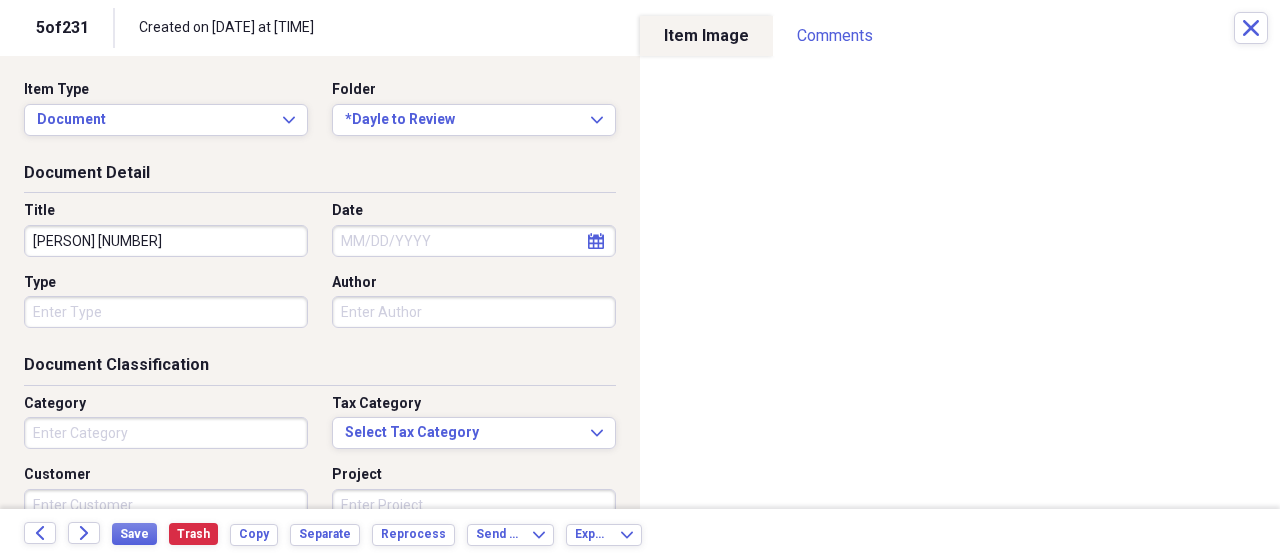 type on "HBF Cisco Mercati JE 3774" 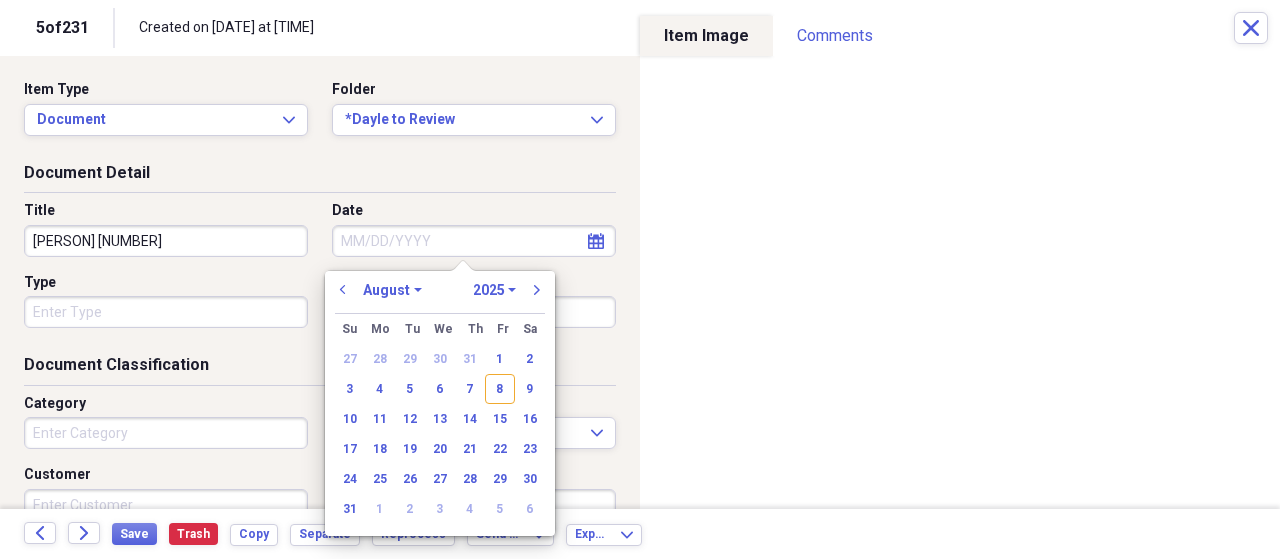 click on "Date" at bounding box center (474, 241) 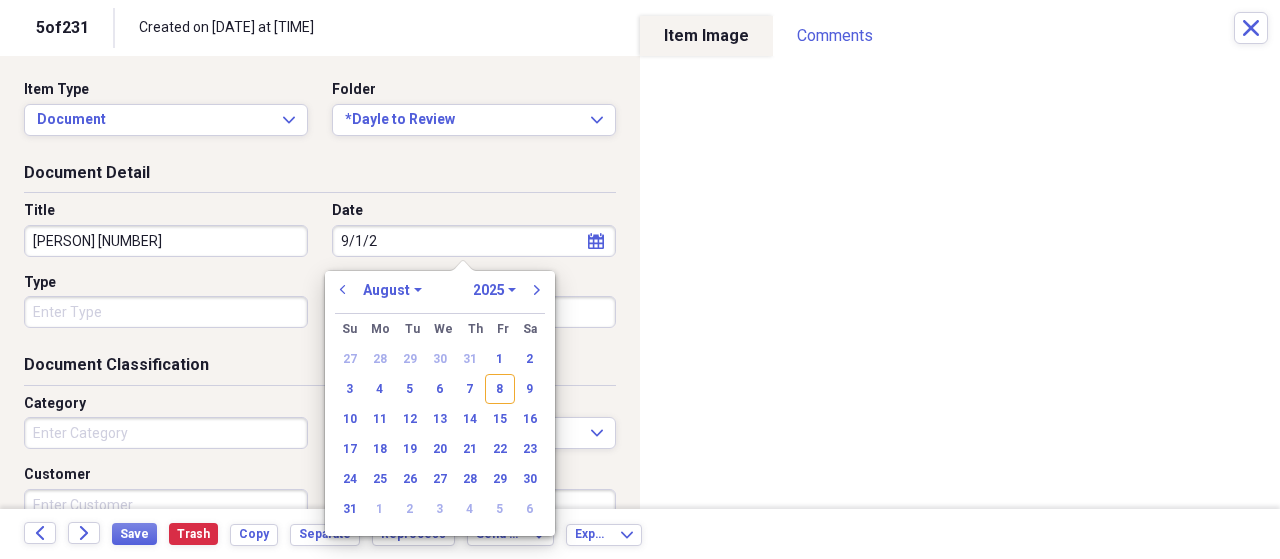 type on "9/1/24" 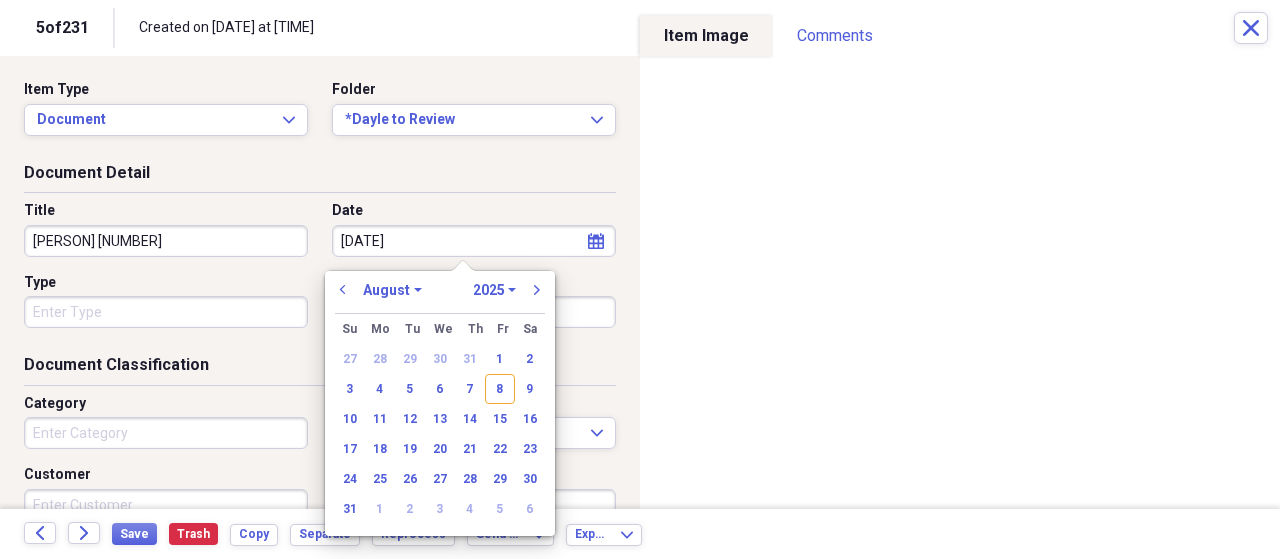 select on "8" 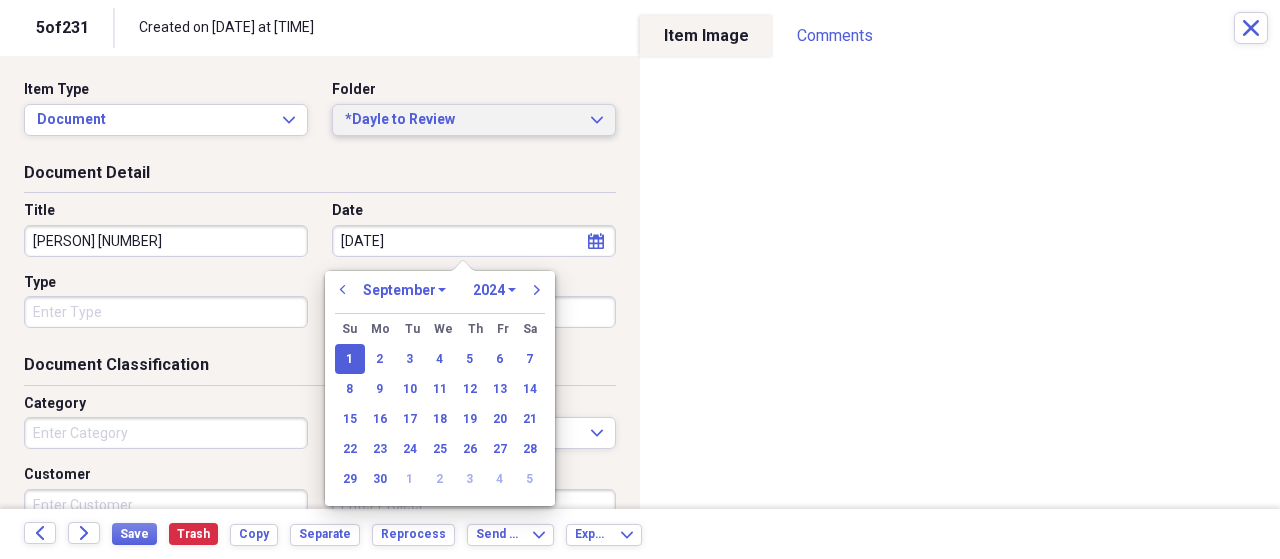 type on "09/01/2024" 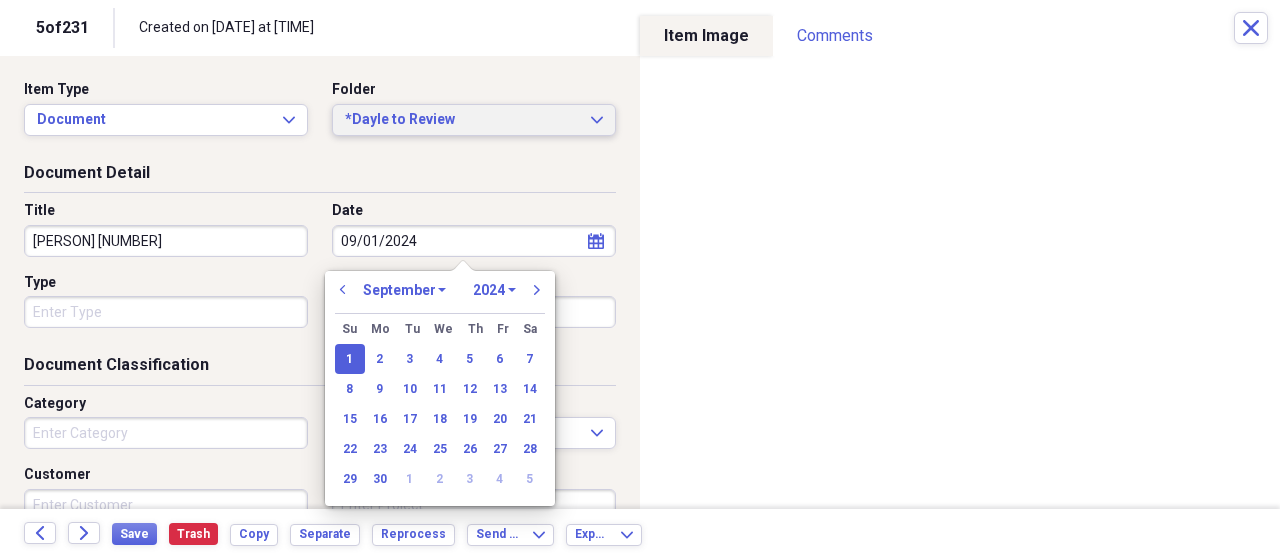 click on "*Dayle to Review" at bounding box center [462, 120] 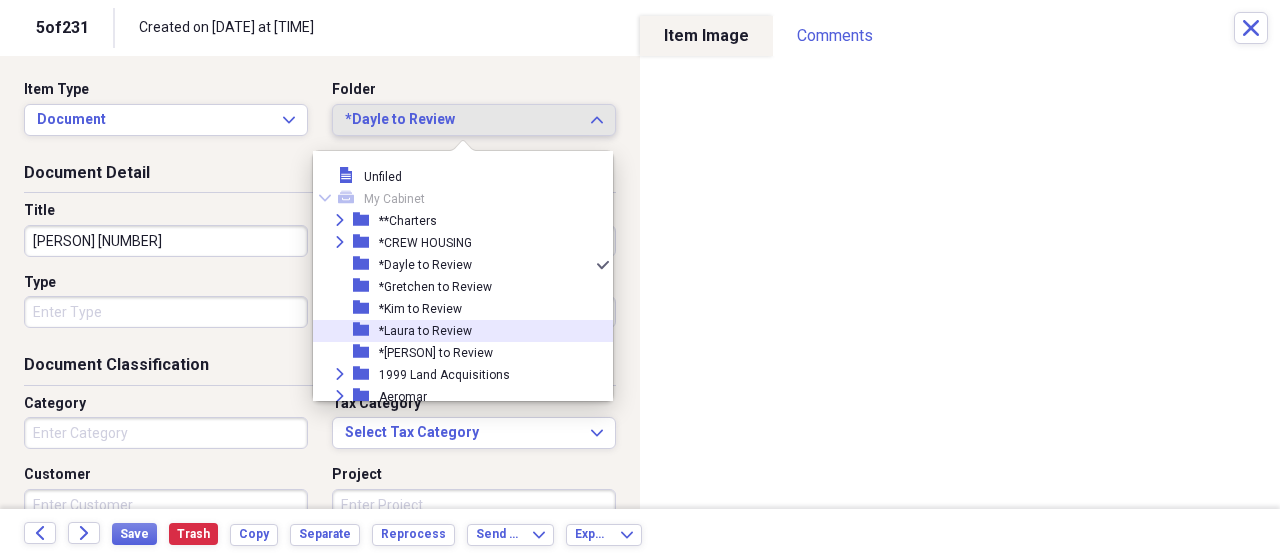 scroll, scrollTop: 205, scrollLeft: 0, axis: vertical 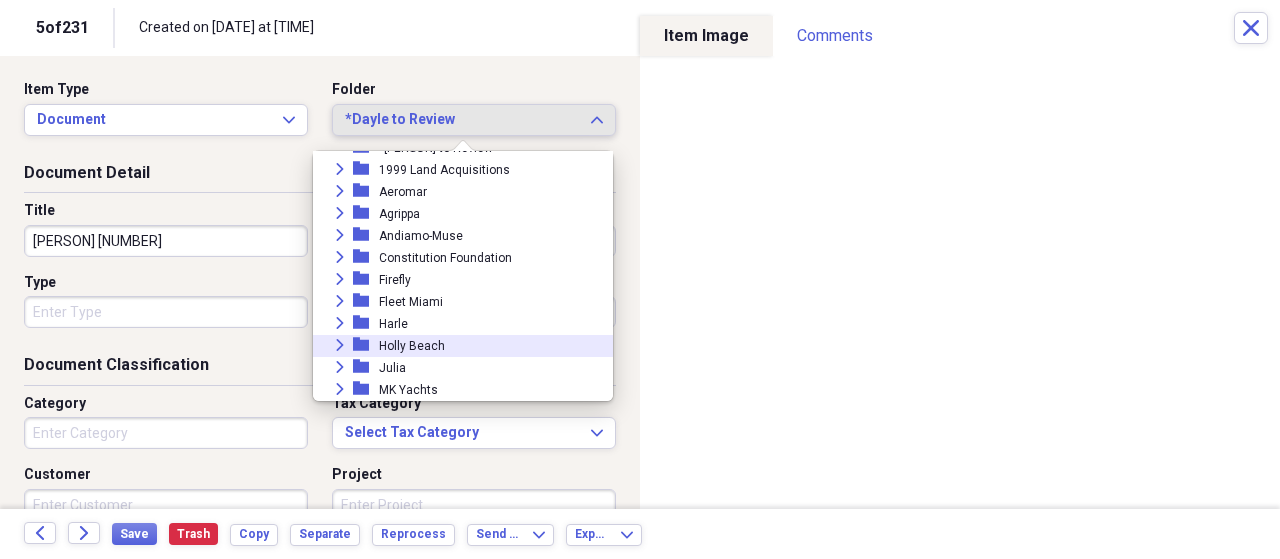 click on "Expand" at bounding box center (340, 345) 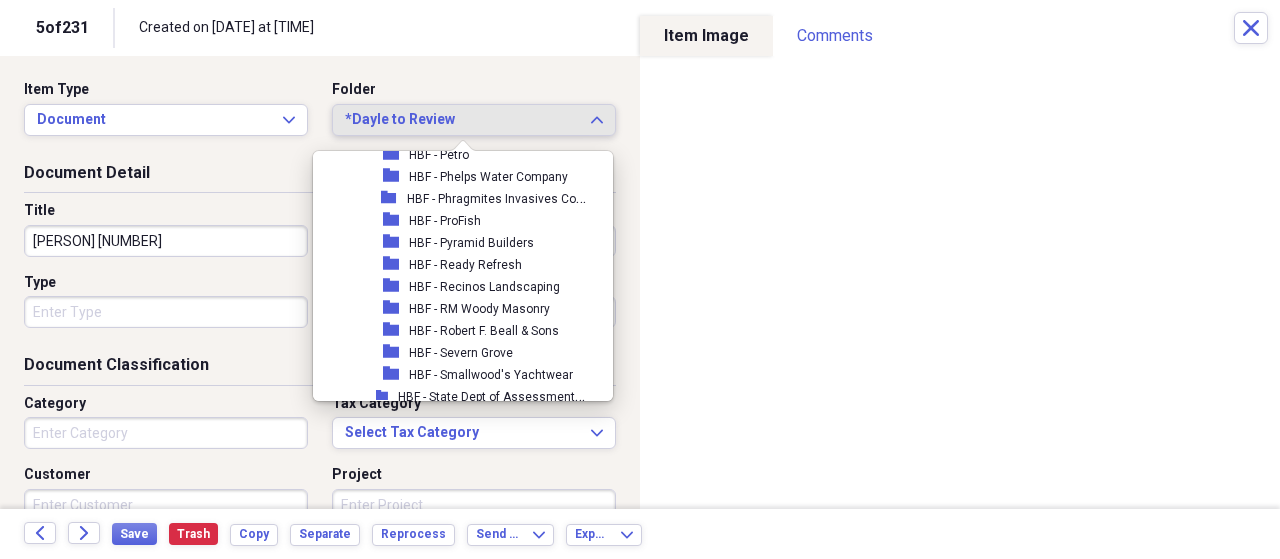 scroll, scrollTop: 1642, scrollLeft: 0, axis: vertical 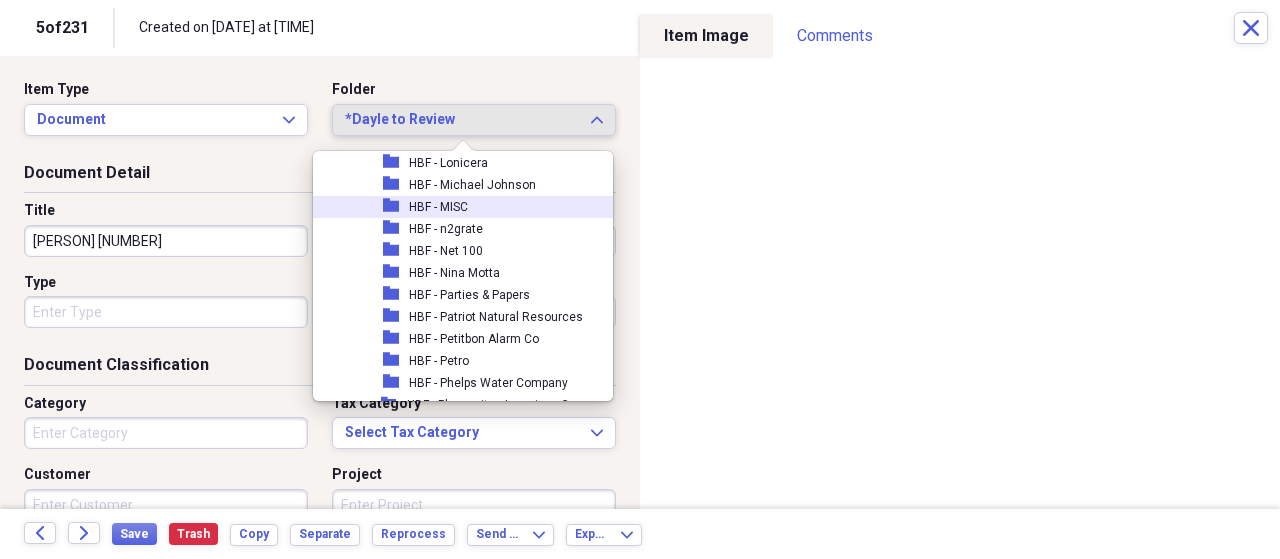 click on "HBF - MISC" at bounding box center (438, 207) 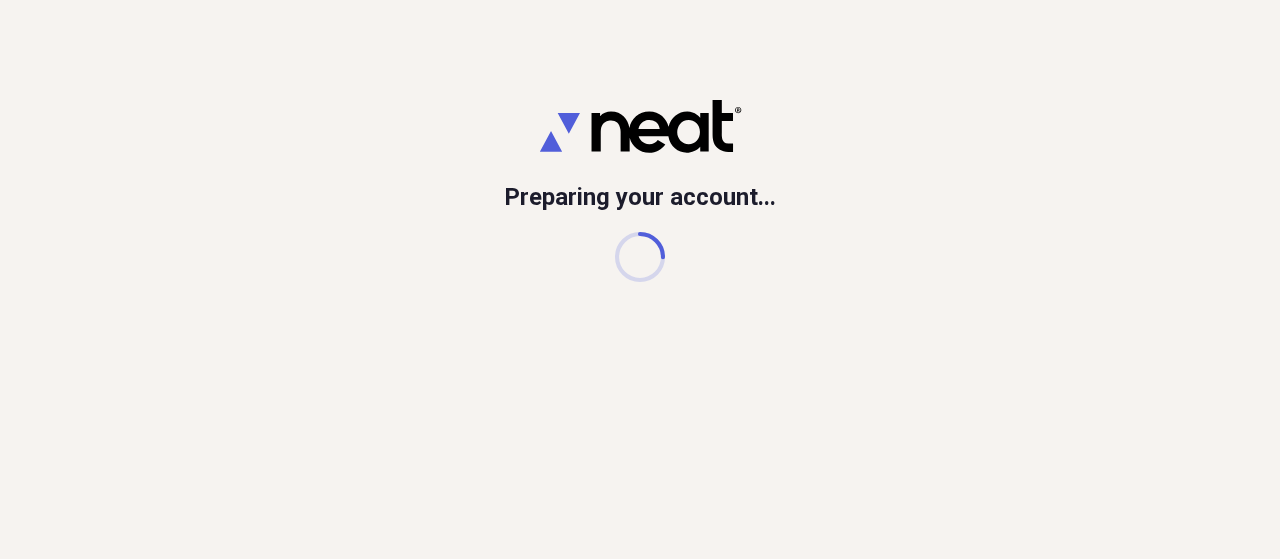 scroll, scrollTop: 0, scrollLeft: 0, axis: both 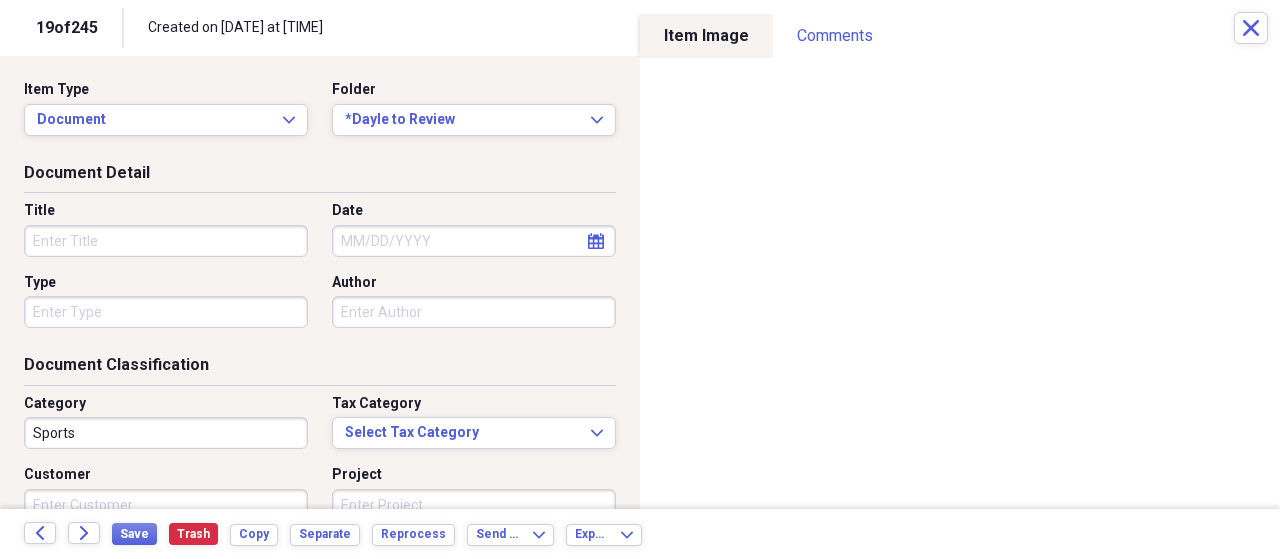 click on "Sports" at bounding box center [166, 433] 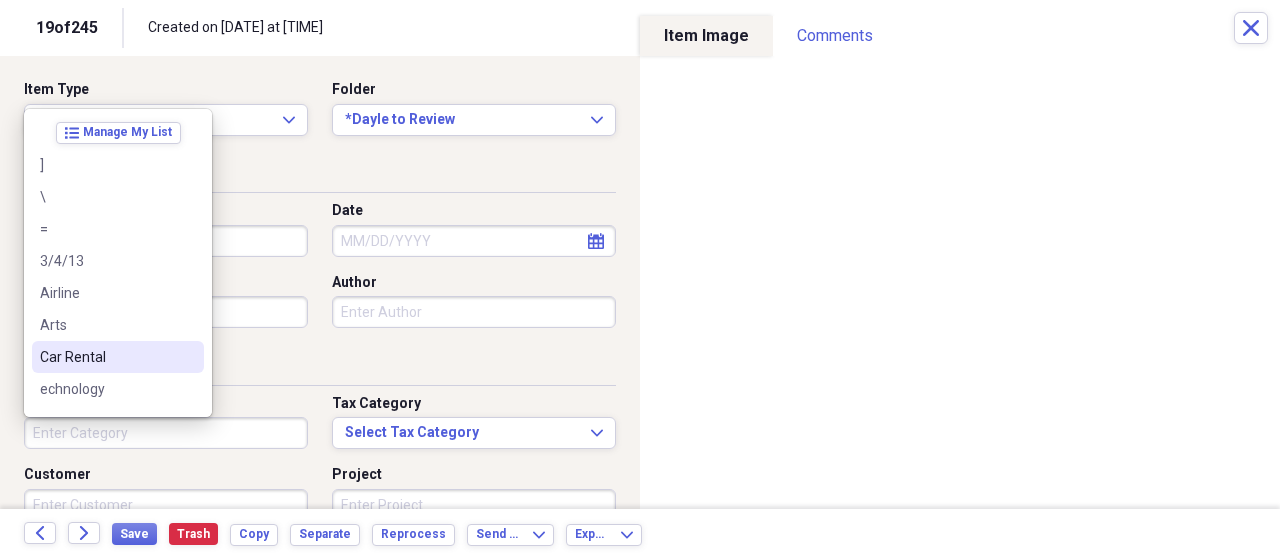 type 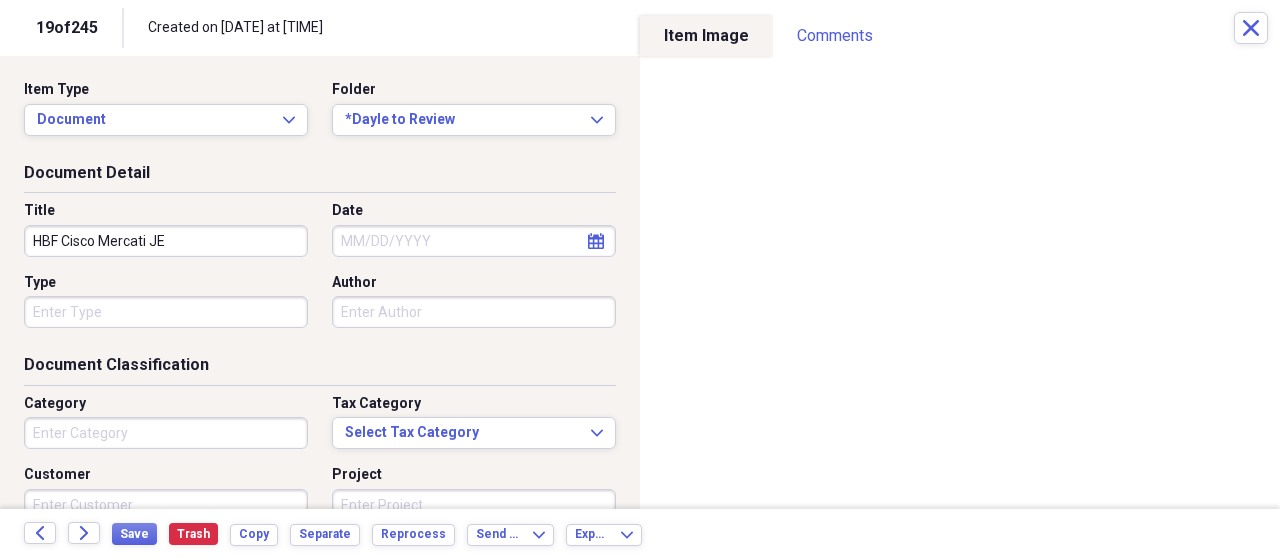 click on "HBF Cisco Mercati JE" at bounding box center [166, 241] 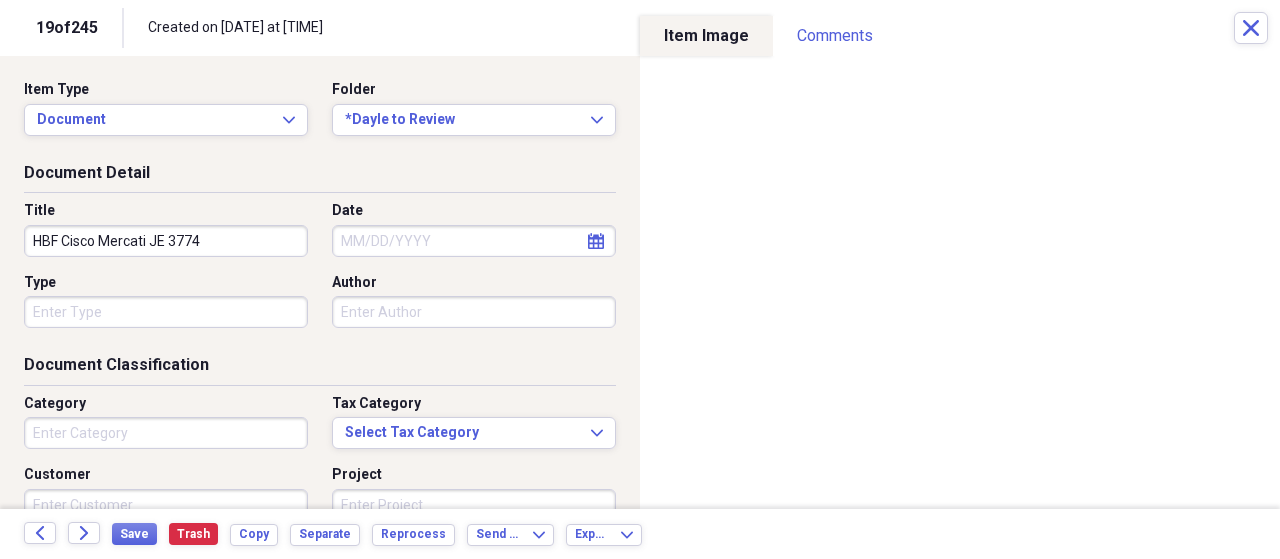 type on "HBF Cisco Mercati JE 3774" 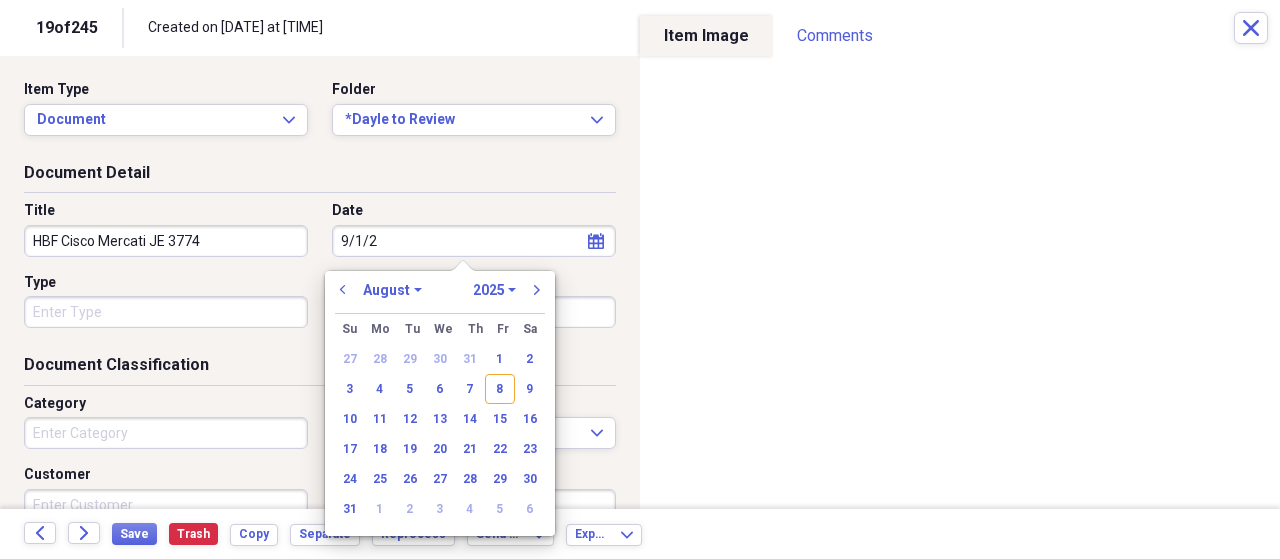 type on "9/1/24" 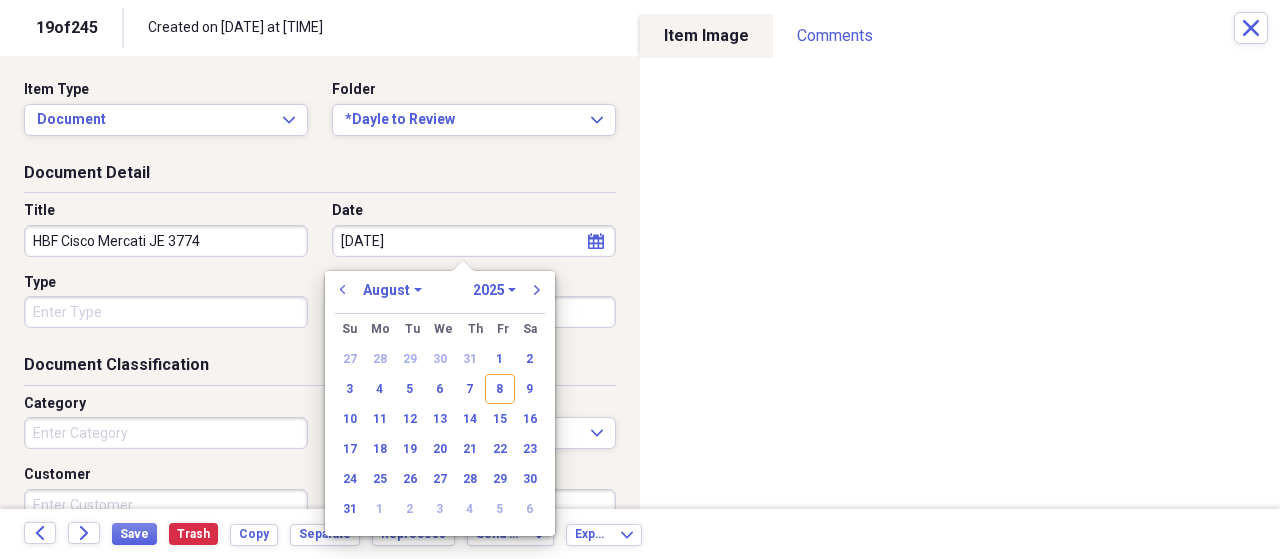 select on "8" 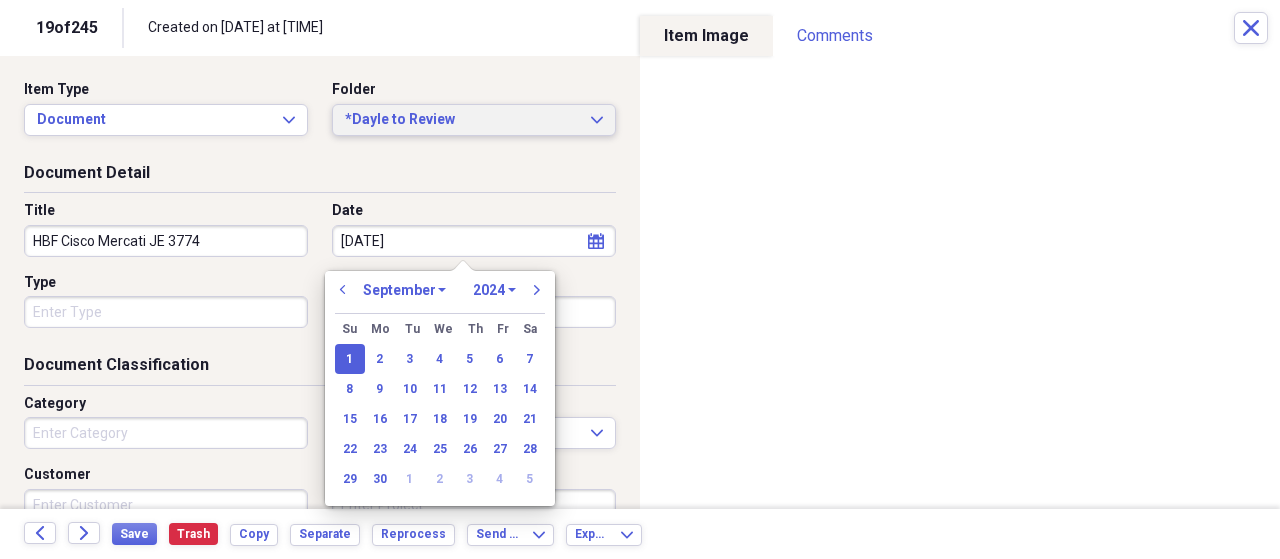 type on "09/01/2024" 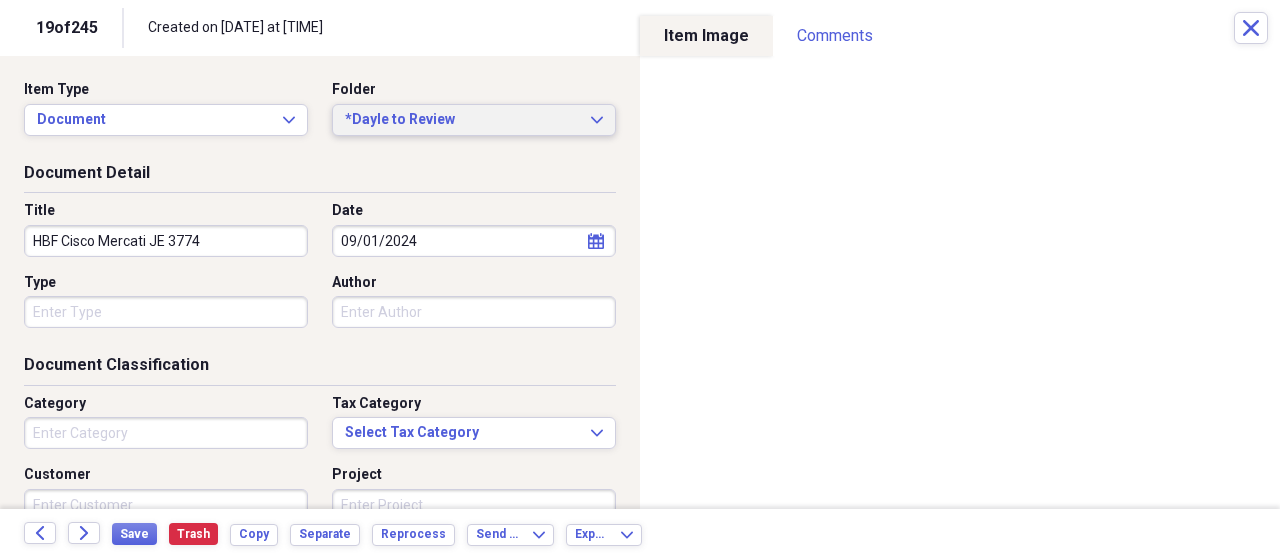 click on "*Dayle to Review" at bounding box center (462, 120) 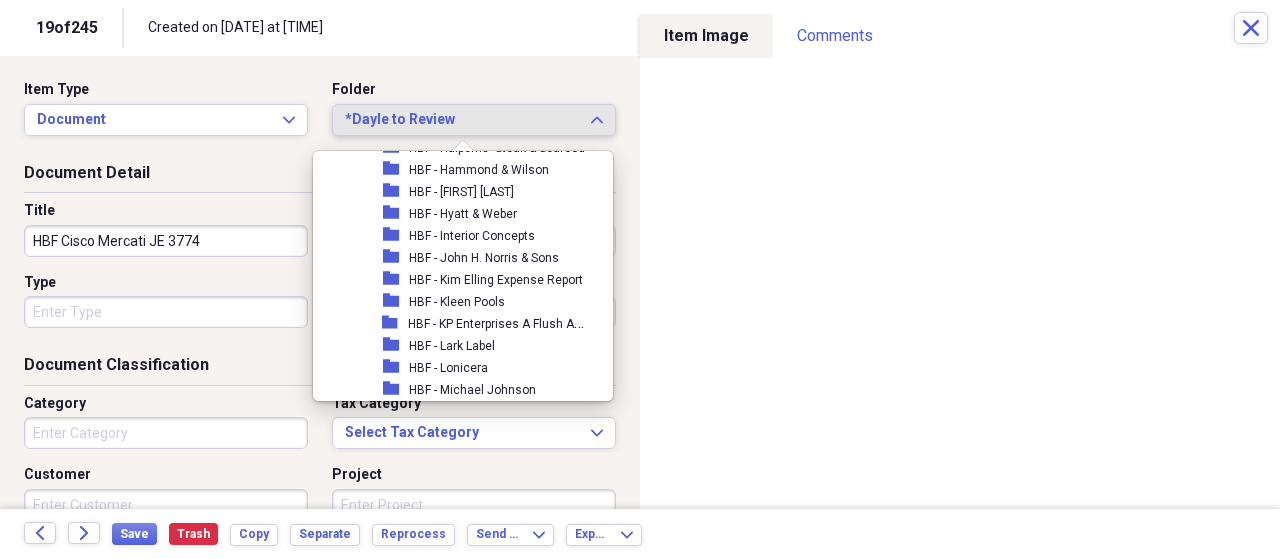 scroll, scrollTop: 1642, scrollLeft: 0, axis: vertical 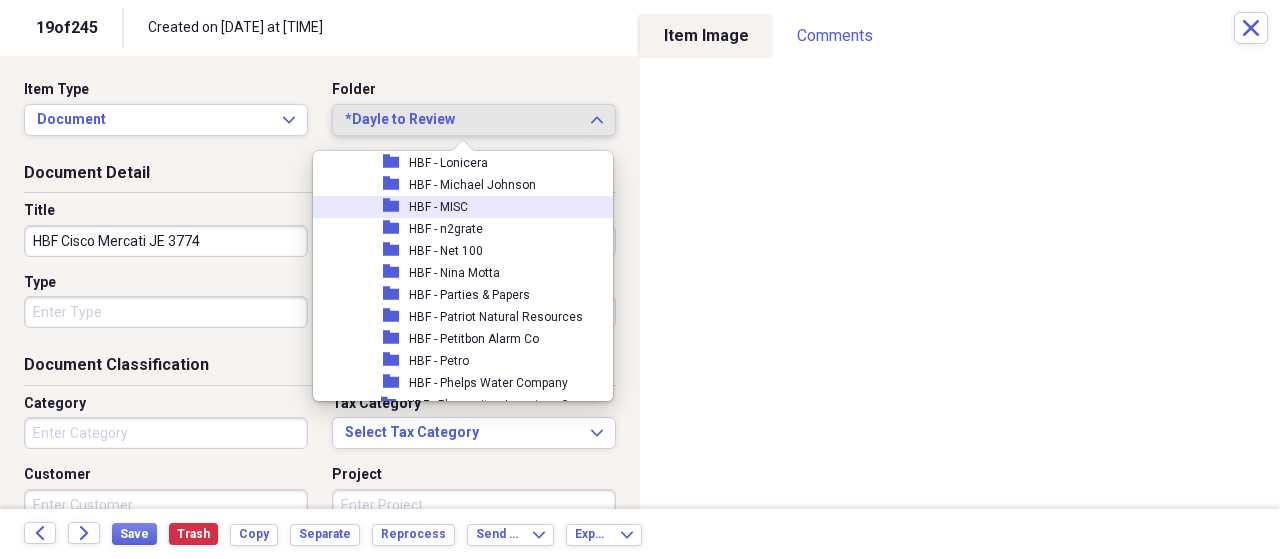 click on "HBF - MISC" at bounding box center (438, 207) 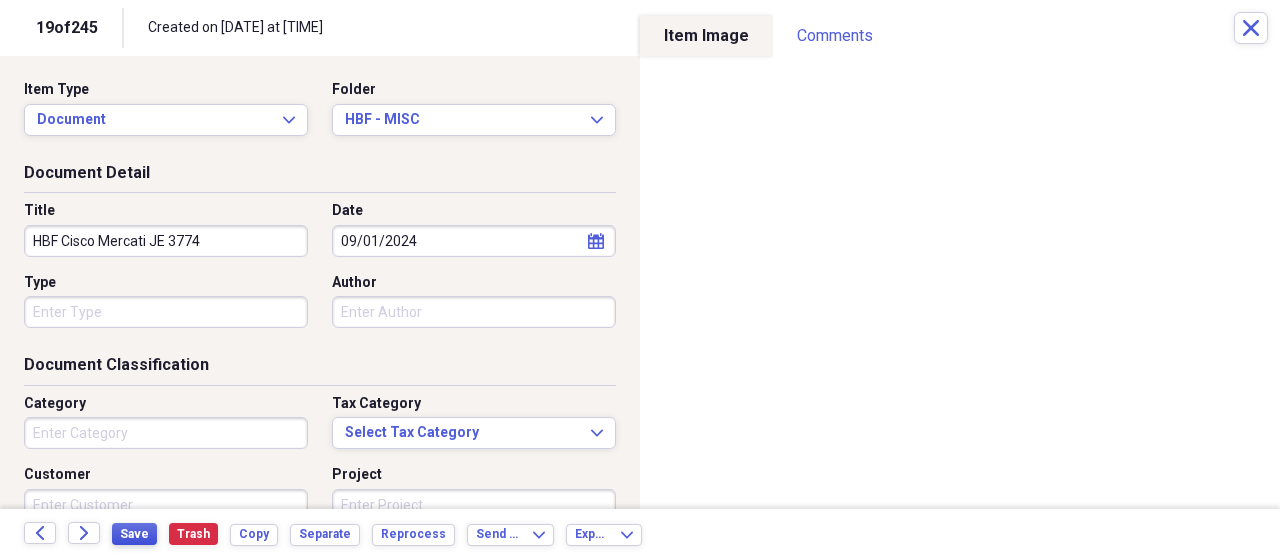 click on "Save" at bounding box center (134, 534) 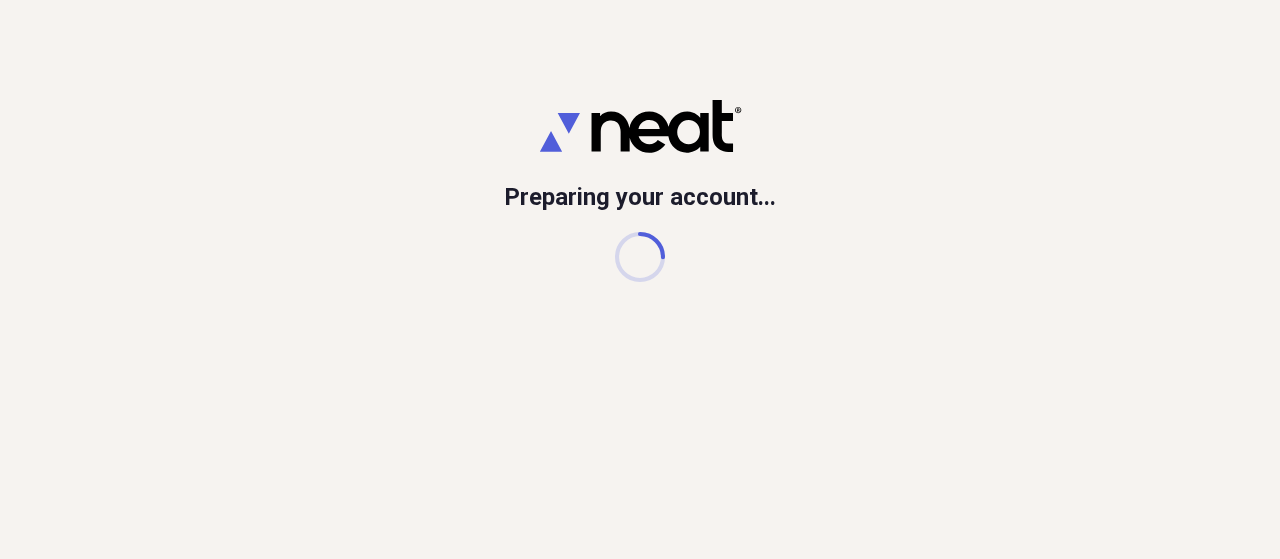 scroll, scrollTop: 0, scrollLeft: 0, axis: both 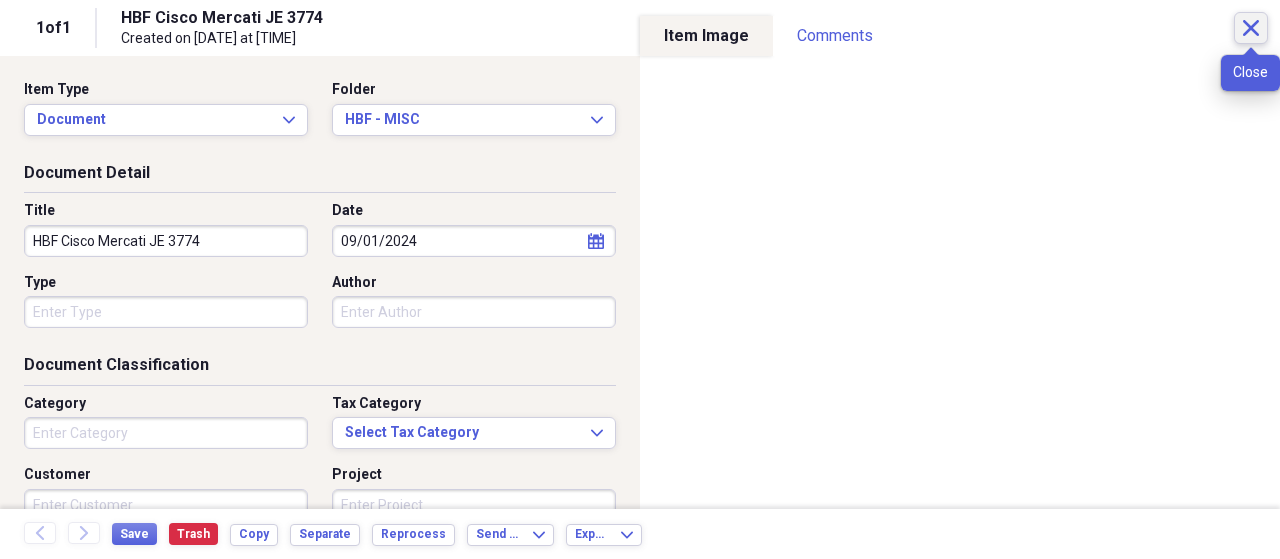 click 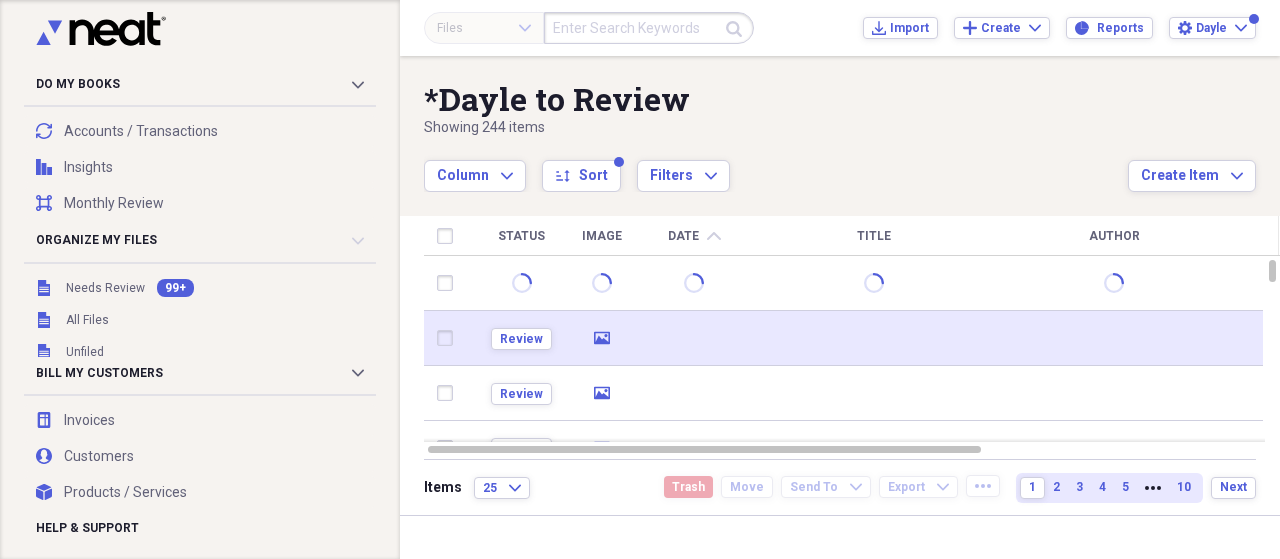 click at bounding box center (694, 338) 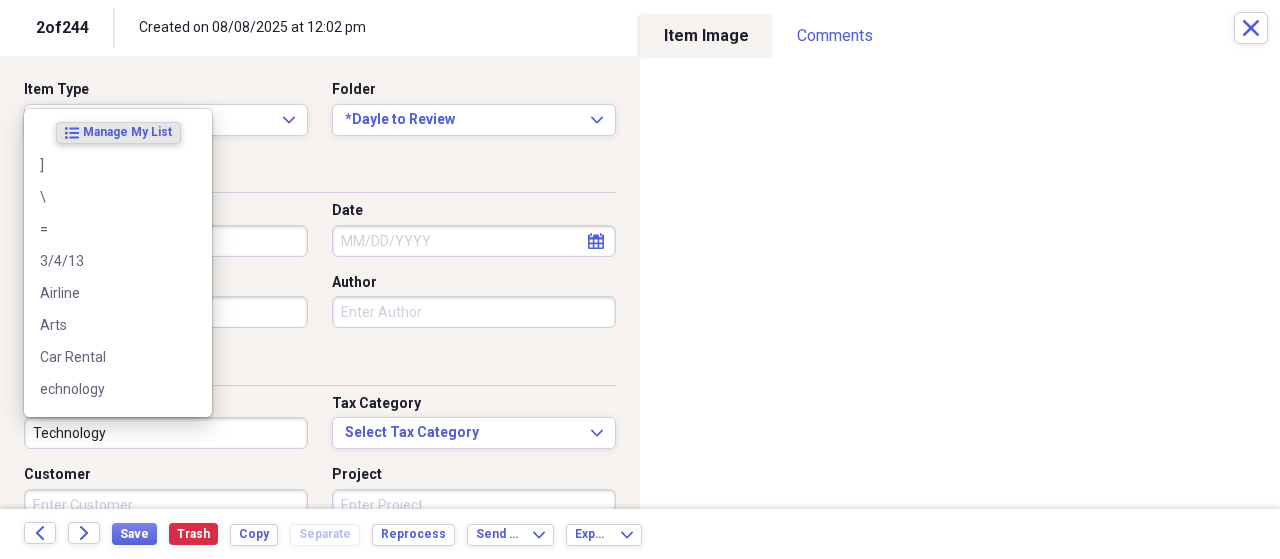 click on "Technology" at bounding box center [166, 433] 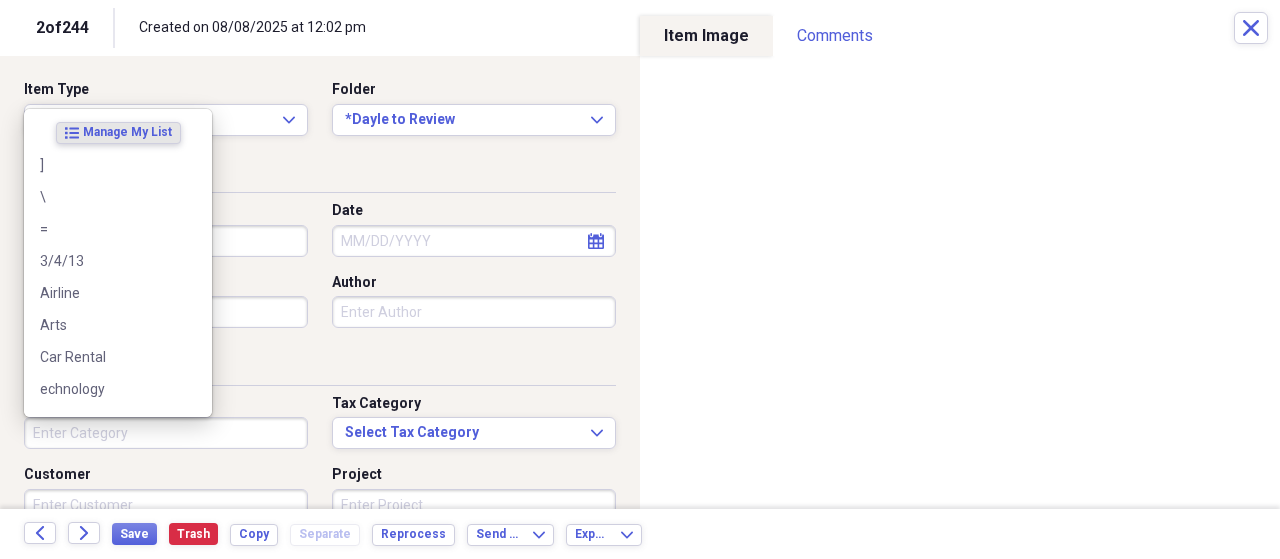 type 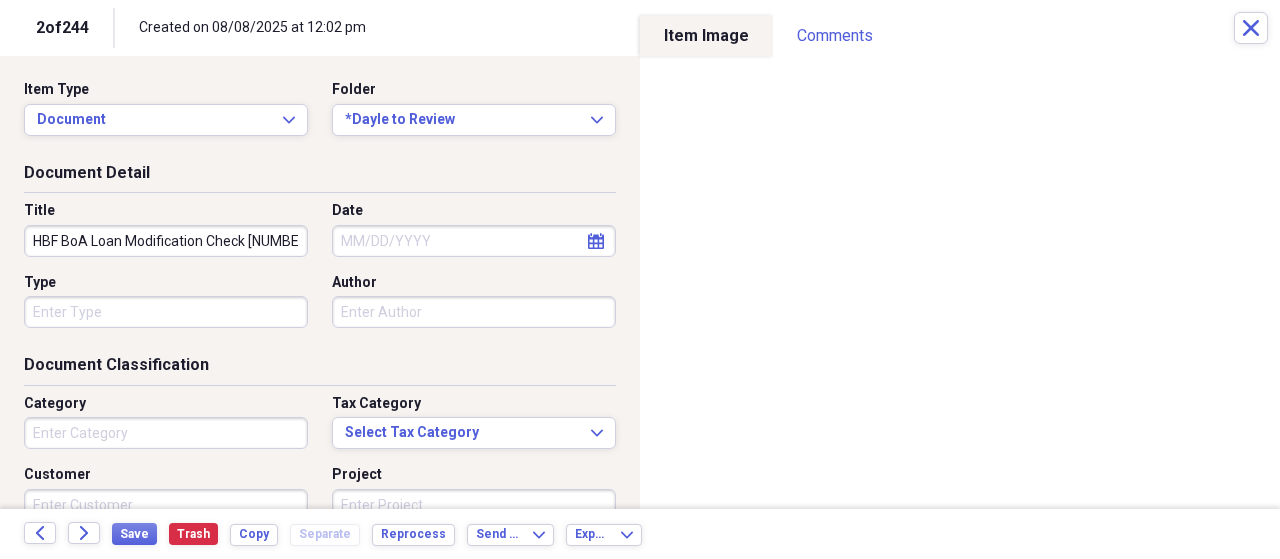 type on "HBF BoA Loan Modification Check [NUMBER]" 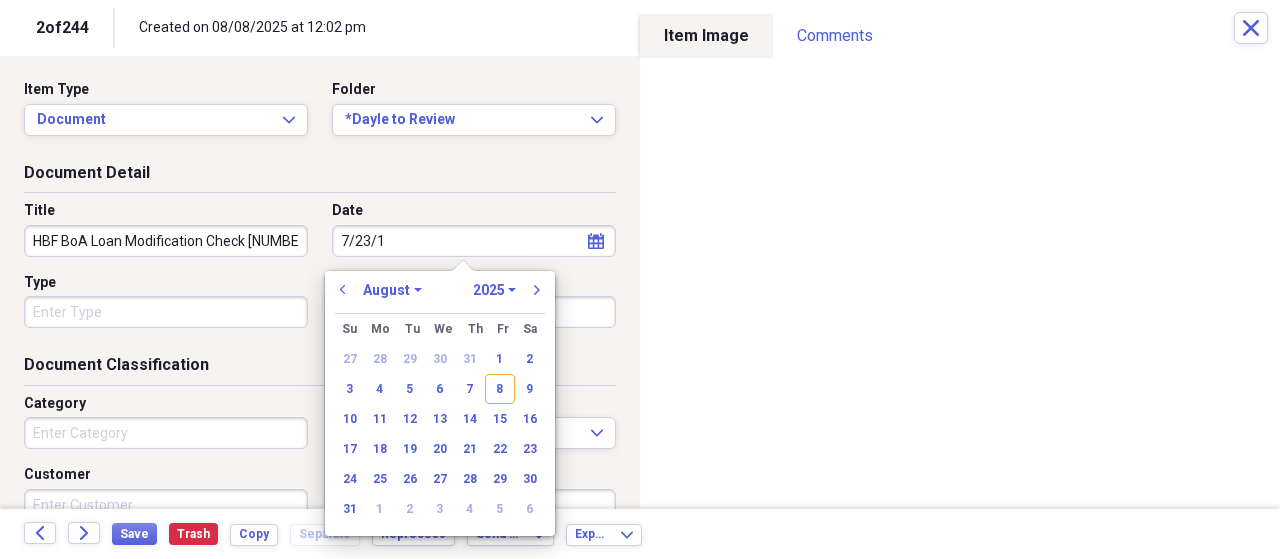 type on "7/23/19" 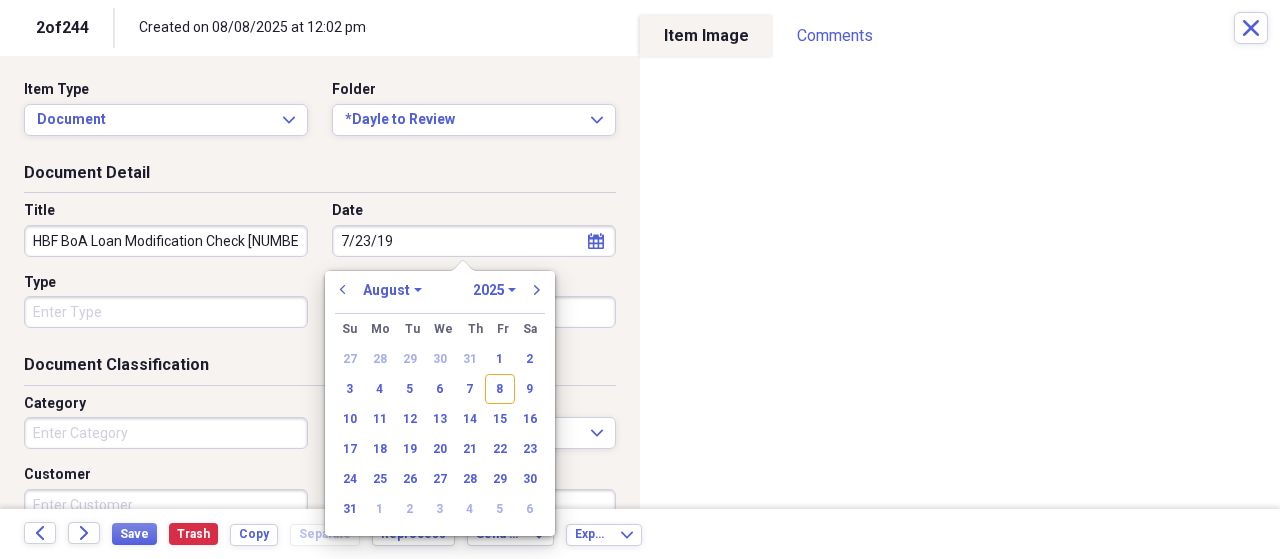 select on "6" 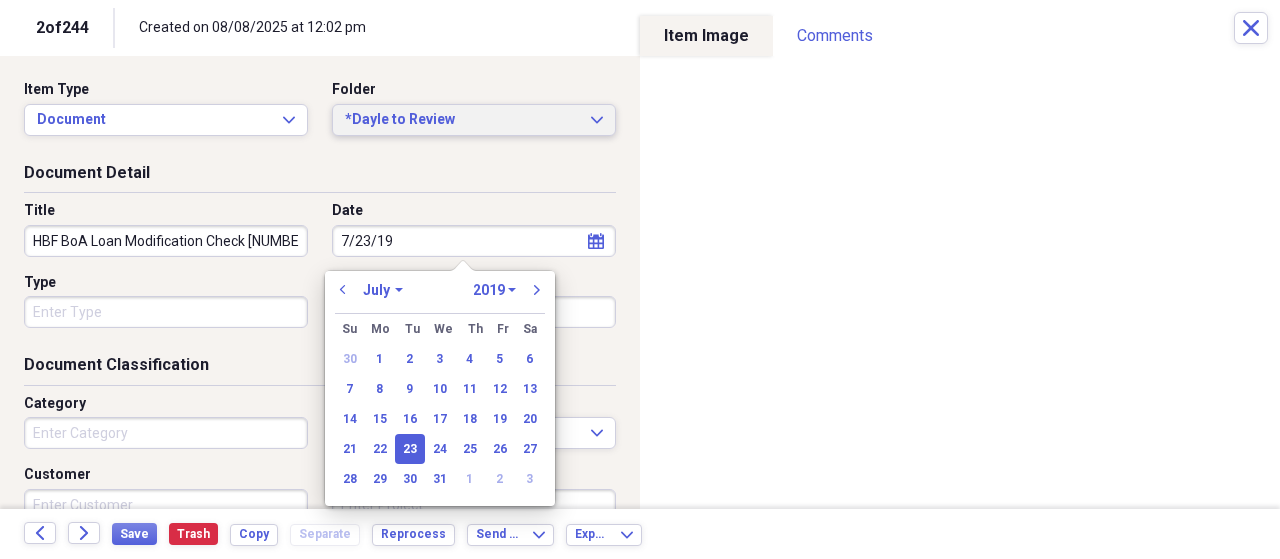 type on "07/23/2019" 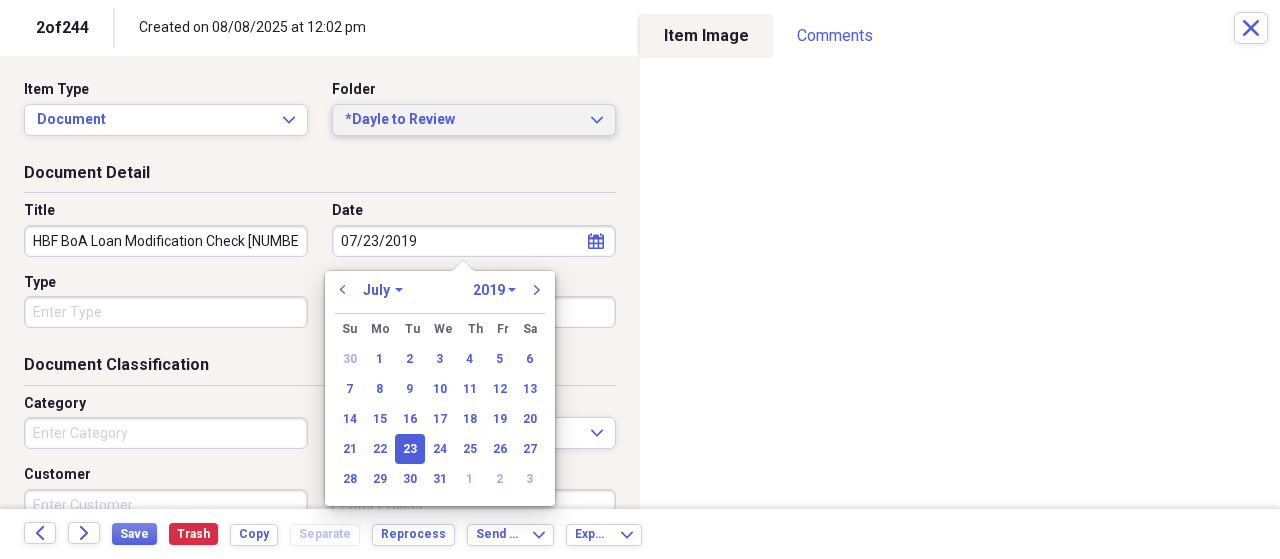 click on "*Dayle to Review" at bounding box center (462, 120) 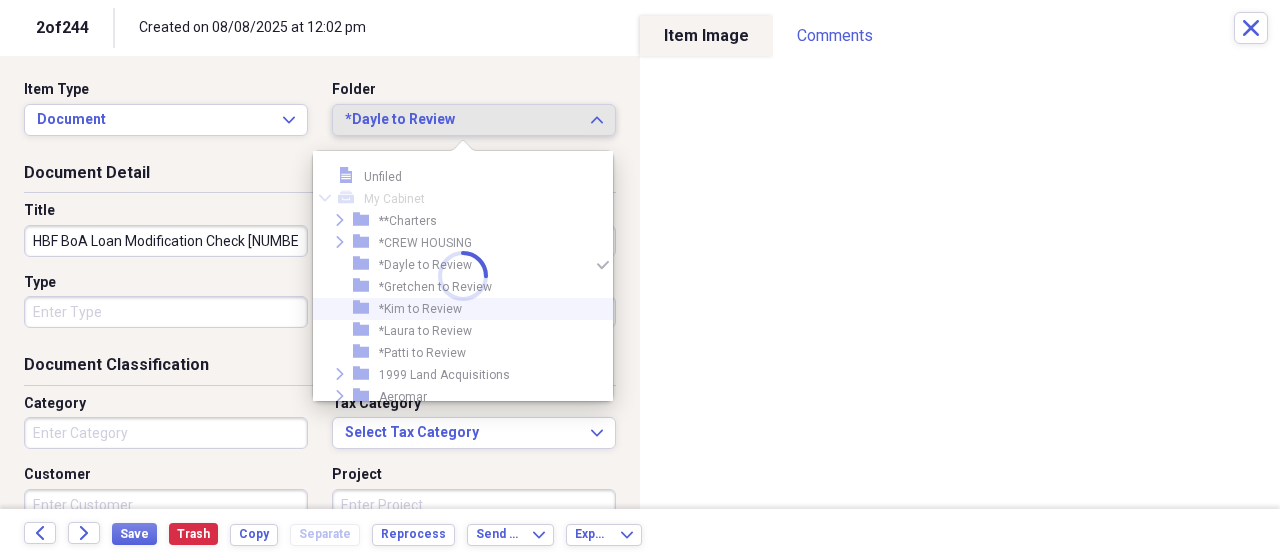 scroll, scrollTop: 410, scrollLeft: 0, axis: vertical 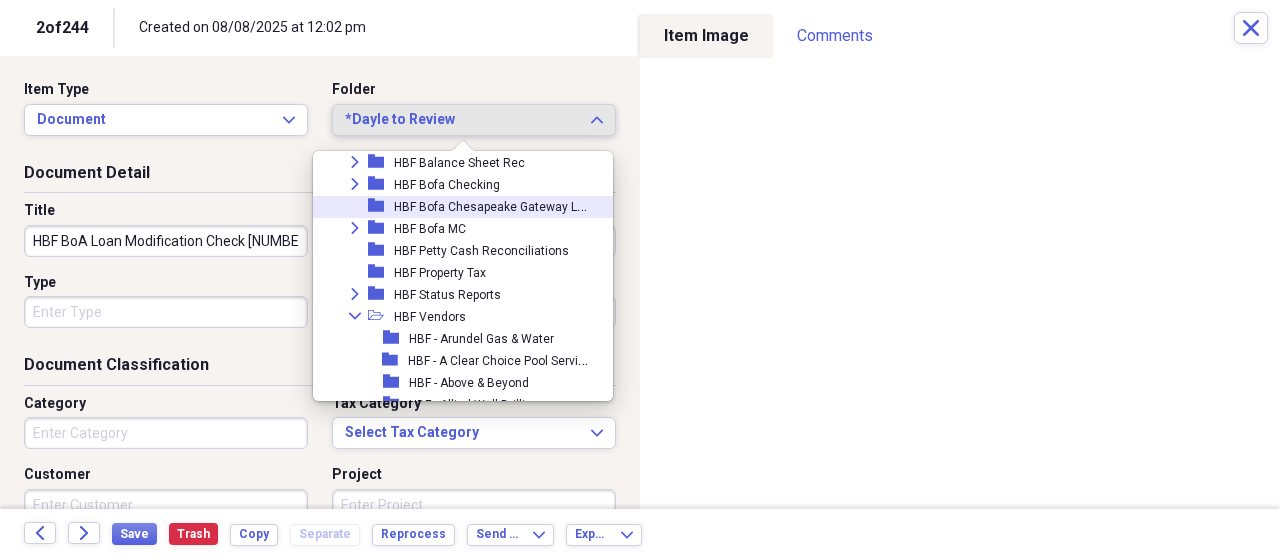 click on "HBF Bofa Chesapeake Gateway Loan" at bounding box center (496, 205) 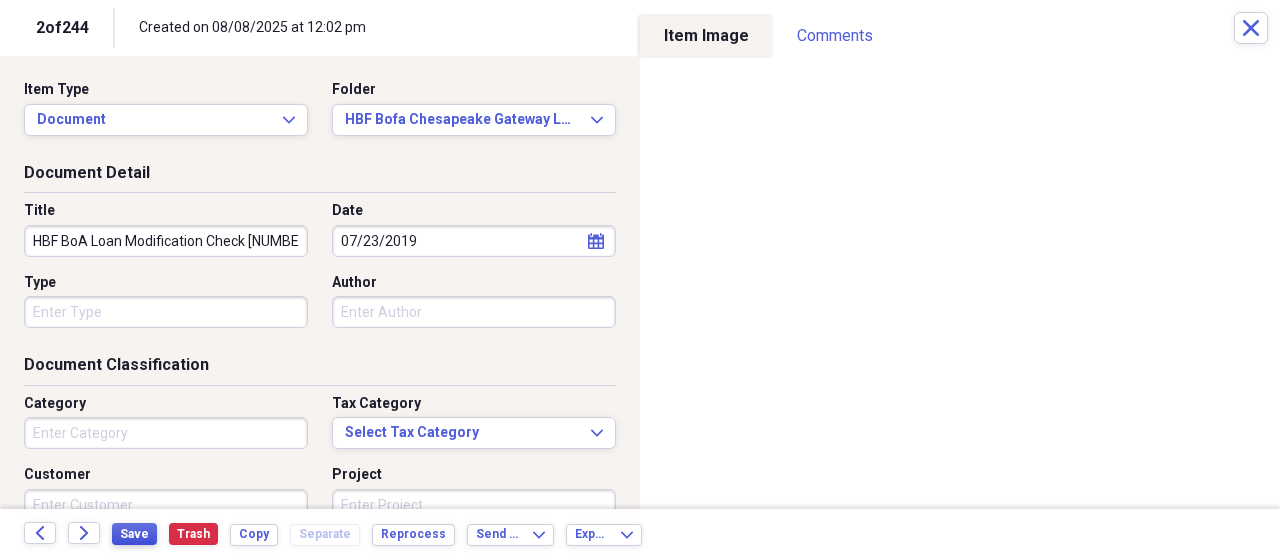 click on "Save" at bounding box center [134, 534] 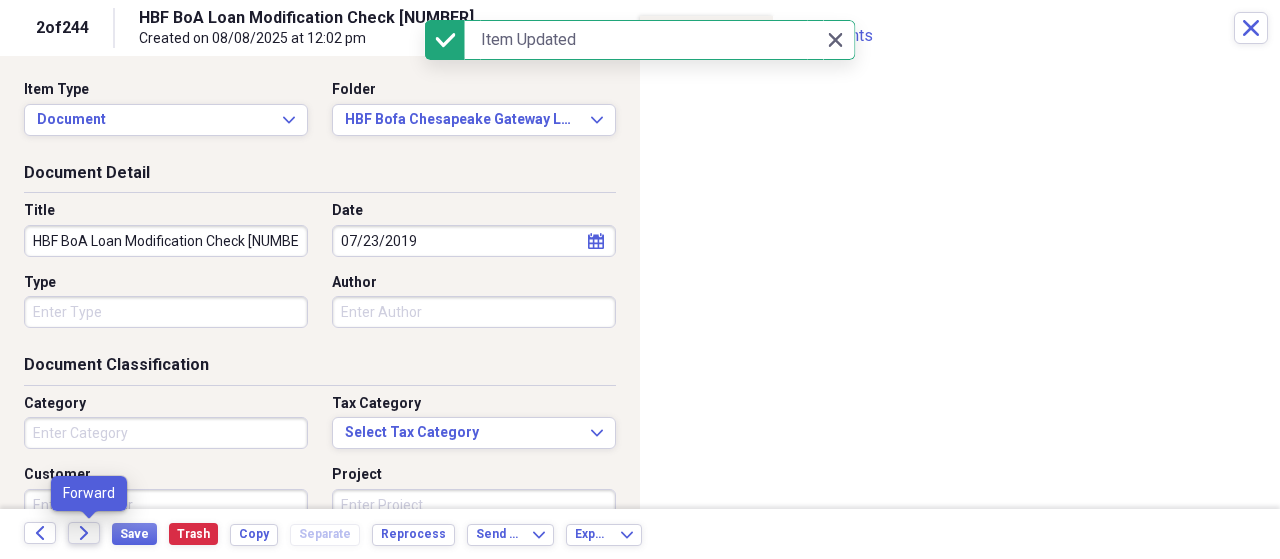 click on "Forward" 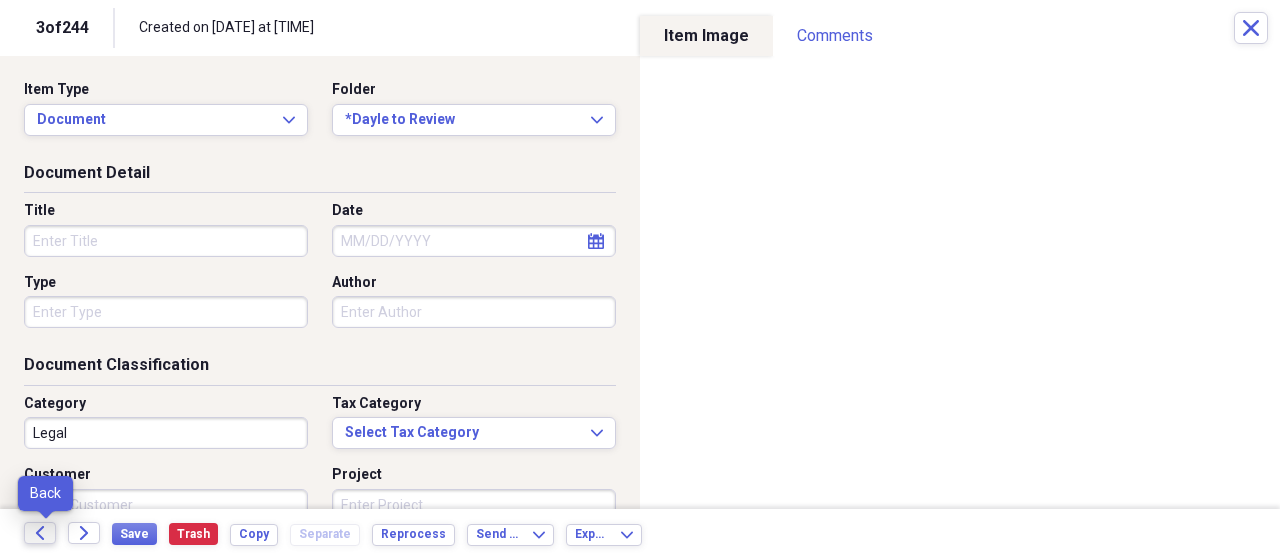 click 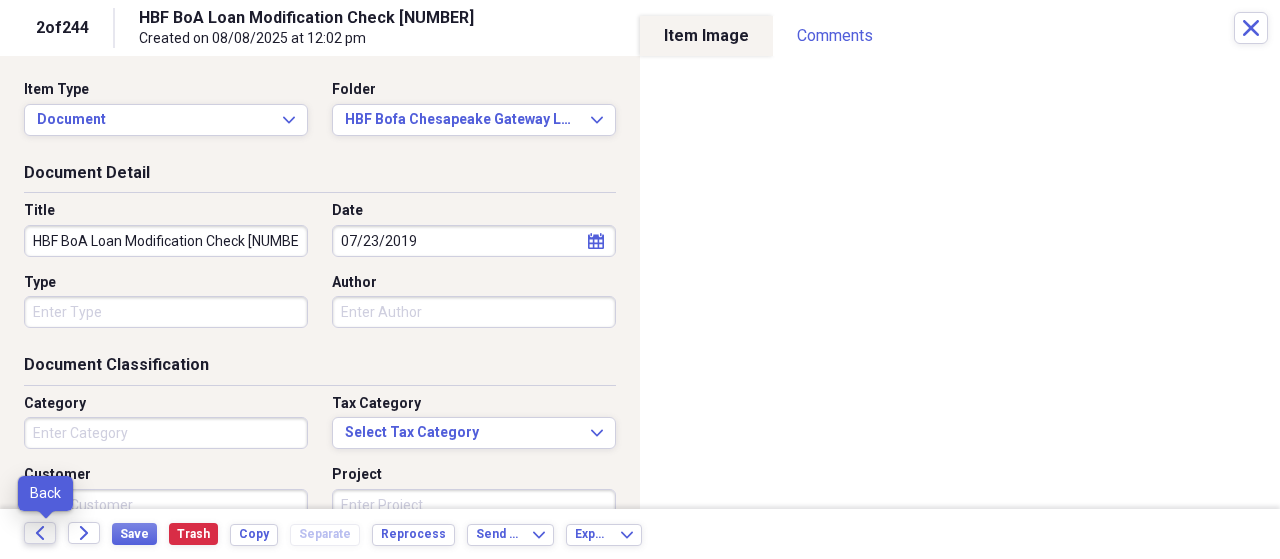 click on "Back" 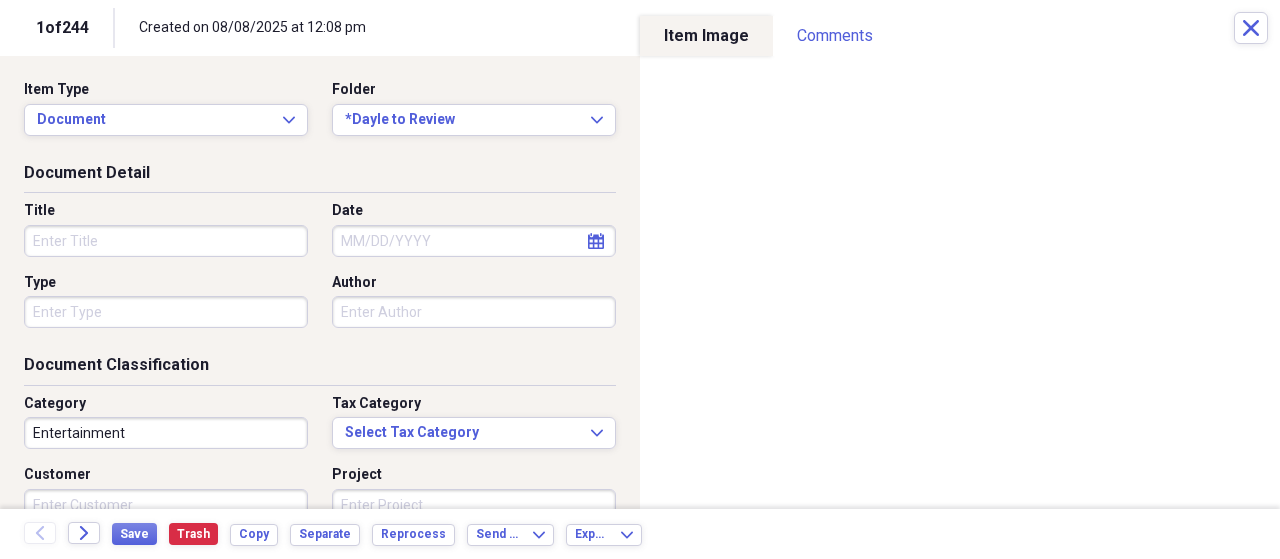 click on "Entertainment" at bounding box center (166, 433) 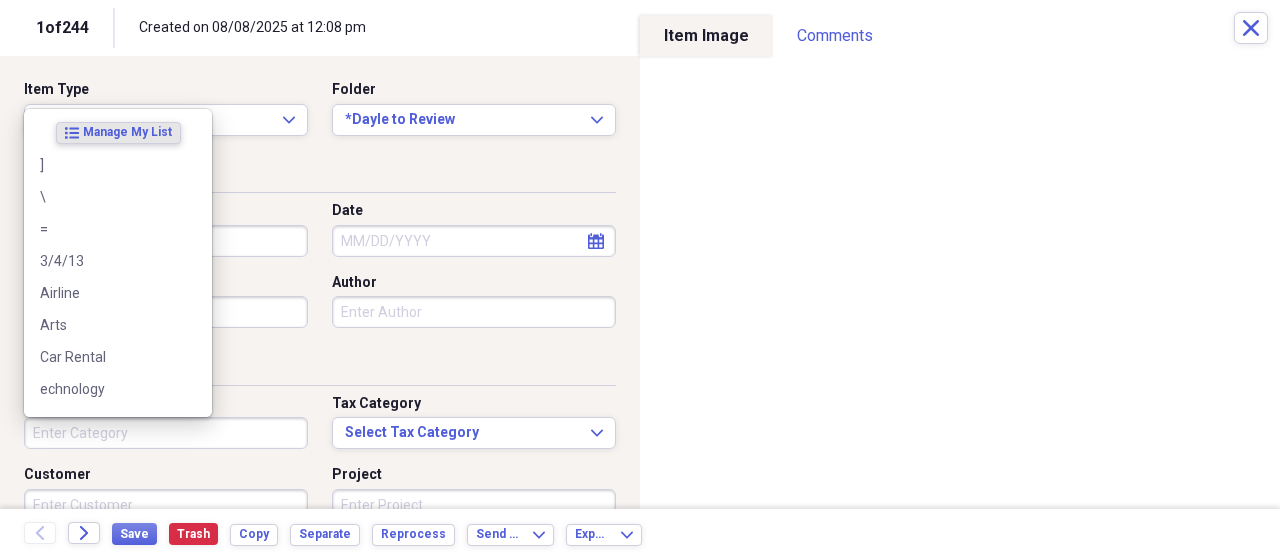 type 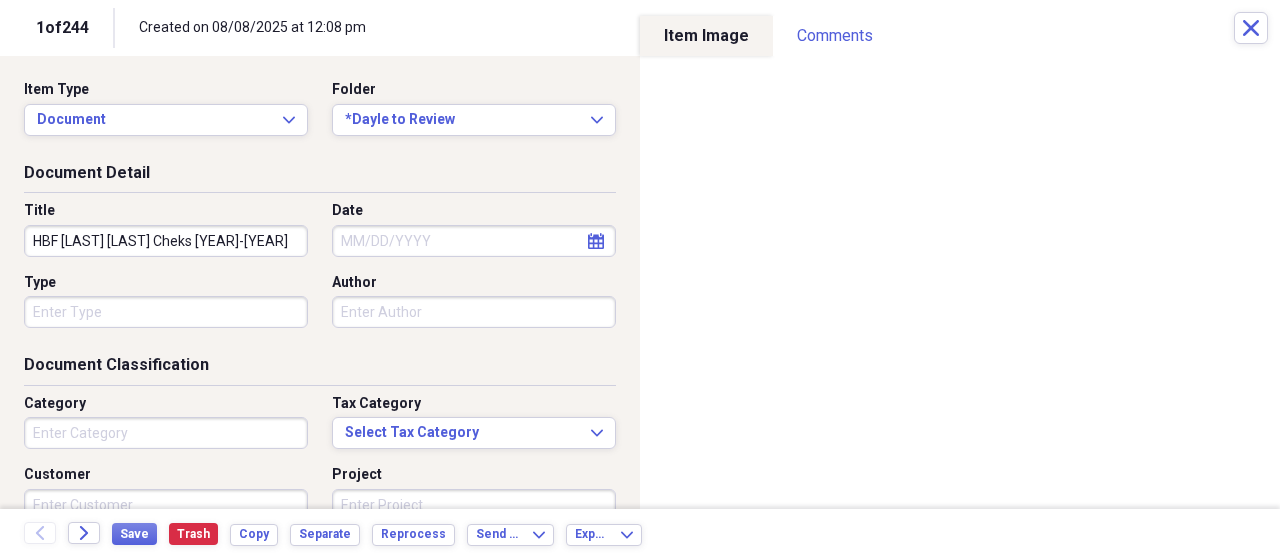 type on "HBF Michael Johnson Cheks 2022-2024" 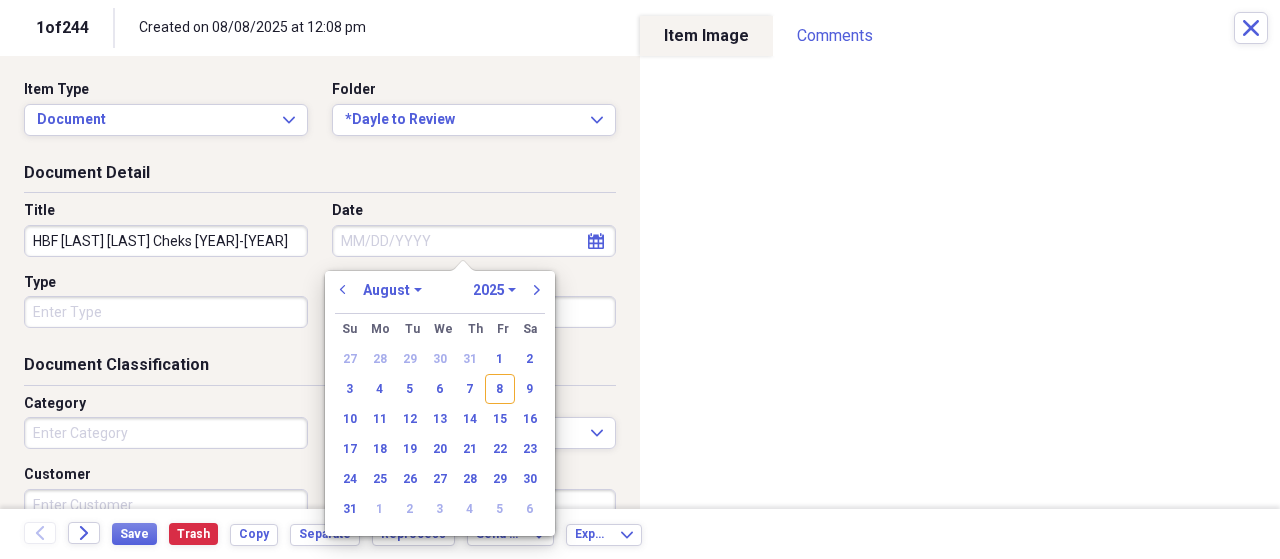 click on "Date" at bounding box center [474, 241] 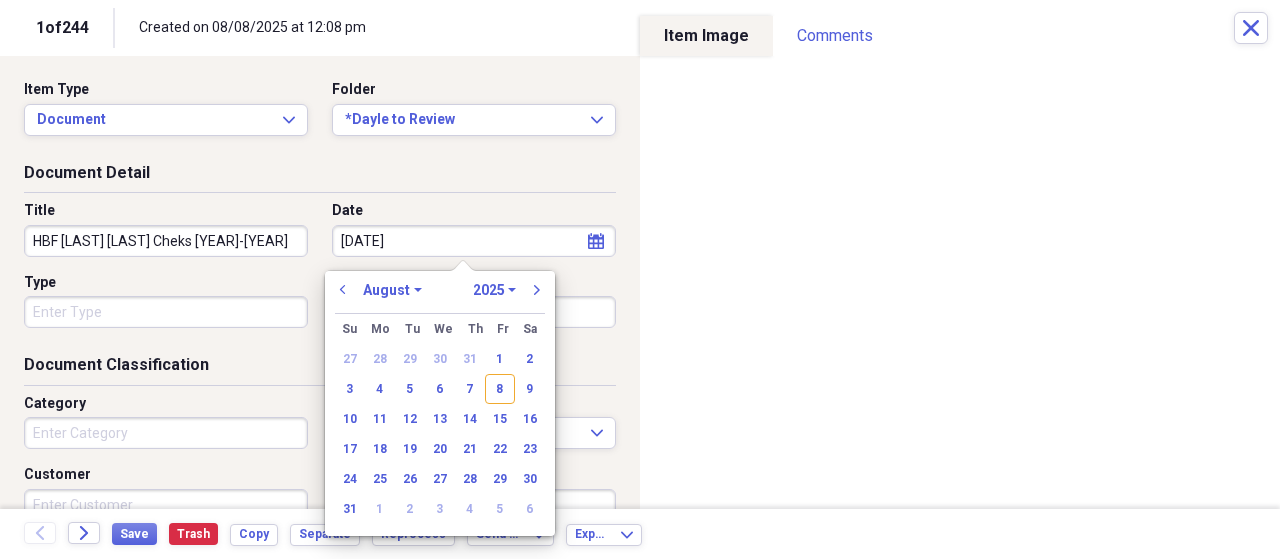 type on "12/1/22" 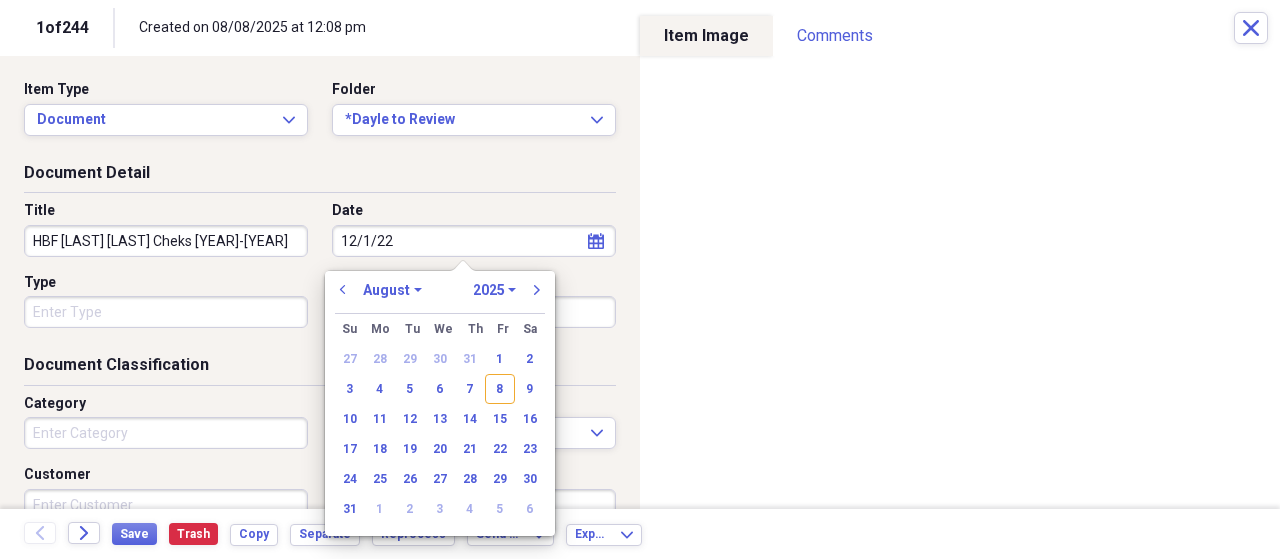 select on "11" 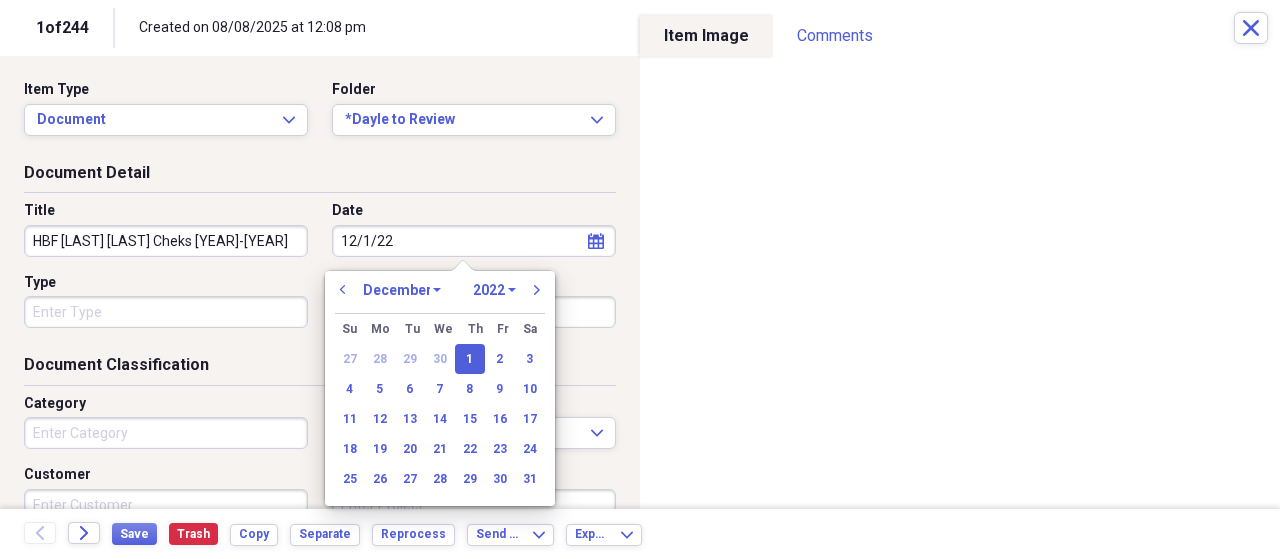 type on "12/01/2022" 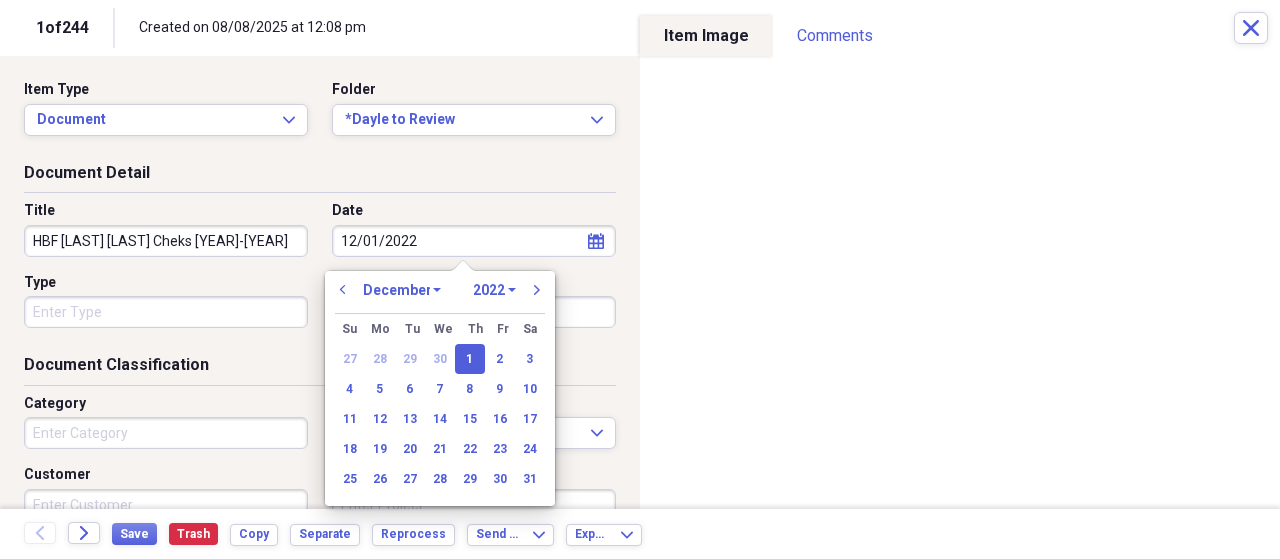 click on "HBF Michael Johnson Cheks 2022-2024" at bounding box center [166, 241] 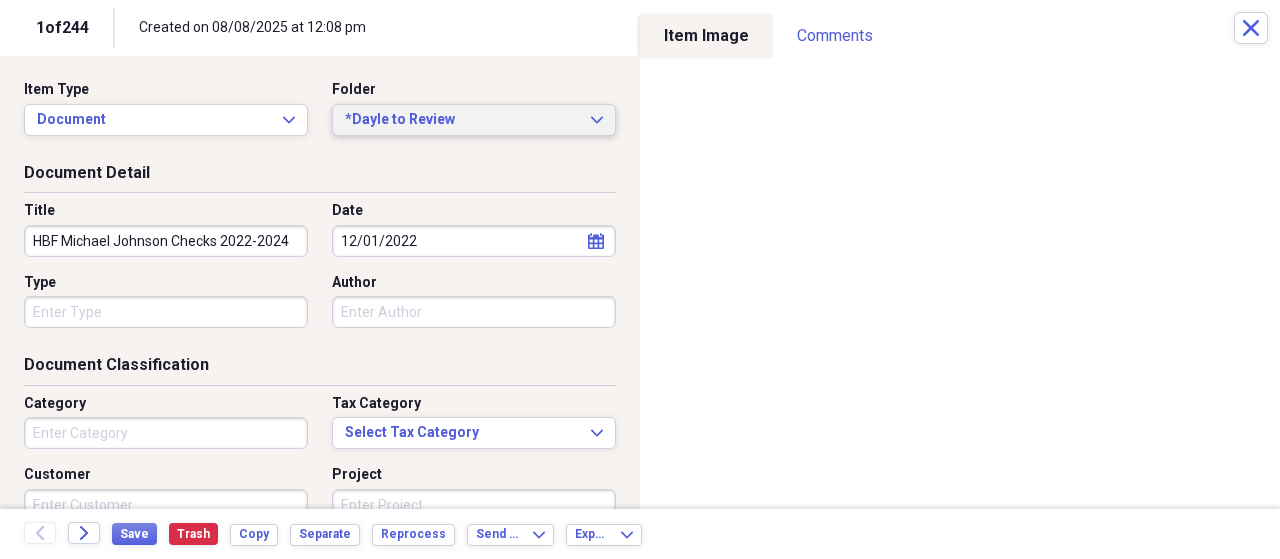 type on "HBF Michael Johnson Checks 2022-2024" 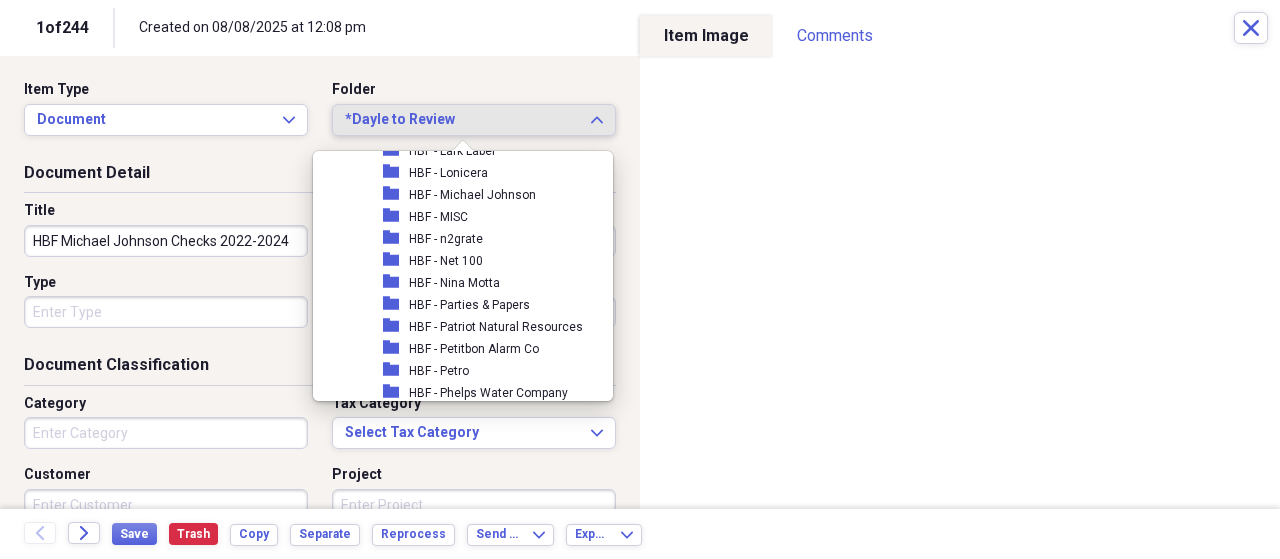 scroll, scrollTop: 1642, scrollLeft: 0, axis: vertical 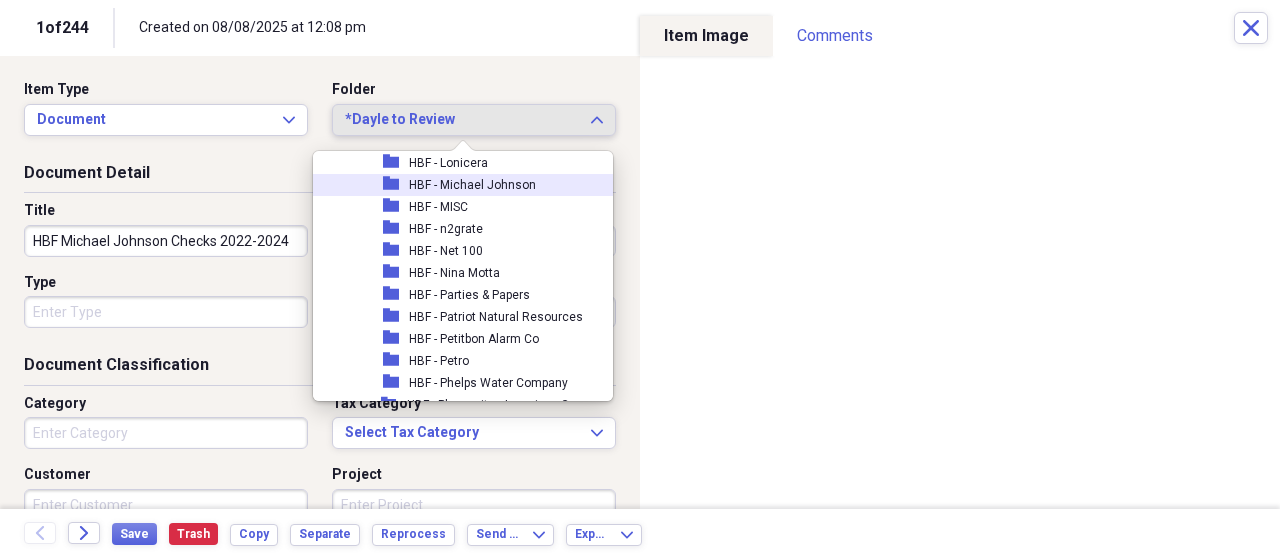 click on "HBF - Michael Johnson" at bounding box center (472, 185) 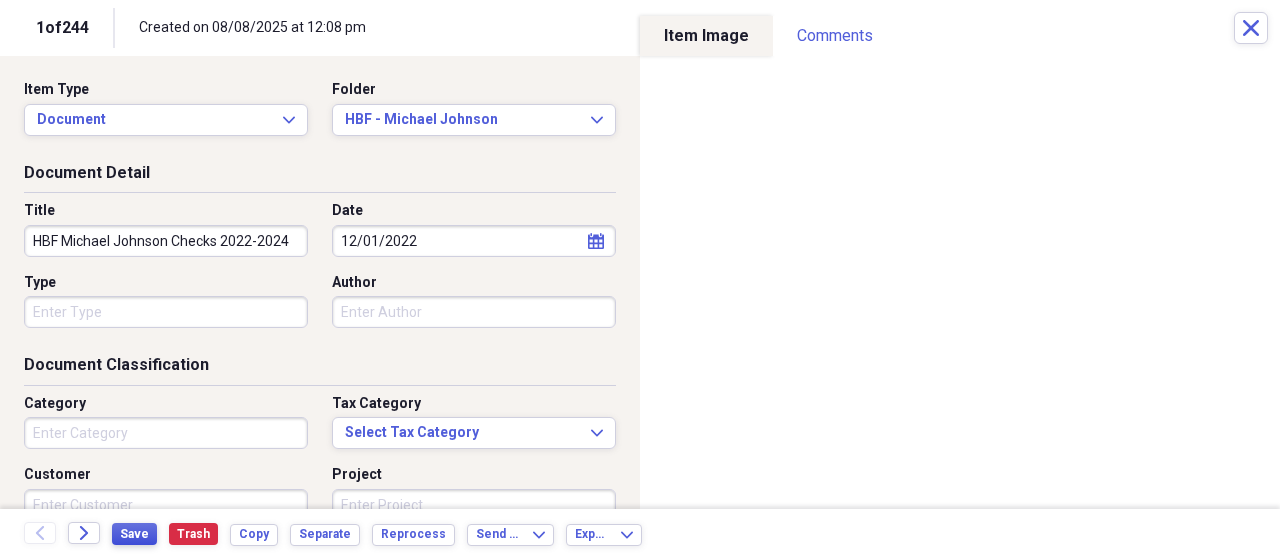 click on "Save" at bounding box center [134, 534] 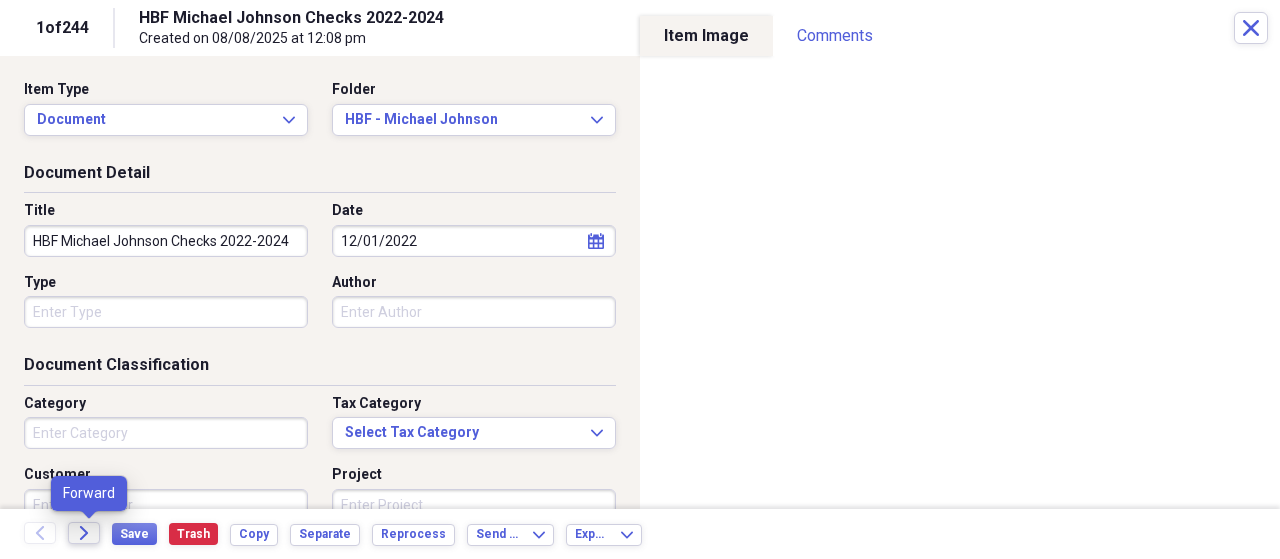 click on "Forward" 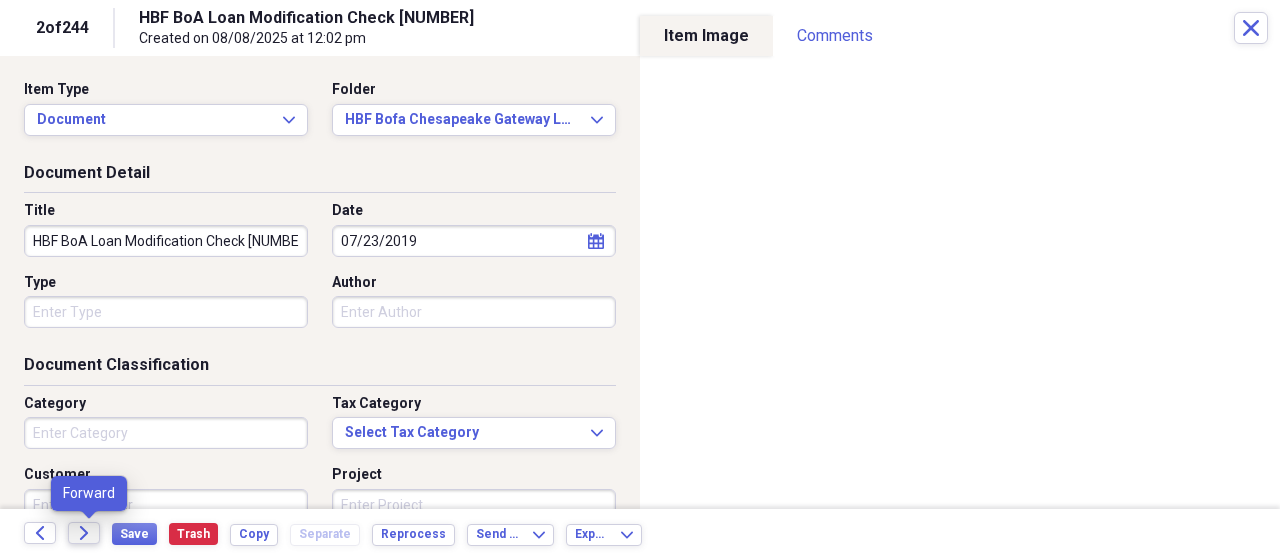click on "Forward" 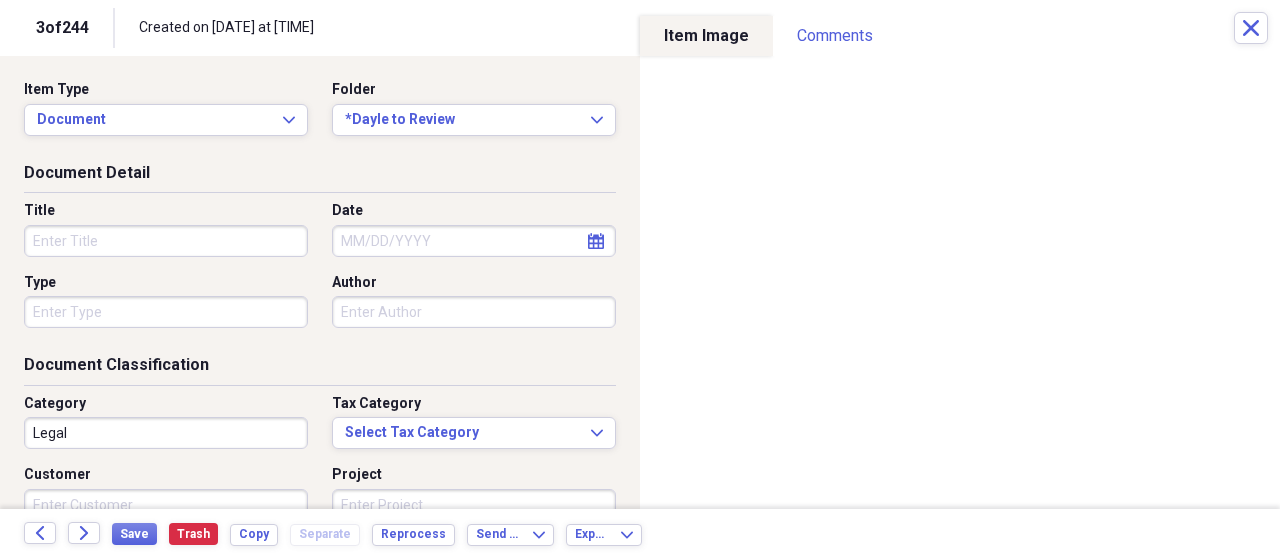 click on "Legal" at bounding box center (166, 433) 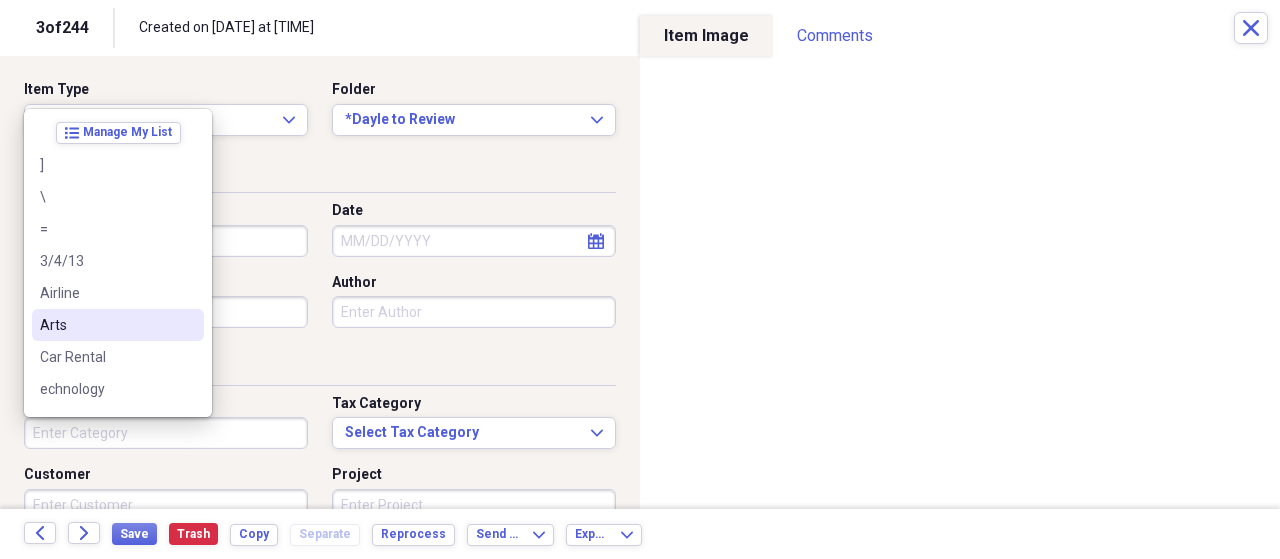 type 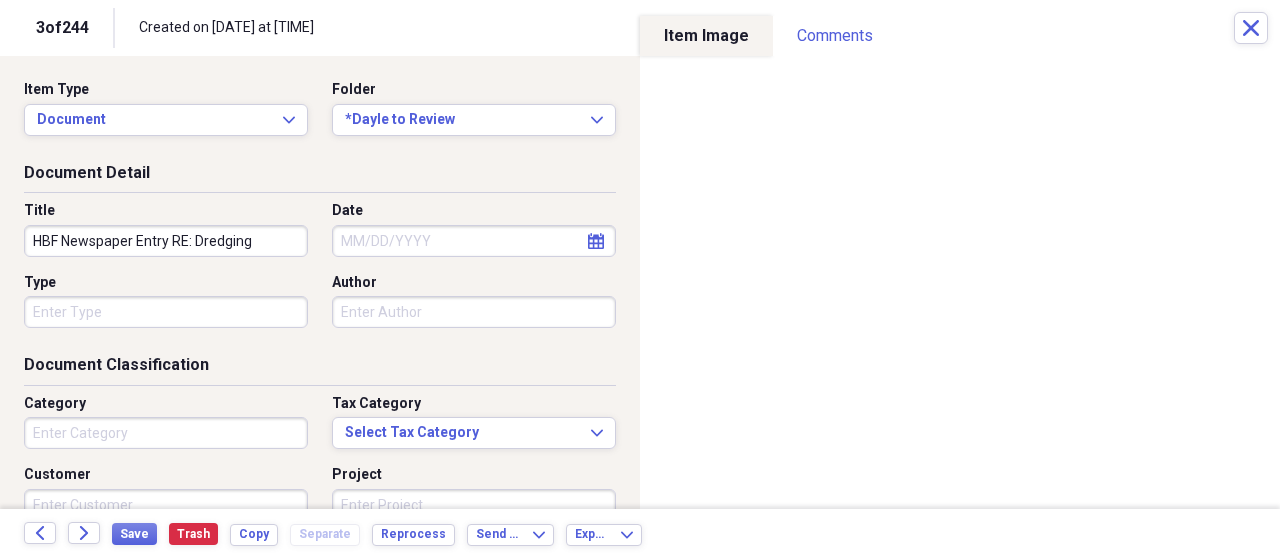 type on "HBF Newspaper Entry RE: Dredging" 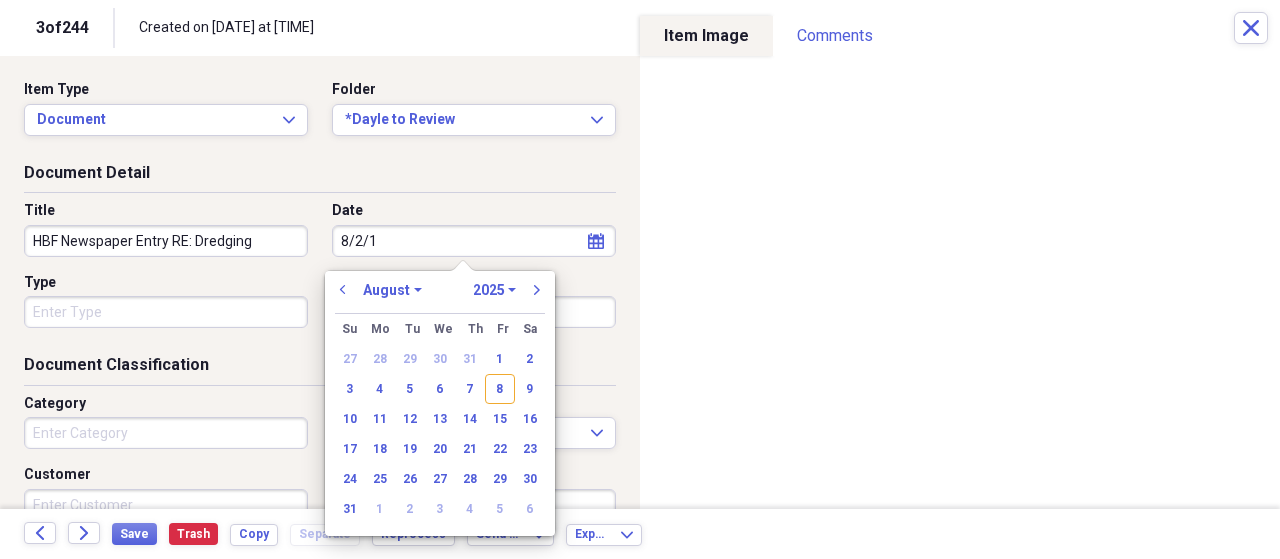 type on "8/2/19" 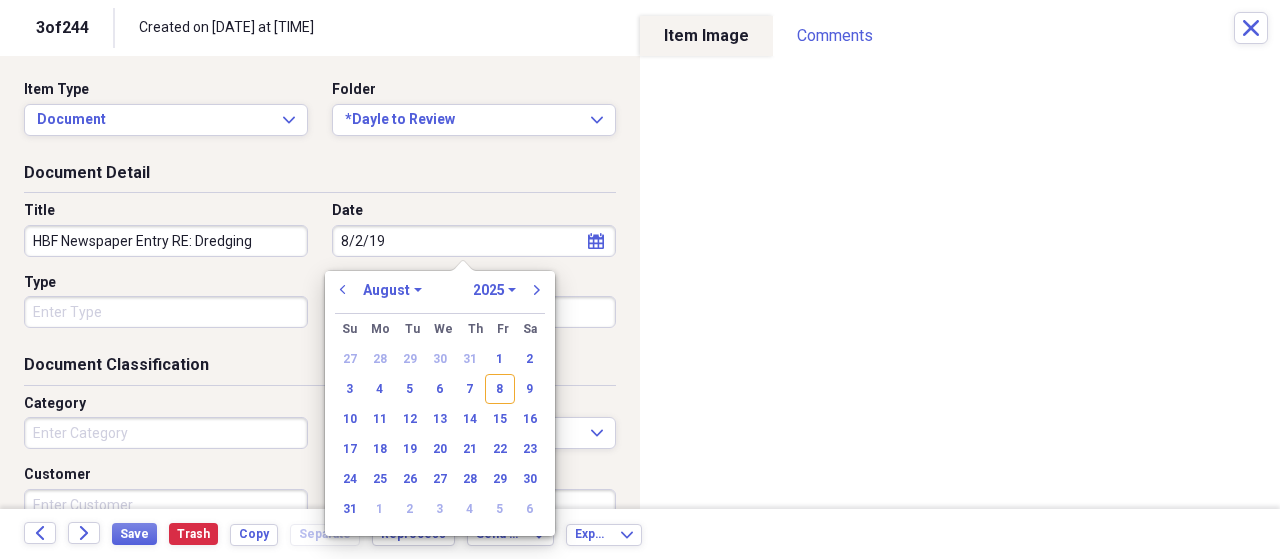 select on "2019" 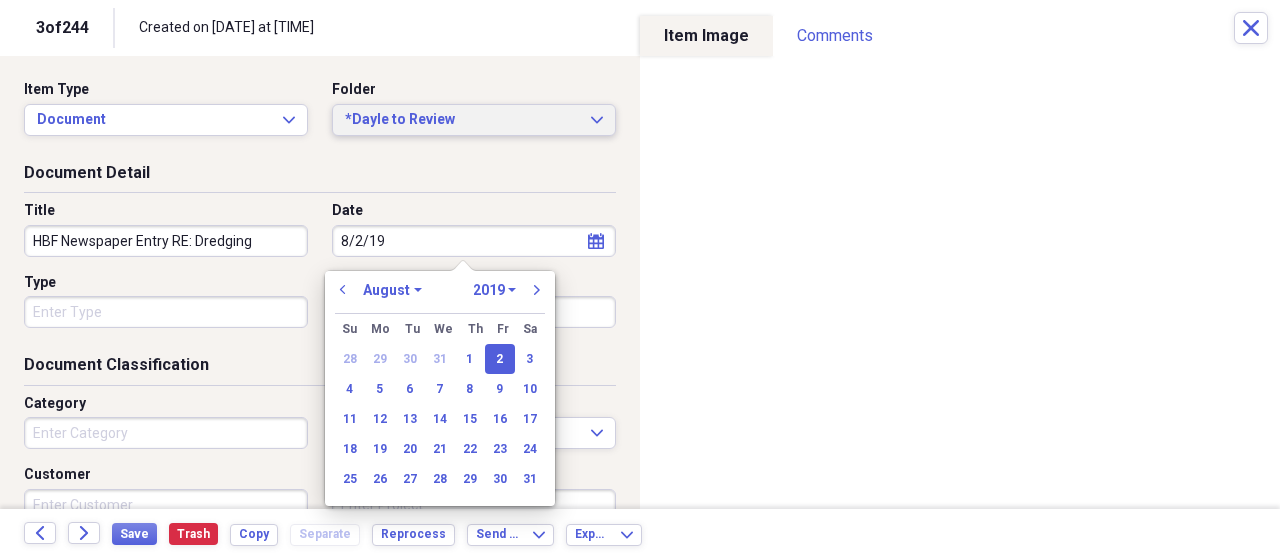 type on "08/02/2019" 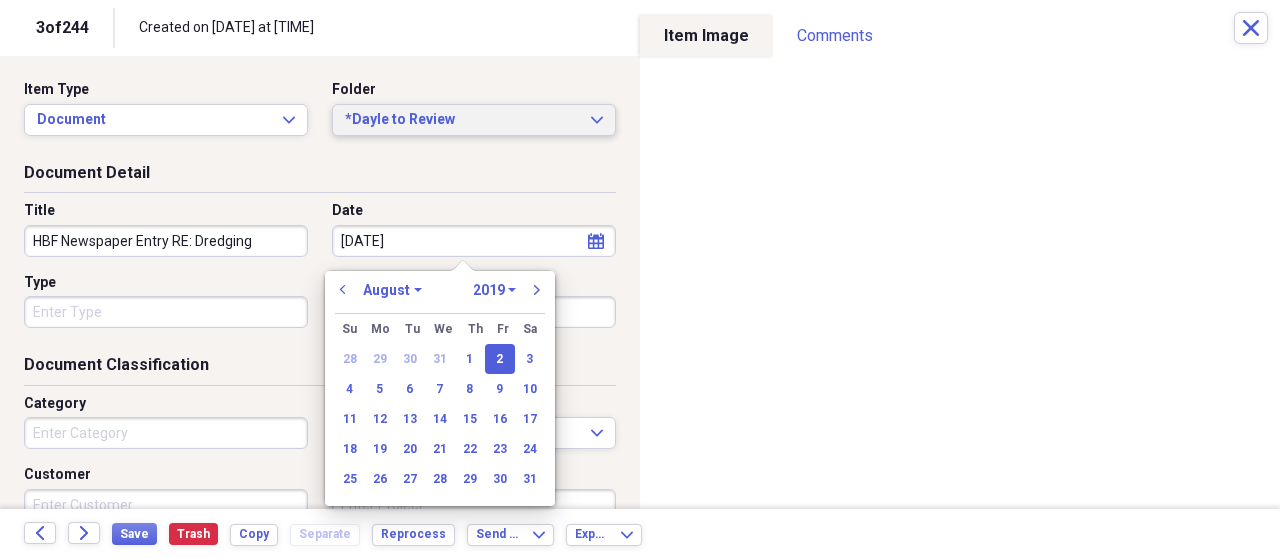 click on "*Dayle to Review" at bounding box center [462, 120] 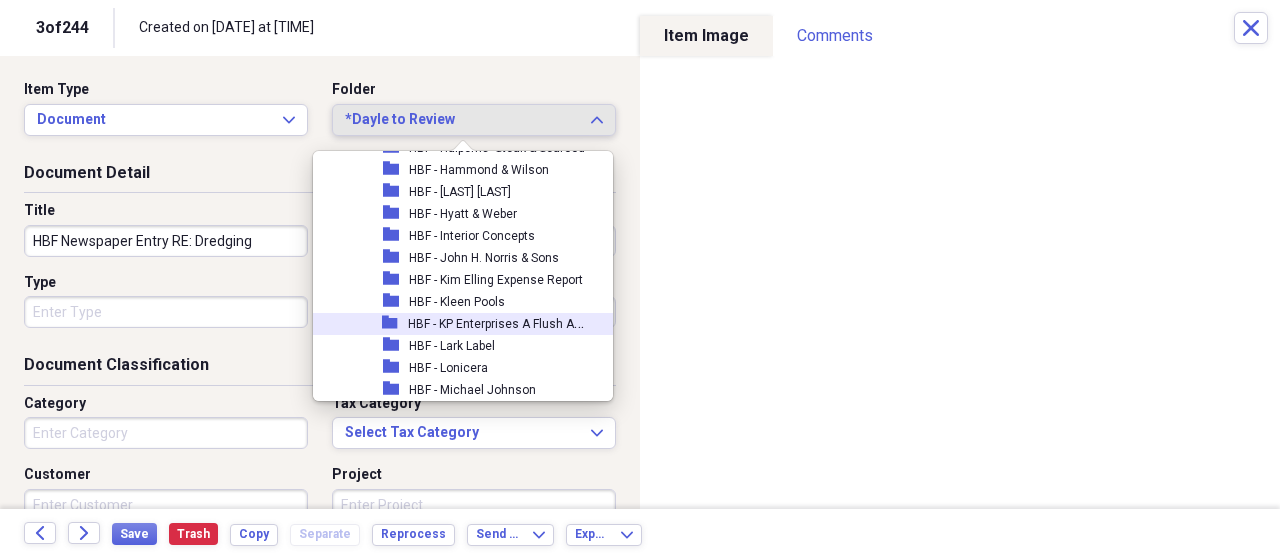 scroll, scrollTop: 1642, scrollLeft: 0, axis: vertical 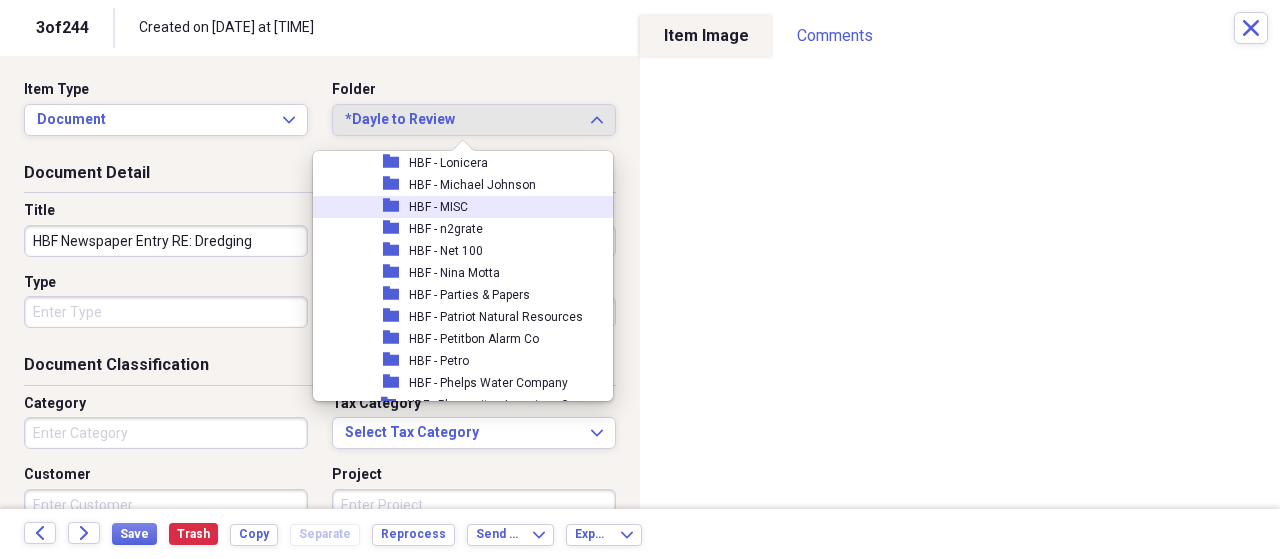 click on "HBF - MISC" at bounding box center (438, 207) 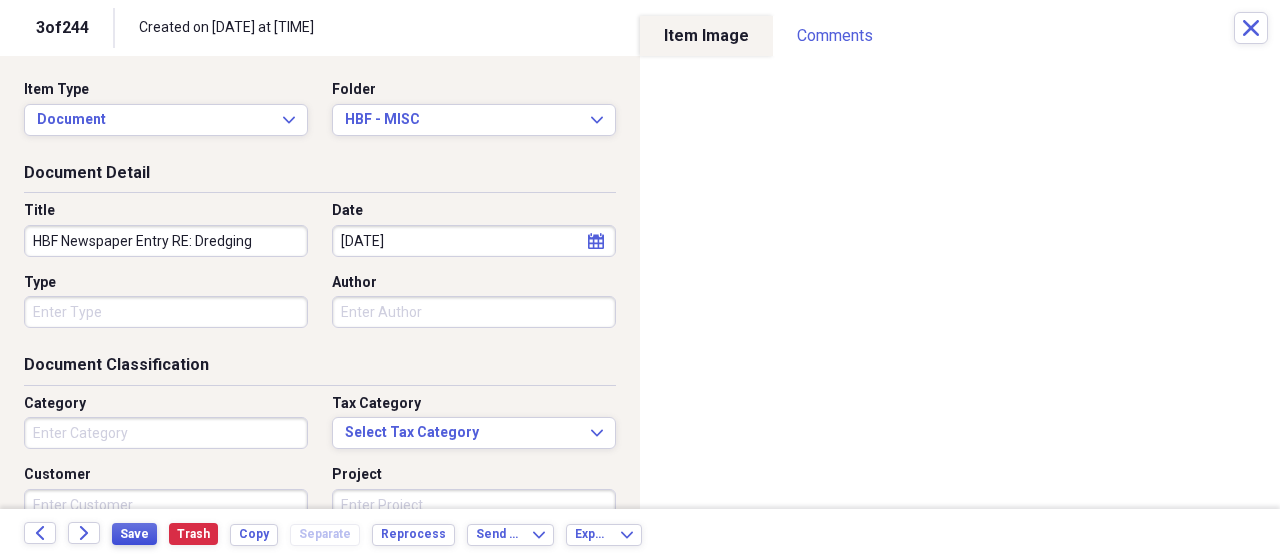 click on "Save" at bounding box center [134, 534] 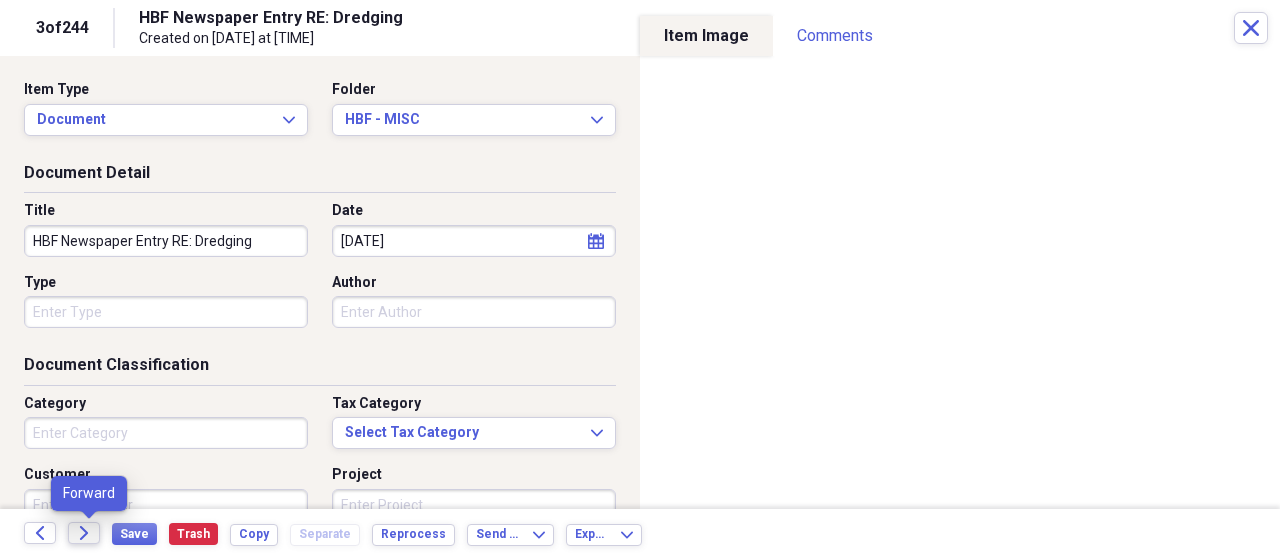 click 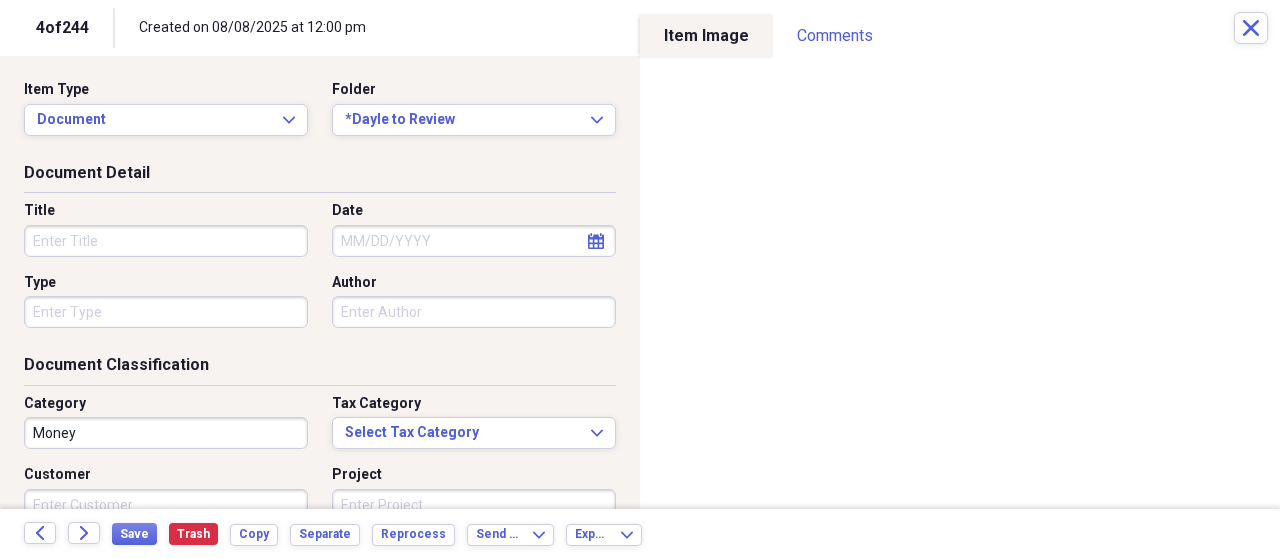 click on "Money" at bounding box center (166, 433) 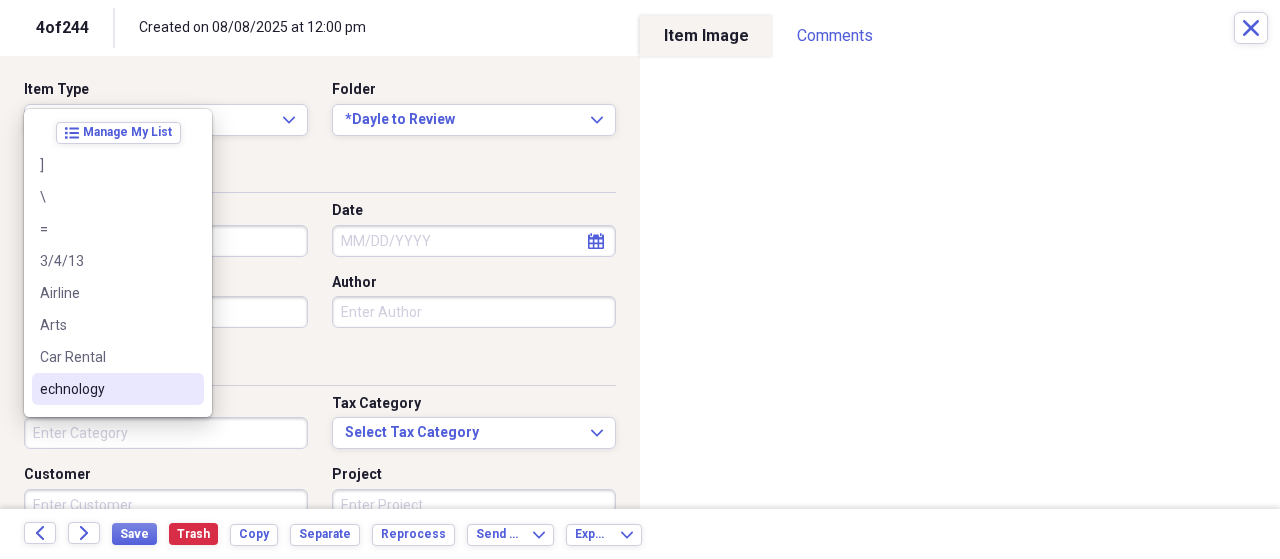 type 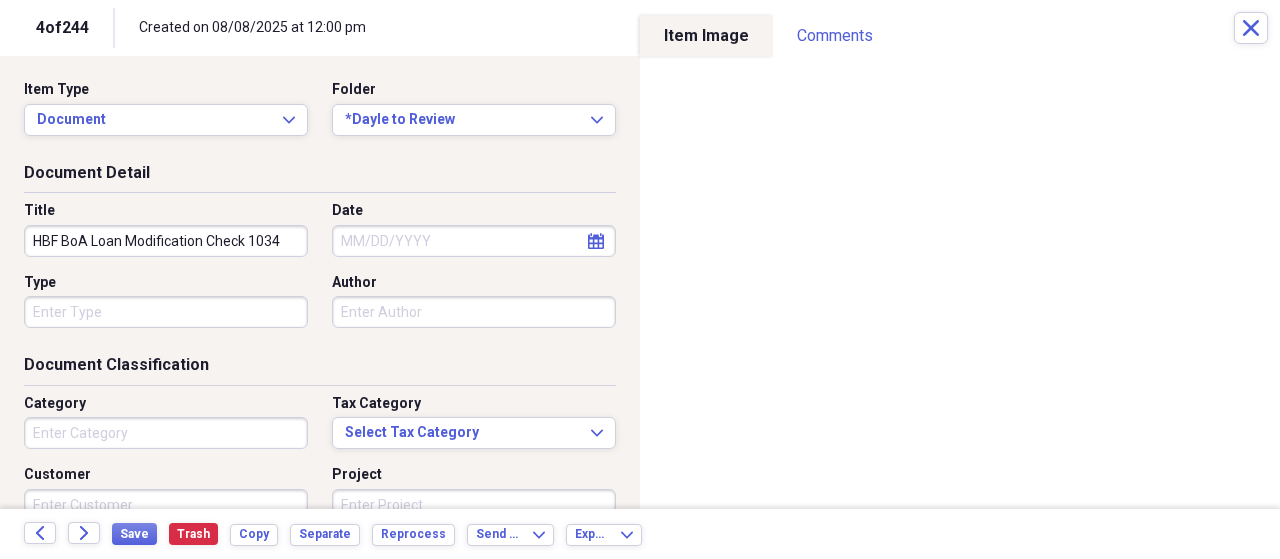 type on "HBF BoA Loan Modification Check 1034" 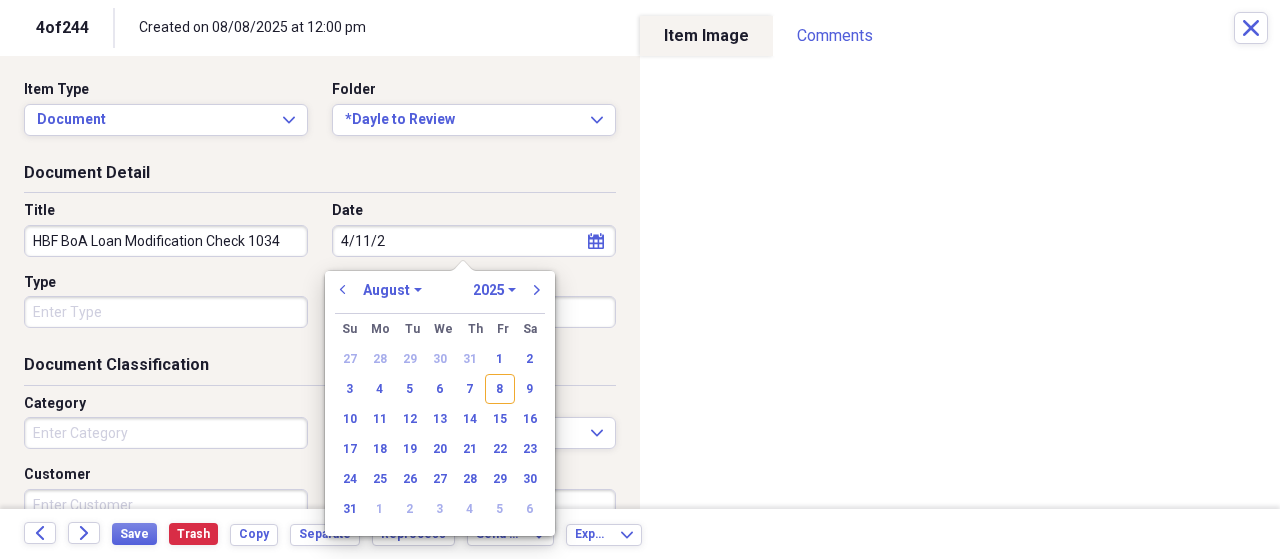 type on "4/11/20" 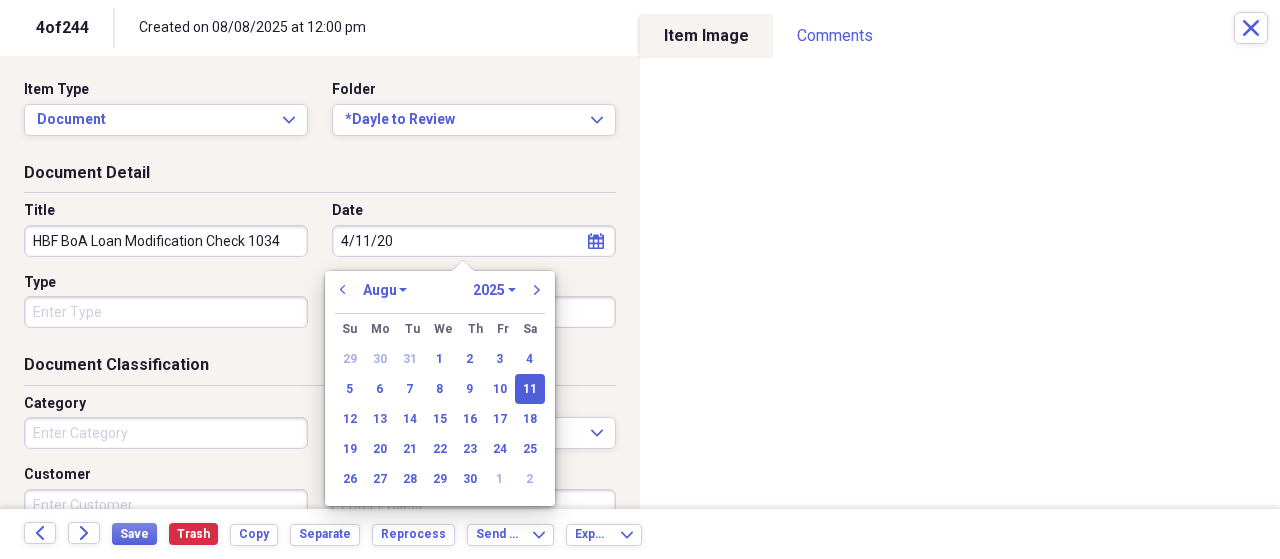 select on "3" 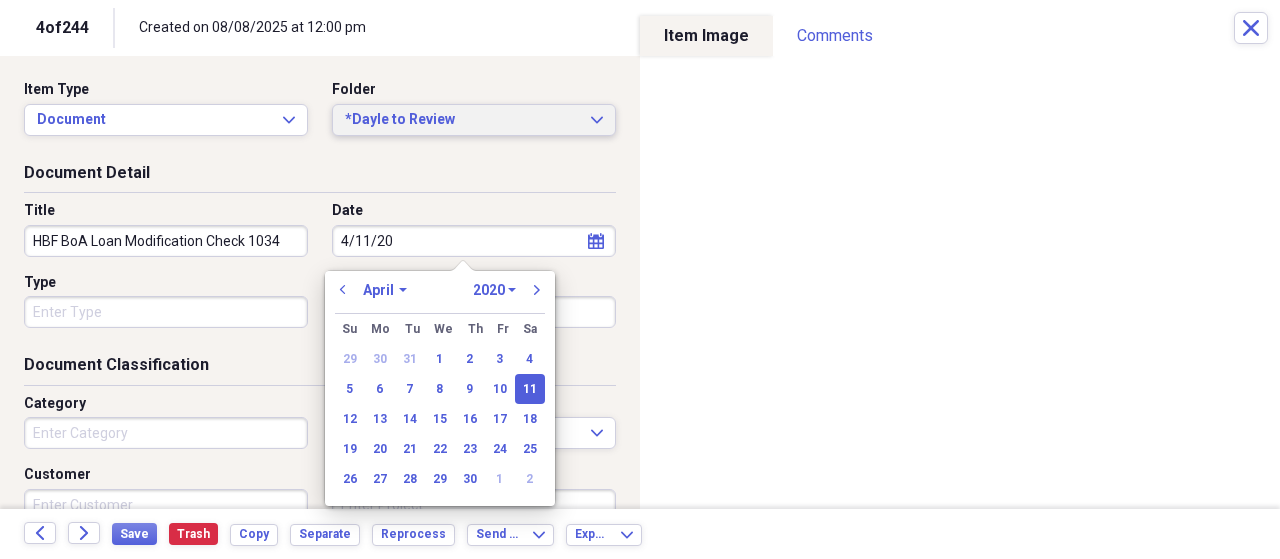type on "04/11/2020" 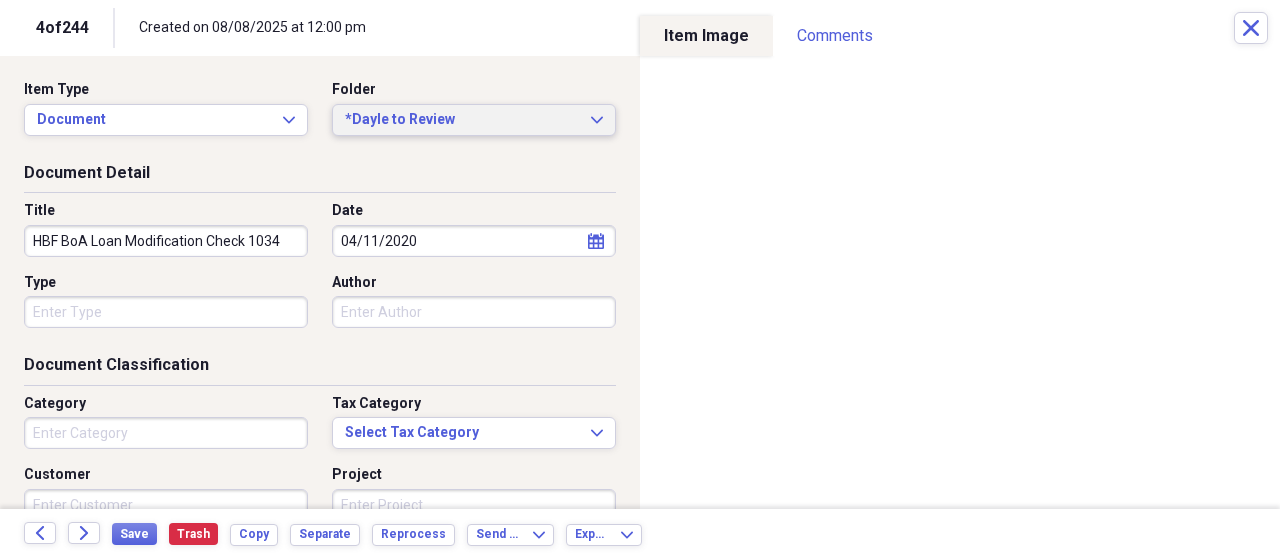 click on "*Dayle to Review" at bounding box center [462, 120] 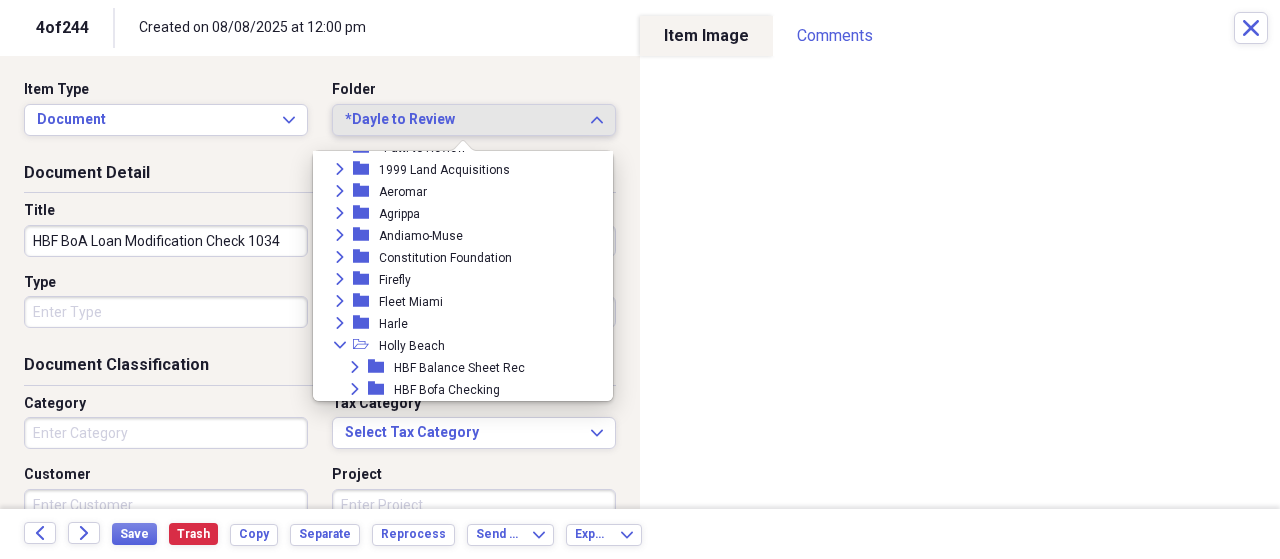 scroll, scrollTop: 410, scrollLeft: 0, axis: vertical 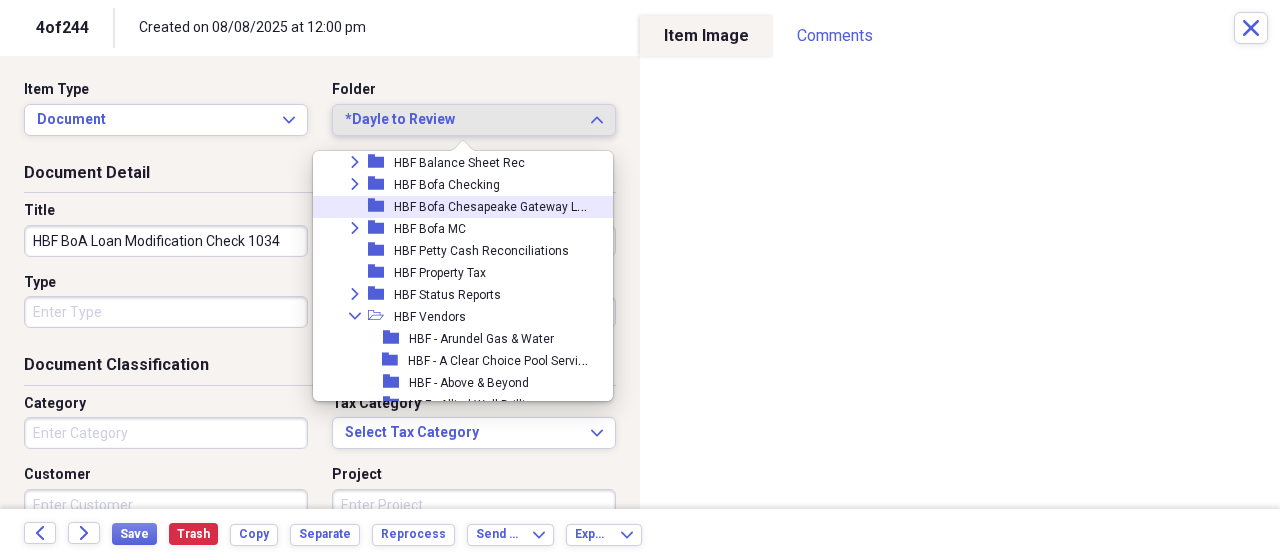click on "HBF Bofa Chesapeake Gateway Loan" at bounding box center (496, 205) 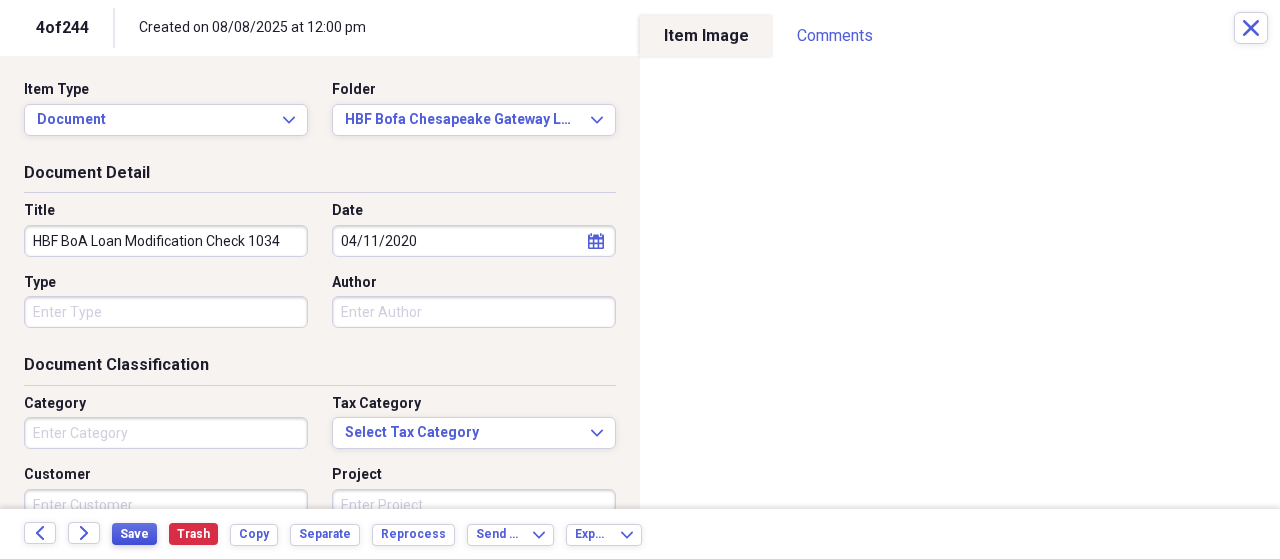 click on "Save" at bounding box center [134, 534] 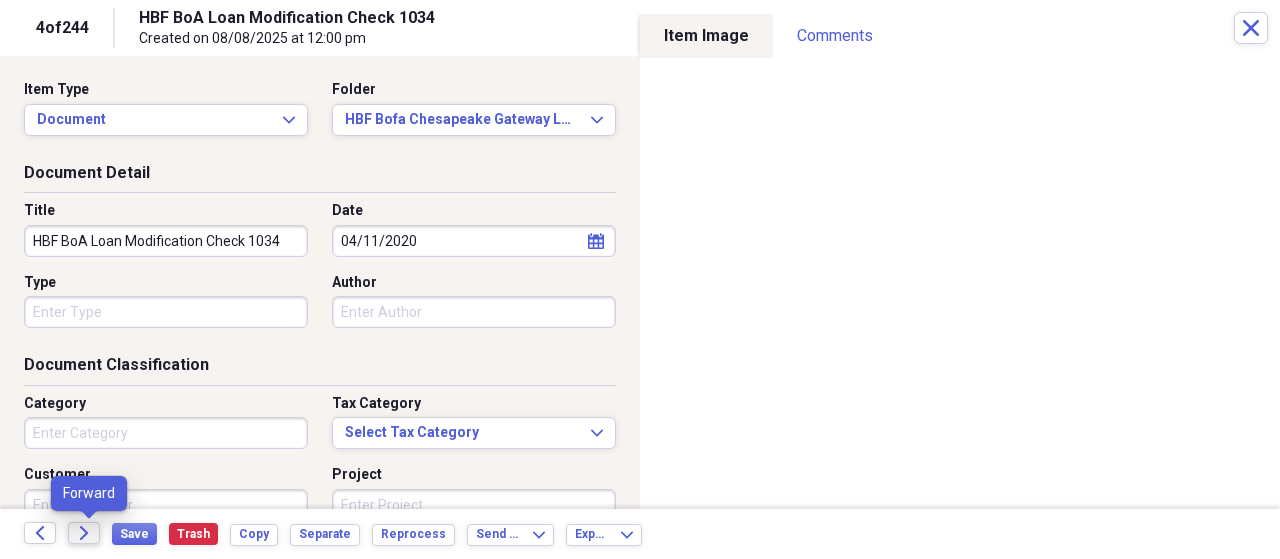 click 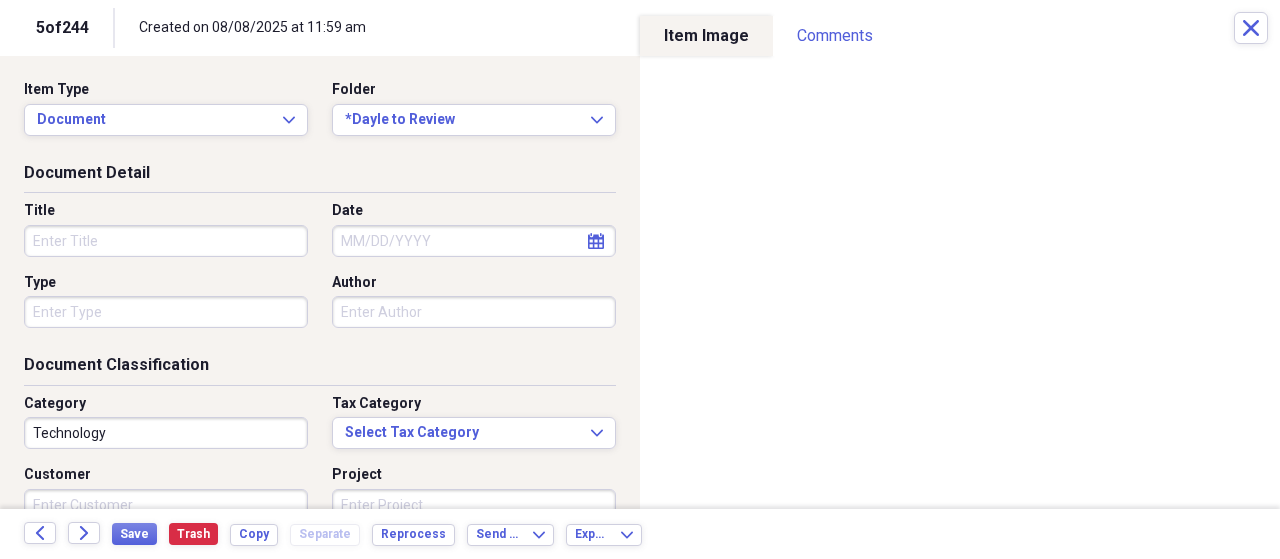 click on "Technology" at bounding box center [166, 433] 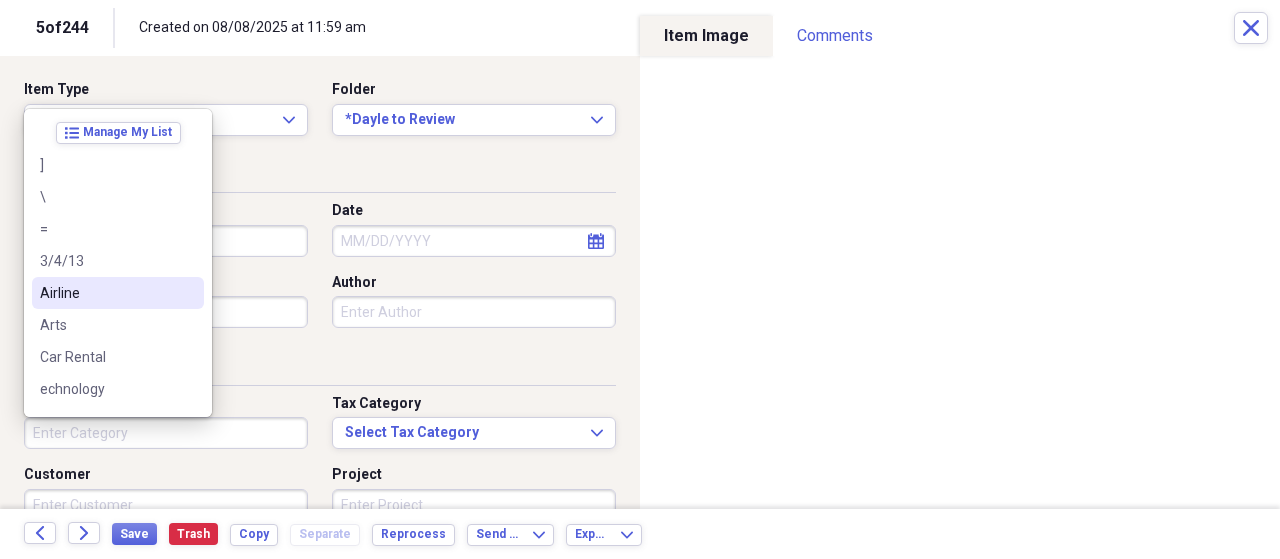 type 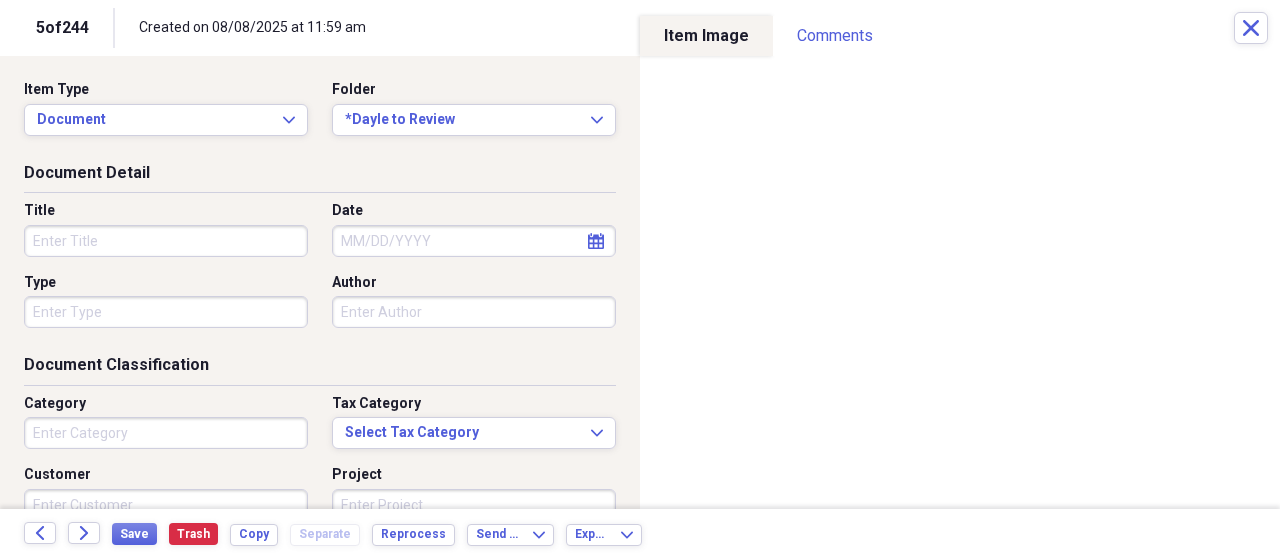 click on "Title" at bounding box center (166, 241) 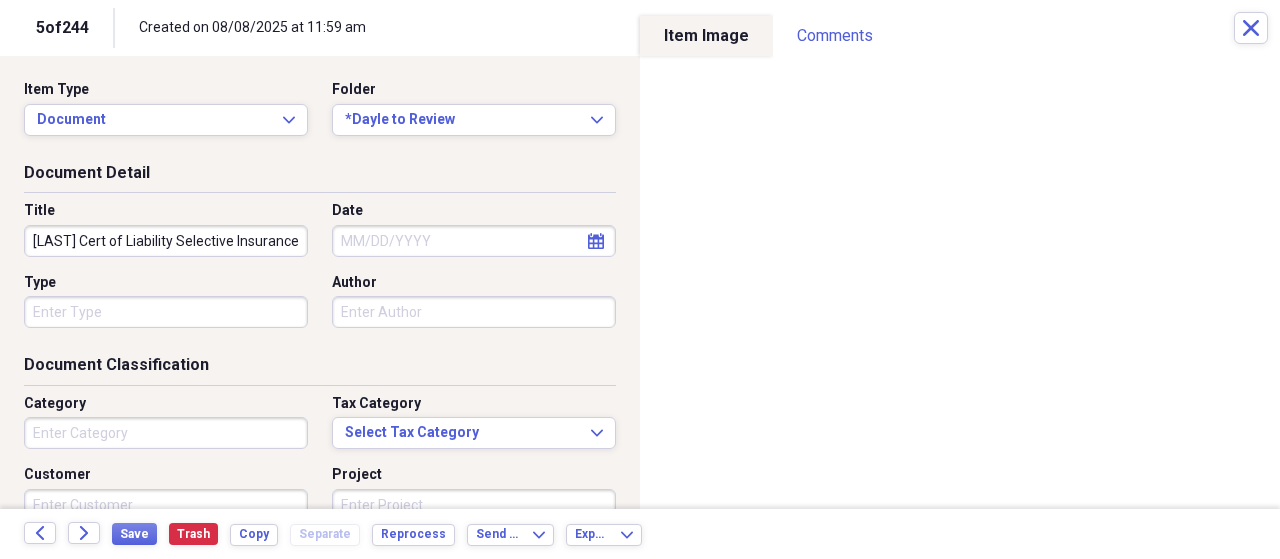 scroll, scrollTop: 0, scrollLeft: 39, axis: horizontal 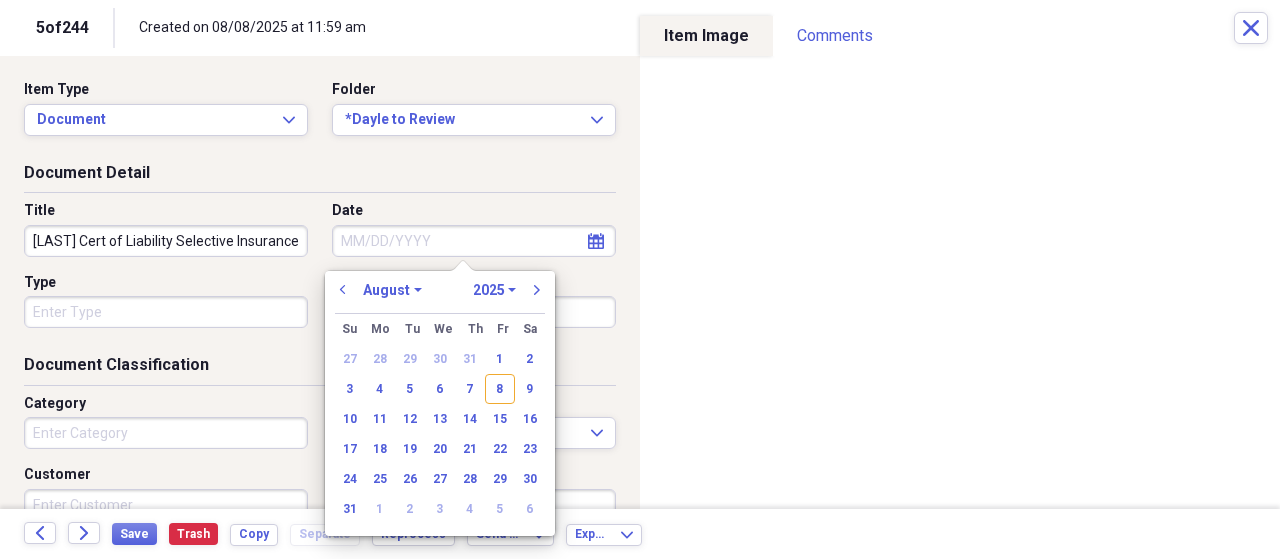 click on "Date" at bounding box center [474, 241] 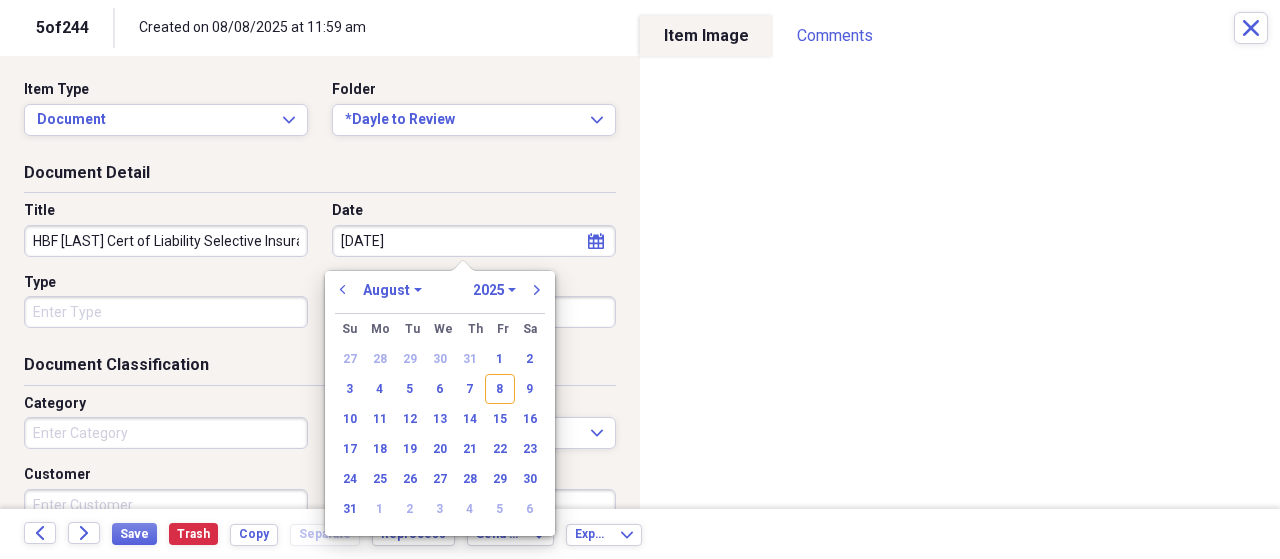 type on "12/29/20" 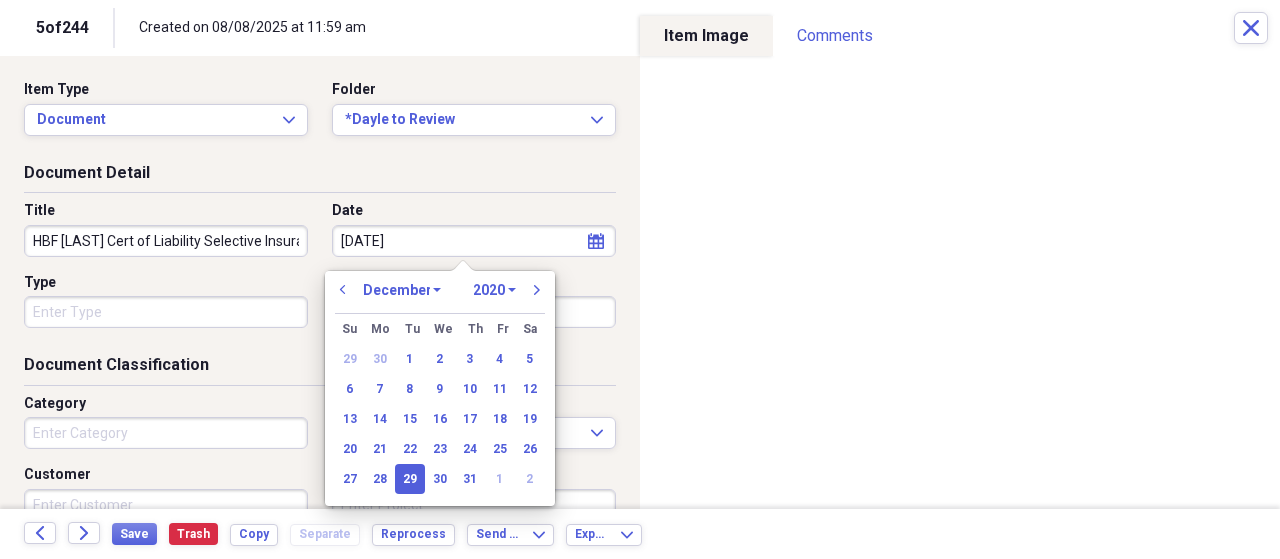 type on "12/29/2020" 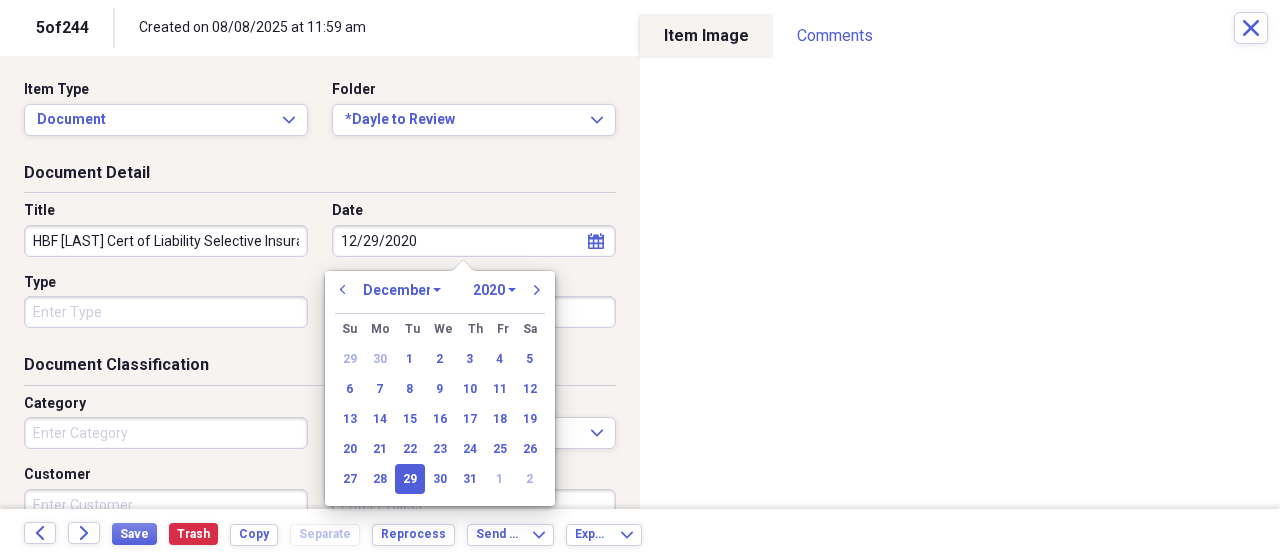 click on "HBF Brendel Cert of Liability Selective Insurance" at bounding box center [166, 241] 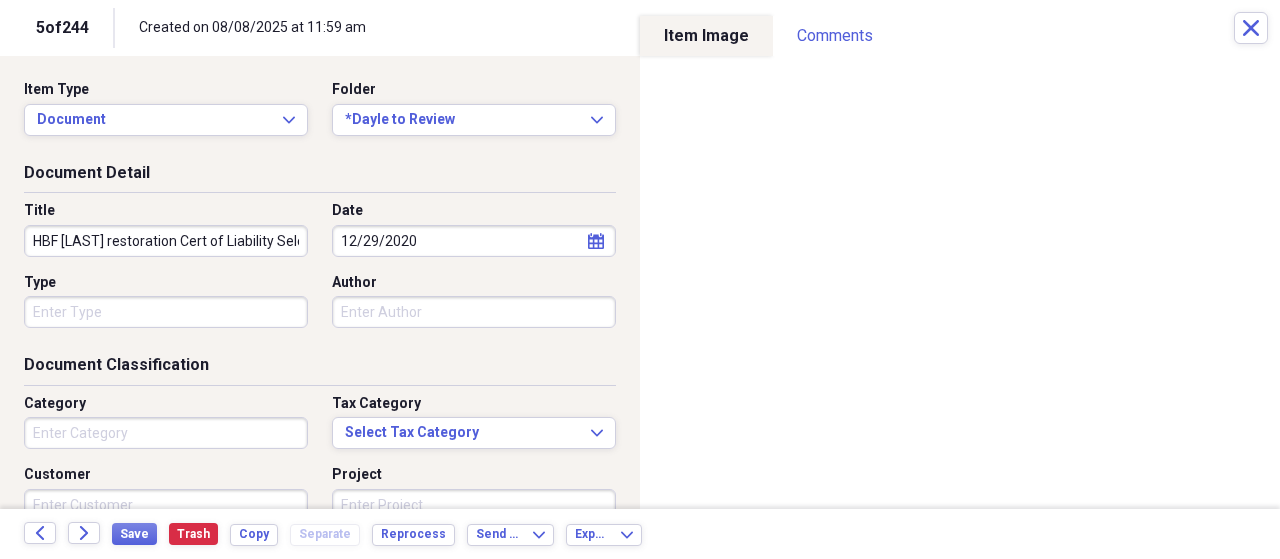 click on "HBF Brendel restoration Cert of Liability Selective Insurance" at bounding box center [166, 241] 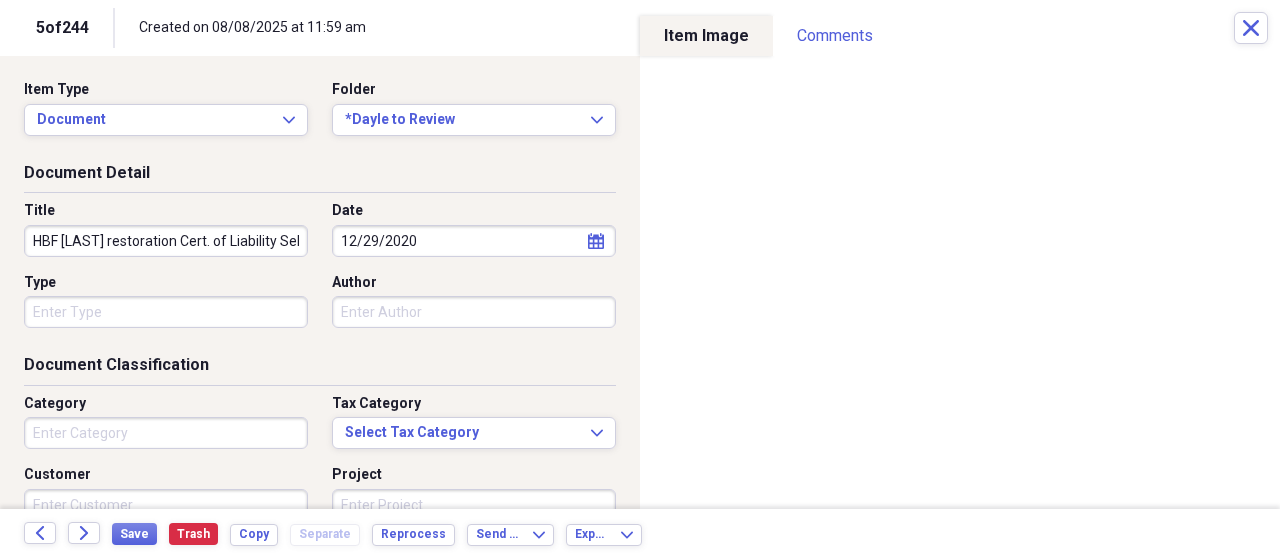 click on "HBF Brendel restoration Cert. of Liability Selective Insurance" at bounding box center [166, 241] 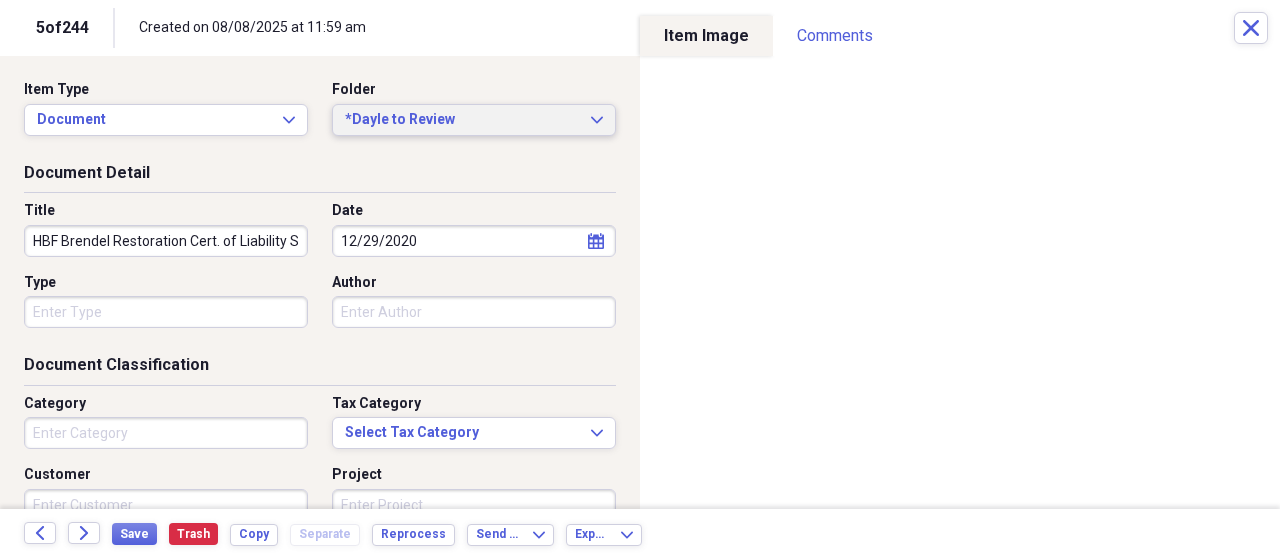 type on "HBF Brendel Restoration Cert. of Liability Selective Insurance" 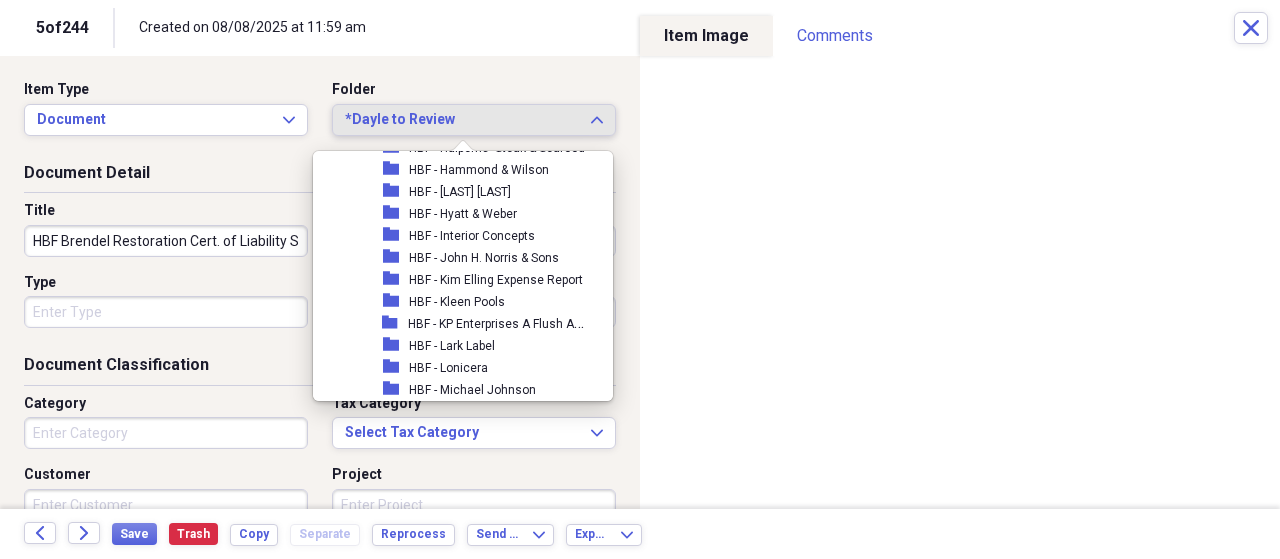 scroll, scrollTop: 1642, scrollLeft: 0, axis: vertical 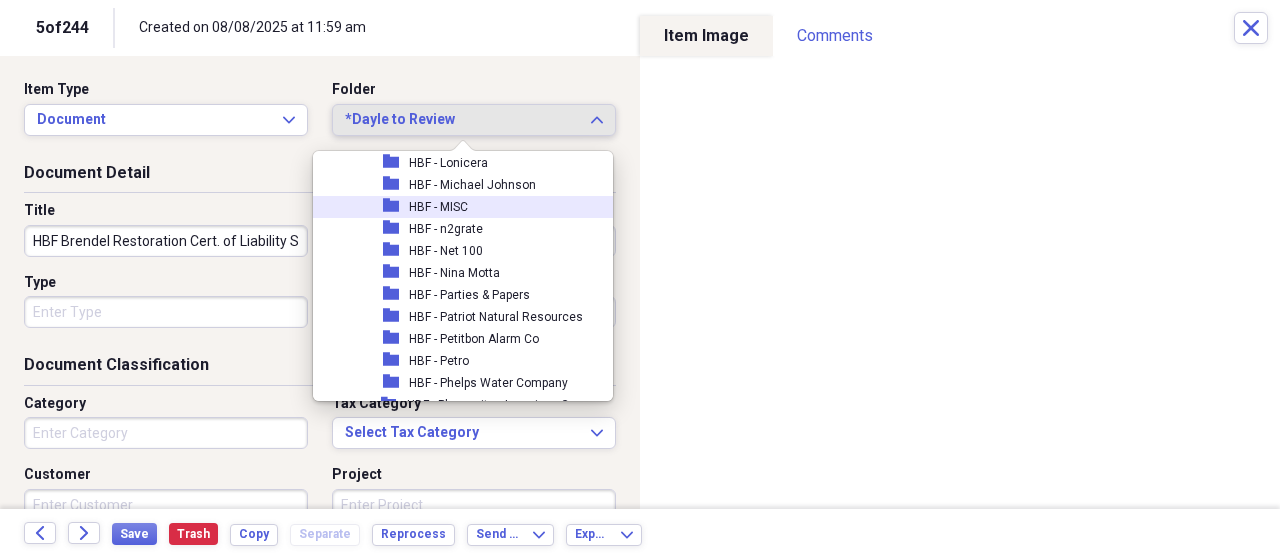 click on "HBF - MISC" at bounding box center (438, 207) 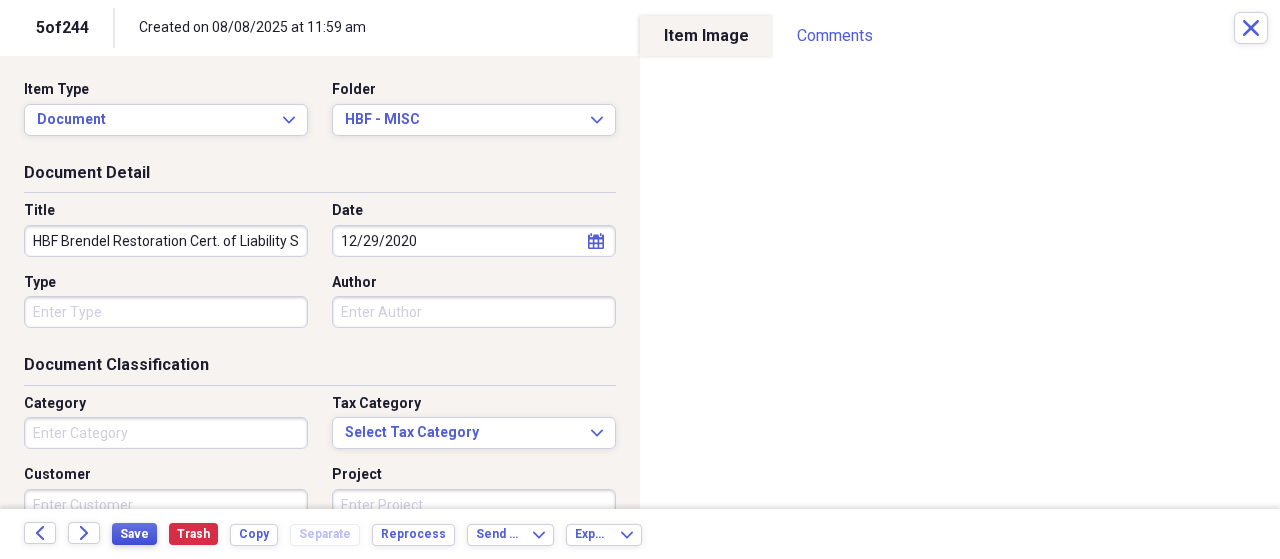 click on "Save" at bounding box center (134, 534) 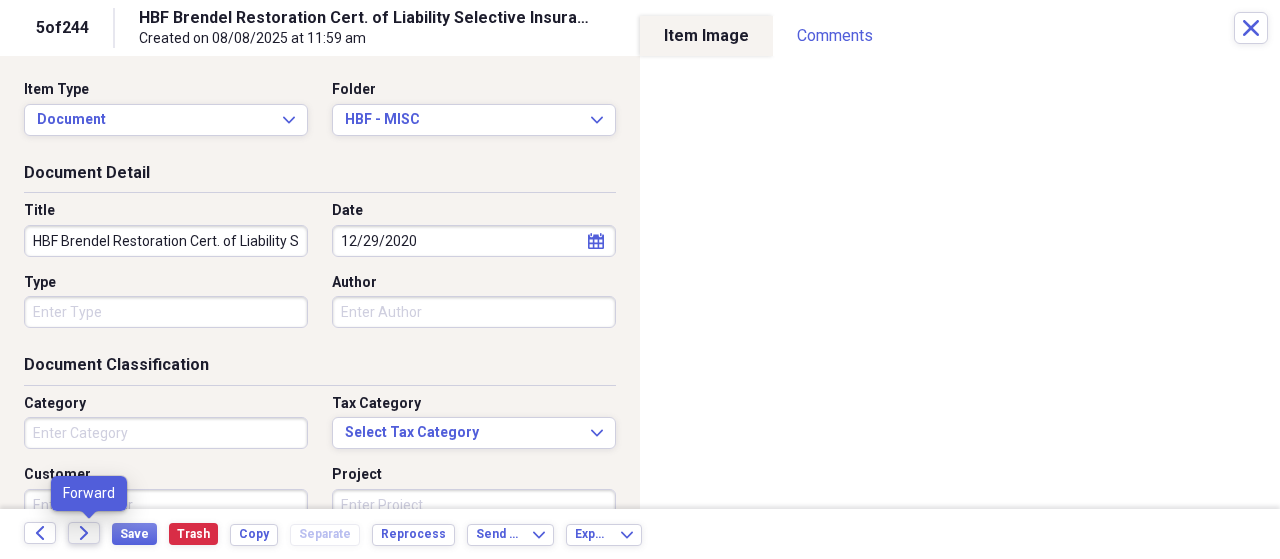 click on "Forward" 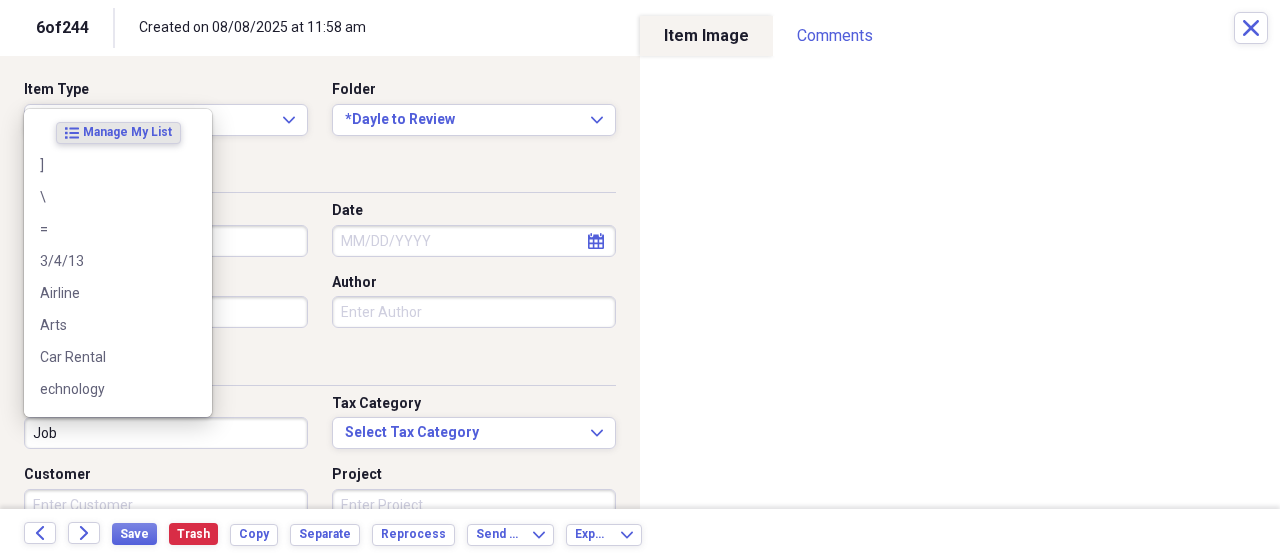 click on "Job" at bounding box center (166, 433) 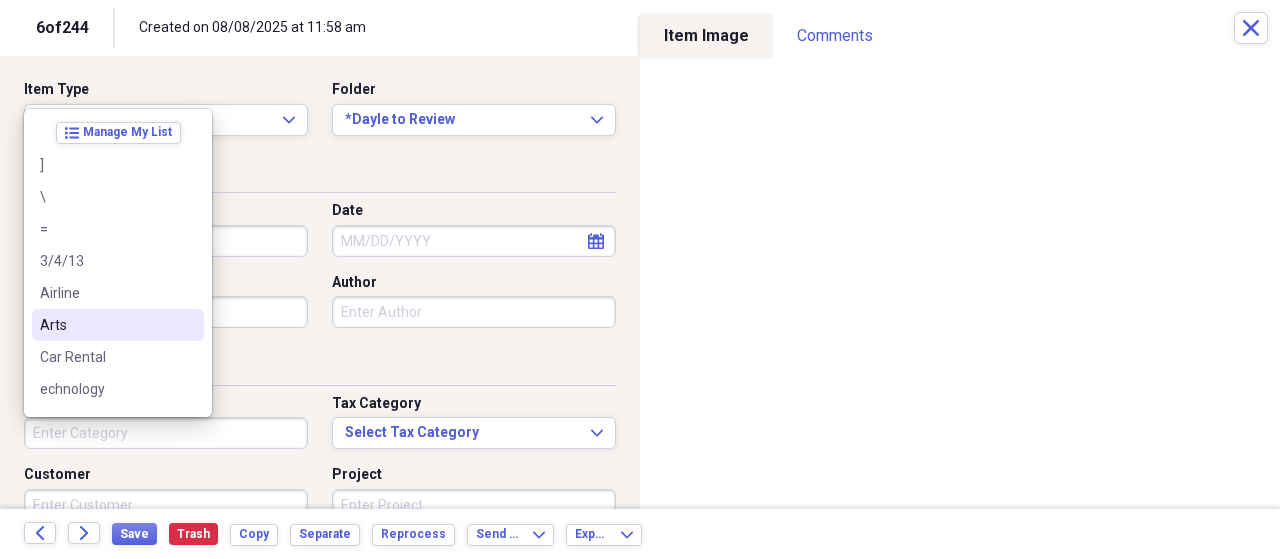 type 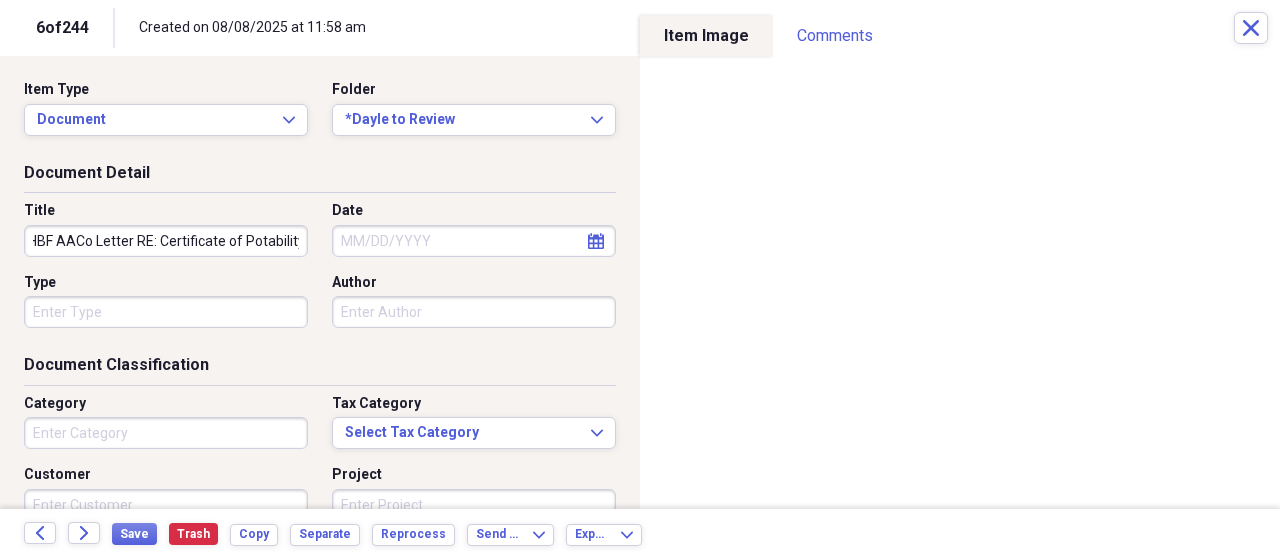 scroll, scrollTop: 0, scrollLeft: 16, axis: horizontal 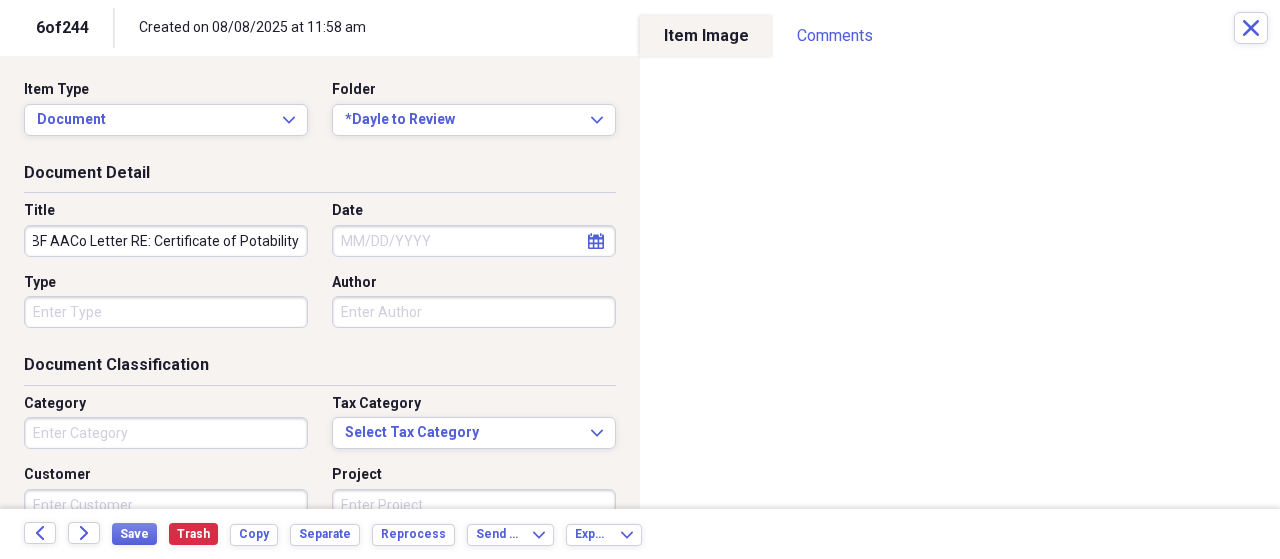 type on "HBF AACo Letter RE: Certificate of Potability" 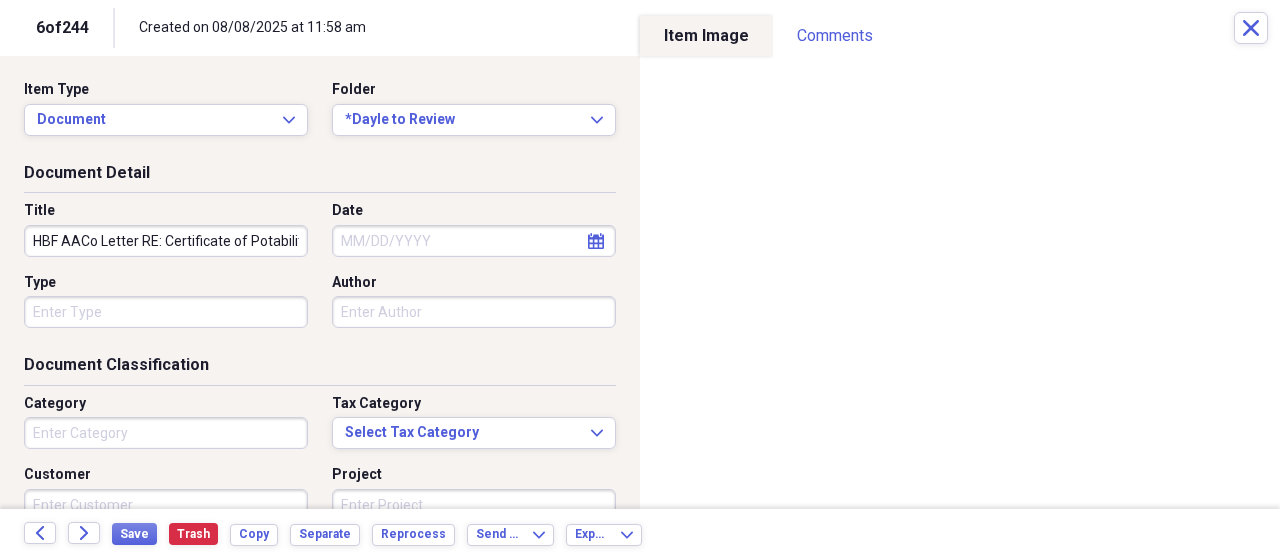 click on "Date" at bounding box center [474, 241] 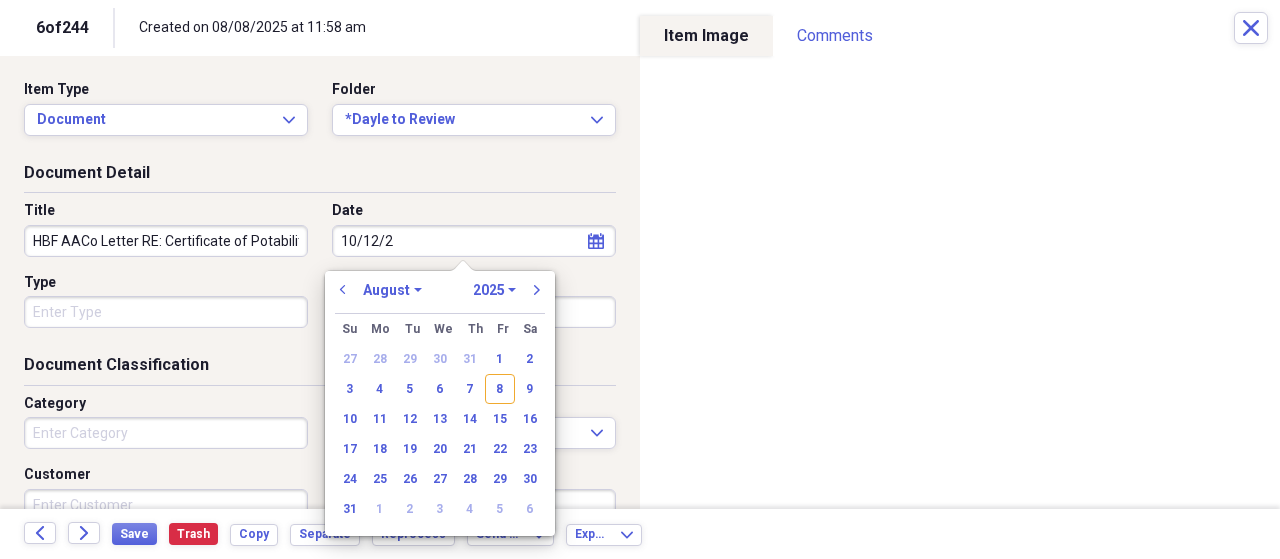 type on "10/12/21" 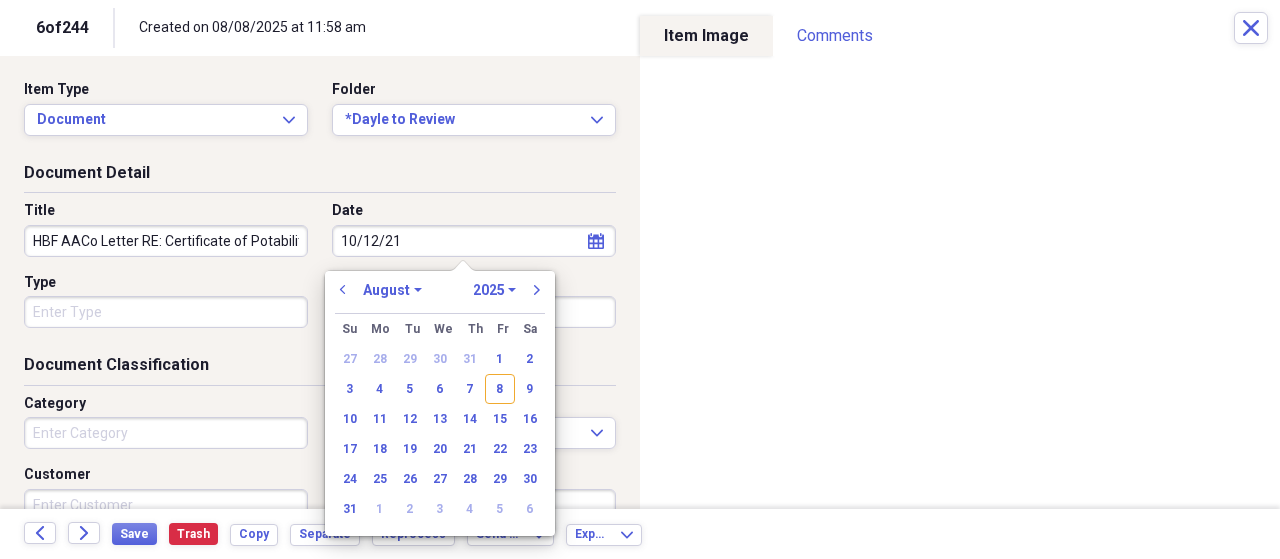 select on "9" 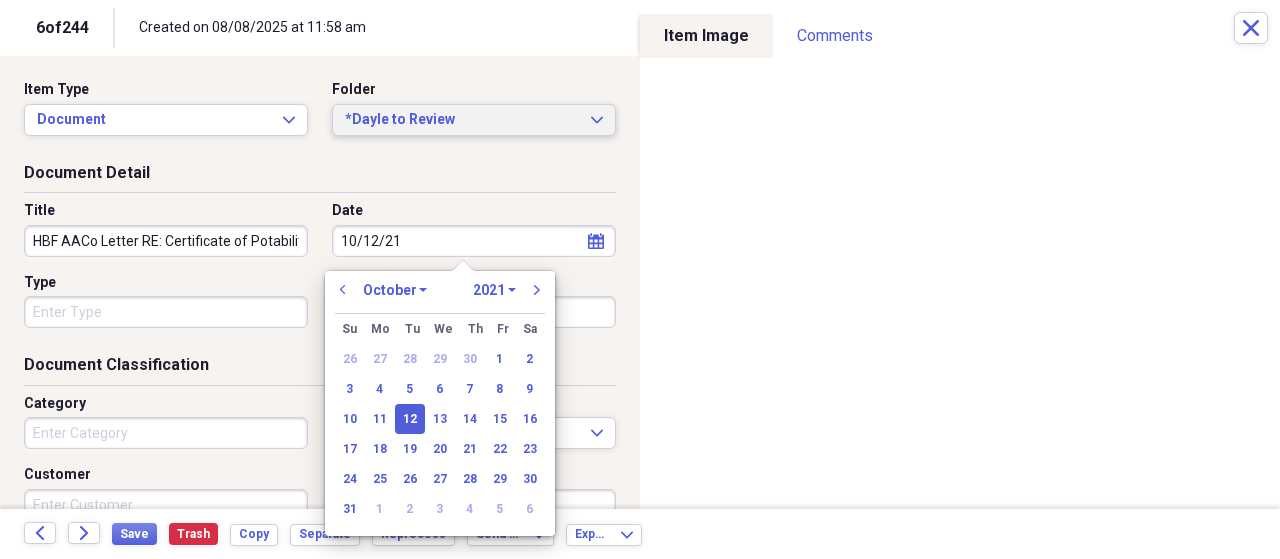 type on "10/12/2021" 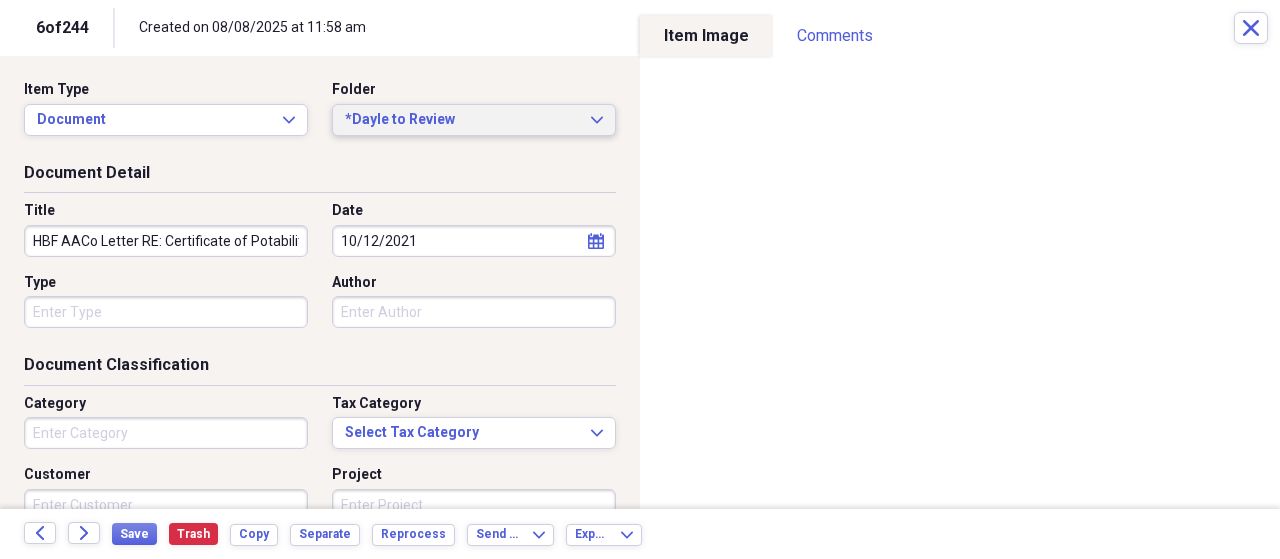 click on "*Dayle to Review" at bounding box center (462, 120) 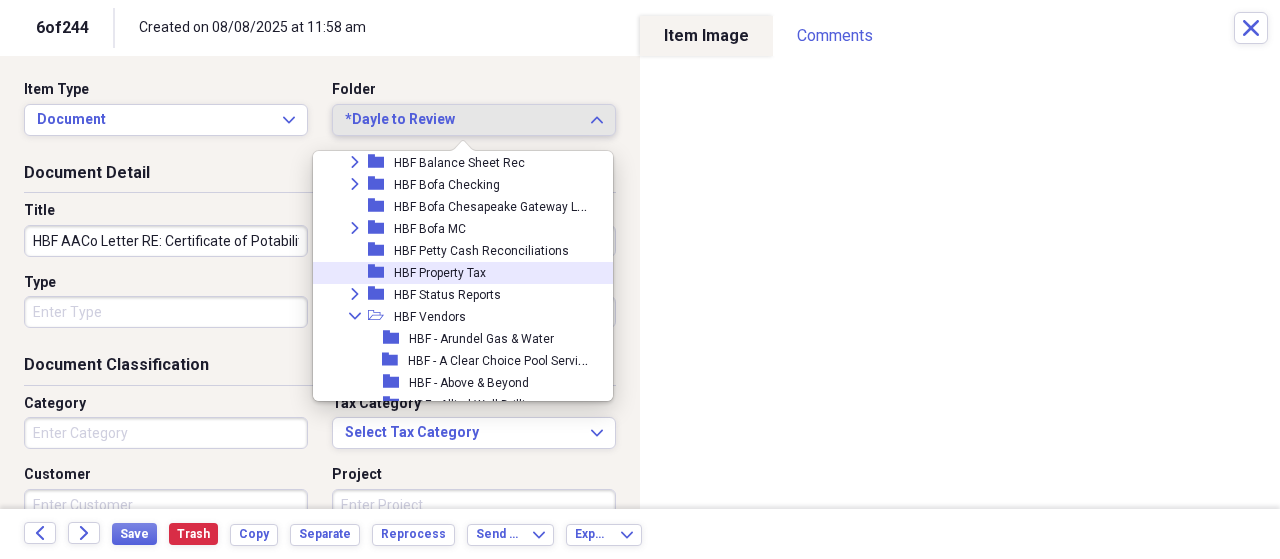 scroll, scrollTop: 616, scrollLeft: 0, axis: vertical 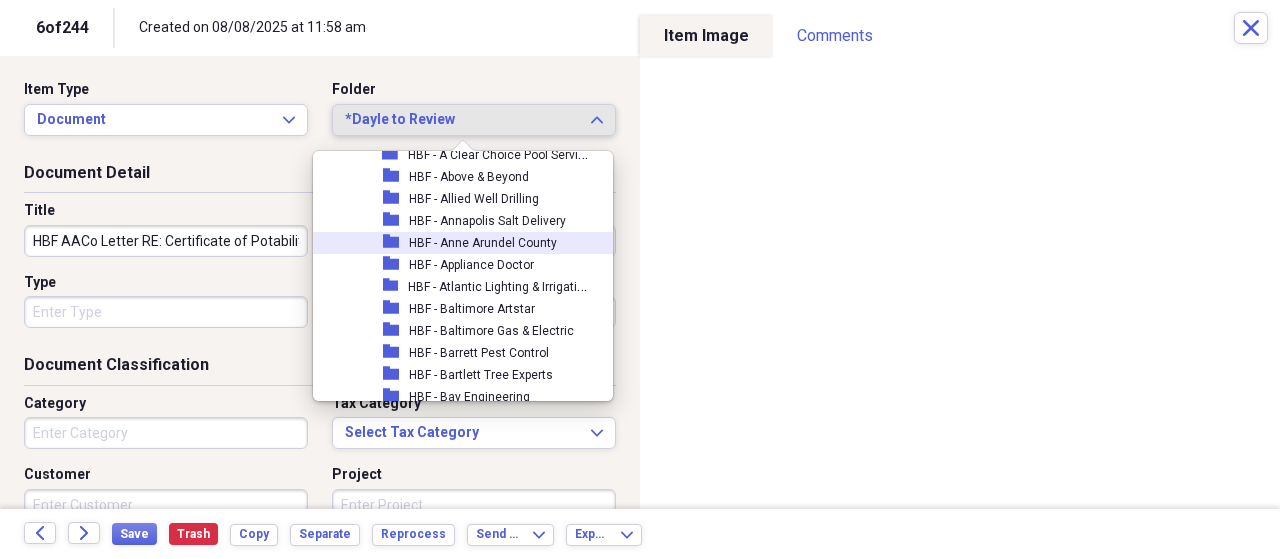 click on "HBF - Anne Arundel County" at bounding box center (483, 243) 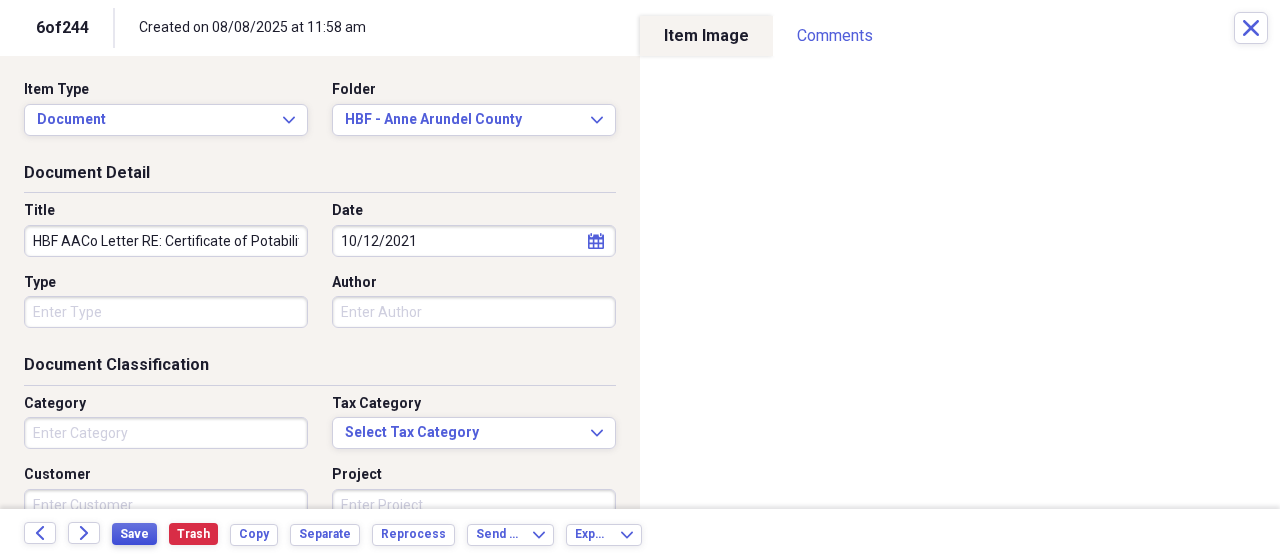 click on "Save" at bounding box center [134, 534] 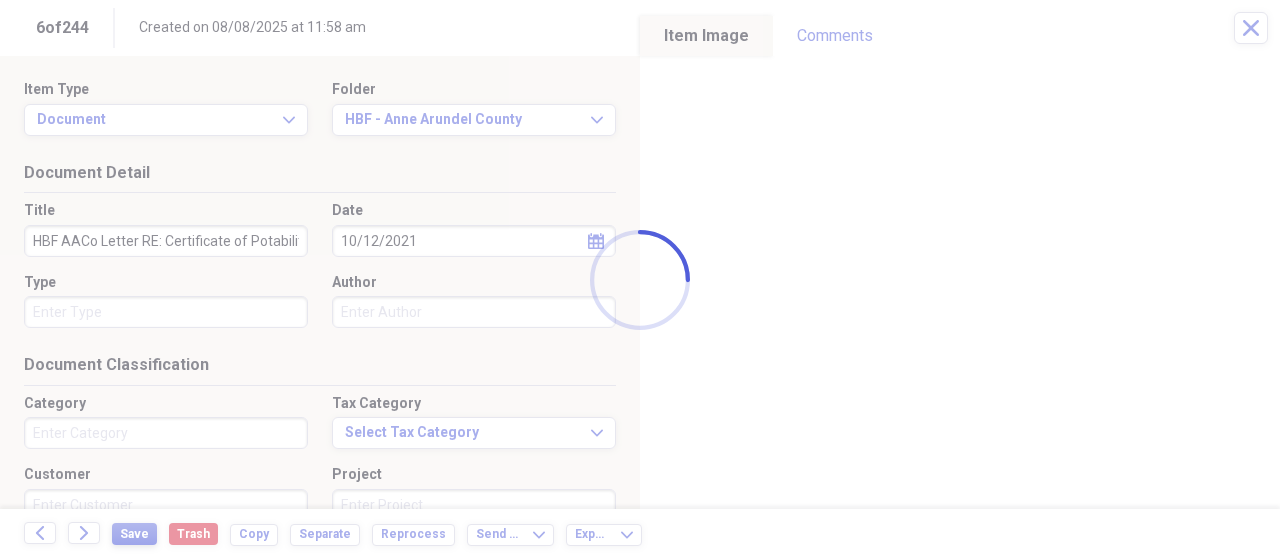 type on "HBF AACo Letter RE: Certificate of Potability" 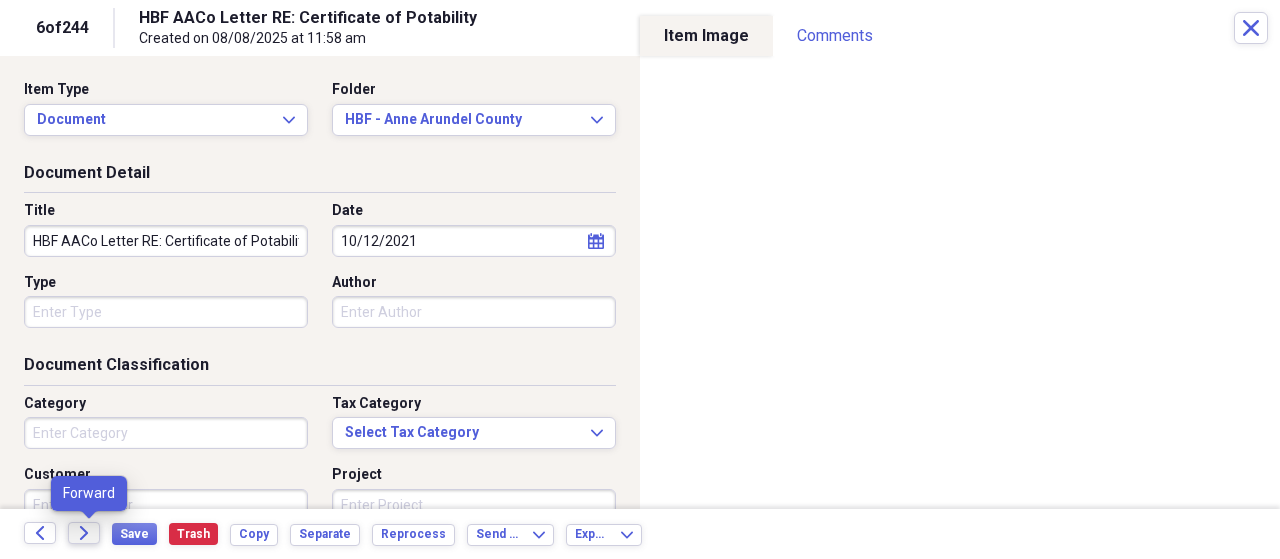 click 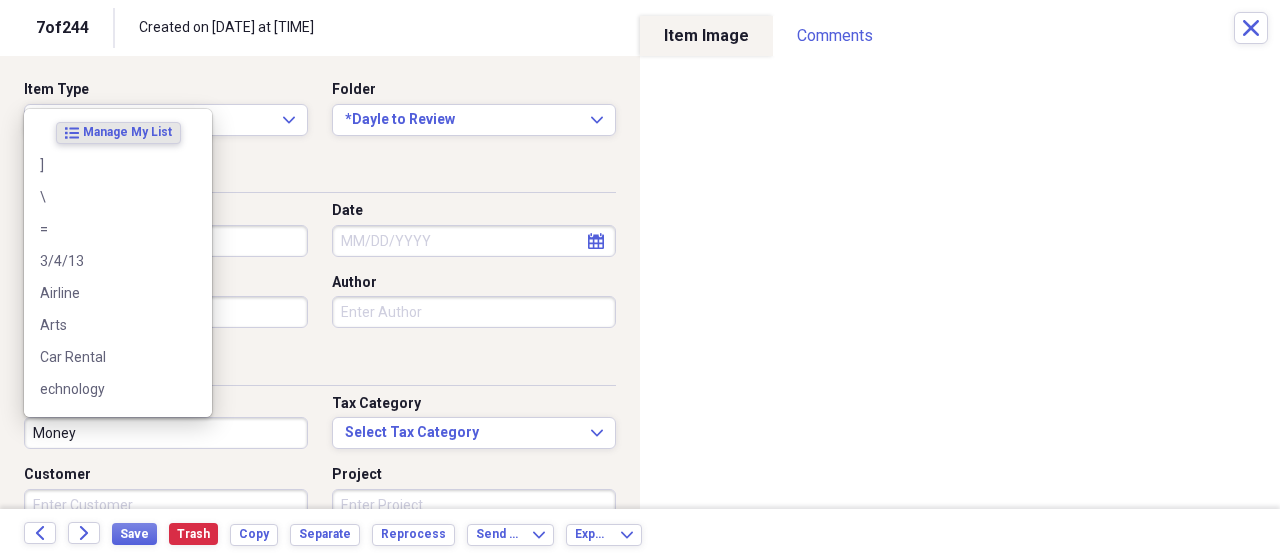 click on "Money" at bounding box center [166, 433] 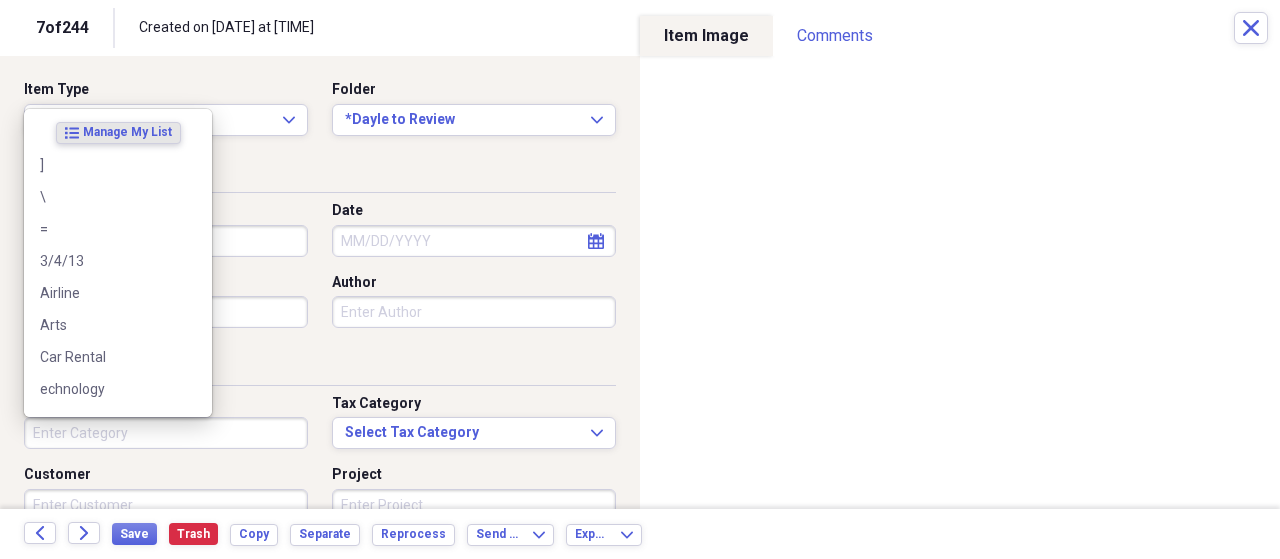 type 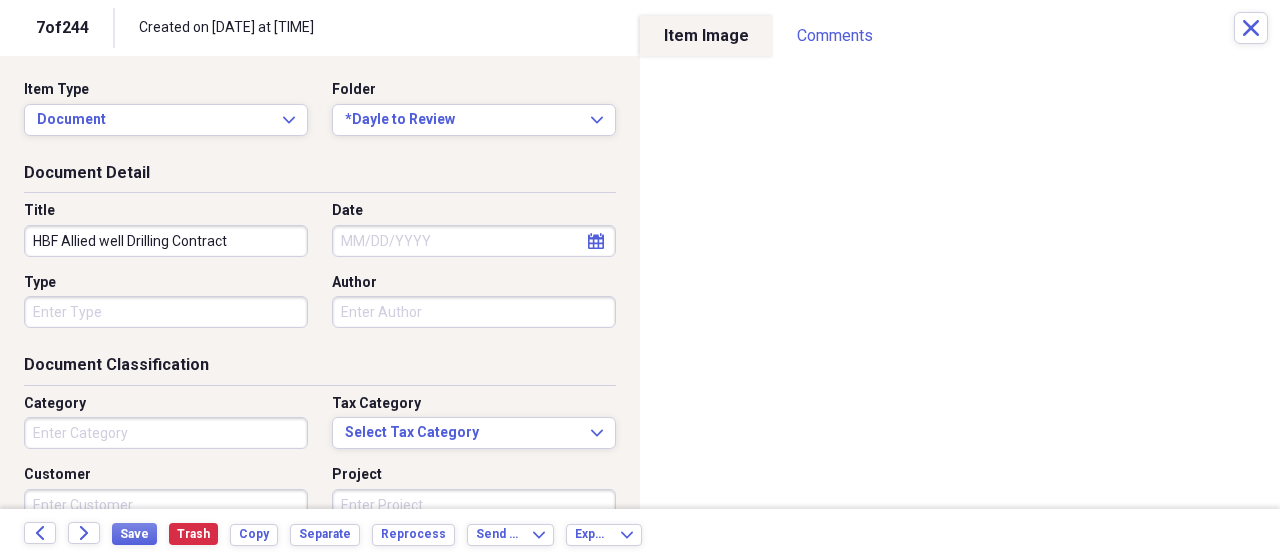 type on "HBF Allied well Drilling Contract" 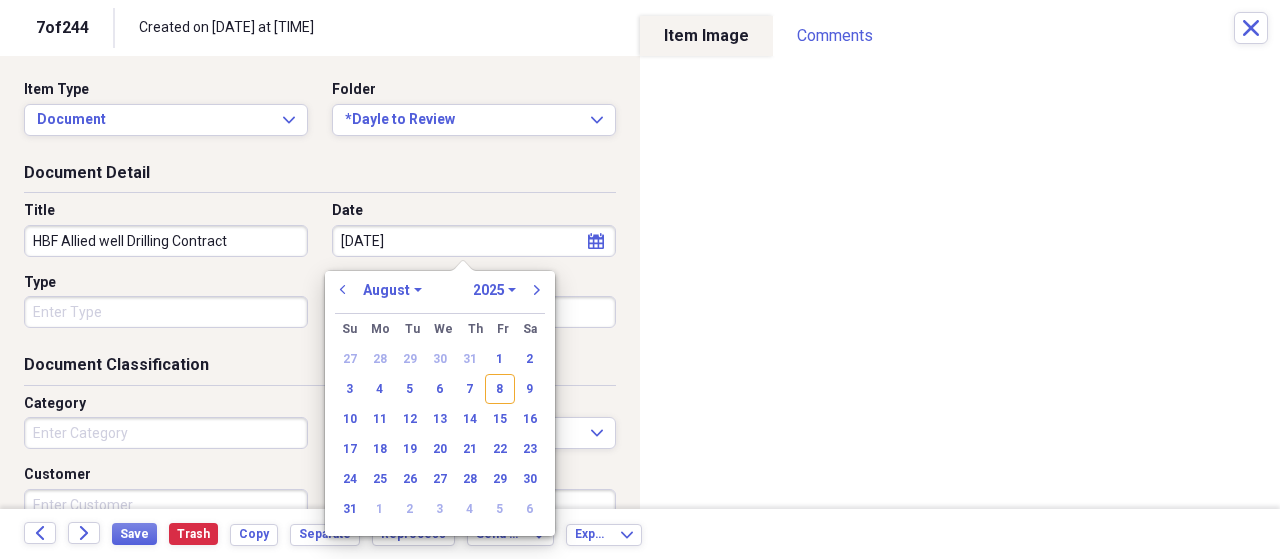 type on "5/28/19" 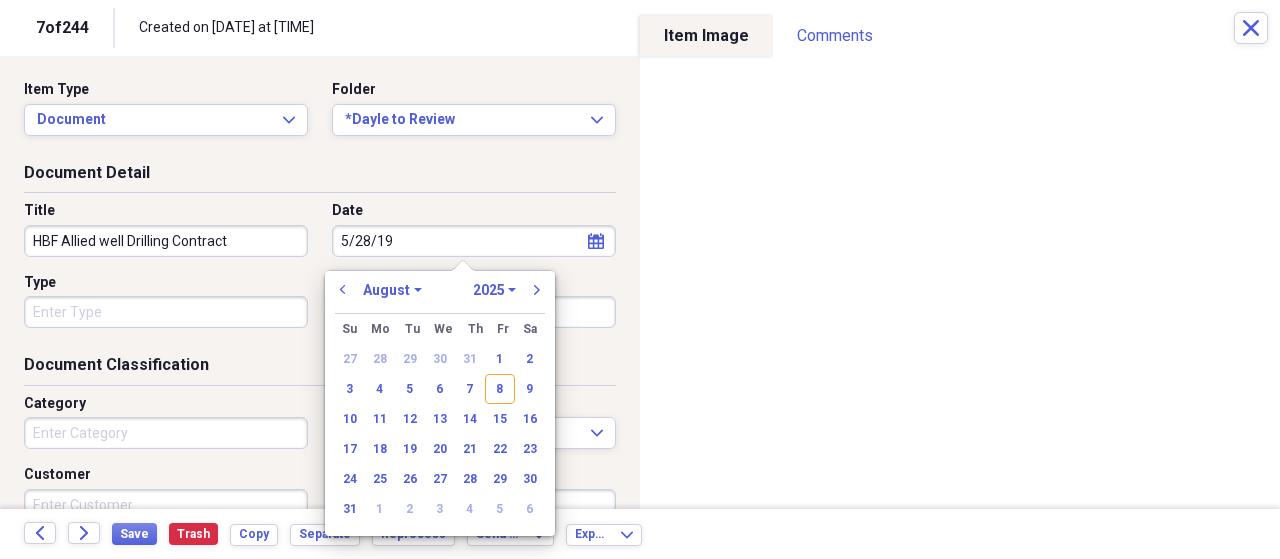 select on "4" 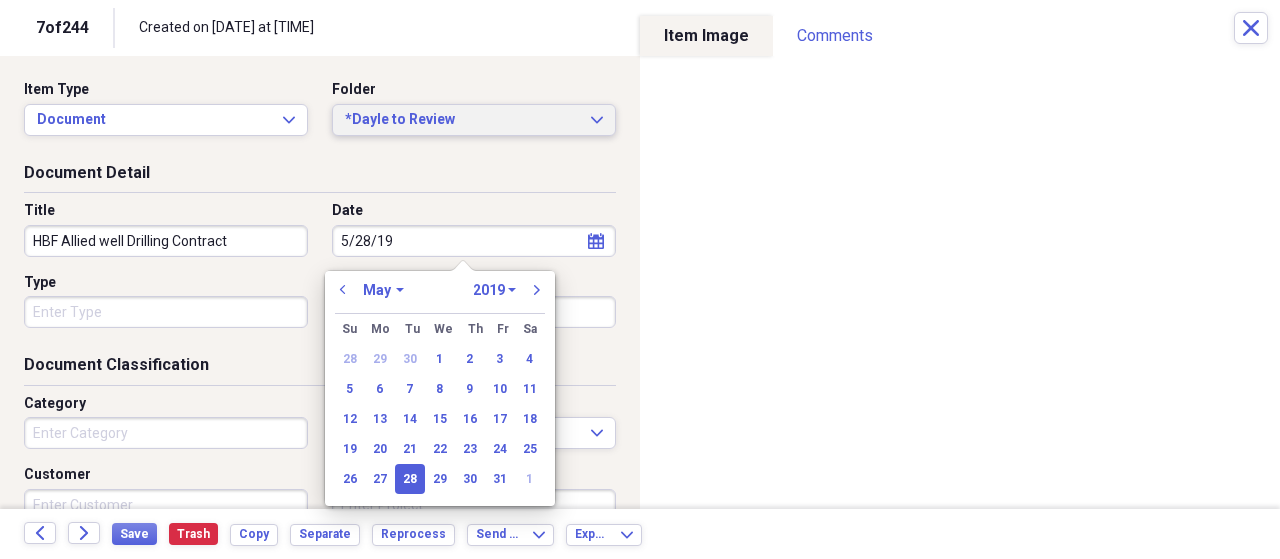 type on "05/28/2019" 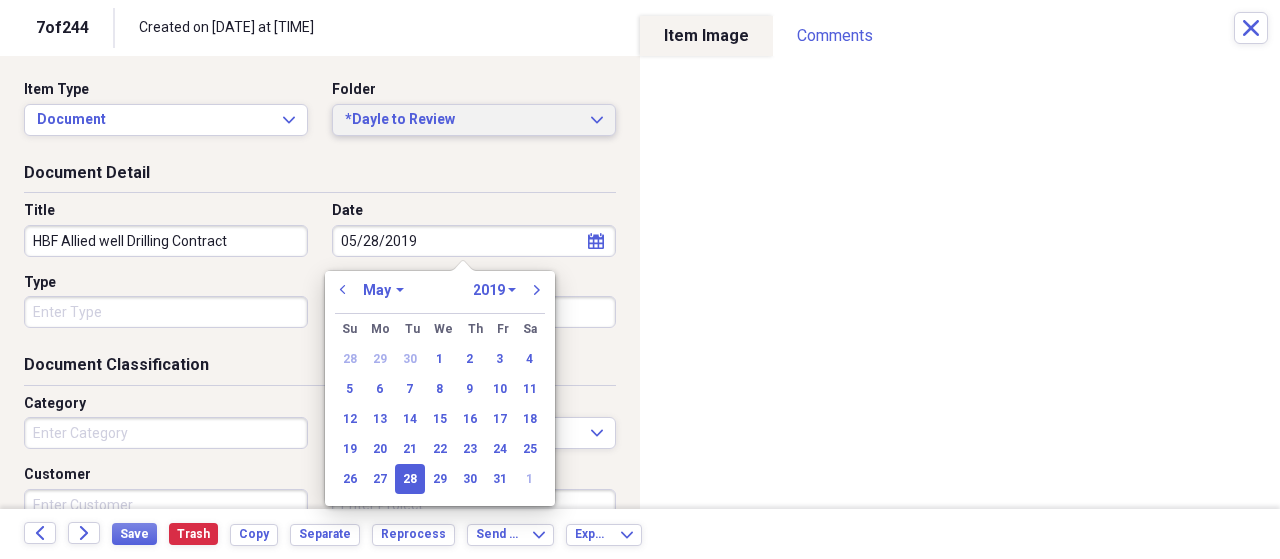 click on "*Dayle to Review" at bounding box center (462, 120) 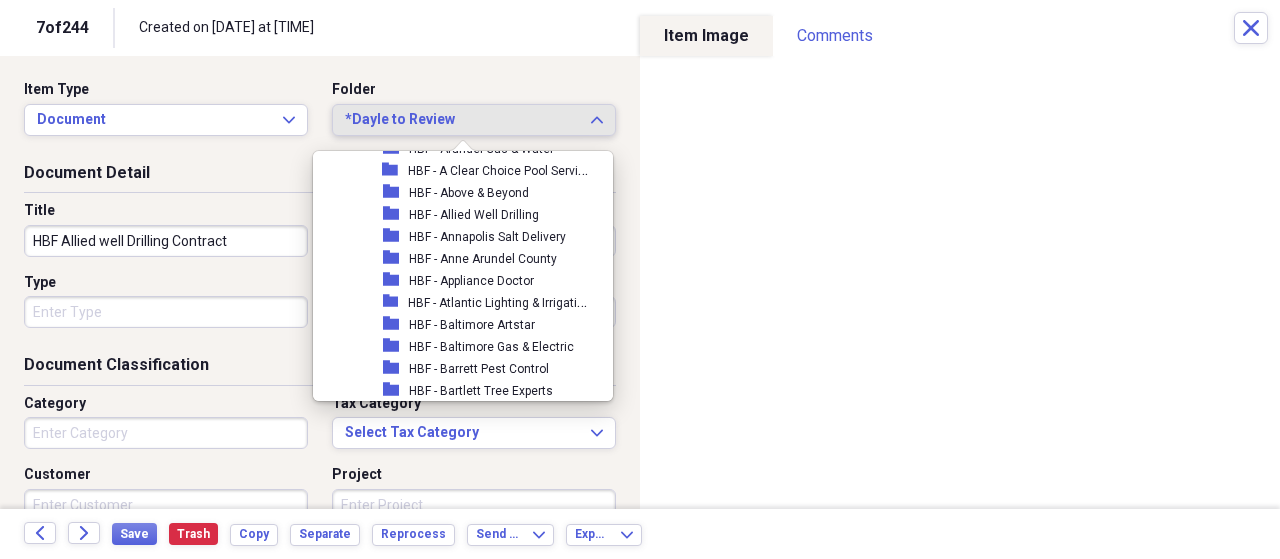 scroll, scrollTop: 616, scrollLeft: 0, axis: vertical 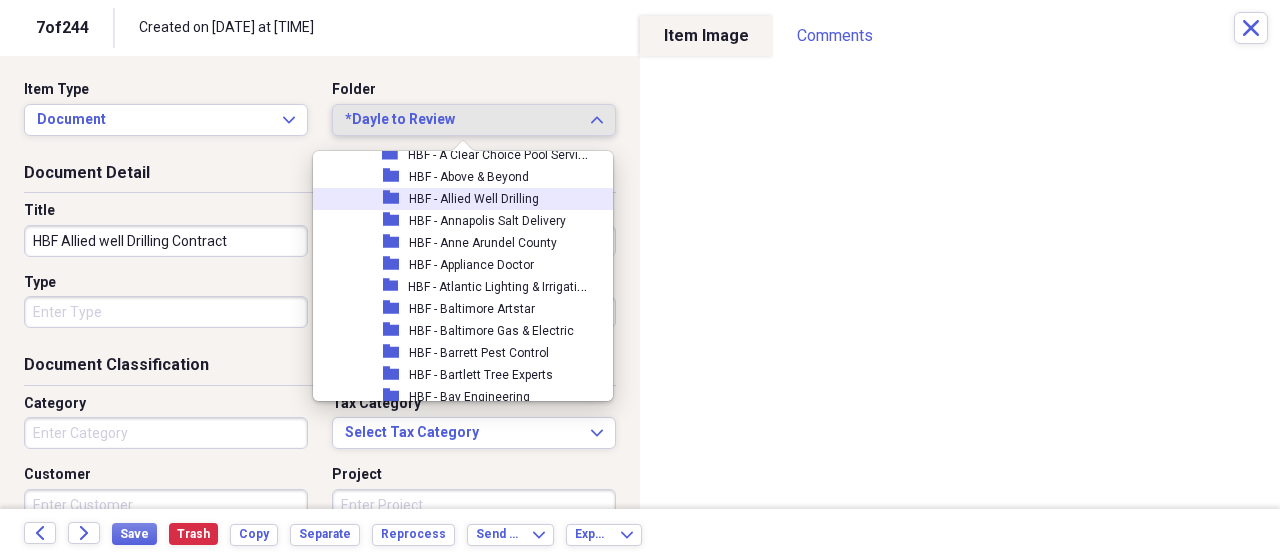click on "HBF - Allied Well Drilling" at bounding box center [474, 199] 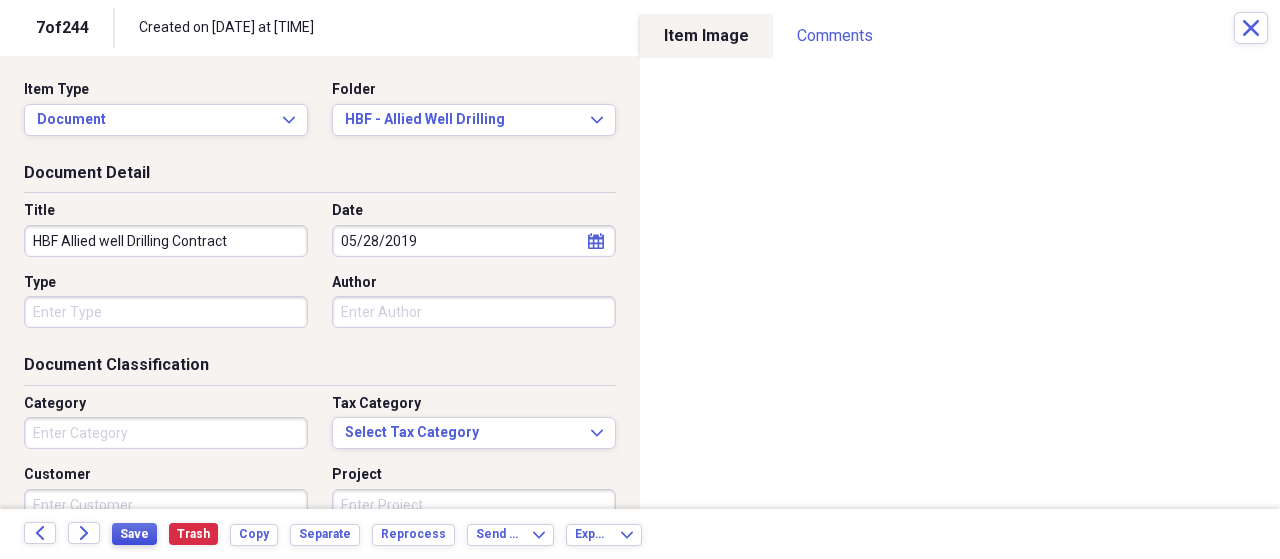 click on "Save" at bounding box center (134, 534) 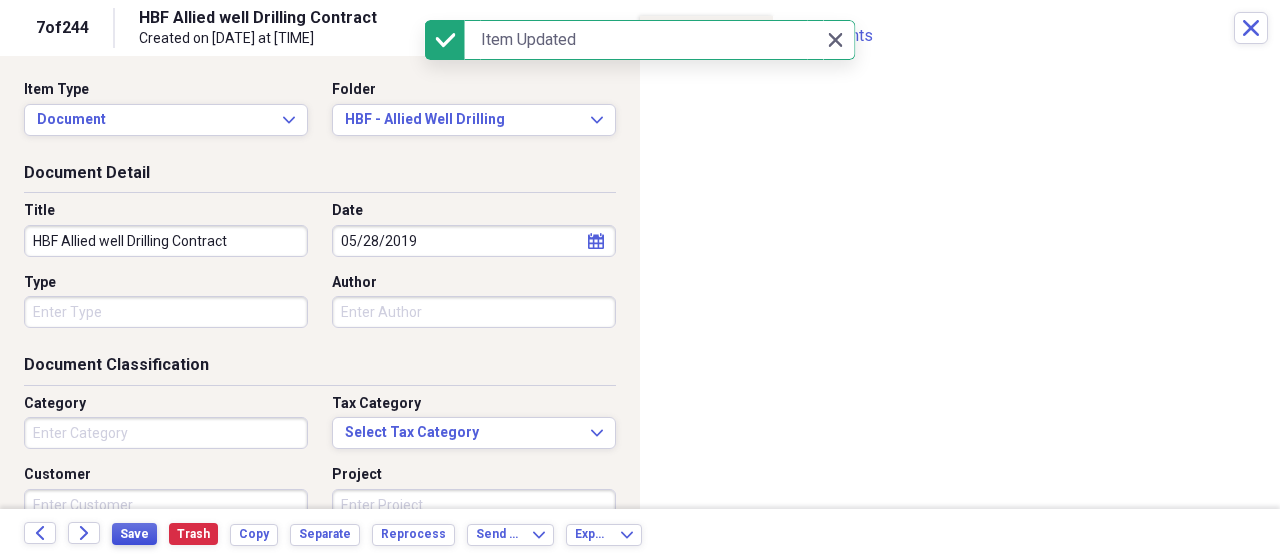 type on "HBF Allied well Drilling Contract" 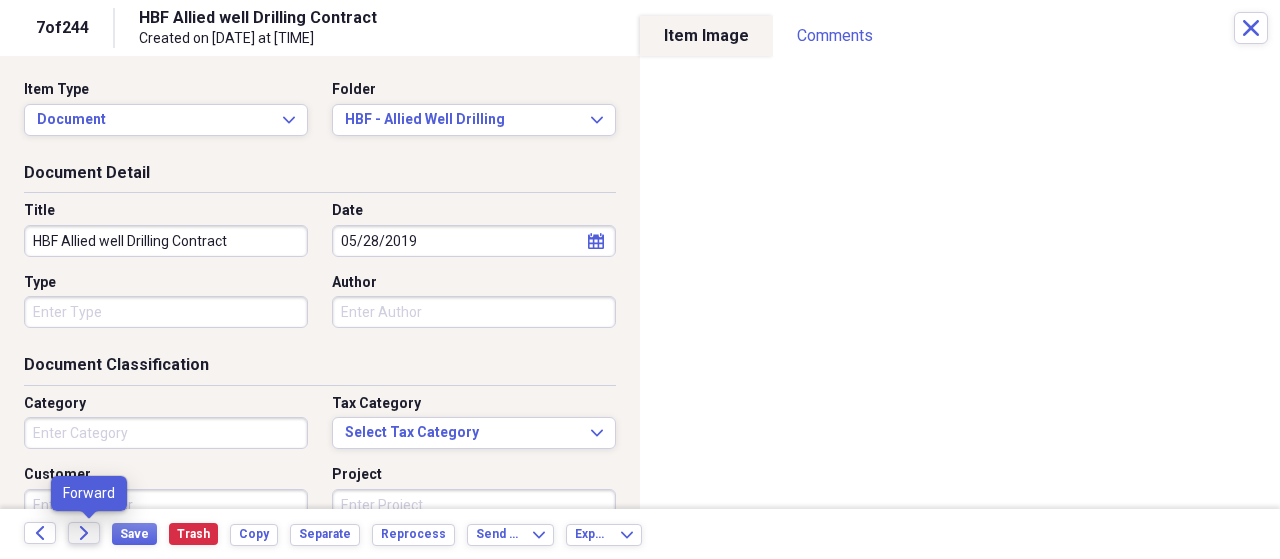 click on "Forward" 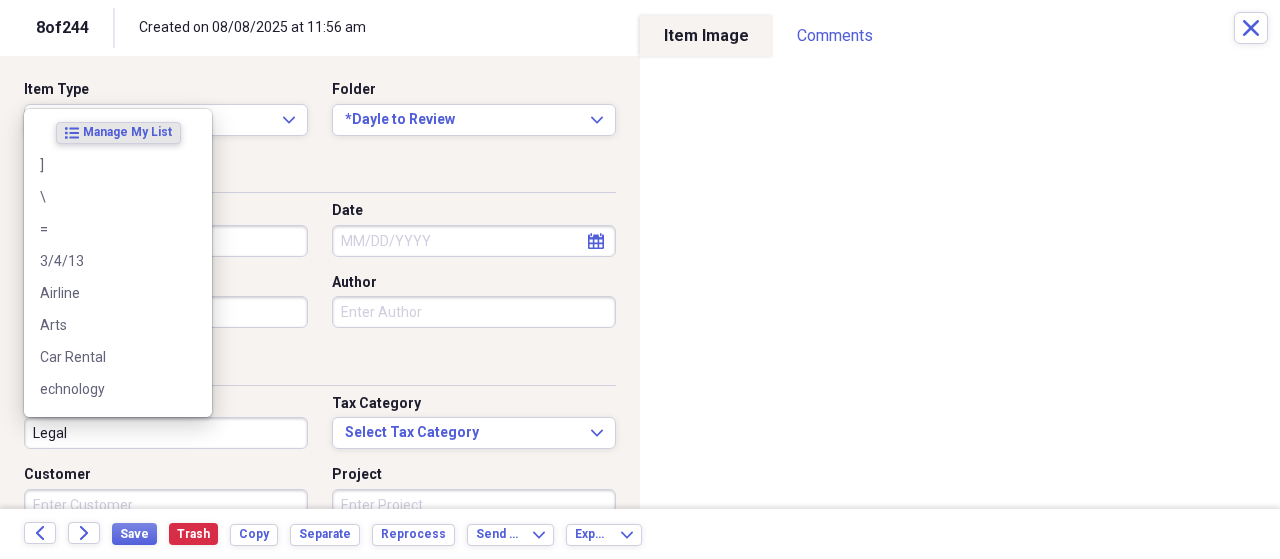 click on "Legal" at bounding box center [166, 433] 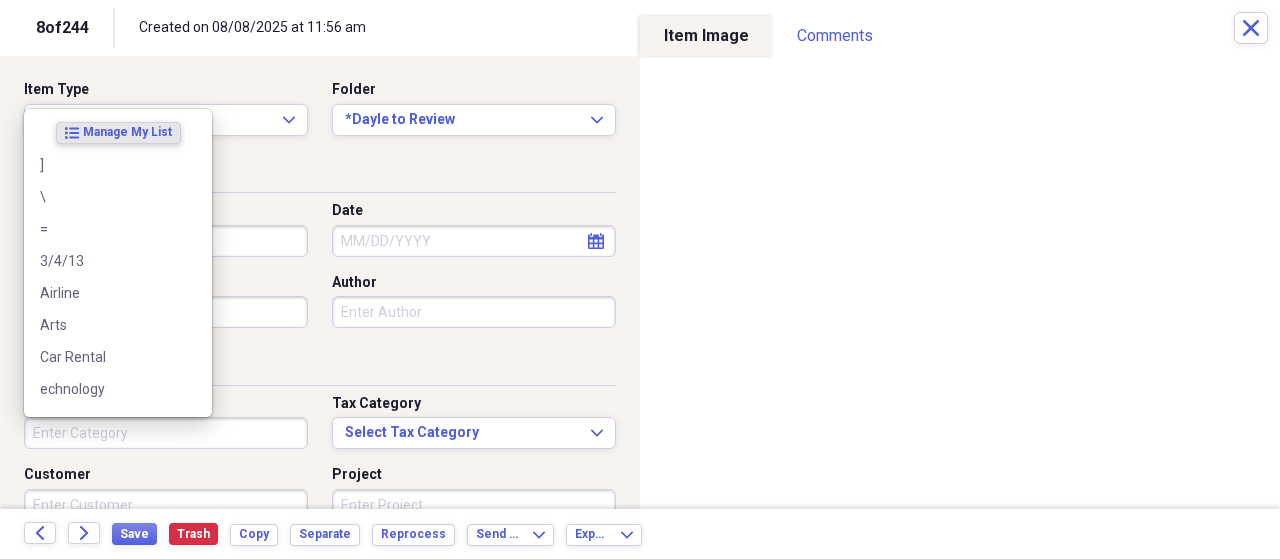 type 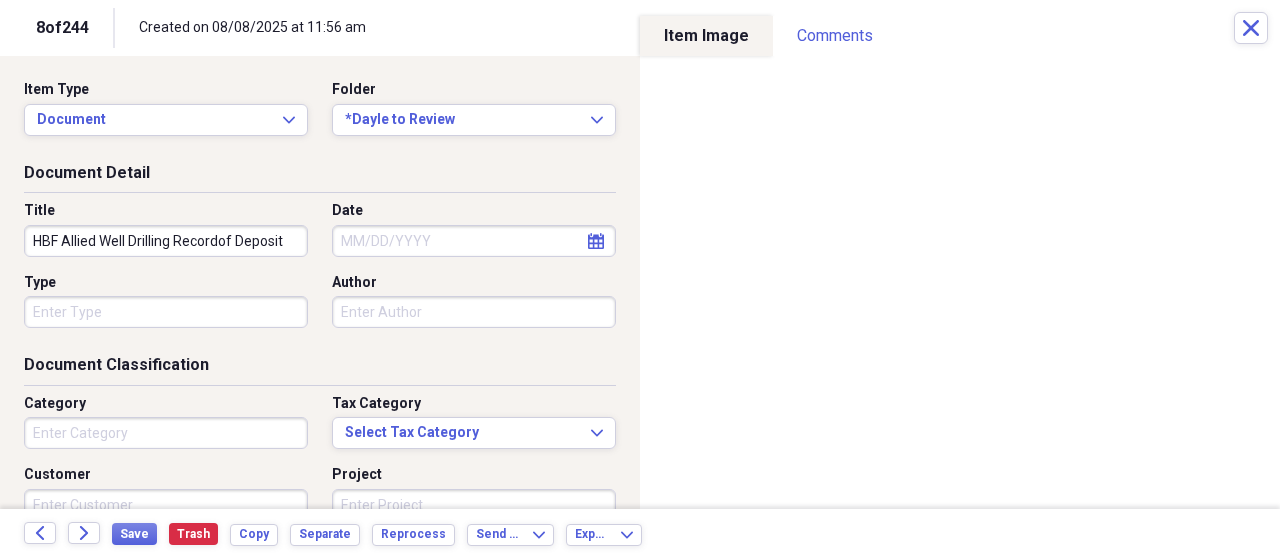 click on "HBF Allied Well Drilling Recordof Deposit" at bounding box center [166, 241] 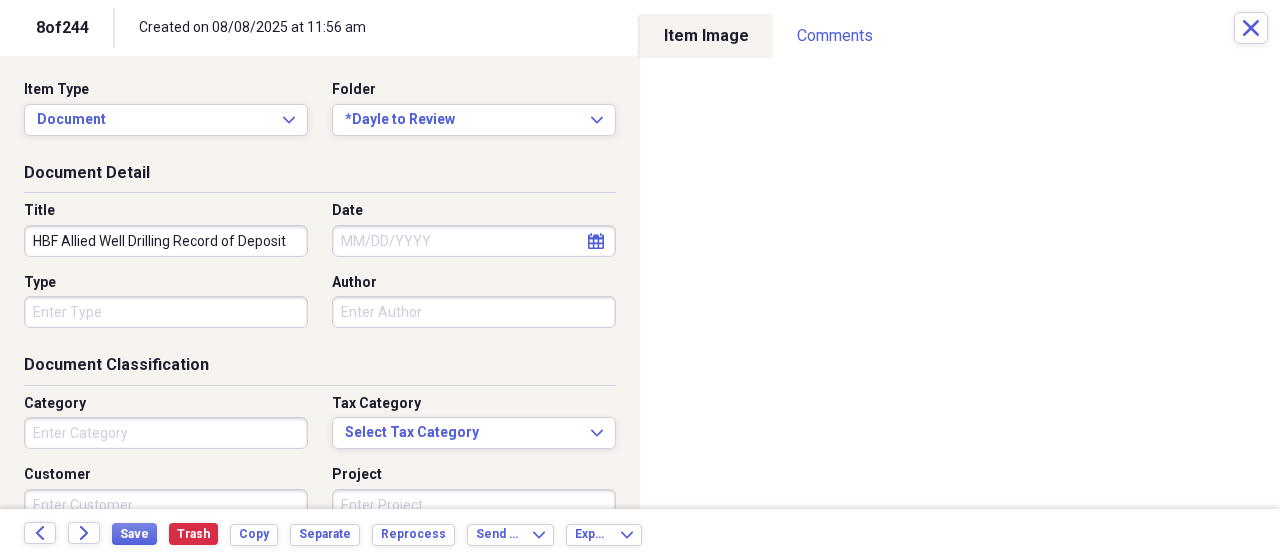 type on "HBF Allied Well Drilling Record of Deposit" 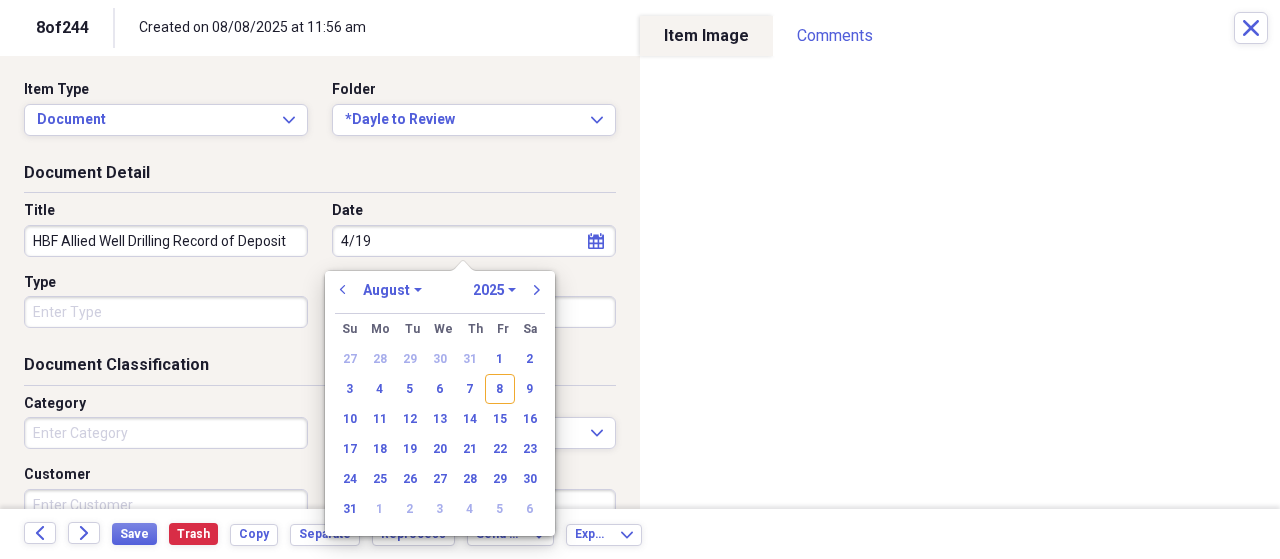 click on "4/19" at bounding box center (474, 241) 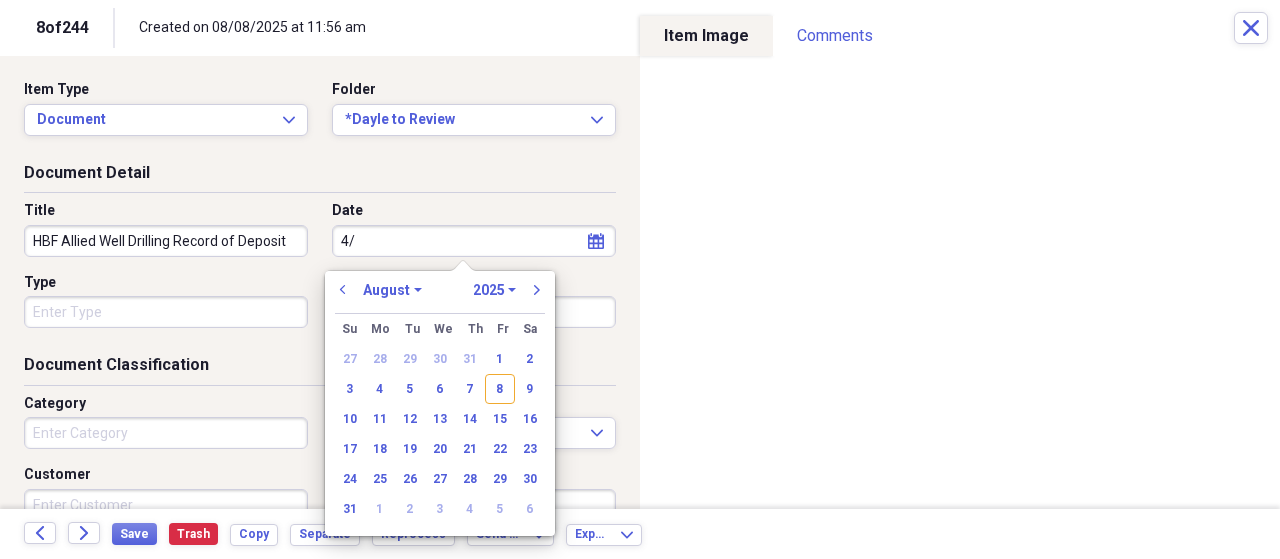 type on "4" 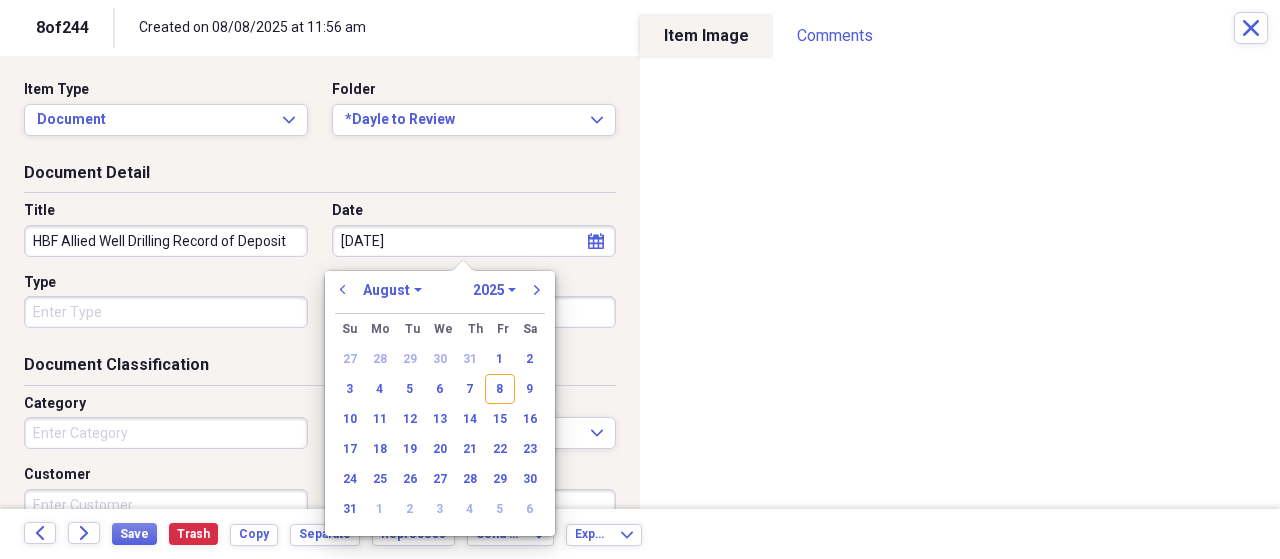 type on "5/28/19" 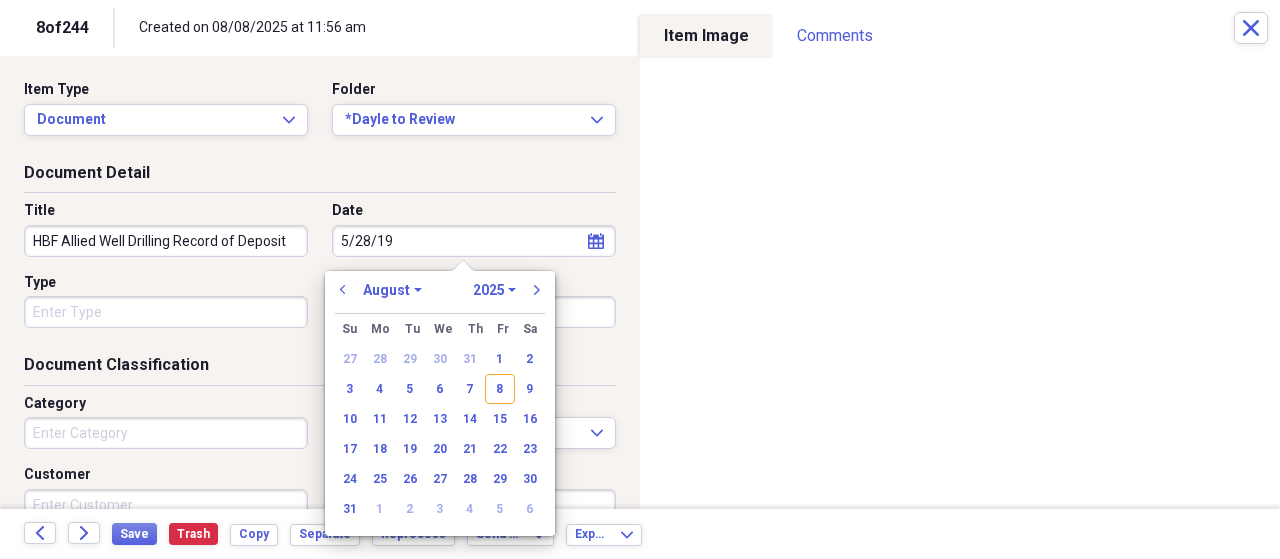 select on "4" 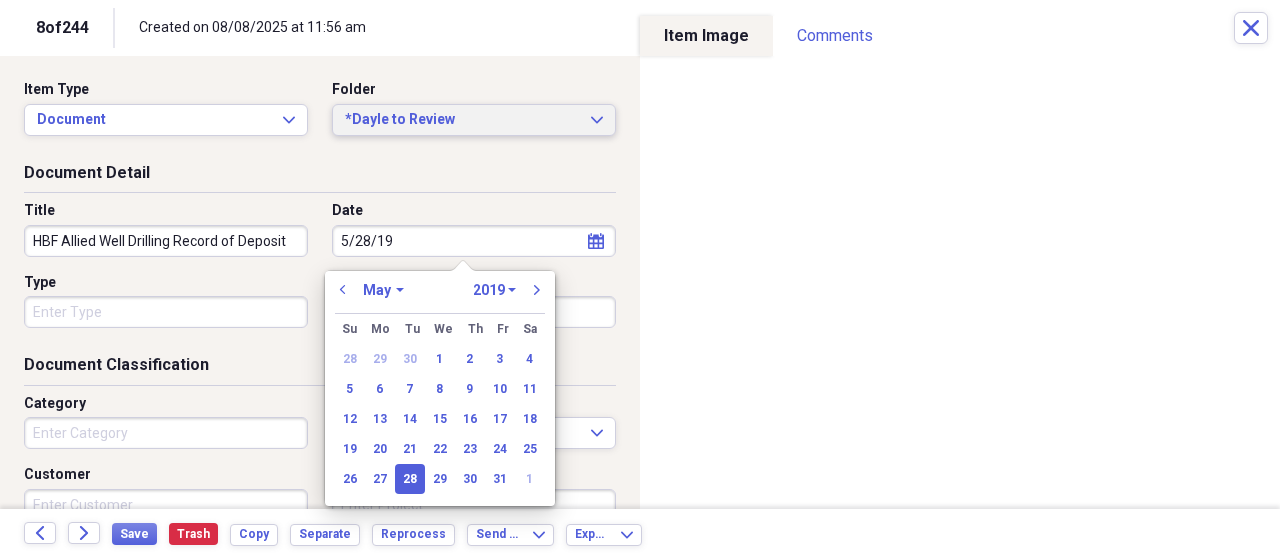 type on "05/28/2019" 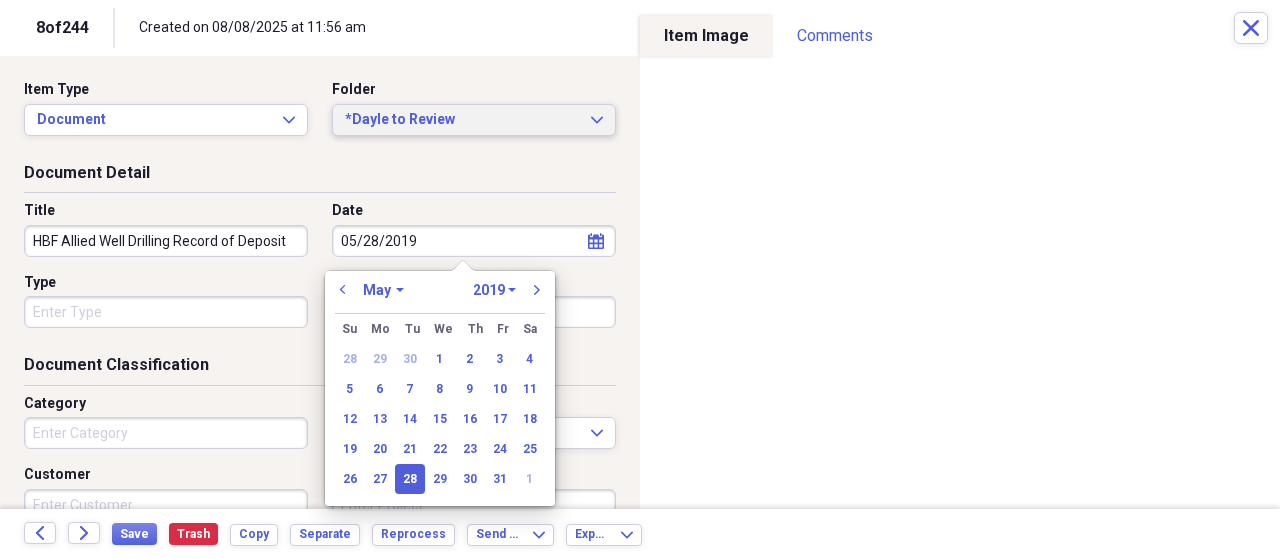 click on "*Dayle to Review" at bounding box center (462, 120) 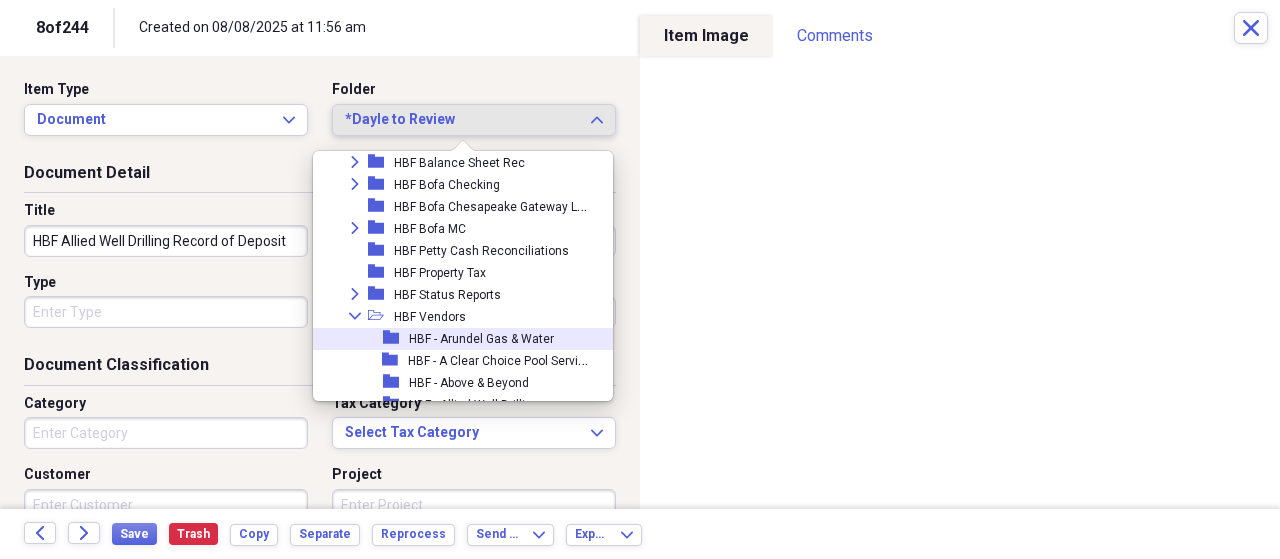 scroll, scrollTop: 616, scrollLeft: 0, axis: vertical 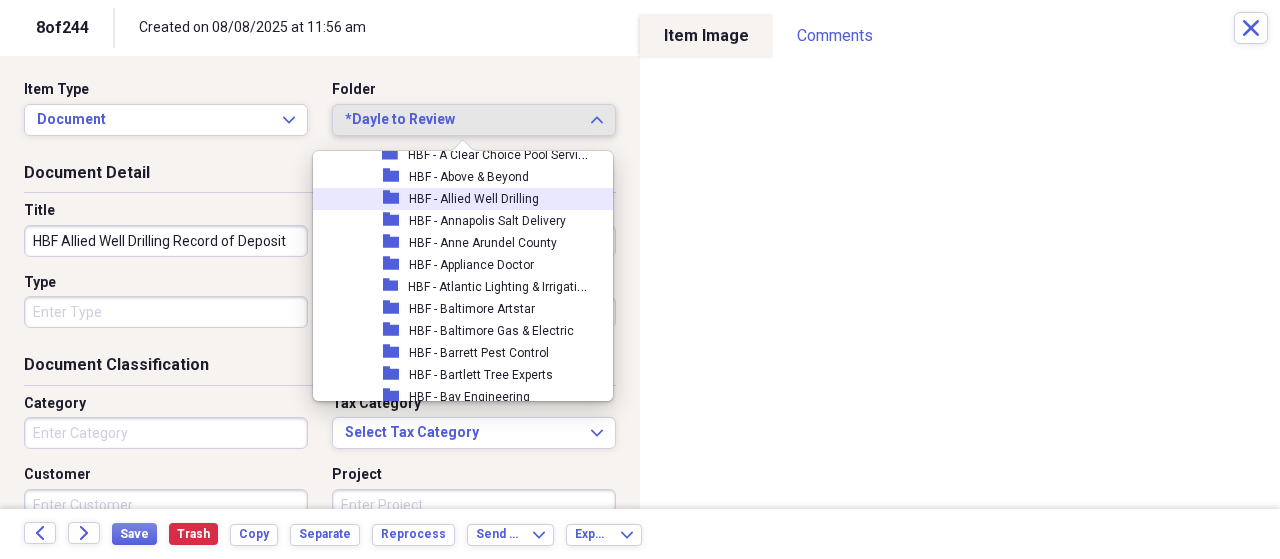 click on "HBF - Allied Well Drilling" at bounding box center (474, 199) 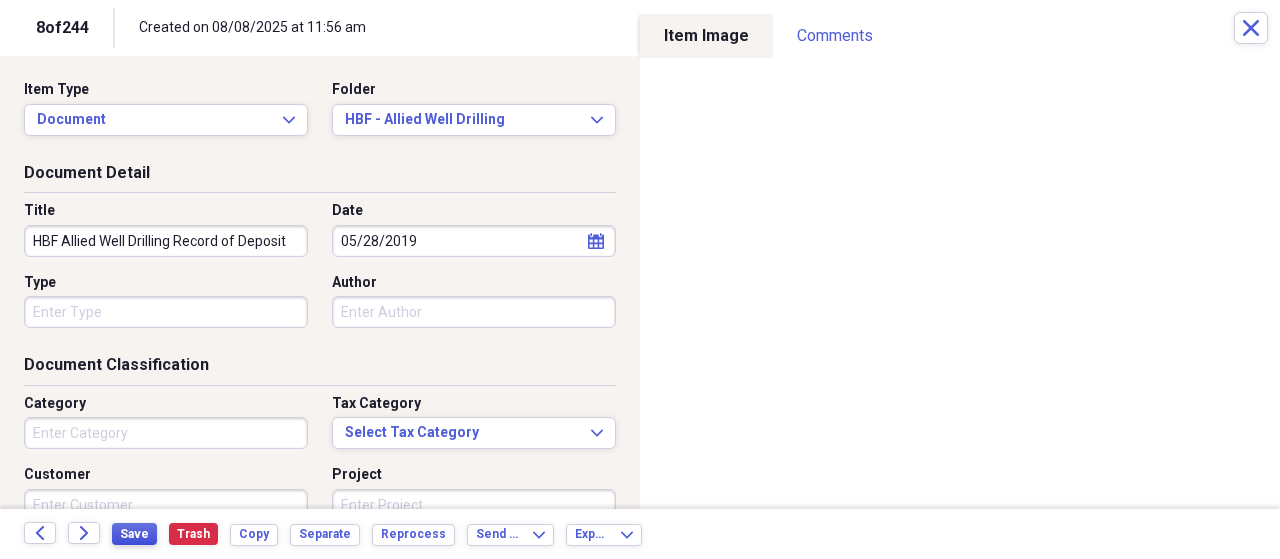 click on "Save" at bounding box center [134, 534] 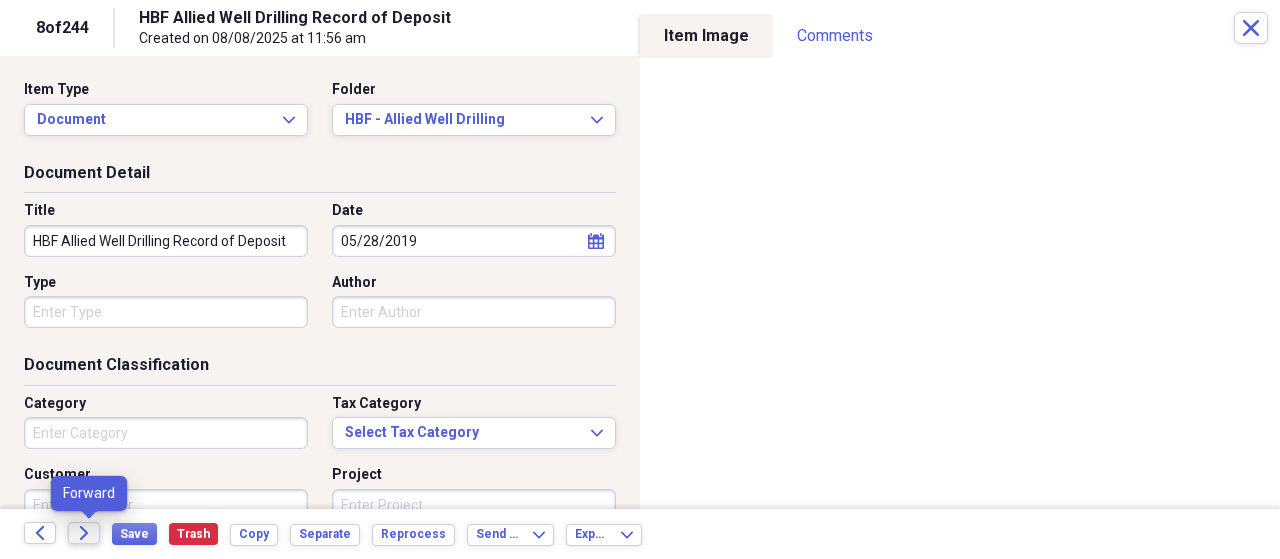 click on "Forward" 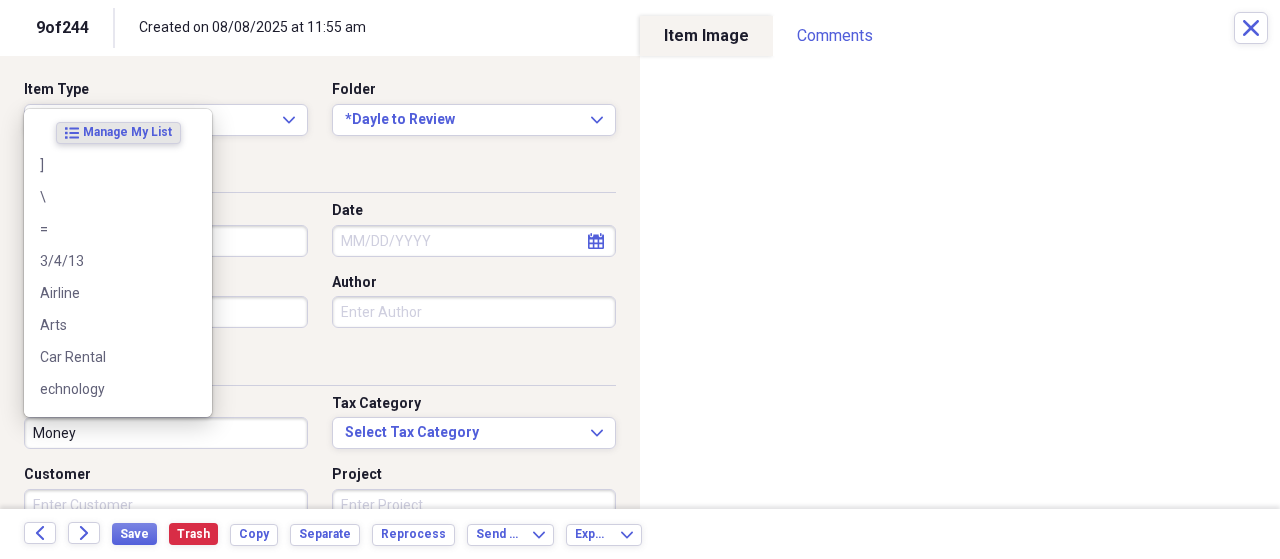 click on "Money" at bounding box center (166, 433) 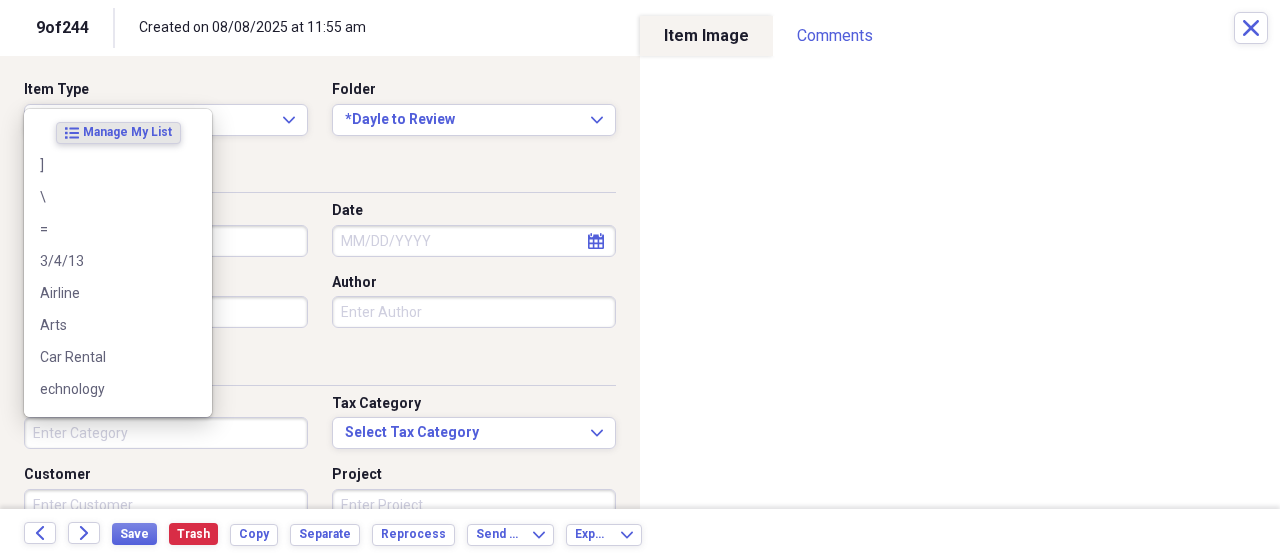 type 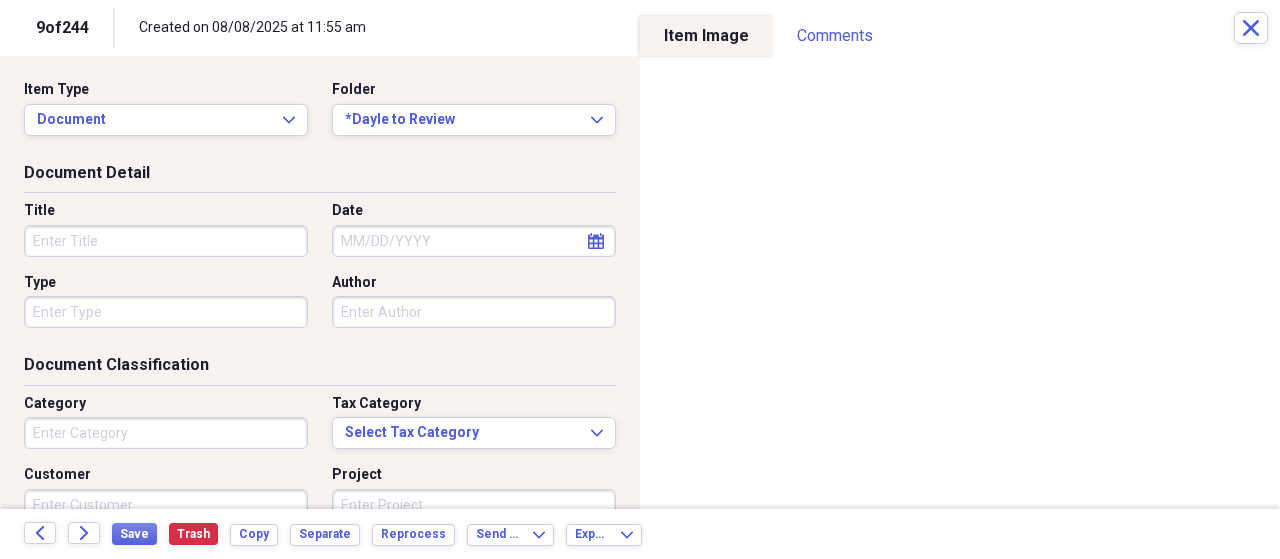 click on "Title" at bounding box center [166, 241] 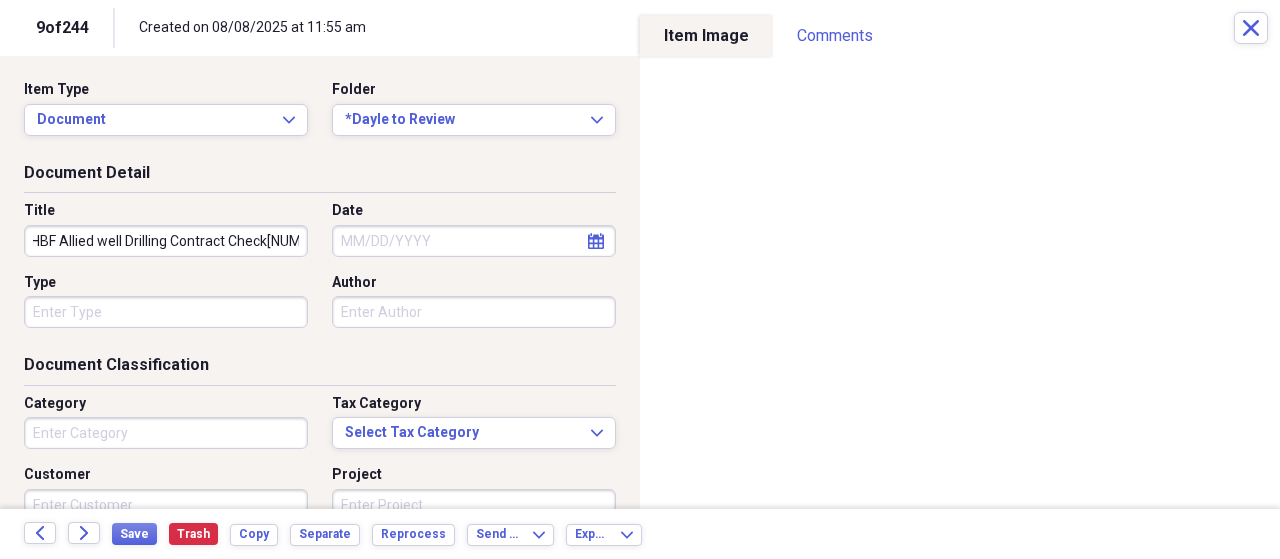 scroll, scrollTop: 0, scrollLeft: 10, axis: horizontal 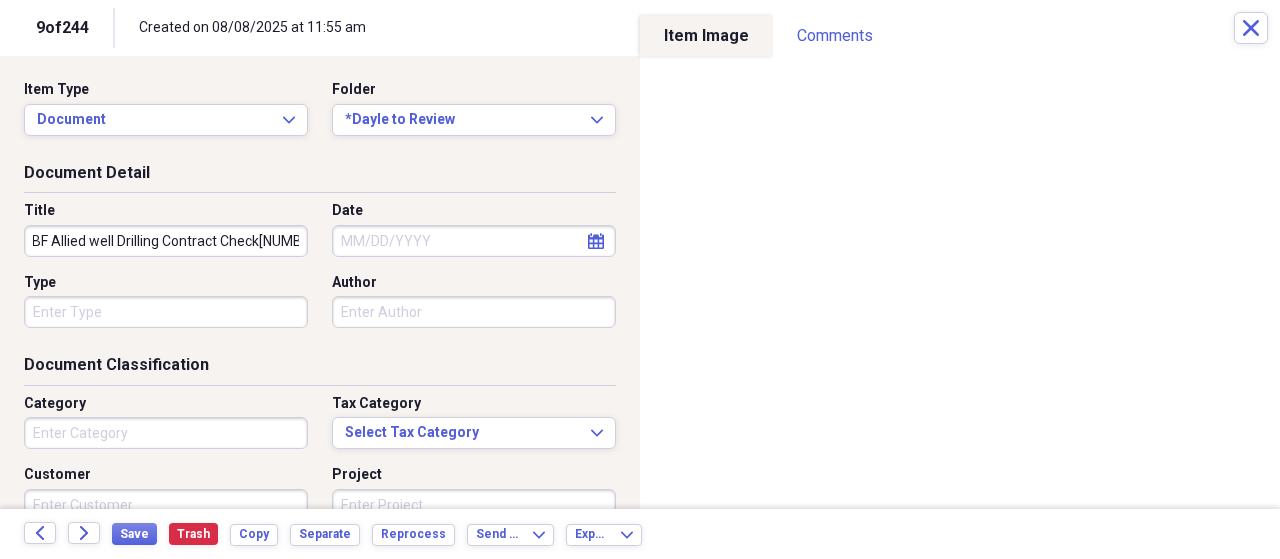 type on "HBF Allied well Drilling Contract Check1024" 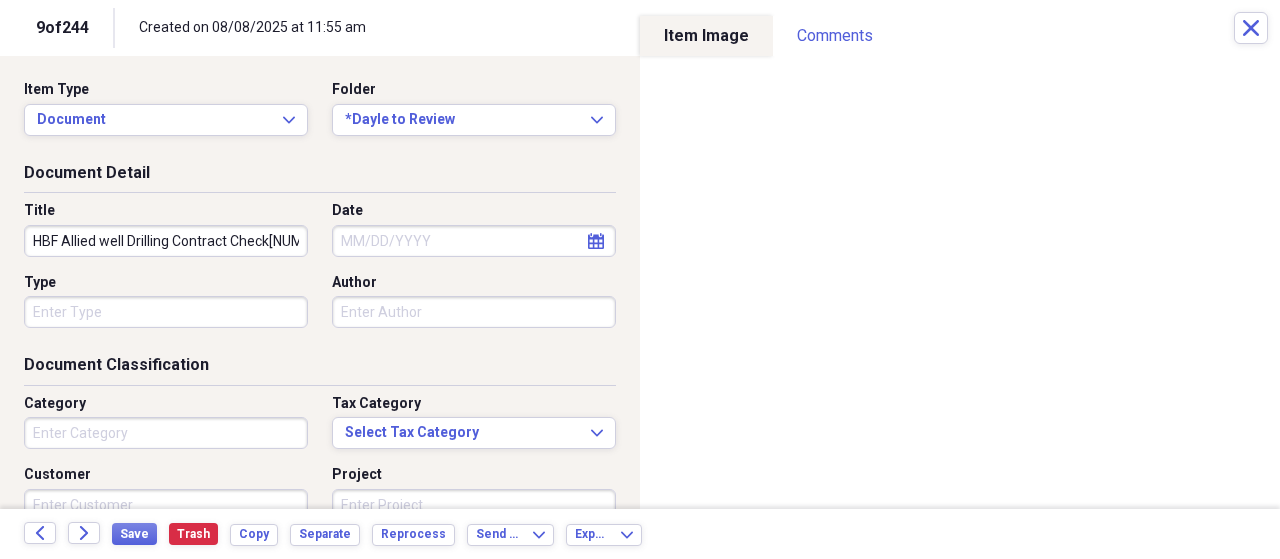 select on "7" 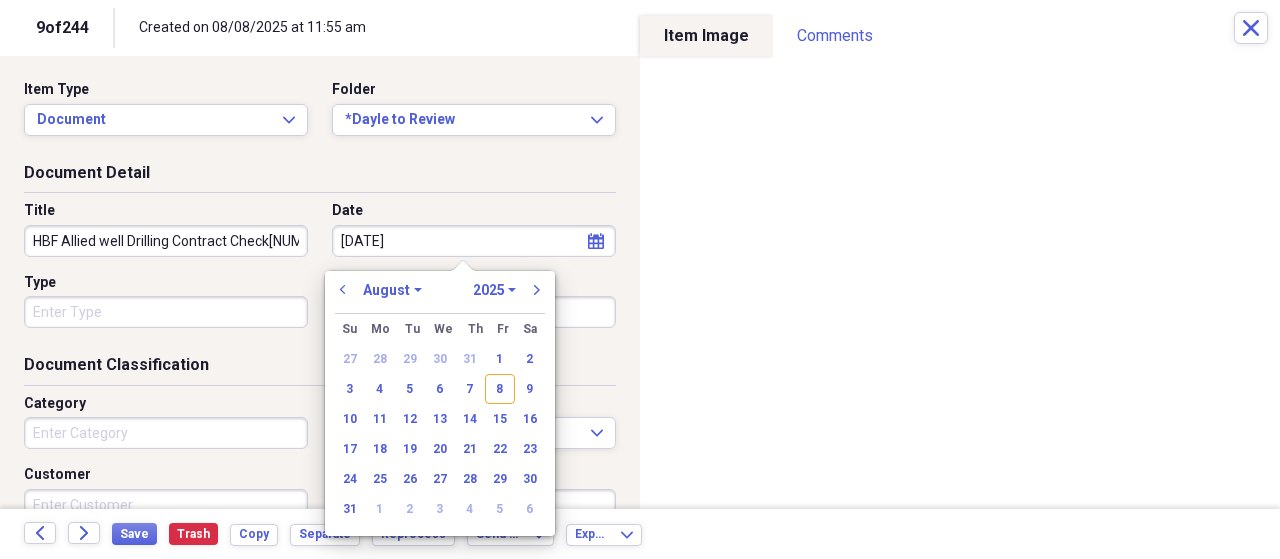 type on "6/112/19" 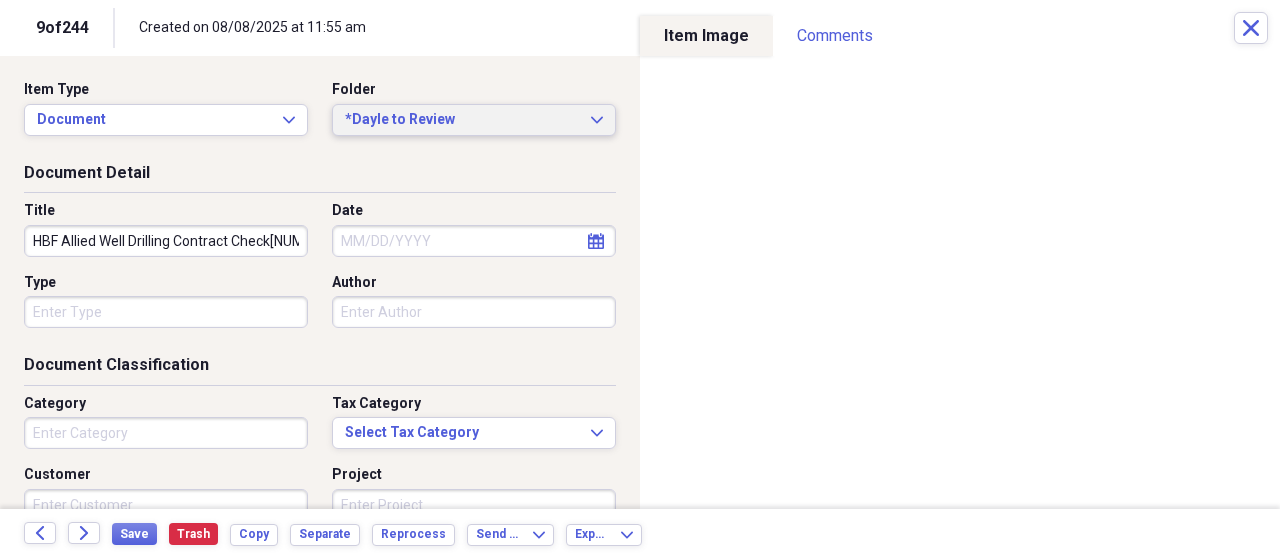 type on "HBF Allied Well Drilling Contract Check1024" 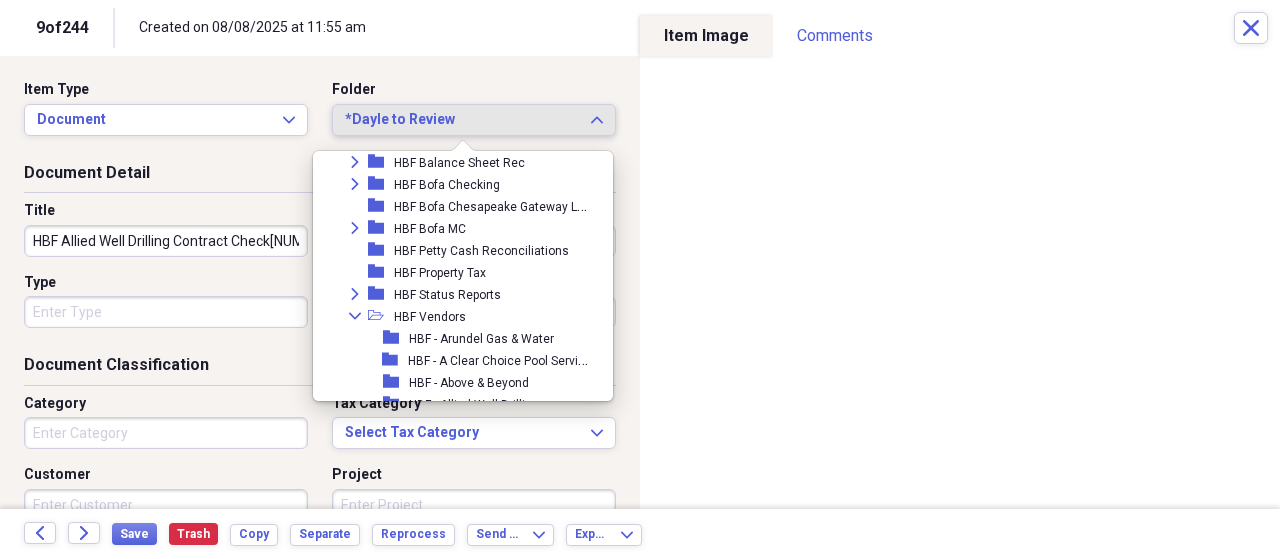 scroll, scrollTop: 616, scrollLeft: 0, axis: vertical 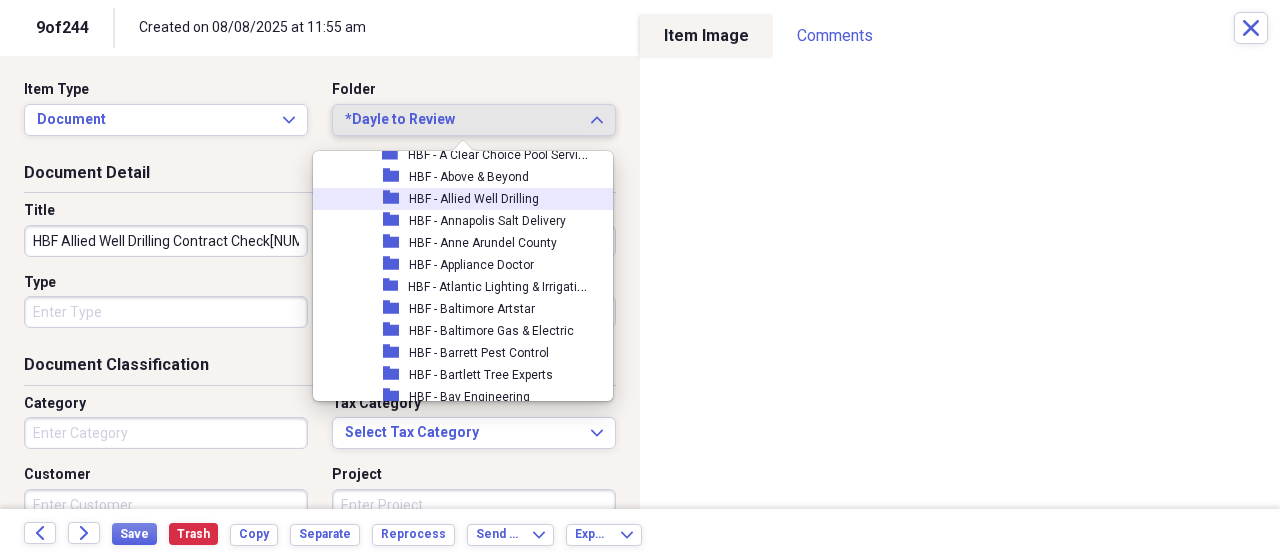 click on "HBF - Allied Well Drilling" at bounding box center [474, 199] 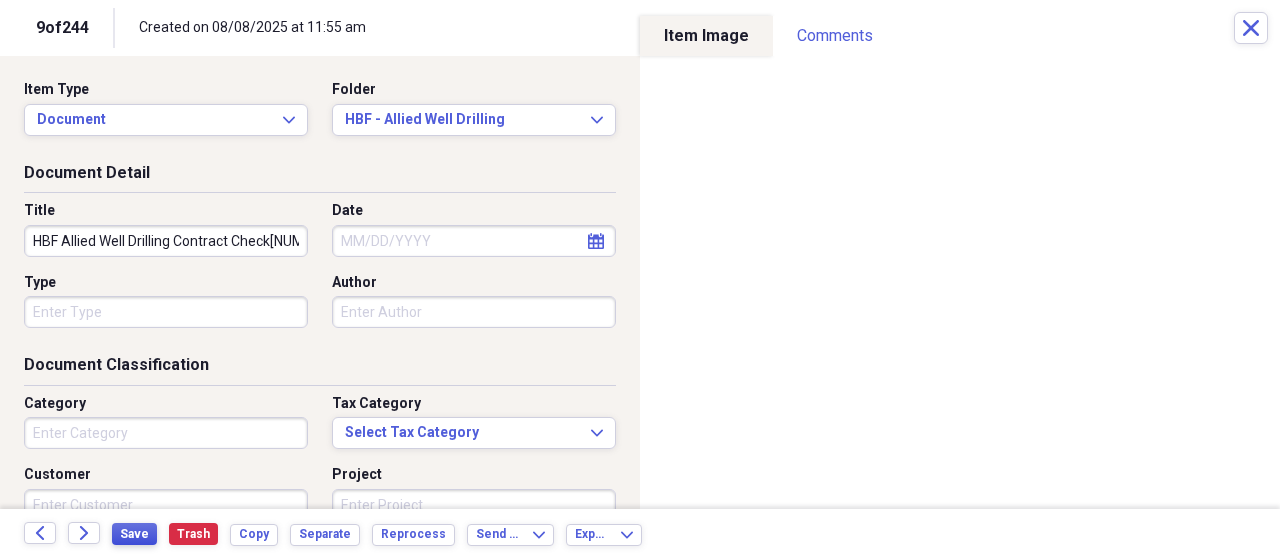 click on "Save" at bounding box center (134, 534) 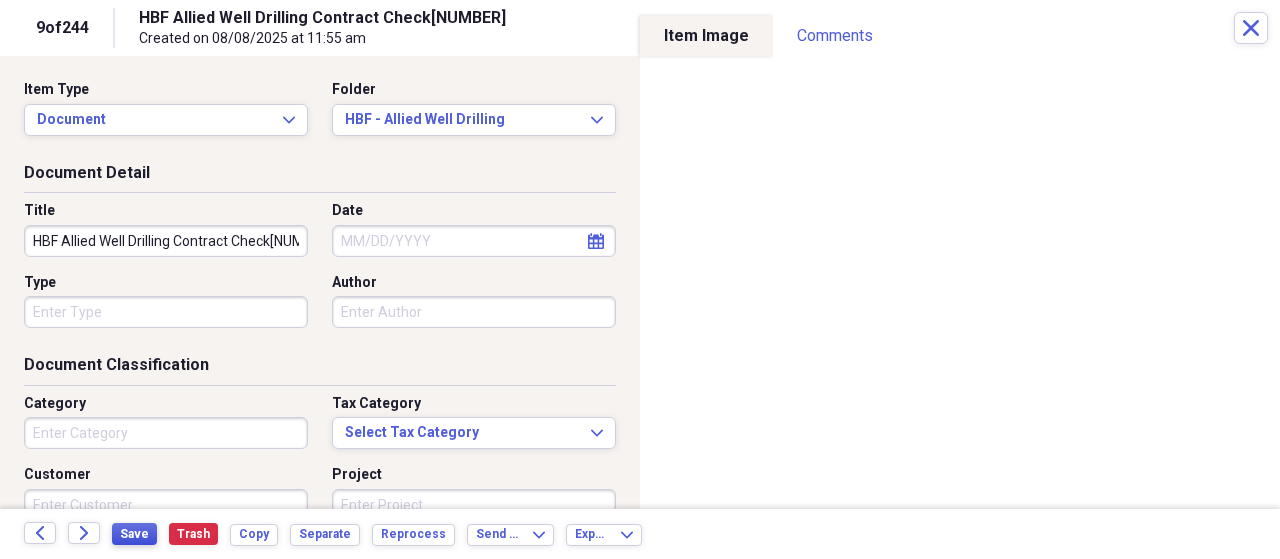 scroll, scrollTop: 280, scrollLeft: 0, axis: vertical 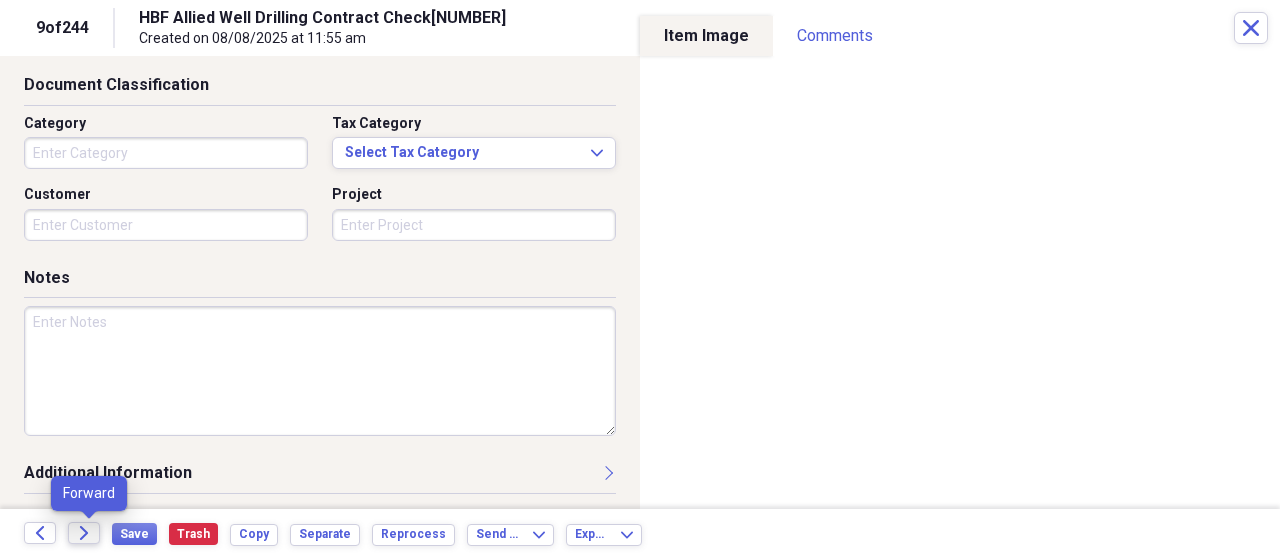 click on "Forward" 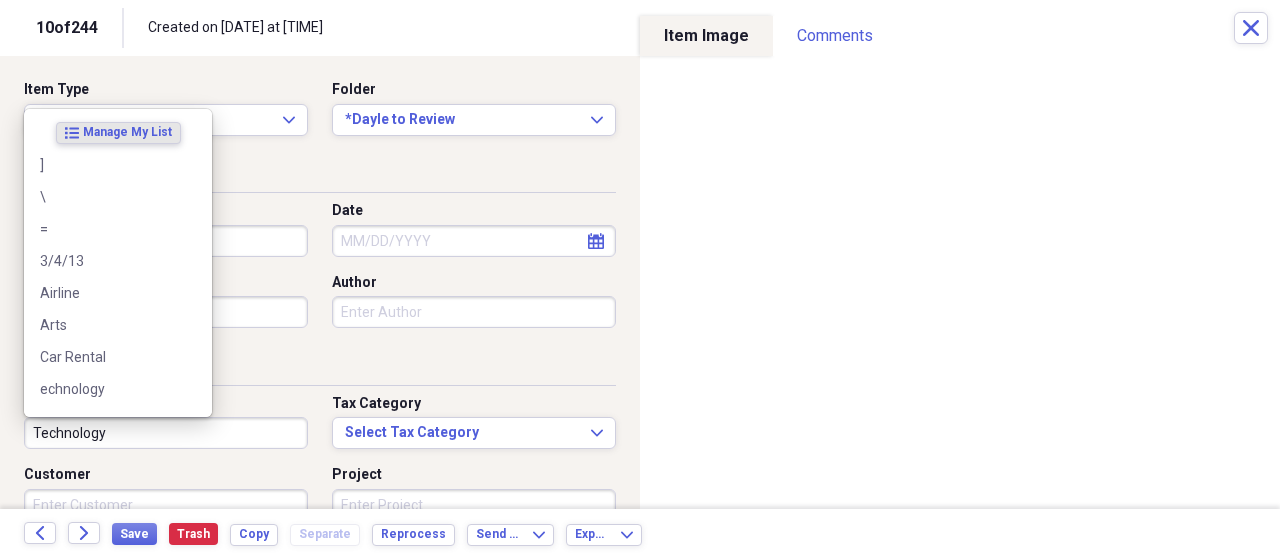 click on "Technology" at bounding box center (166, 433) 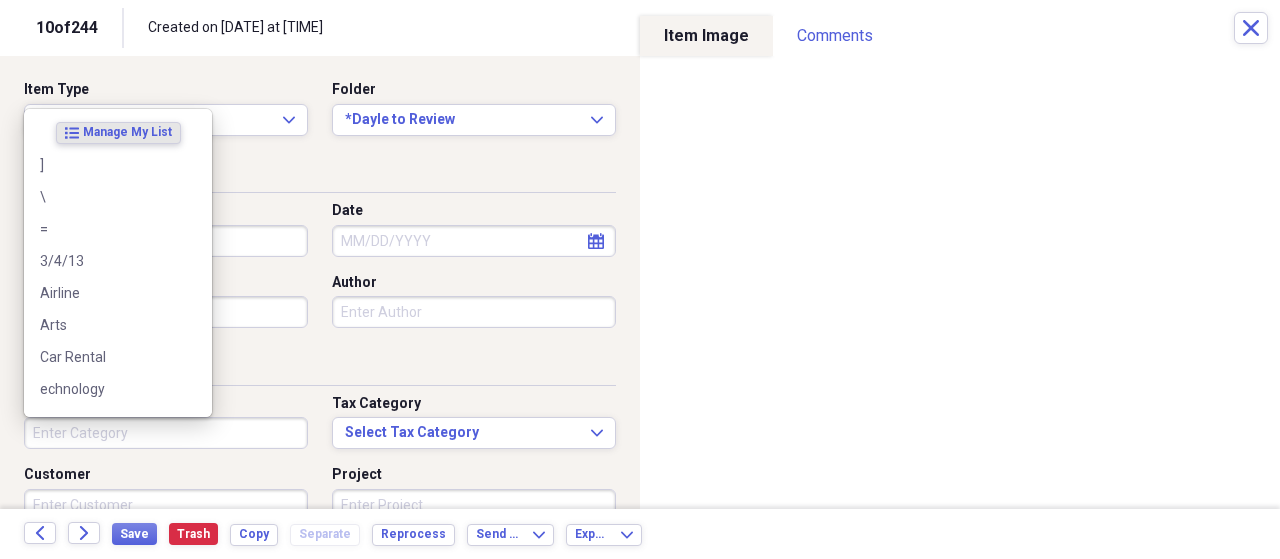 type 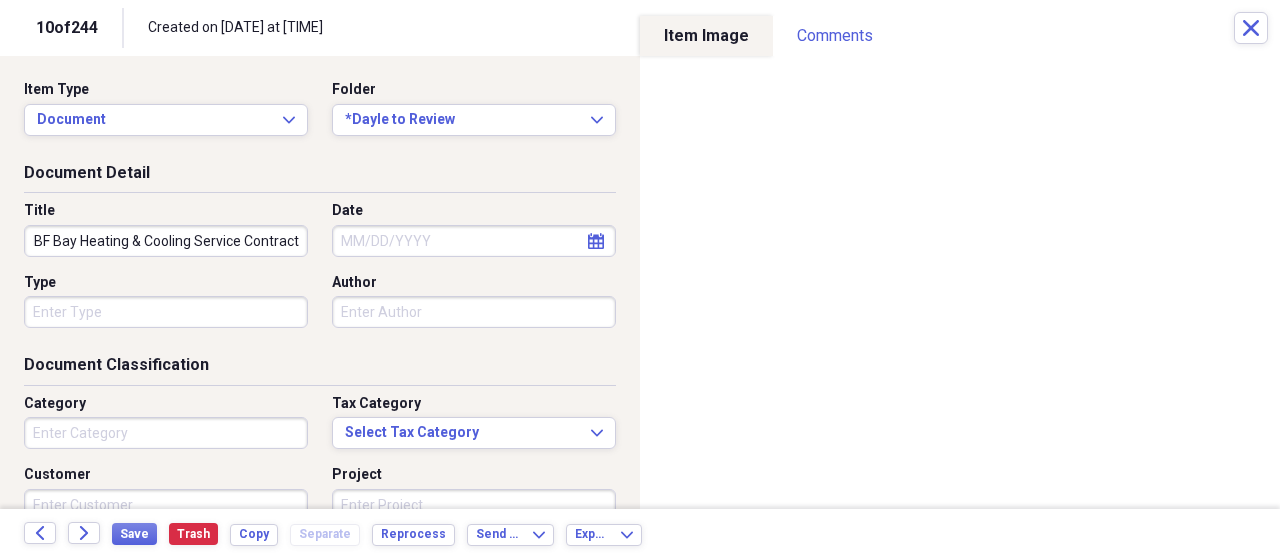scroll, scrollTop: 0, scrollLeft: 14, axis: horizontal 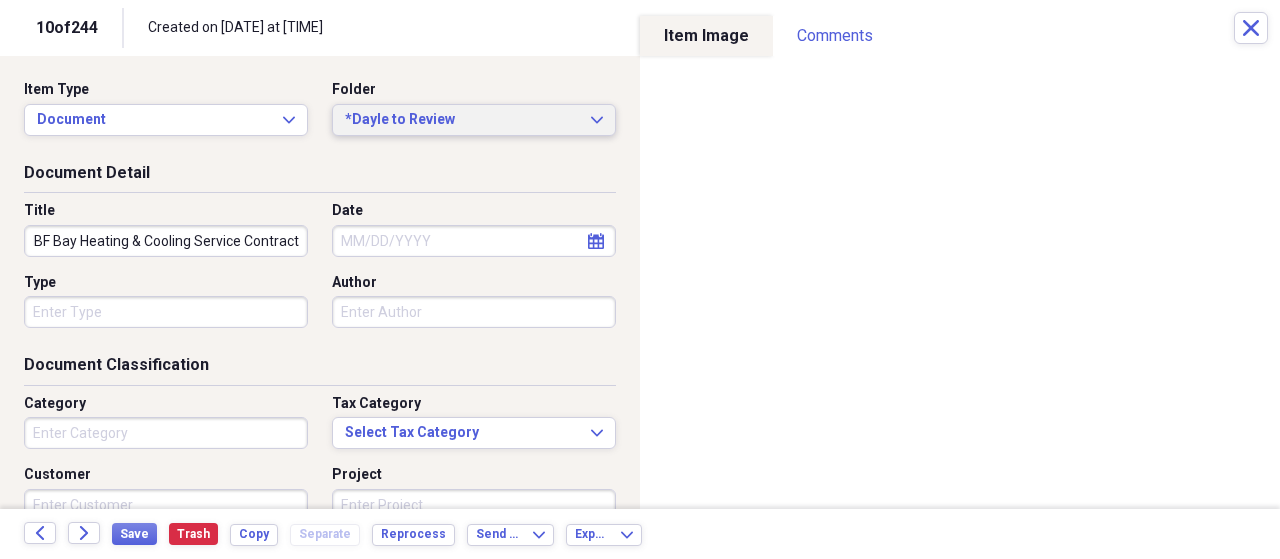 type on "HBF Bay Heating & Cooling Service Contract" 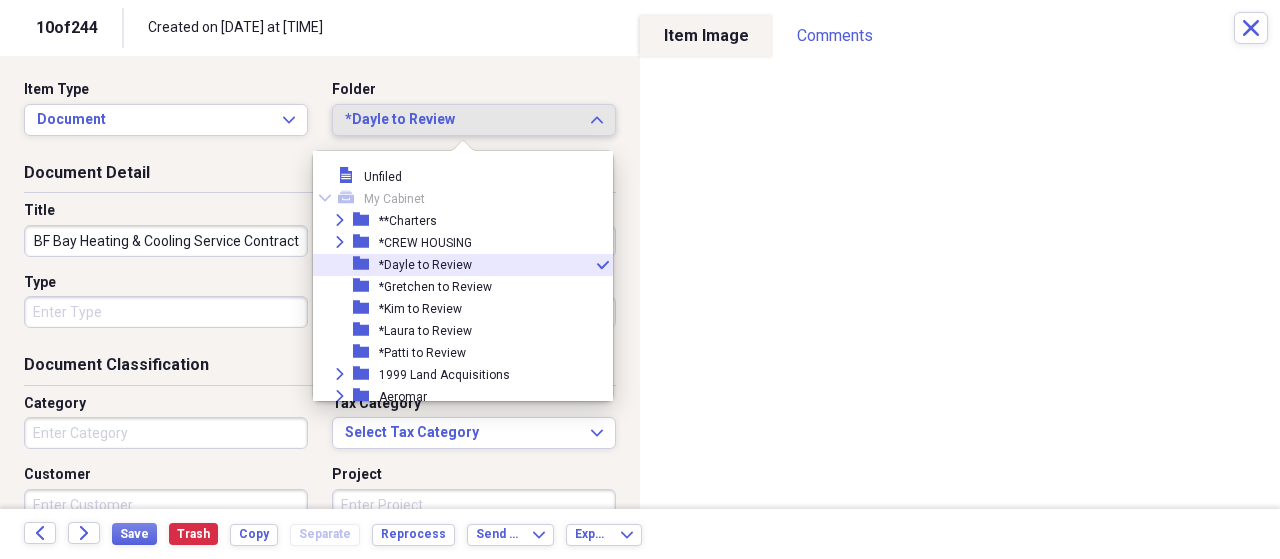 scroll, scrollTop: 0, scrollLeft: 0, axis: both 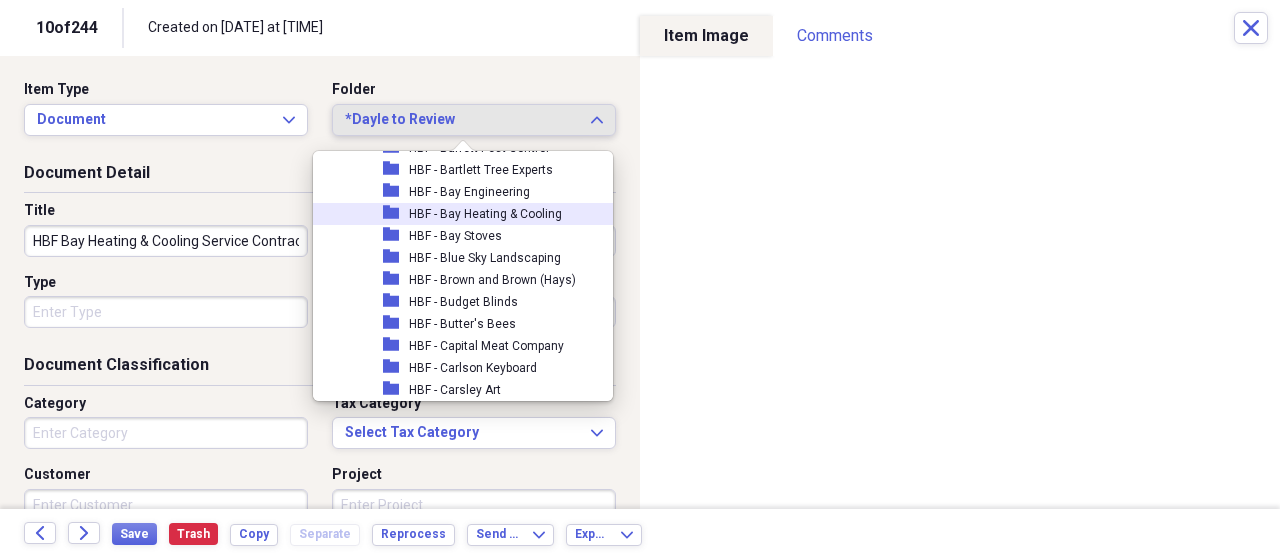 click on "HBF - Bay Heating & Cooling" at bounding box center [485, 214] 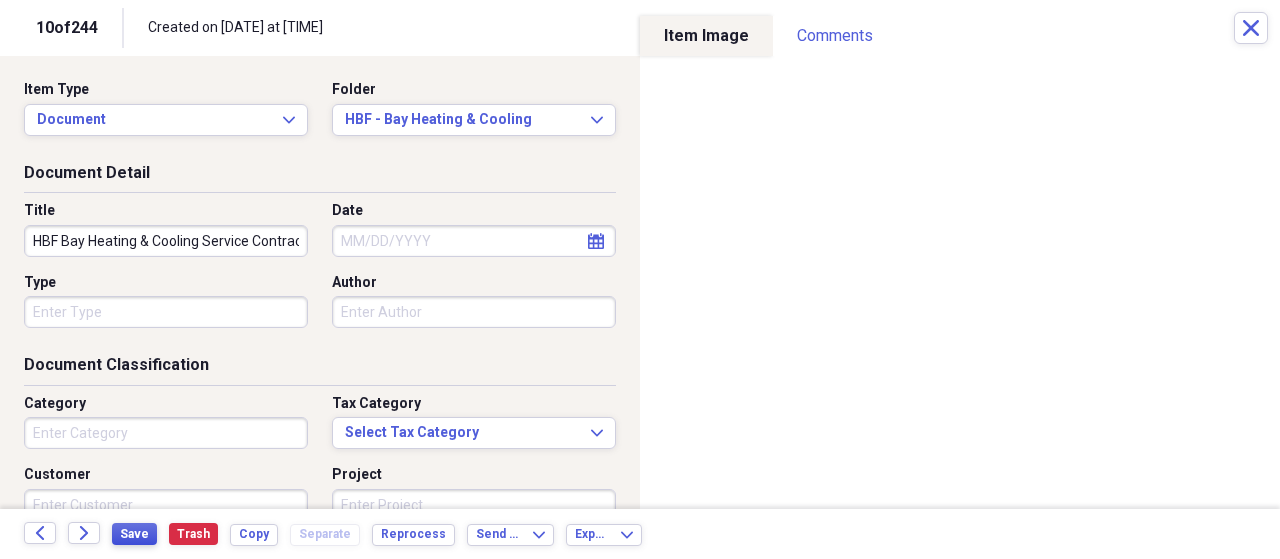 click on "Save" at bounding box center (134, 534) 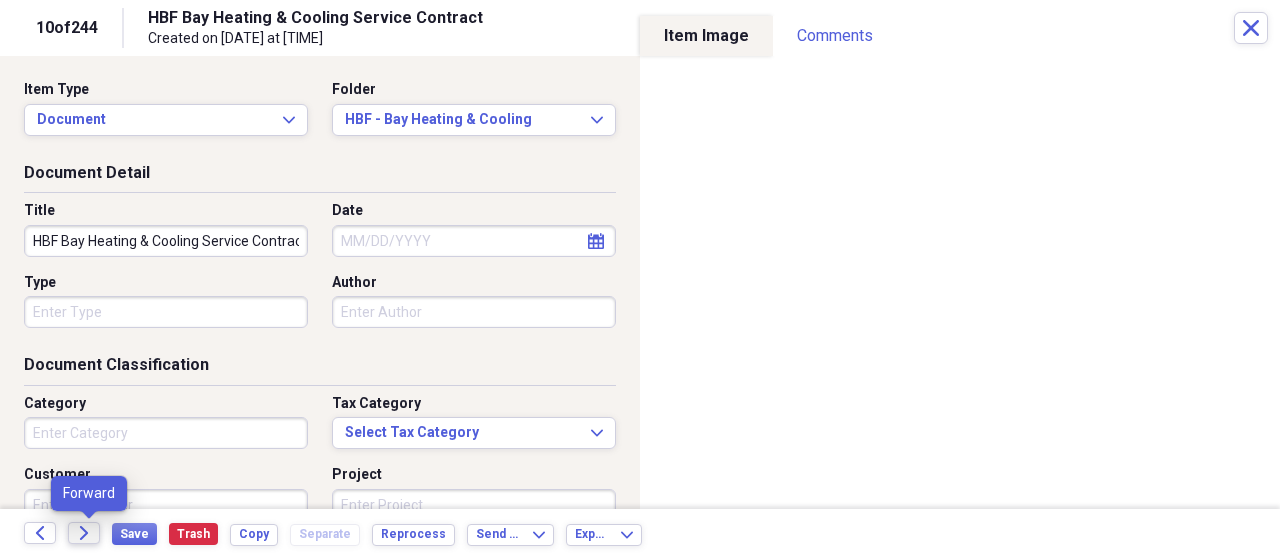 click on "Forward" 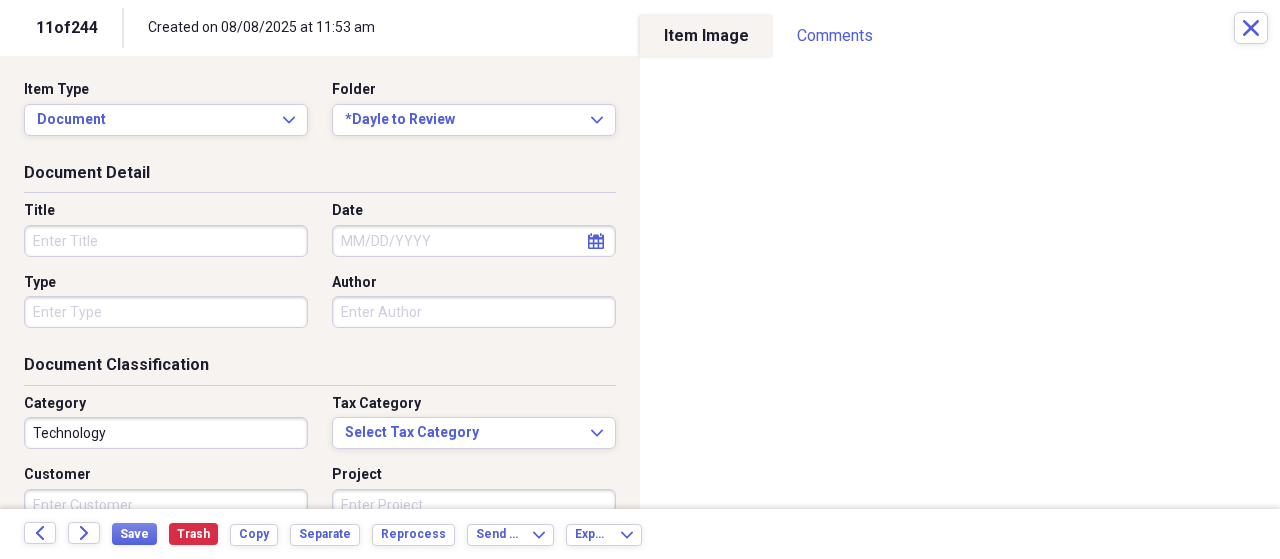 click on "Technology" at bounding box center [166, 433] 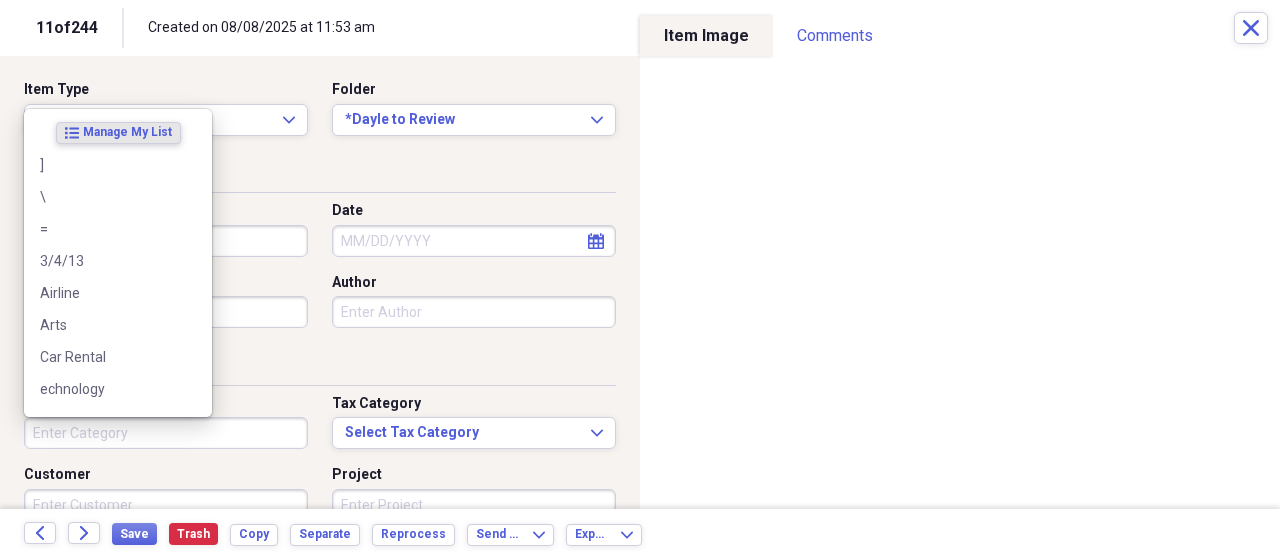 type 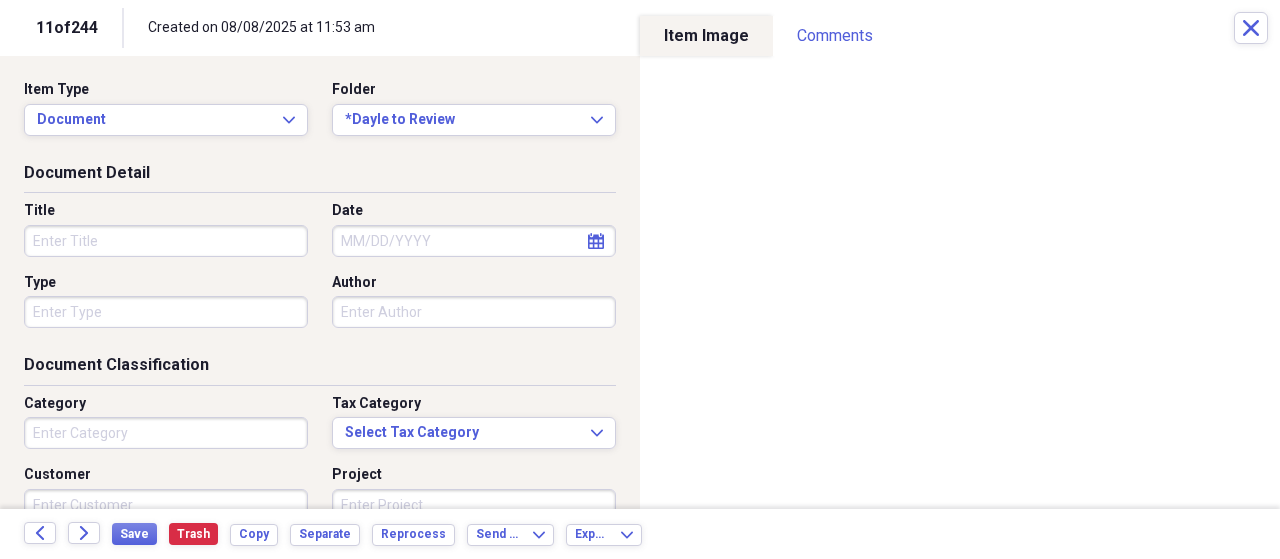 click on "Title" at bounding box center (166, 241) 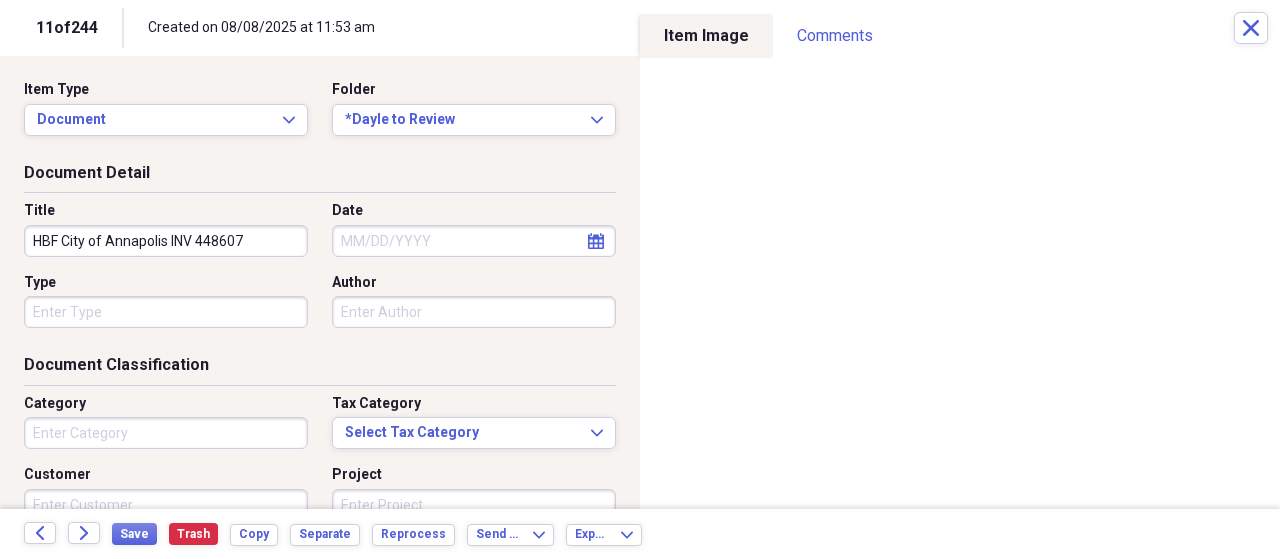 type on "HBF City of Annapolis INV 448607" 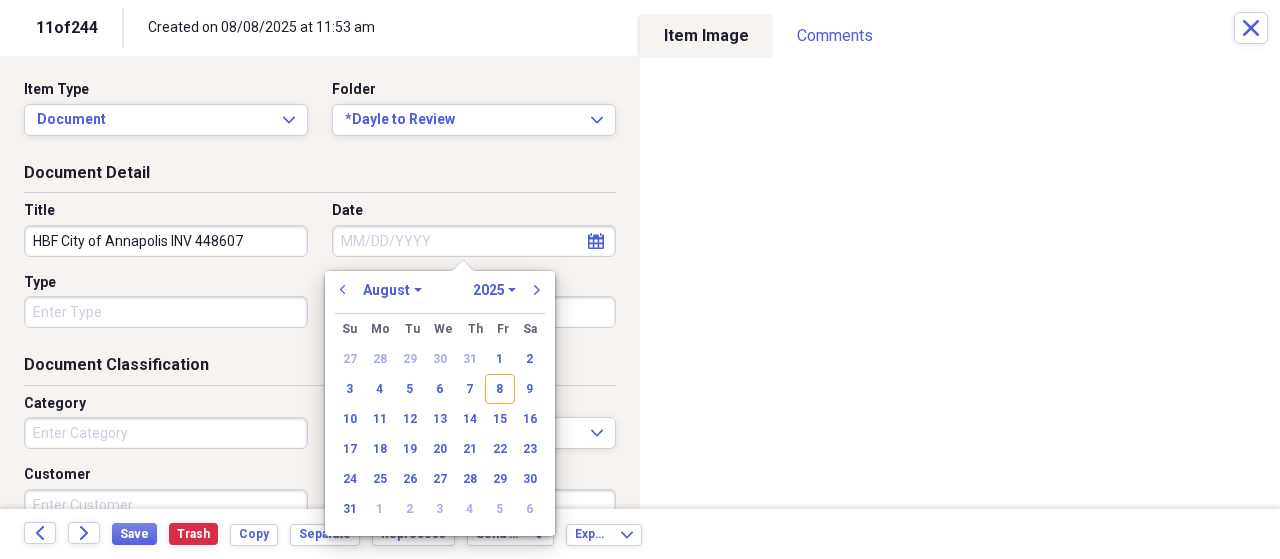 click on "Date" at bounding box center [474, 241] 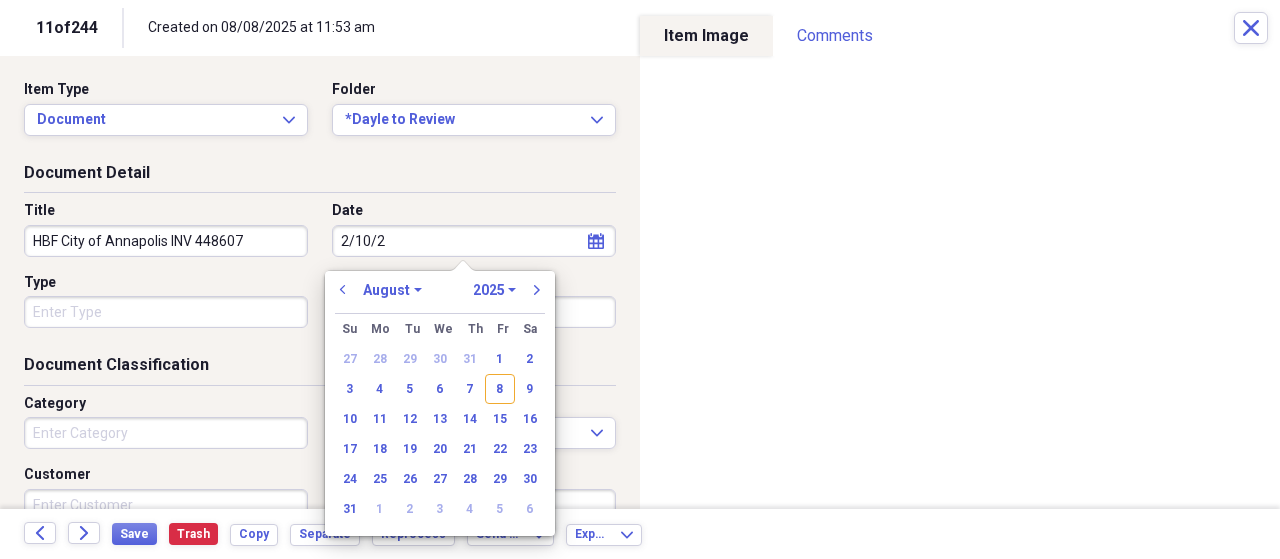 type on "2/10/22" 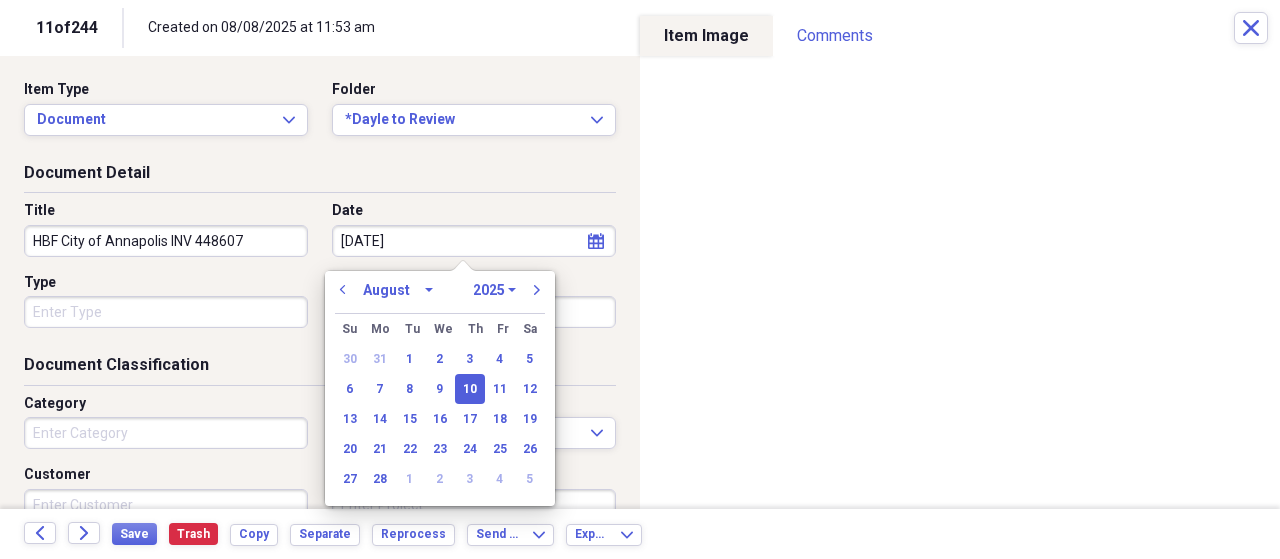 select on "1" 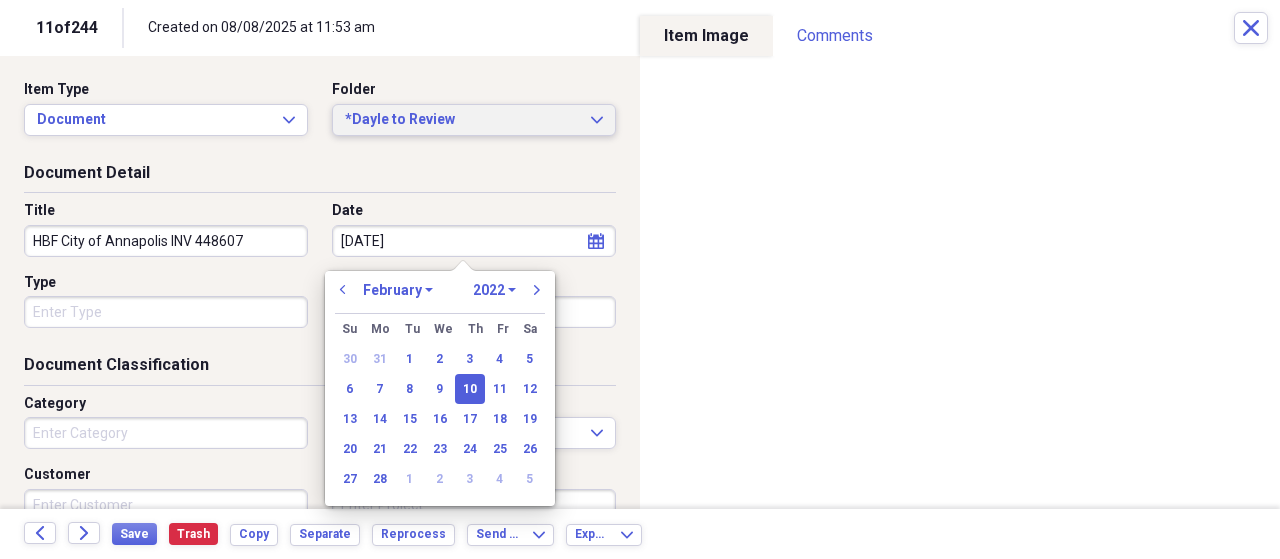 type on "02/10/2022" 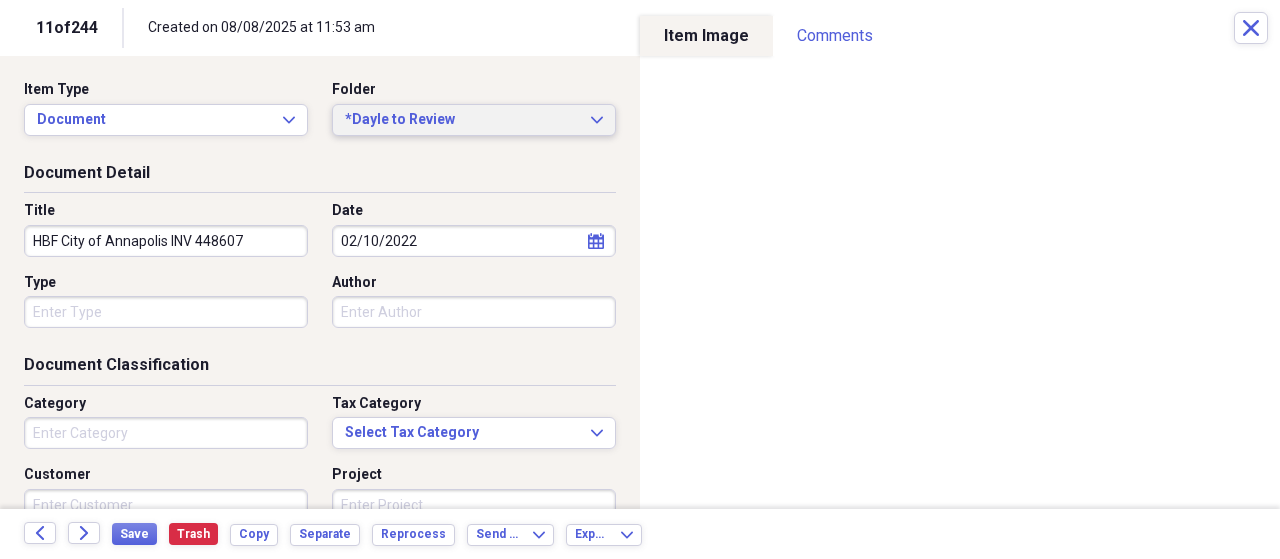 click on "*Dayle to Review" at bounding box center (462, 120) 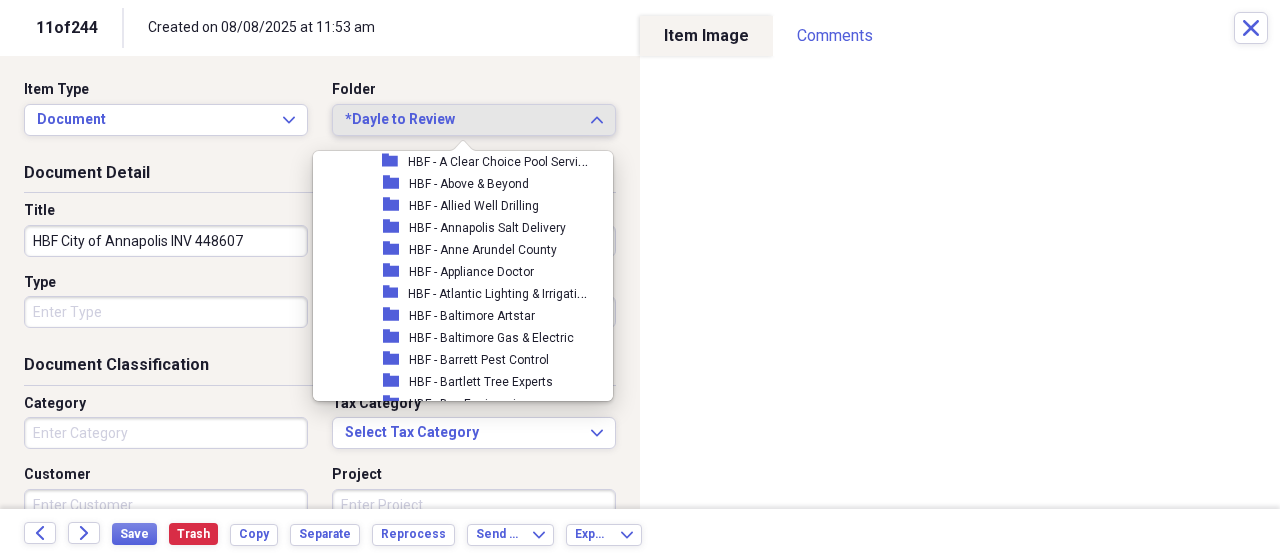 scroll, scrollTop: 616, scrollLeft: 0, axis: vertical 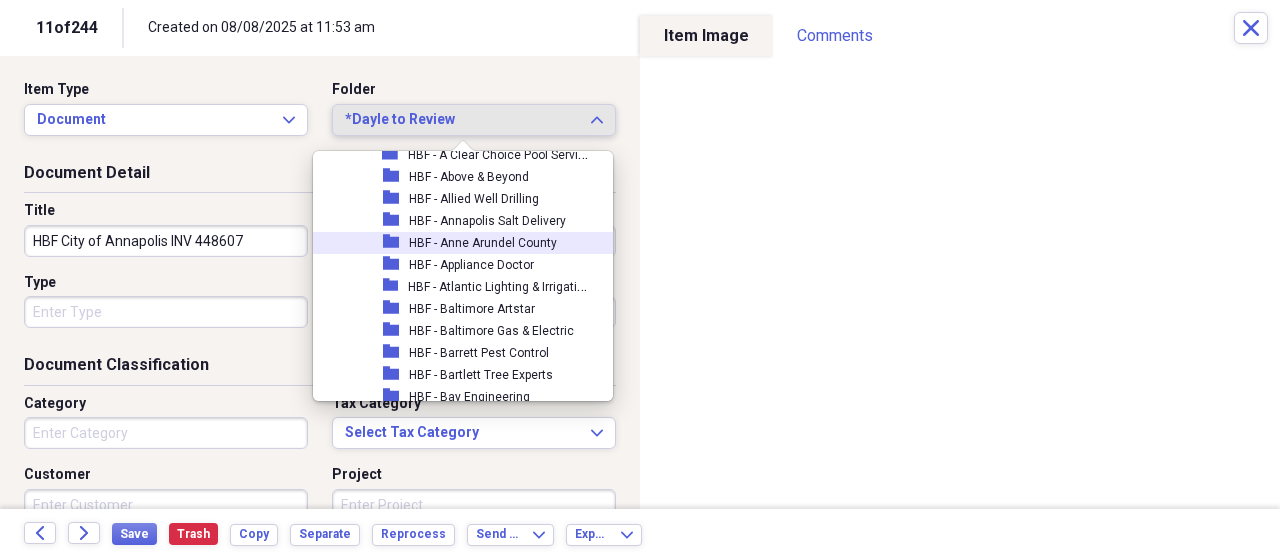 click on "HBF - Anne Arundel County" at bounding box center (483, 243) 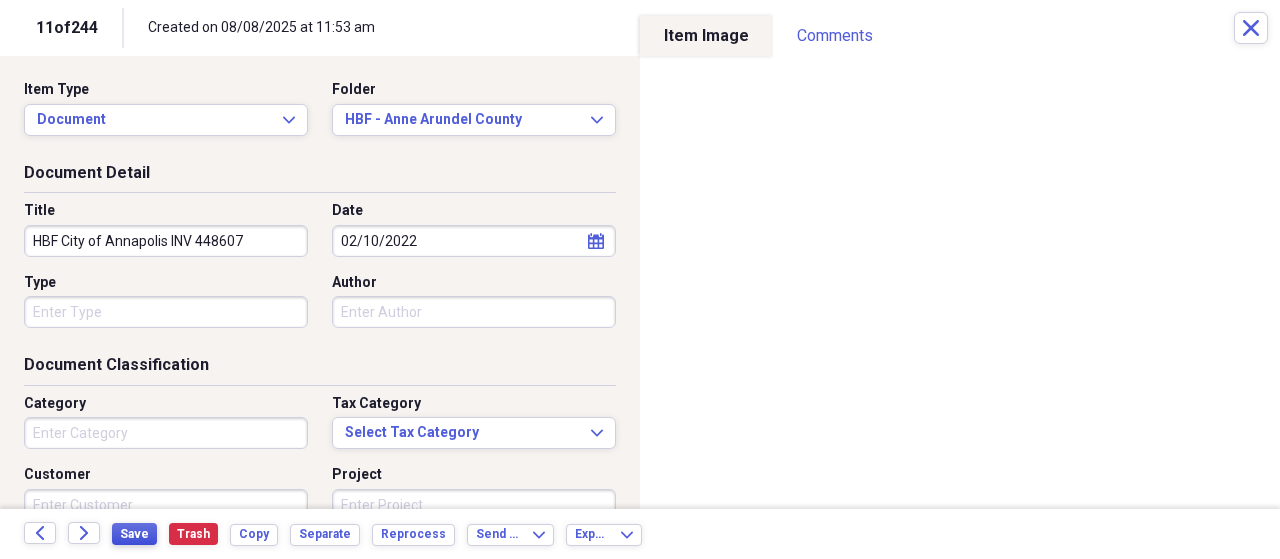 click on "Save" at bounding box center [134, 534] 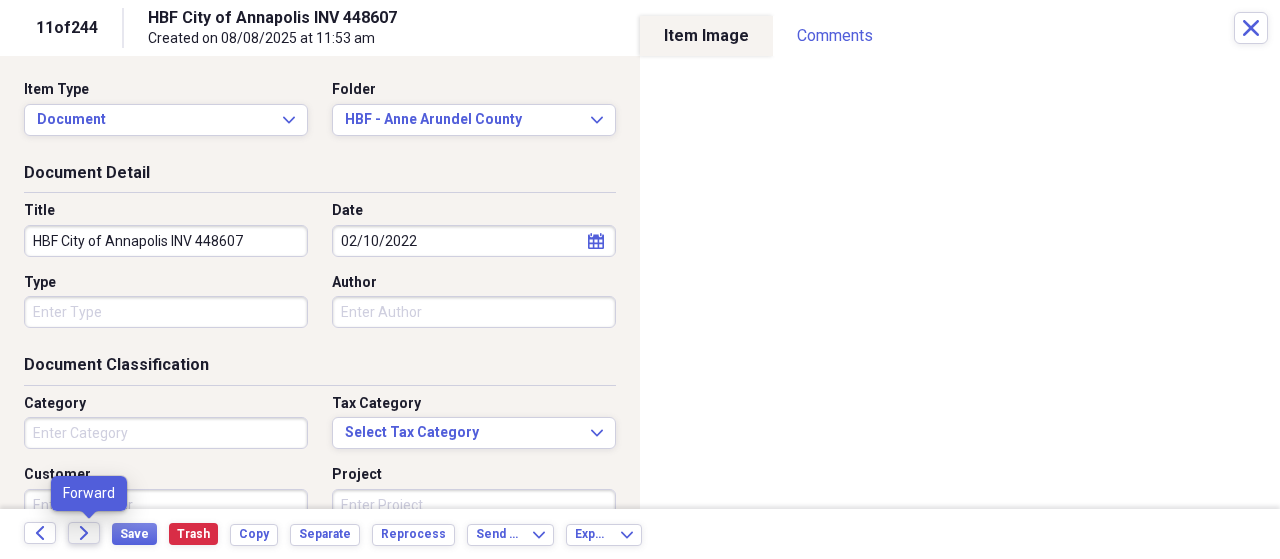 click on "Forward" 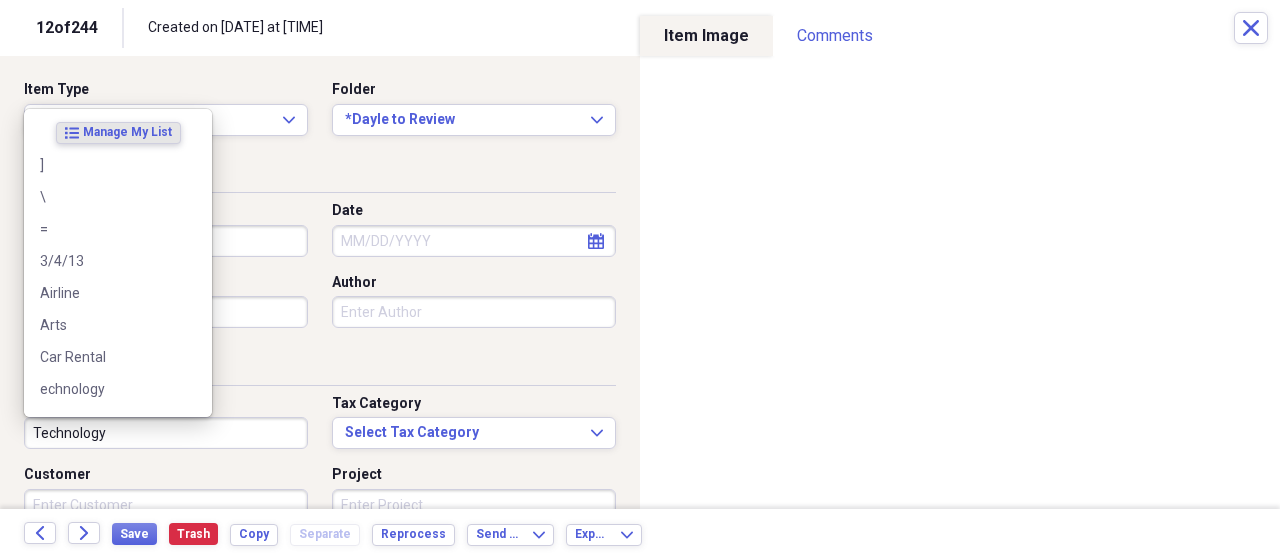 click on "Technology" at bounding box center (166, 433) 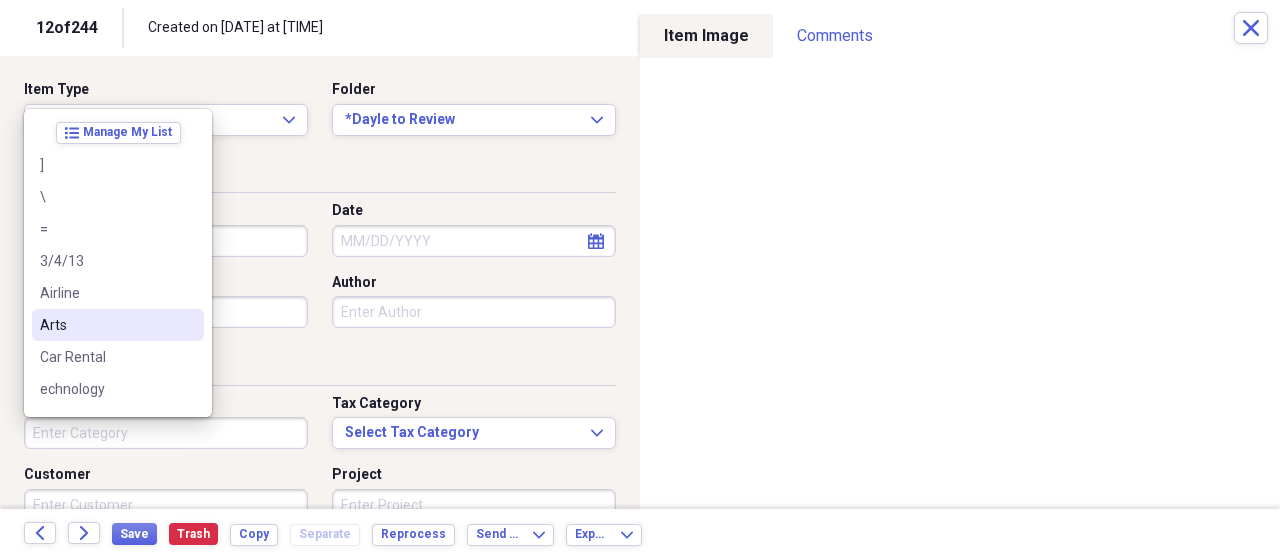 type 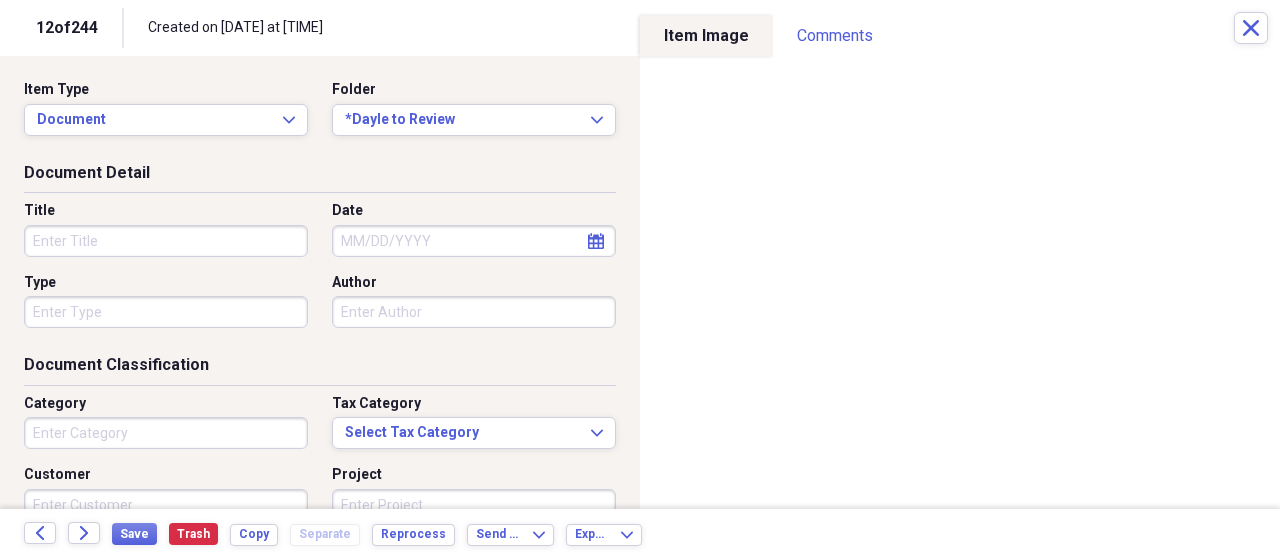 click on "Title" at bounding box center (166, 241) 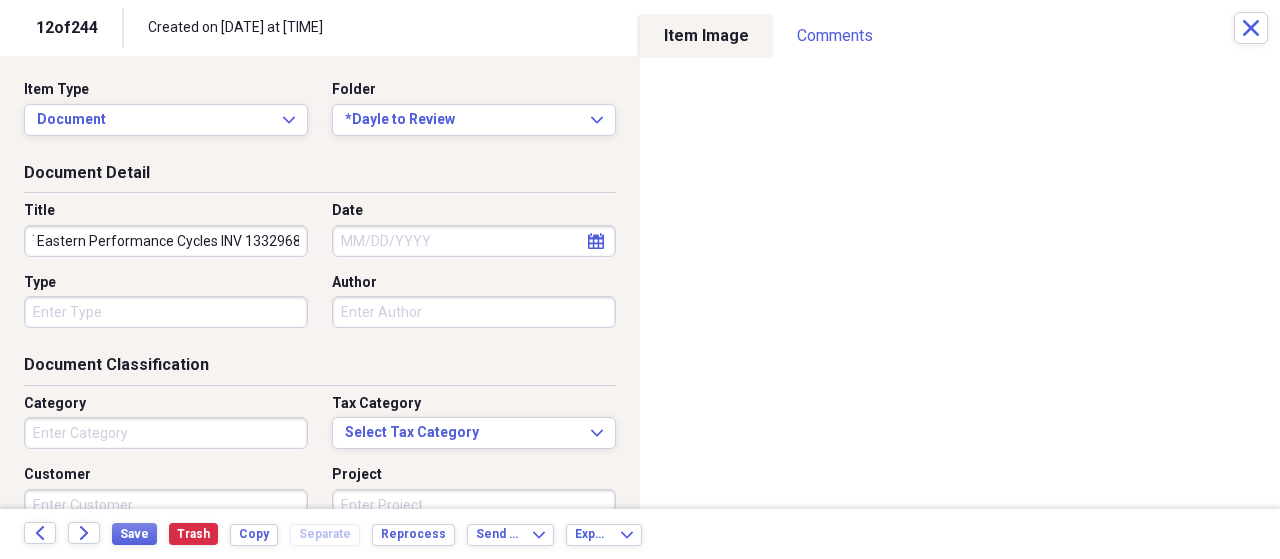 scroll, scrollTop: 0, scrollLeft: 31, axis: horizontal 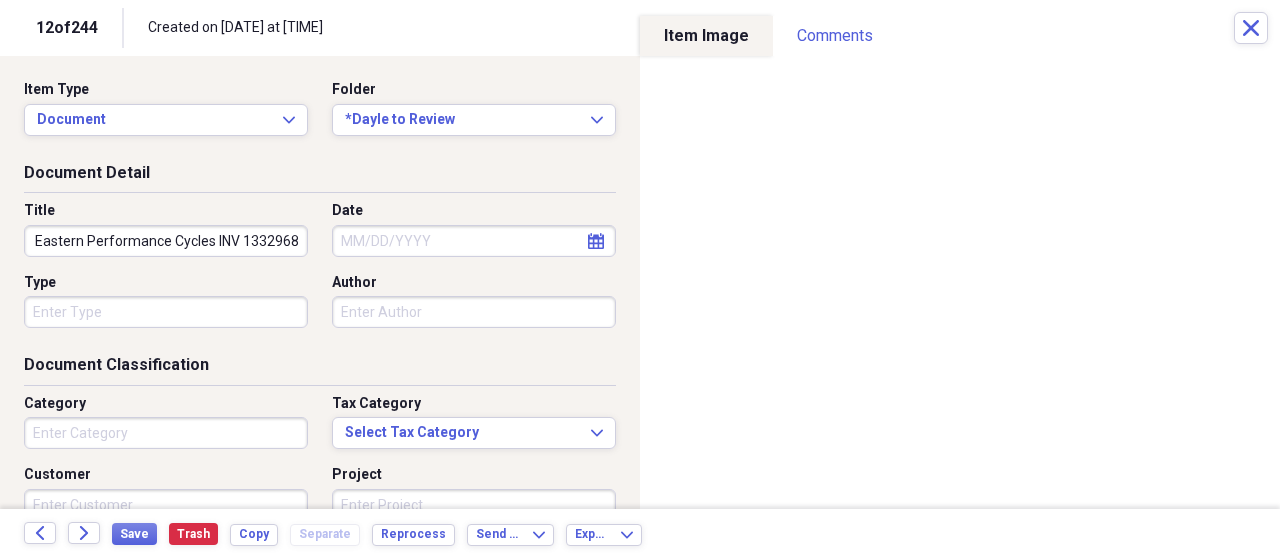 type on "HBF Eastern Performance Cycles INV 1332968" 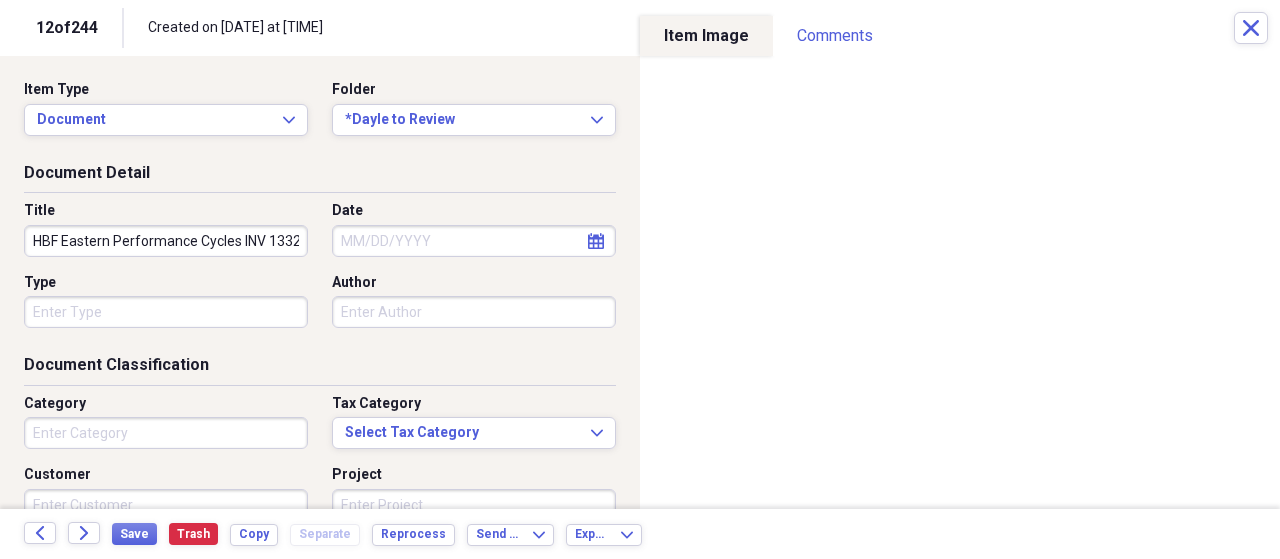 select on "7" 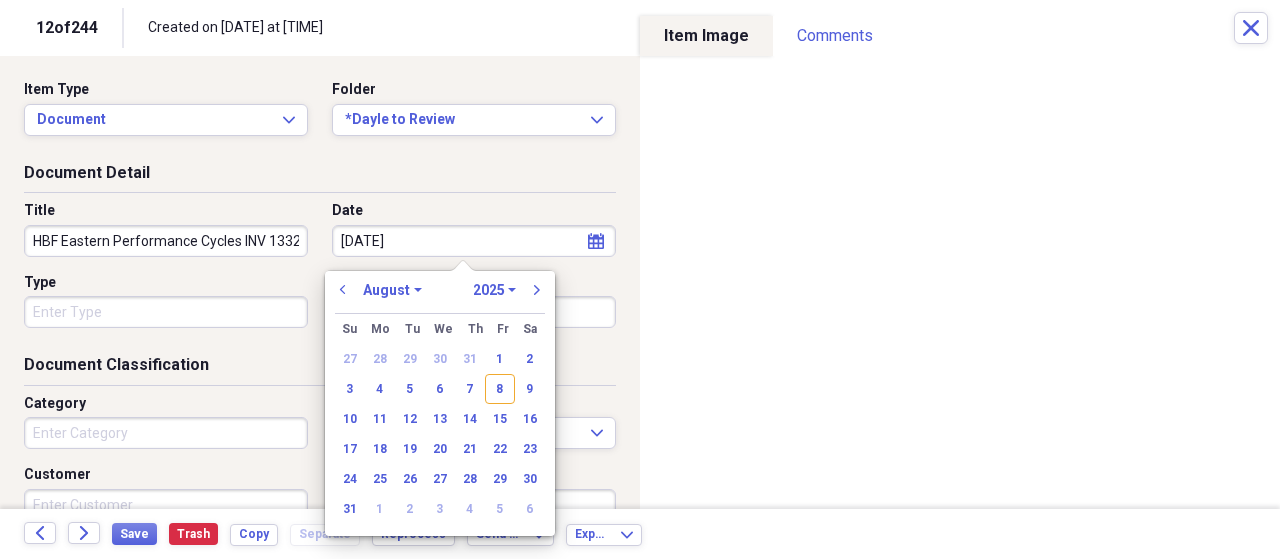 type on "4/8/22" 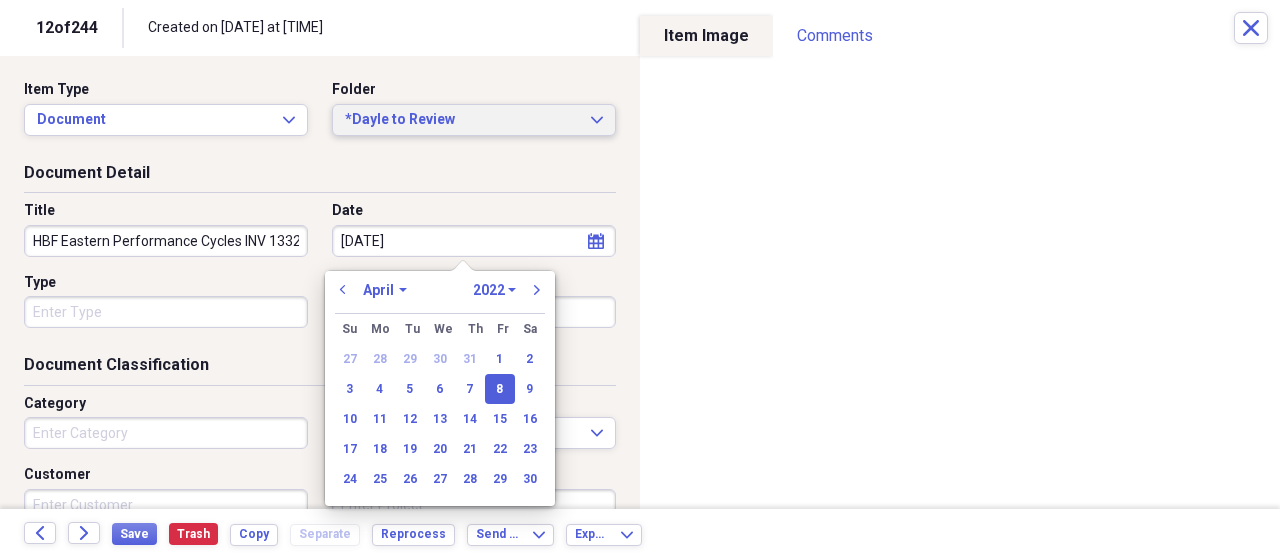 type on "04/08/2022" 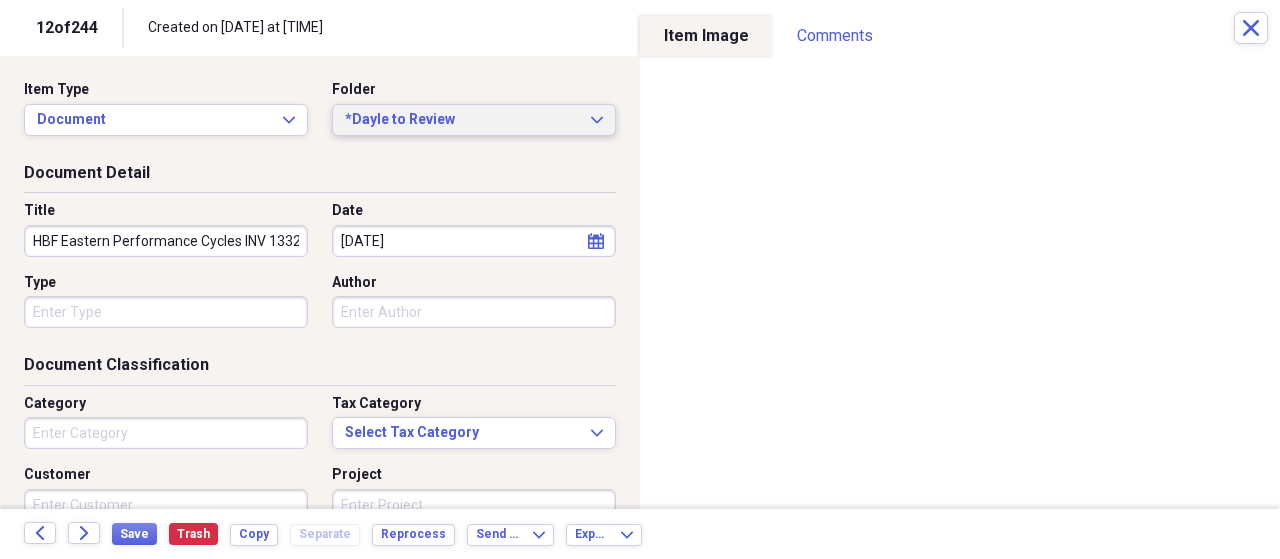 click on "*Dayle to Review" at bounding box center (462, 120) 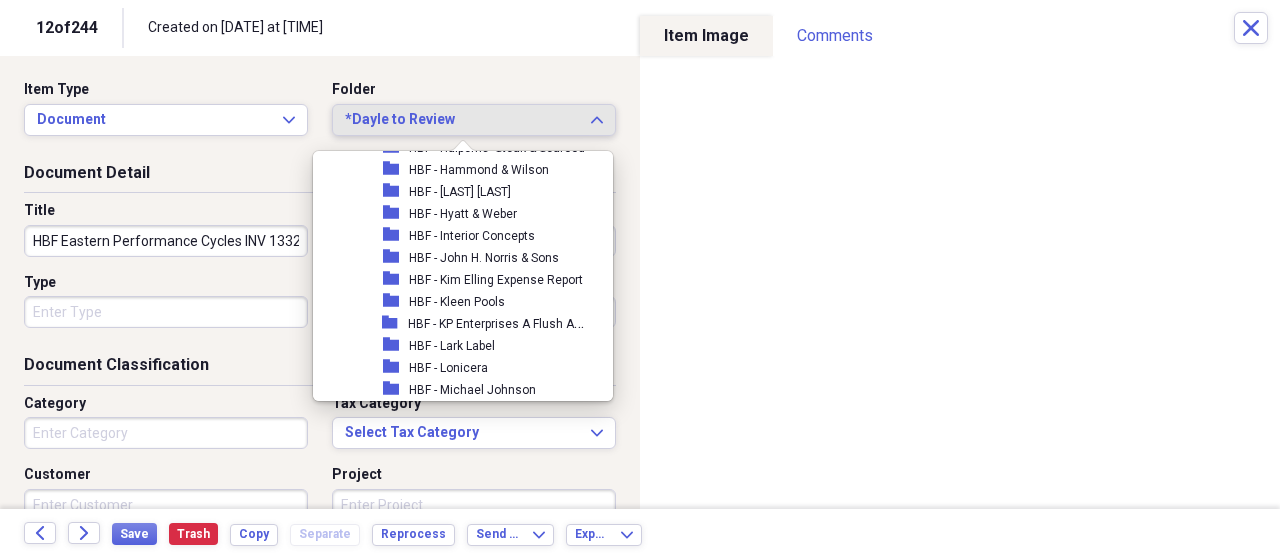 scroll, scrollTop: 1642, scrollLeft: 0, axis: vertical 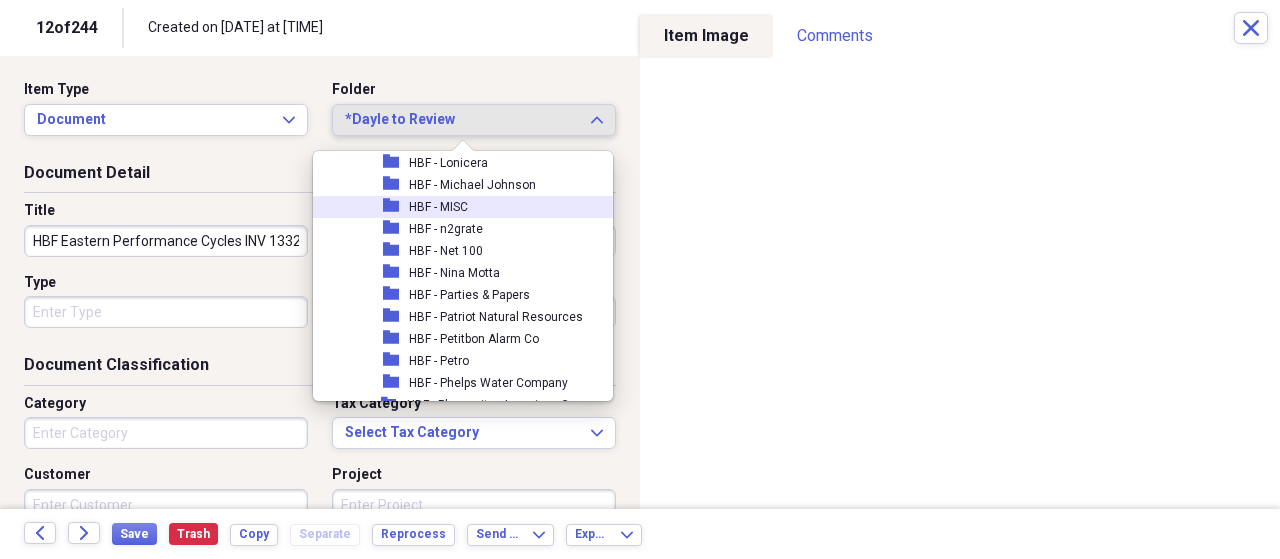 click on "HBF - MISC" at bounding box center [438, 207] 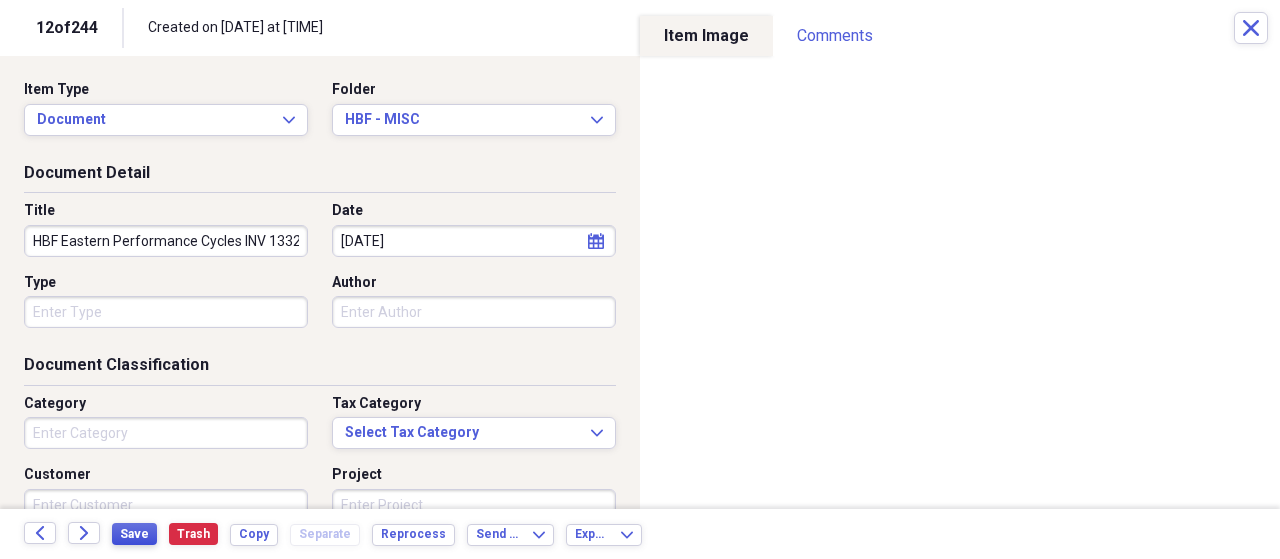 click on "Save" at bounding box center (134, 534) 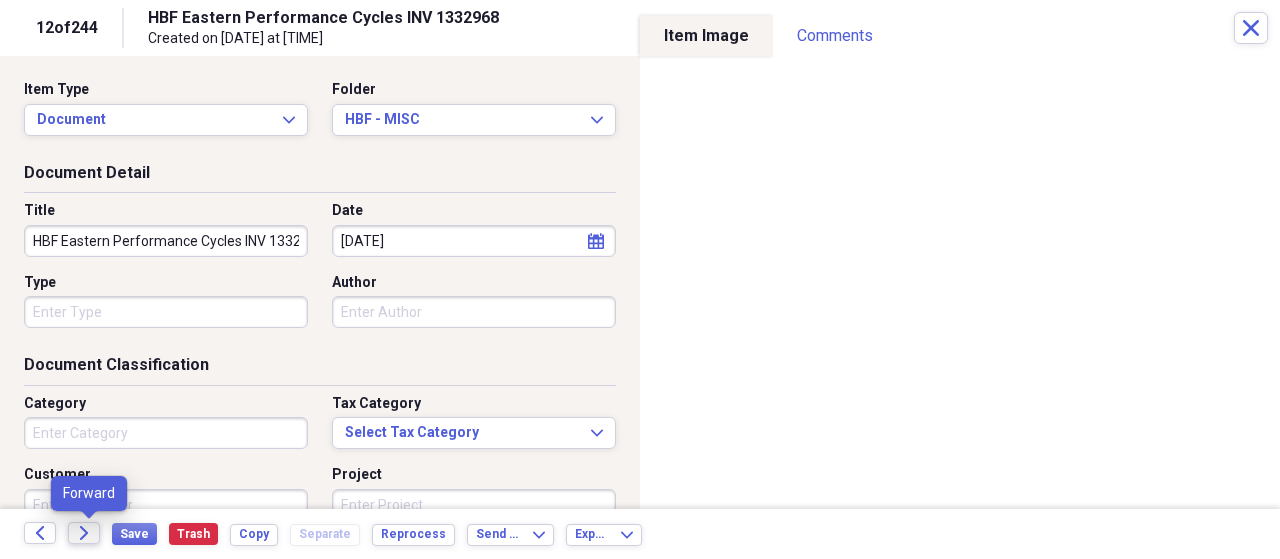 click 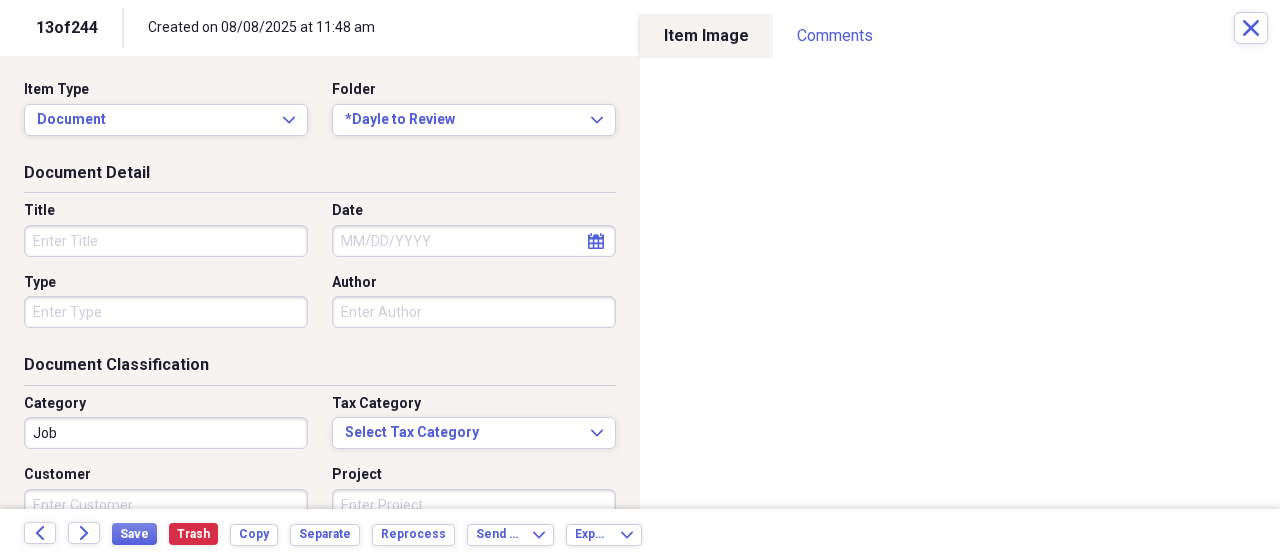click on "Job" at bounding box center [166, 433] 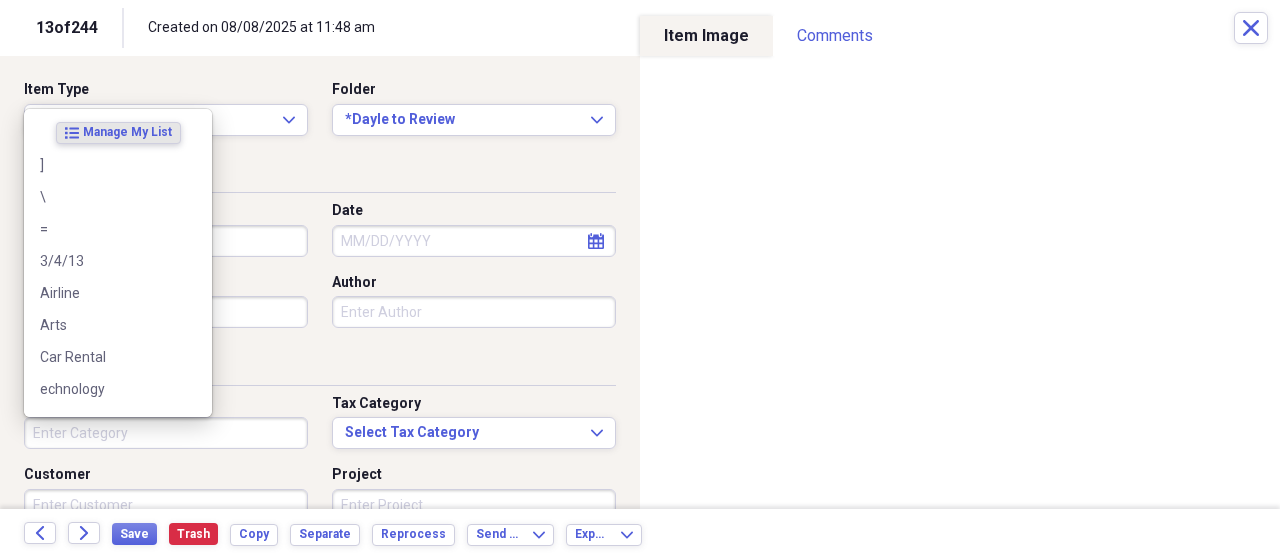type 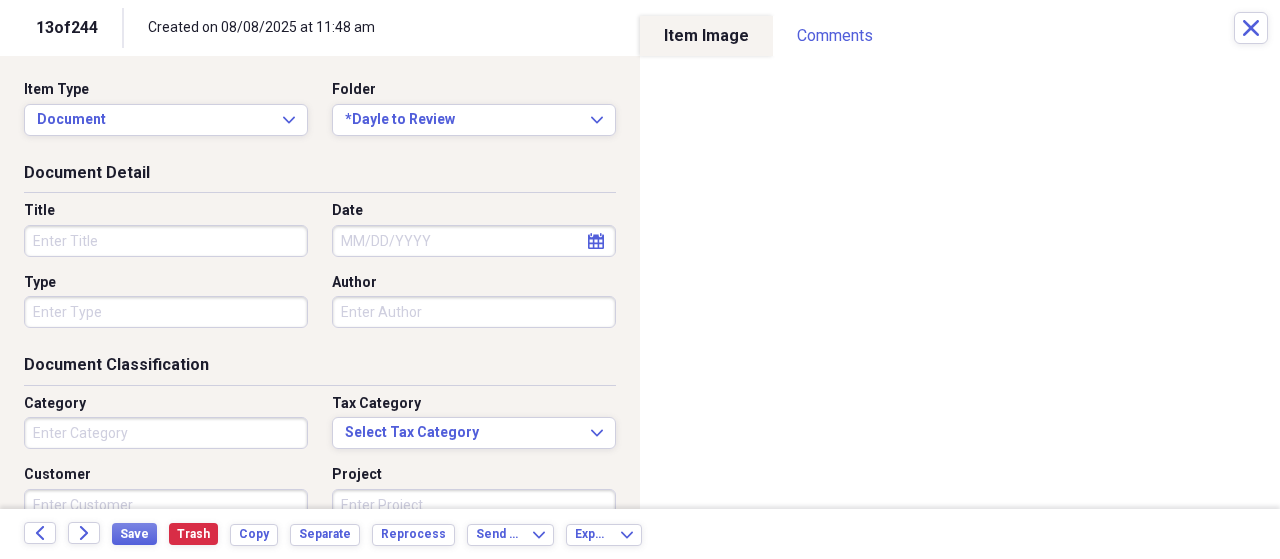 click on "Title" at bounding box center (166, 241) 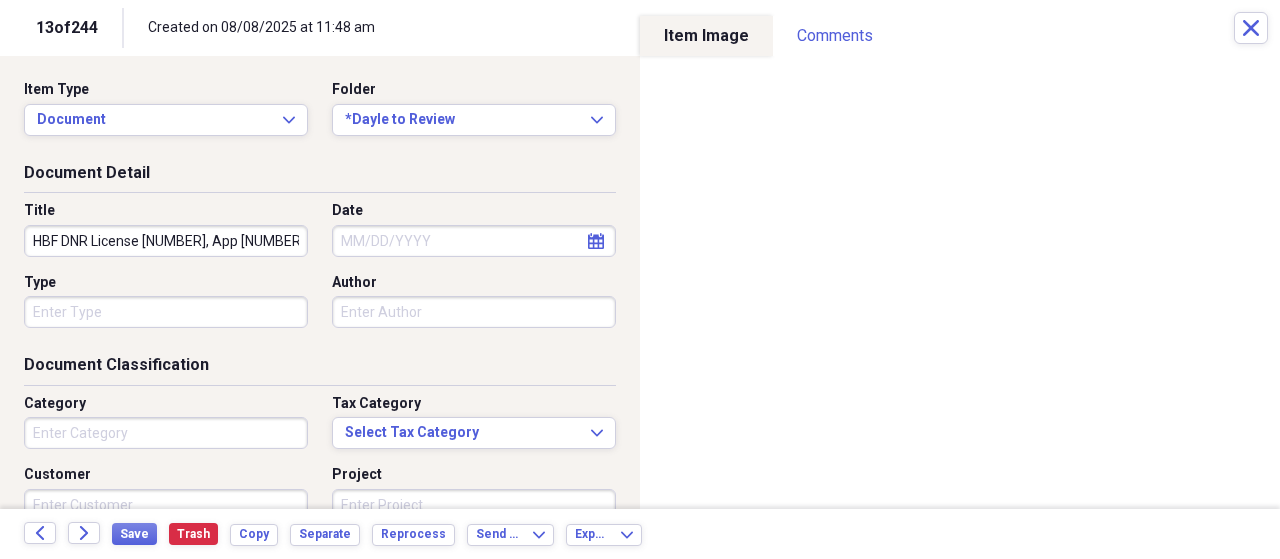 type on "HBF DNR License 0411, App 15337" 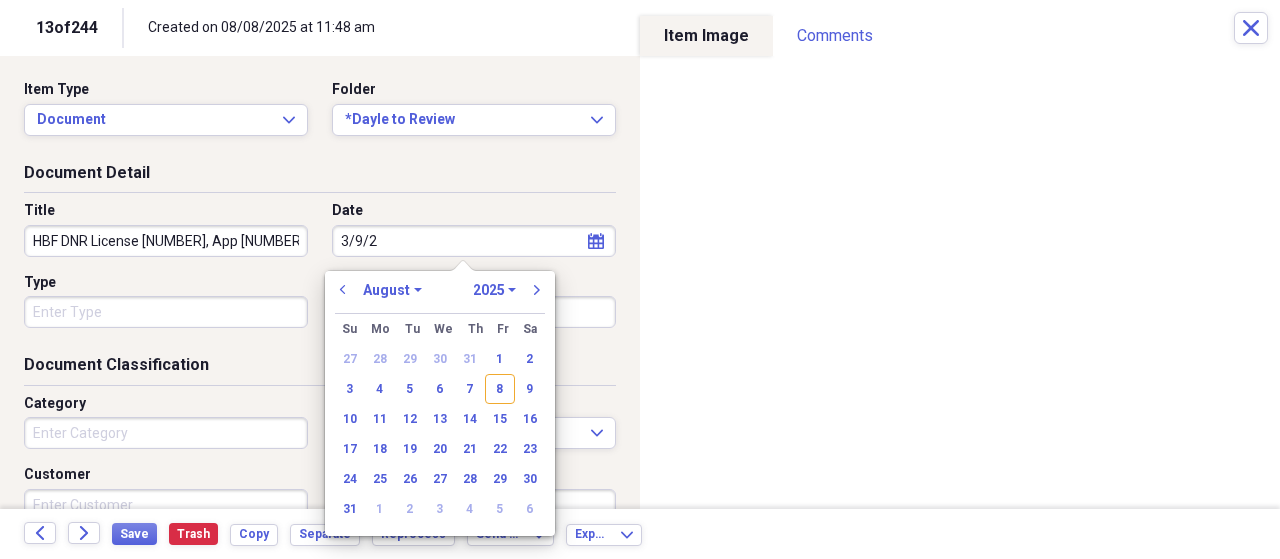 type on "3/9/23" 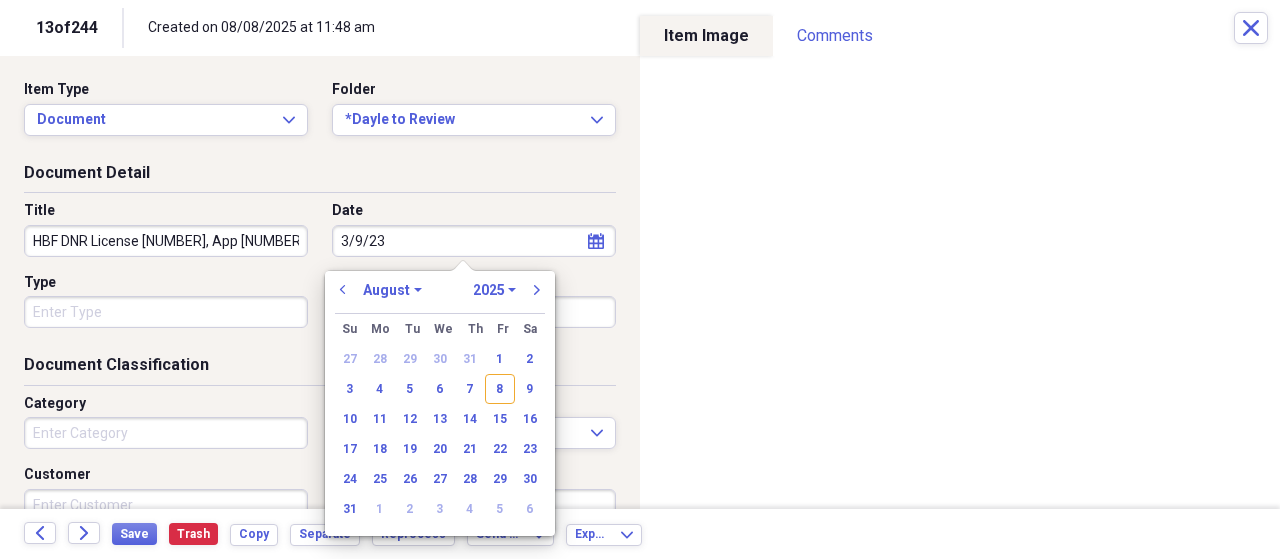 select on "2" 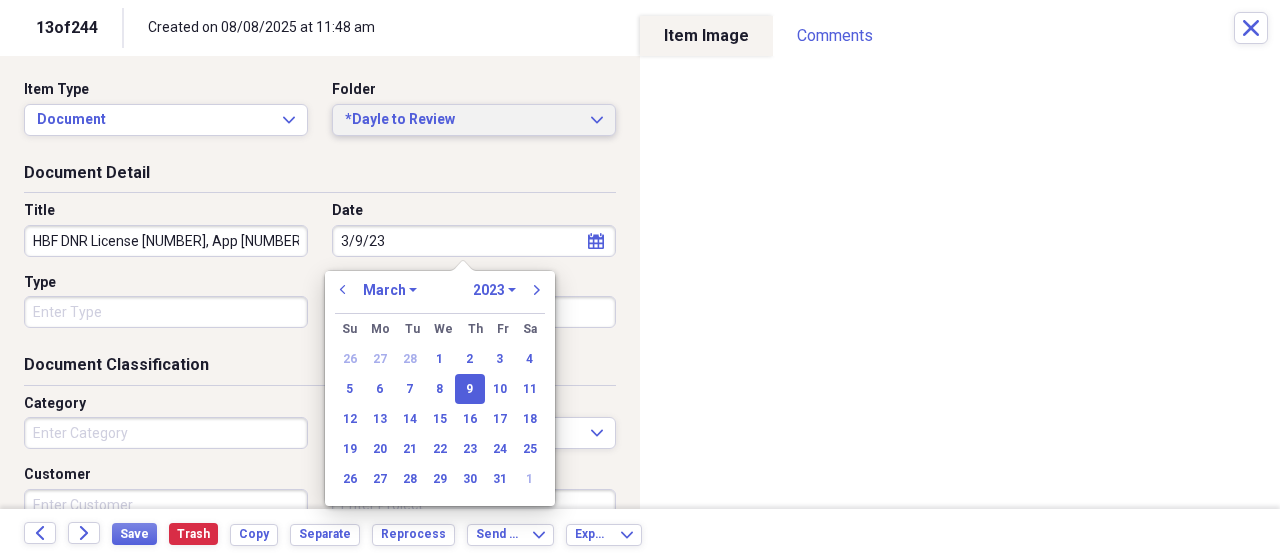 type on "03/09/2023" 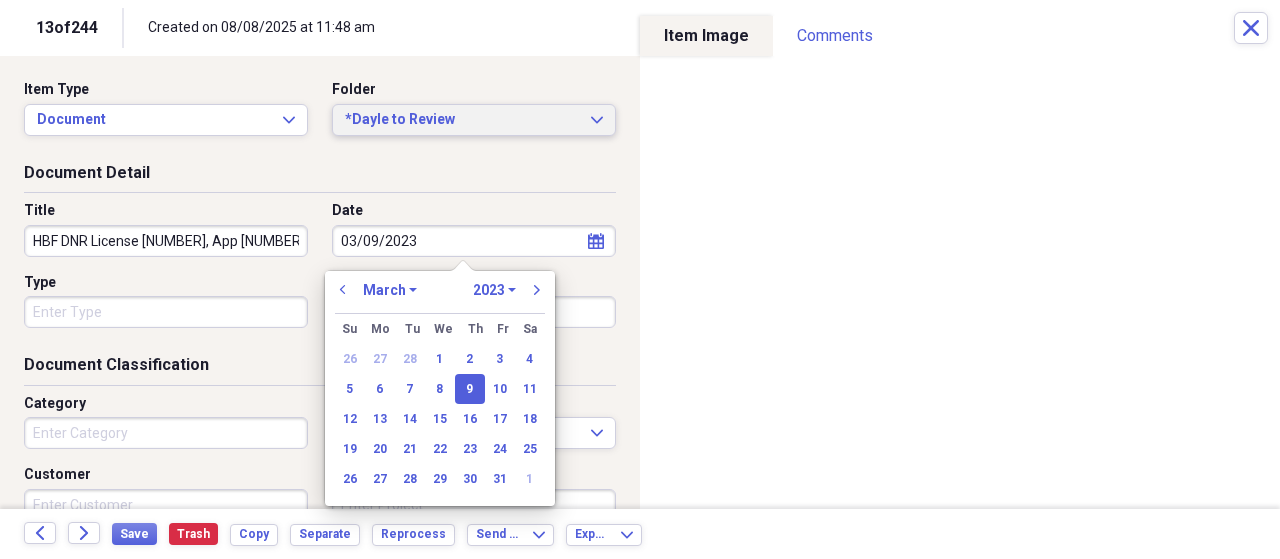 click on "*Dayle to Review" at bounding box center (462, 120) 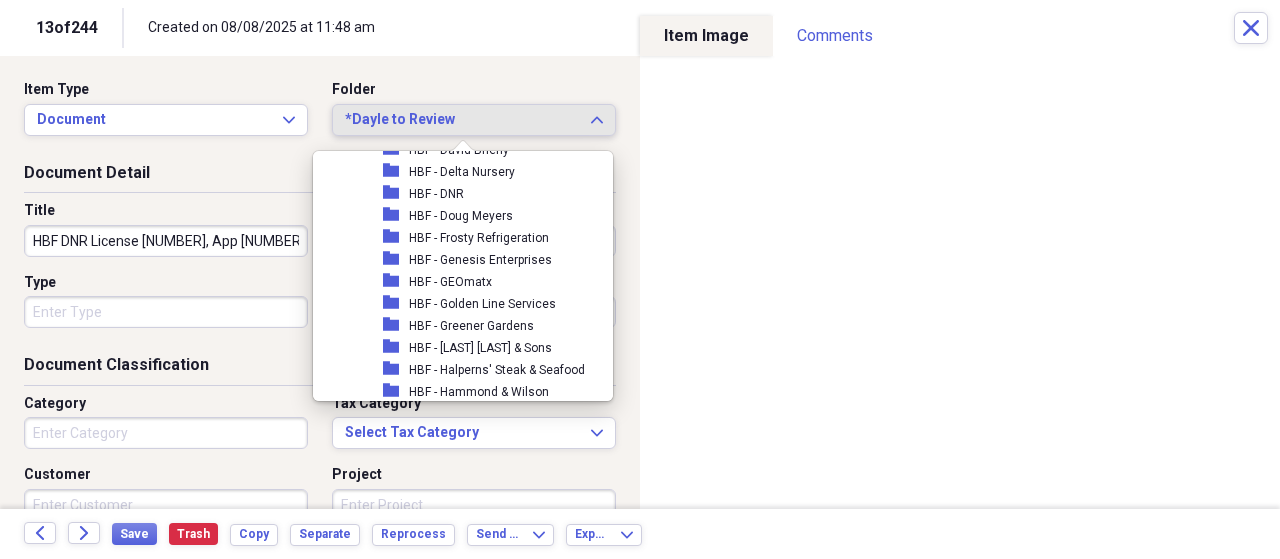 scroll, scrollTop: 1232, scrollLeft: 0, axis: vertical 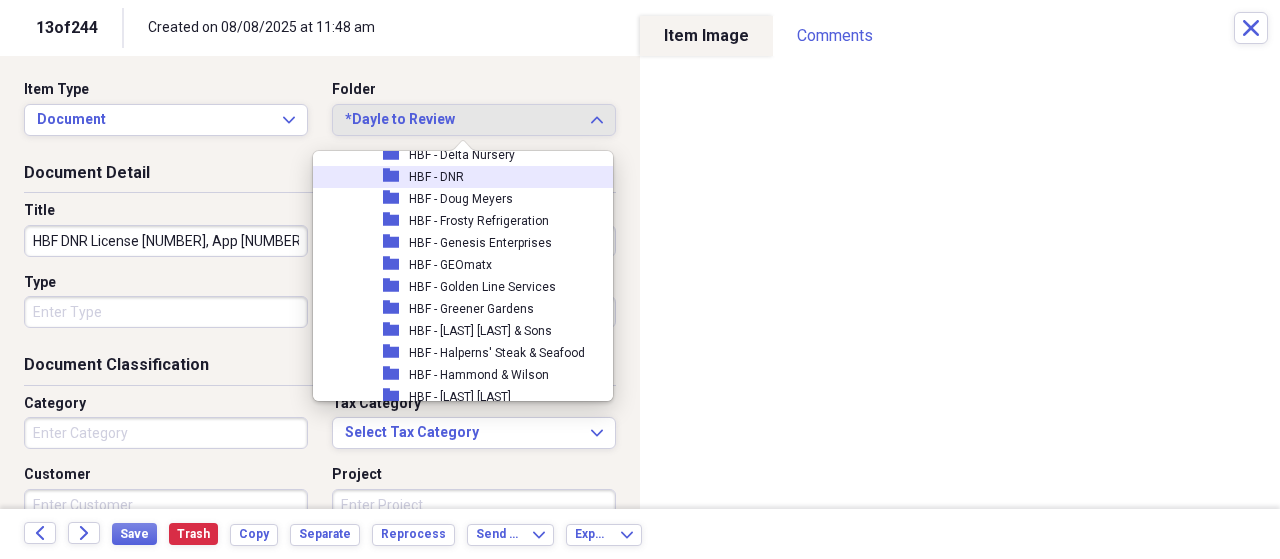 click on "HBF - DNR" at bounding box center [436, 177] 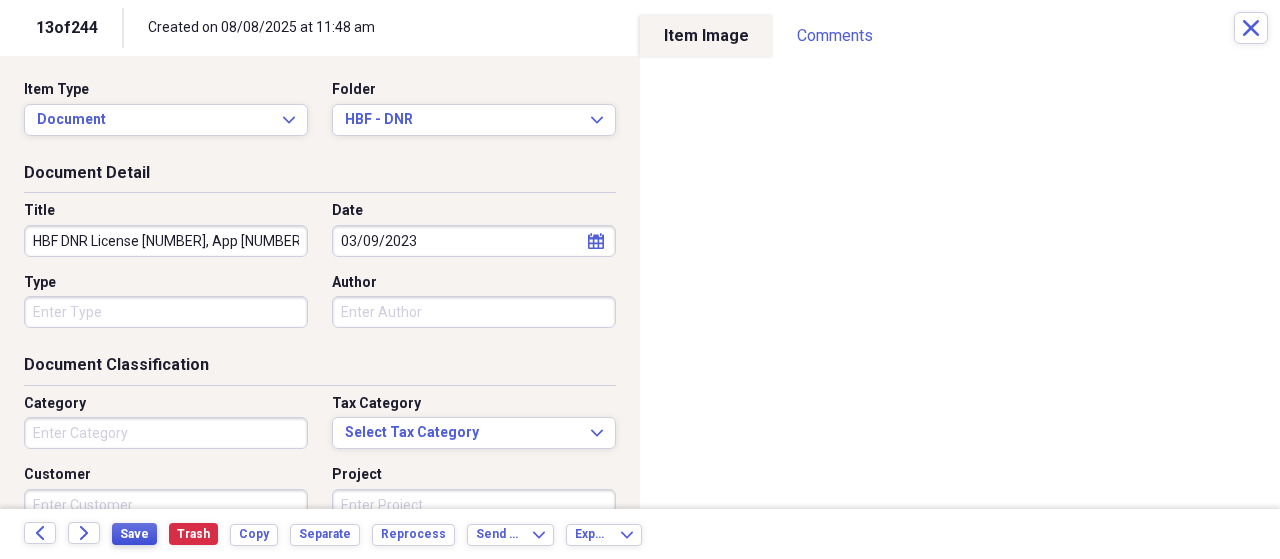click on "Save" at bounding box center [134, 534] 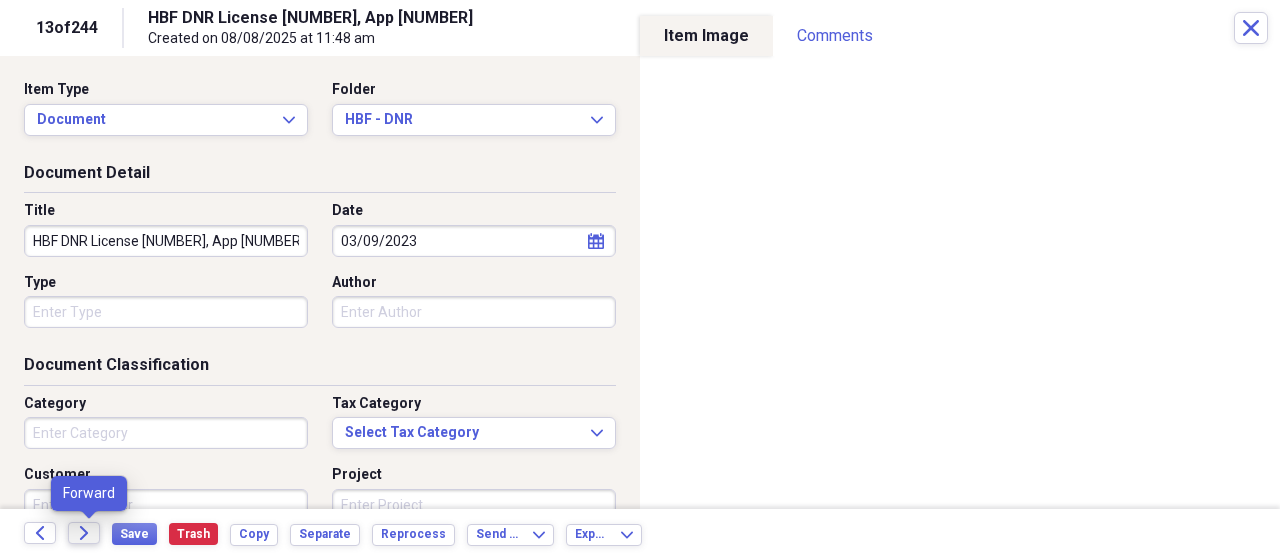 click 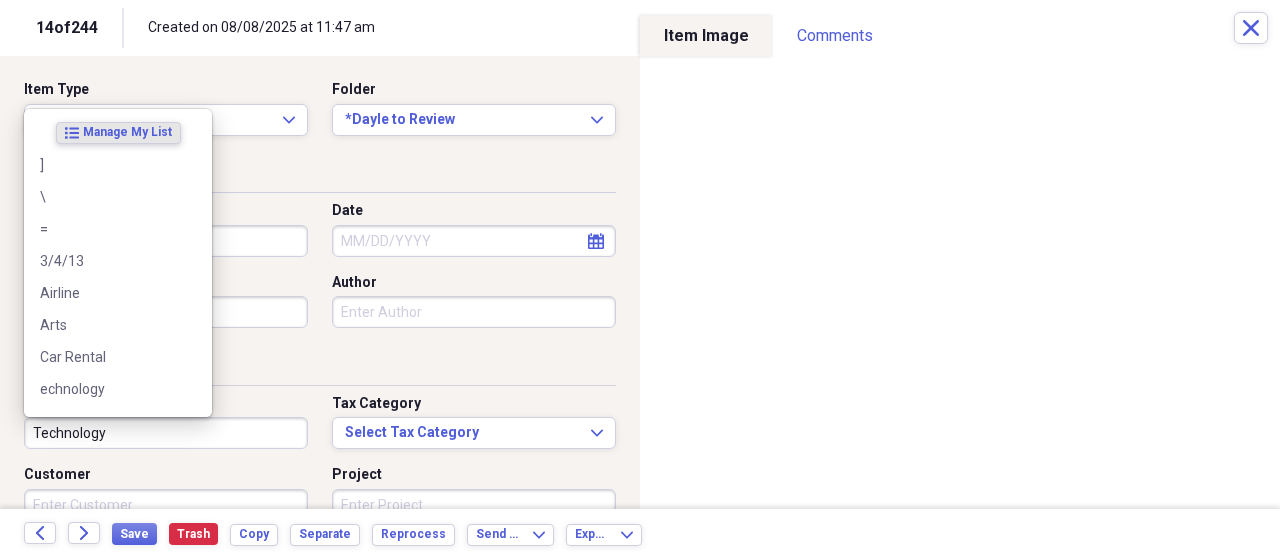 click on "Technology" at bounding box center (166, 433) 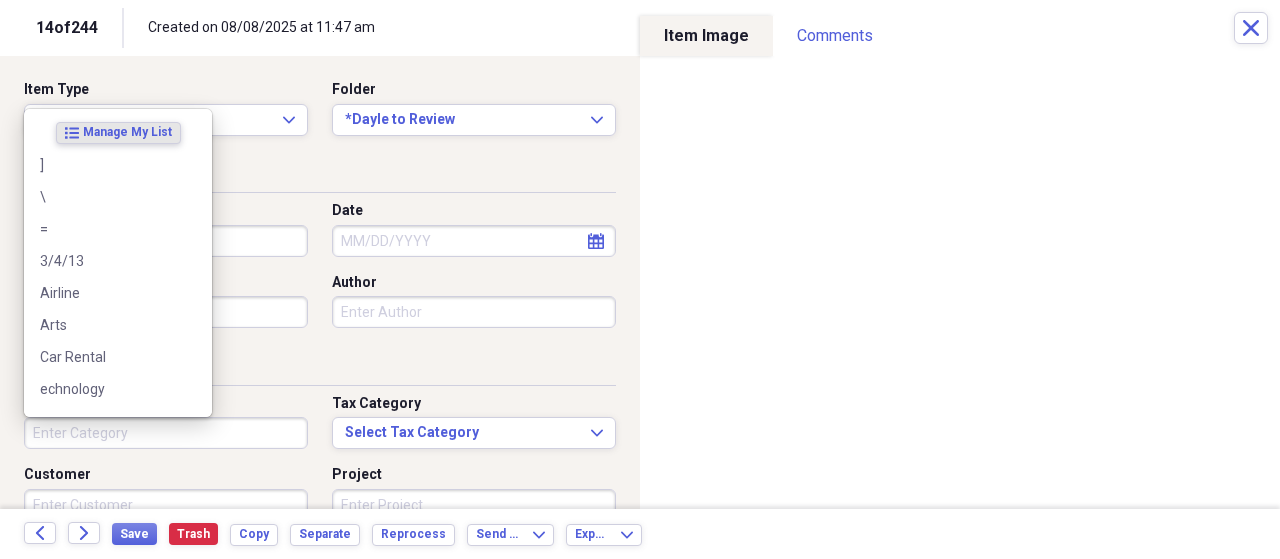 type 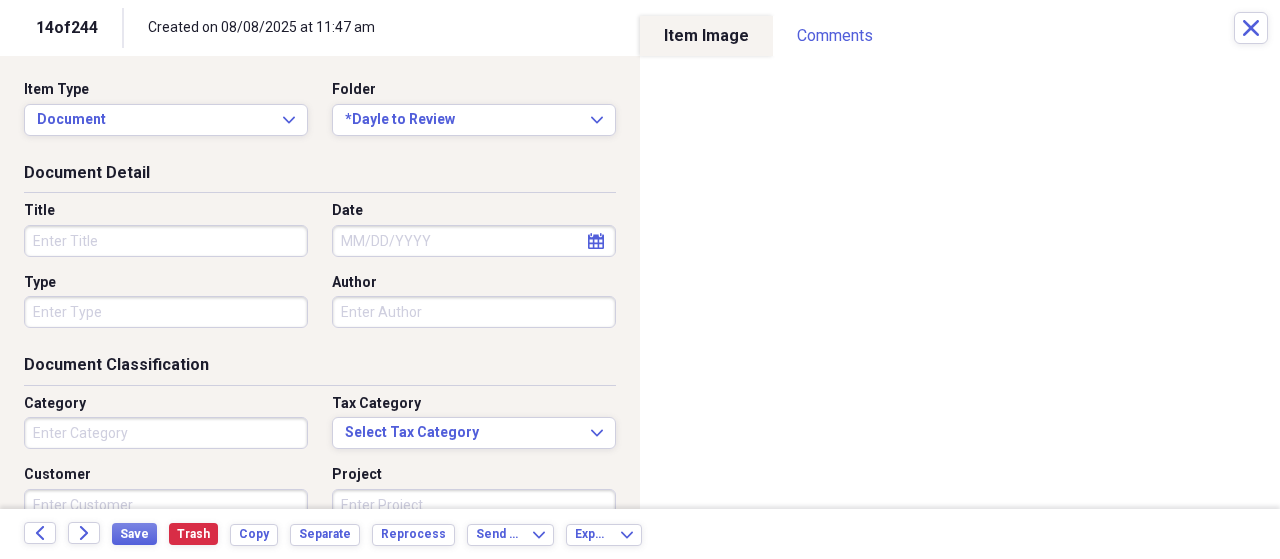 click on "Title" at bounding box center [166, 241] 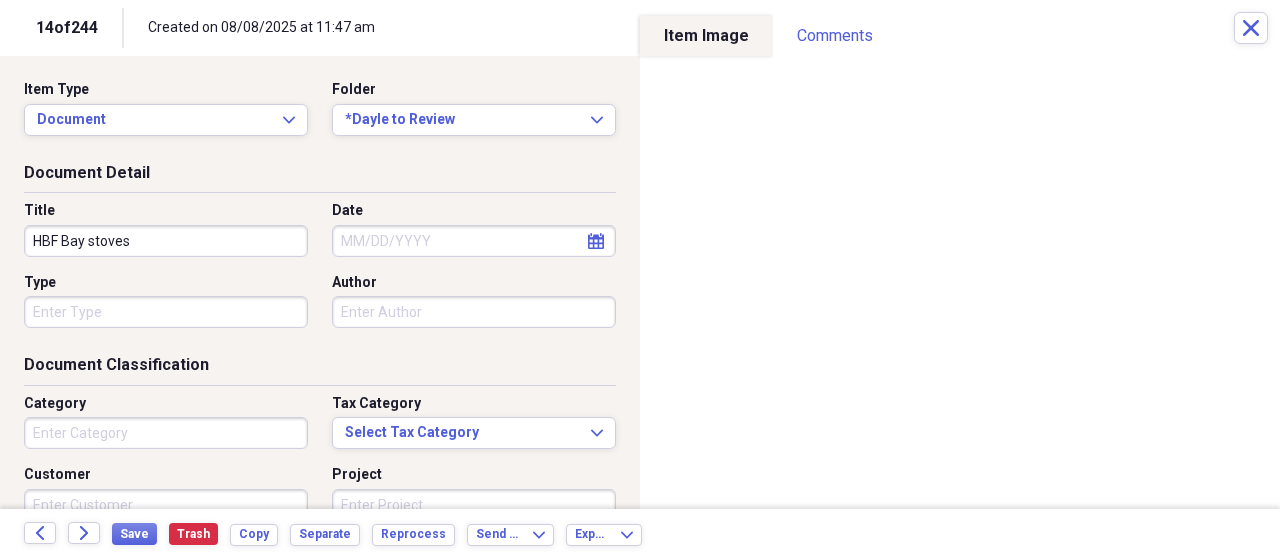 click on "HBF Bay stoves" at bounding box center [166, 241] 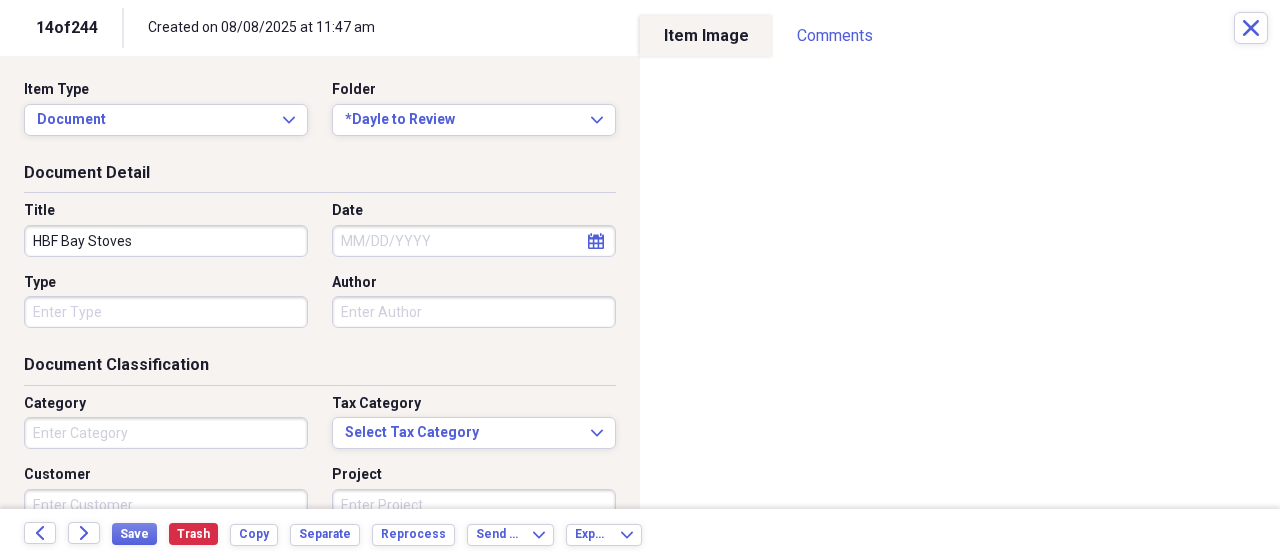 click on "HBF Bay Stoves" at bounding box center (166, 241) 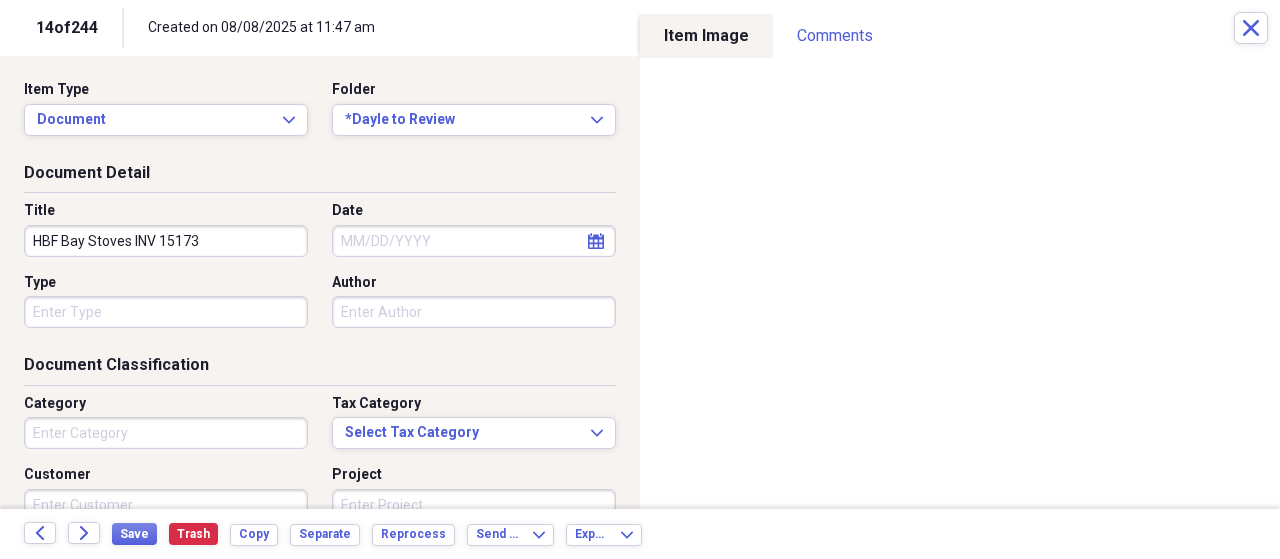 type on "HBF Bay Stoves INV 15173" 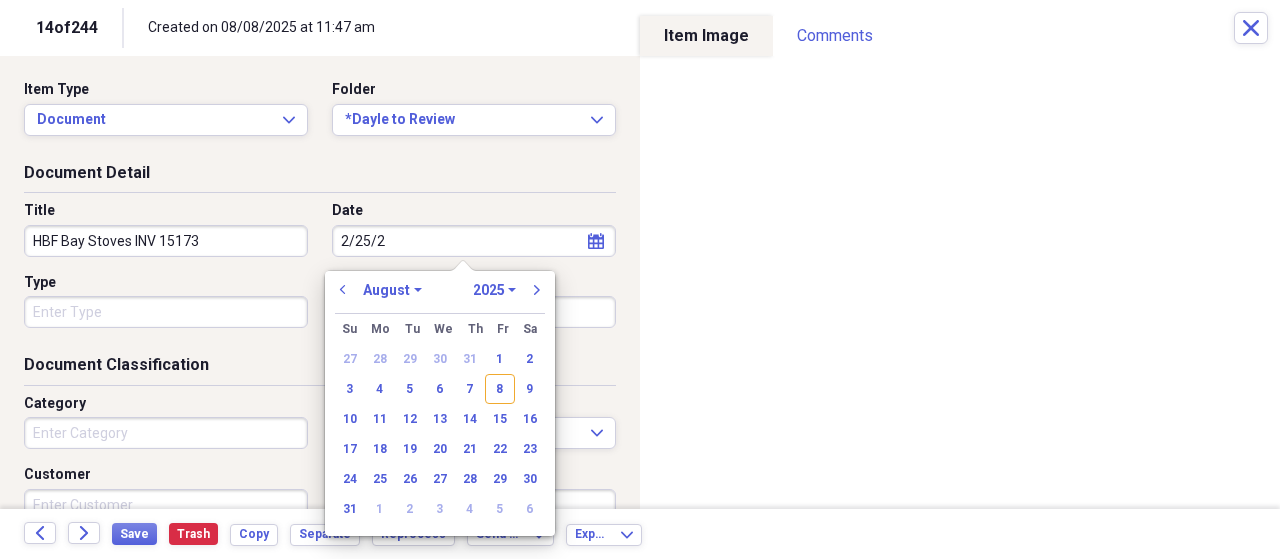 type on "2/25/21" 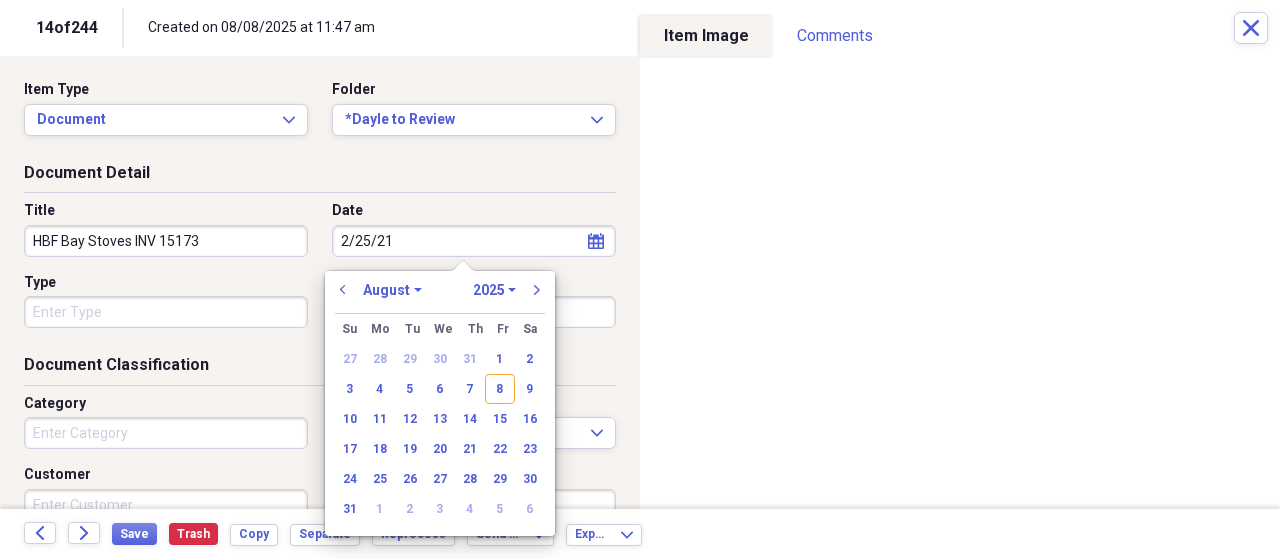 select on "1" 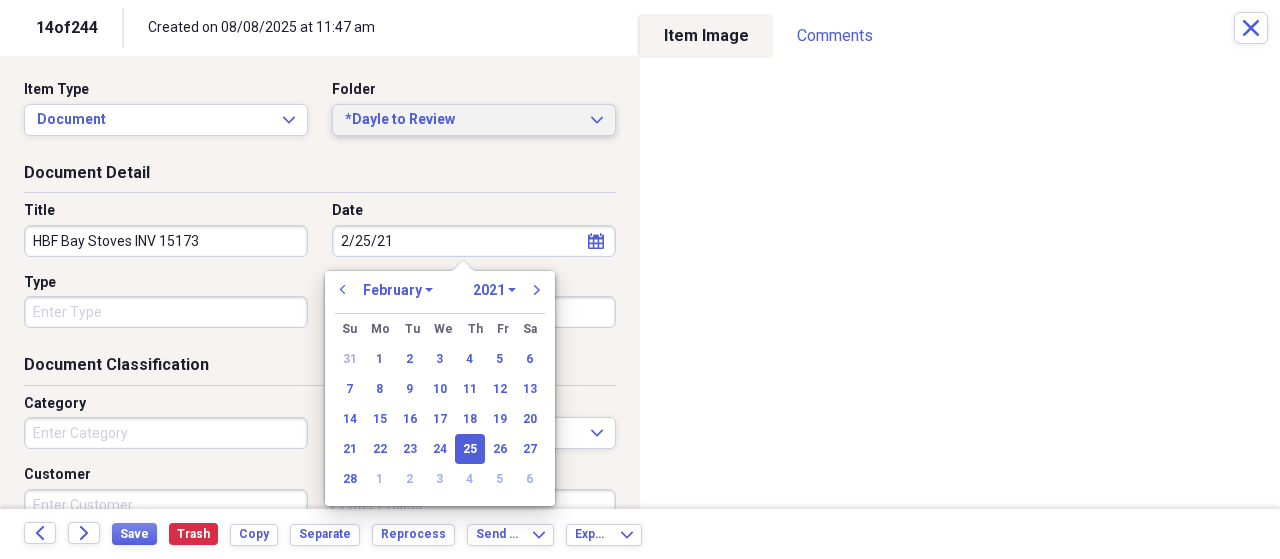 type on "02/25/2021" 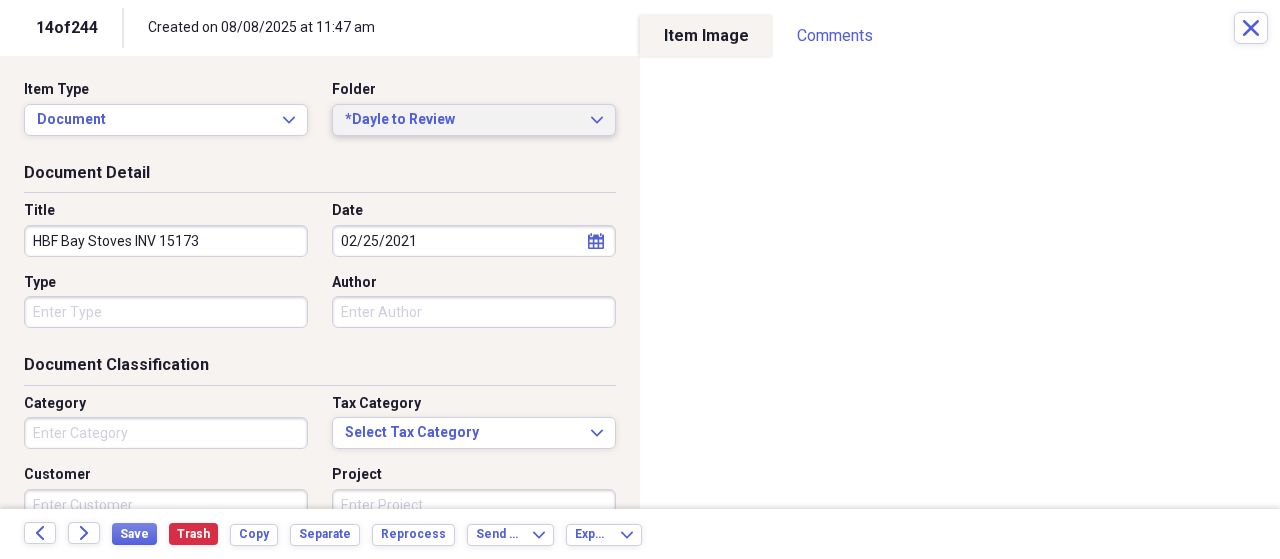 click on "*Dayle to Review" at bounding box center [462, 120] 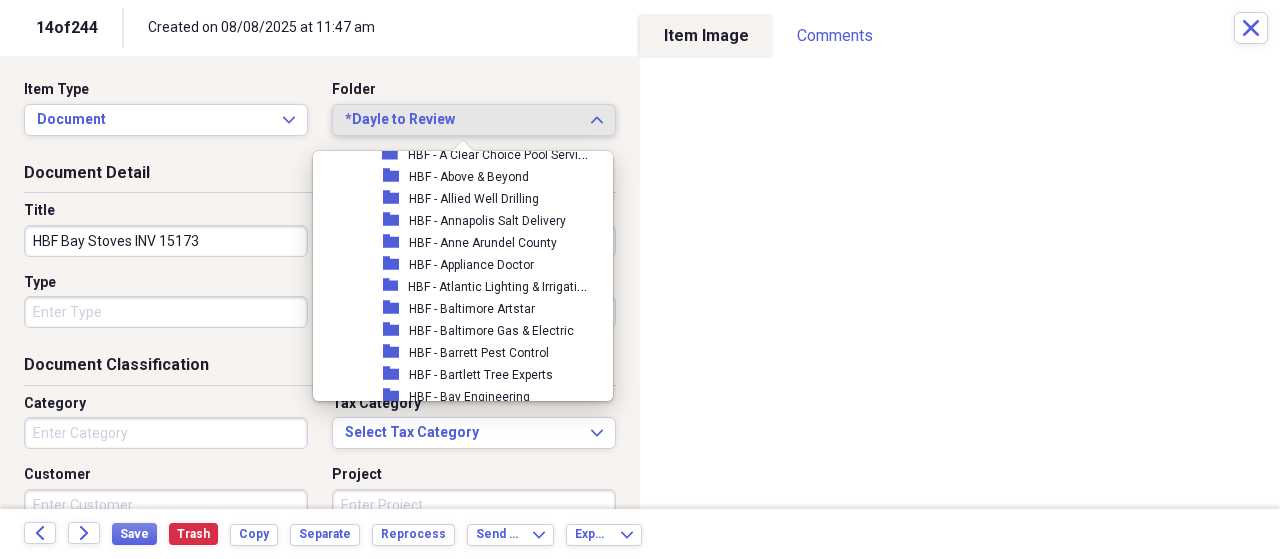 scroll, scrollTop: 821, scrollLeft: 0, axis: vertical 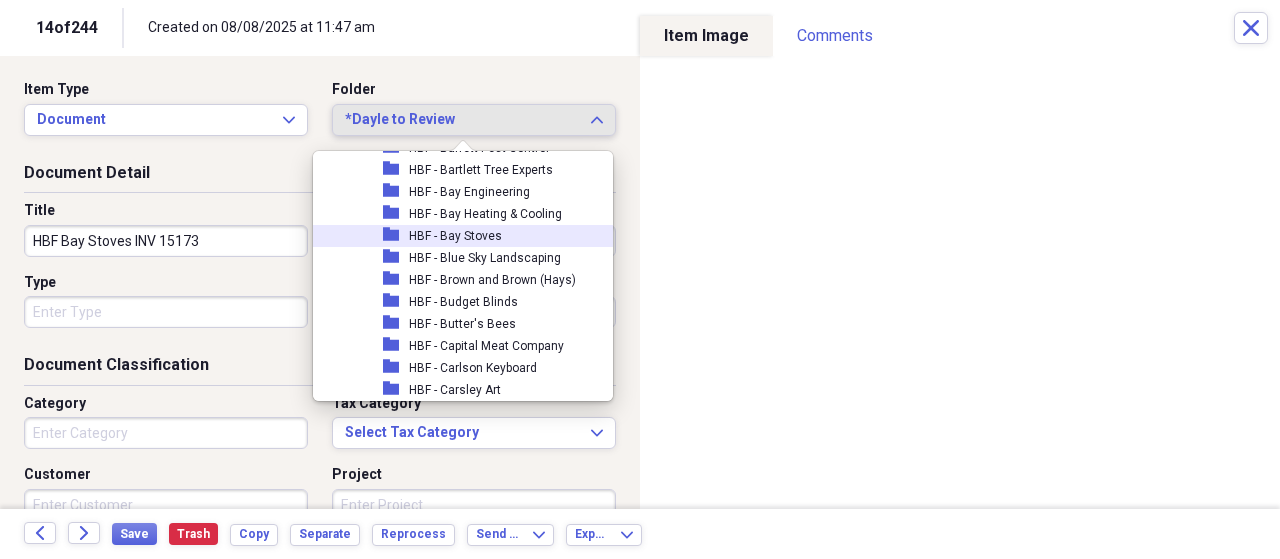 click on "HBF - Bay Stoves" at bounding box center (455, 236) 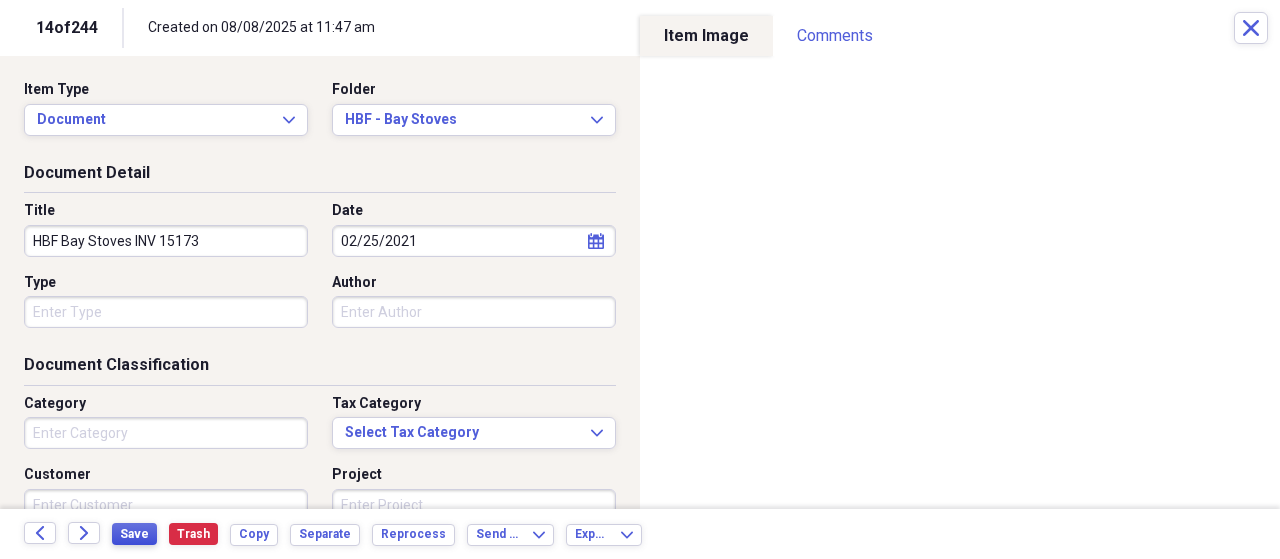 click on "Save" at bounding box center (134, 534) 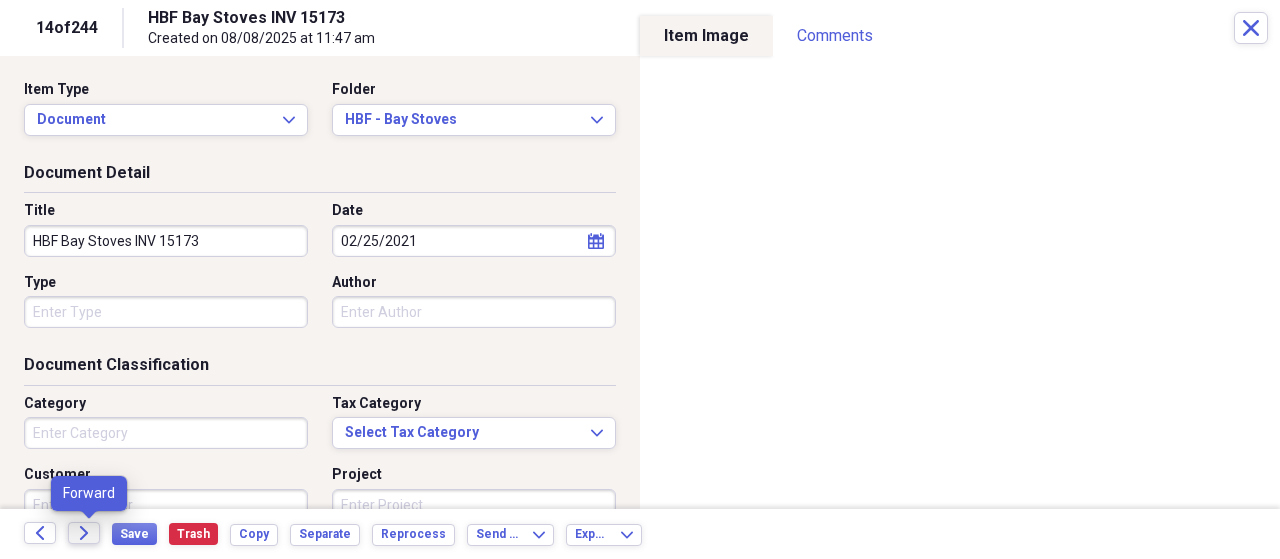 click 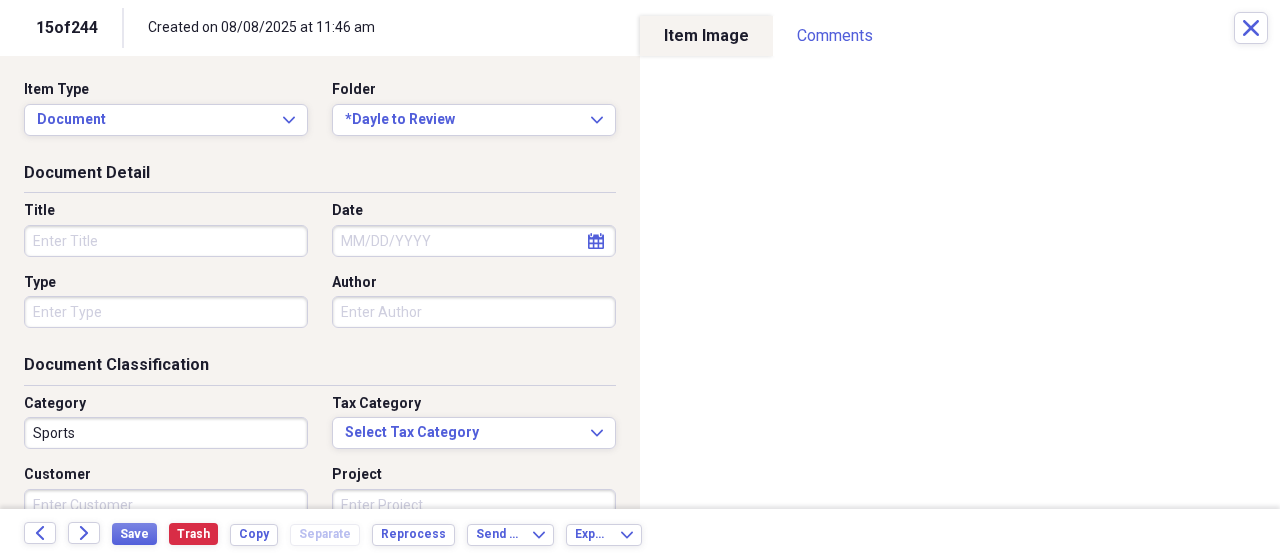 drag, startPoint x: 133, startPoint y: 439, endPoint x: 140, endPoint y: 449, distance: 12.206555 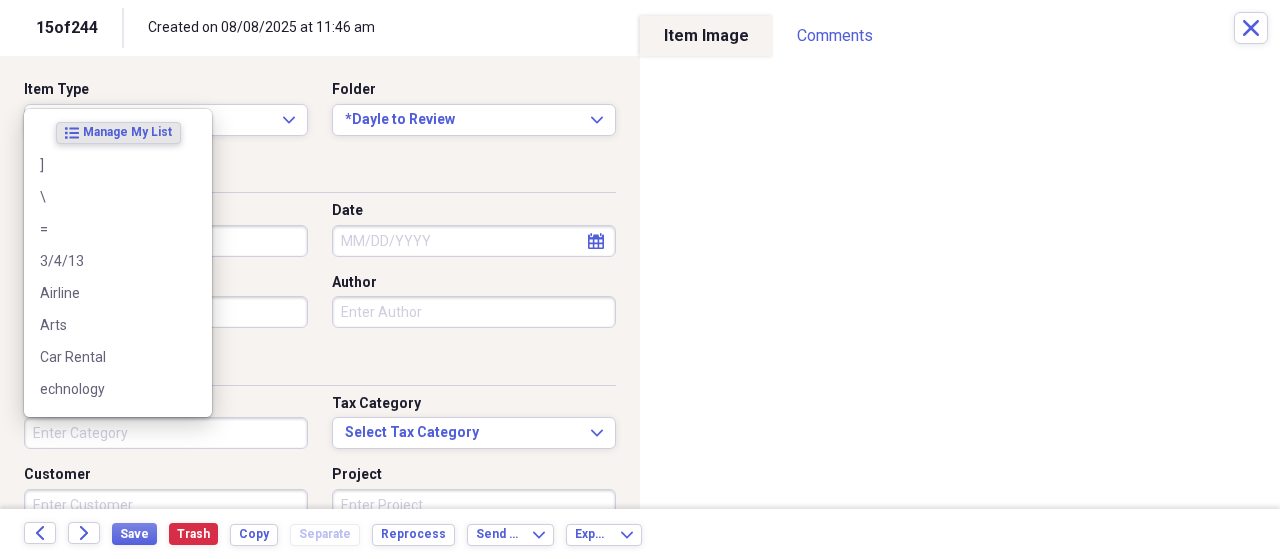 type 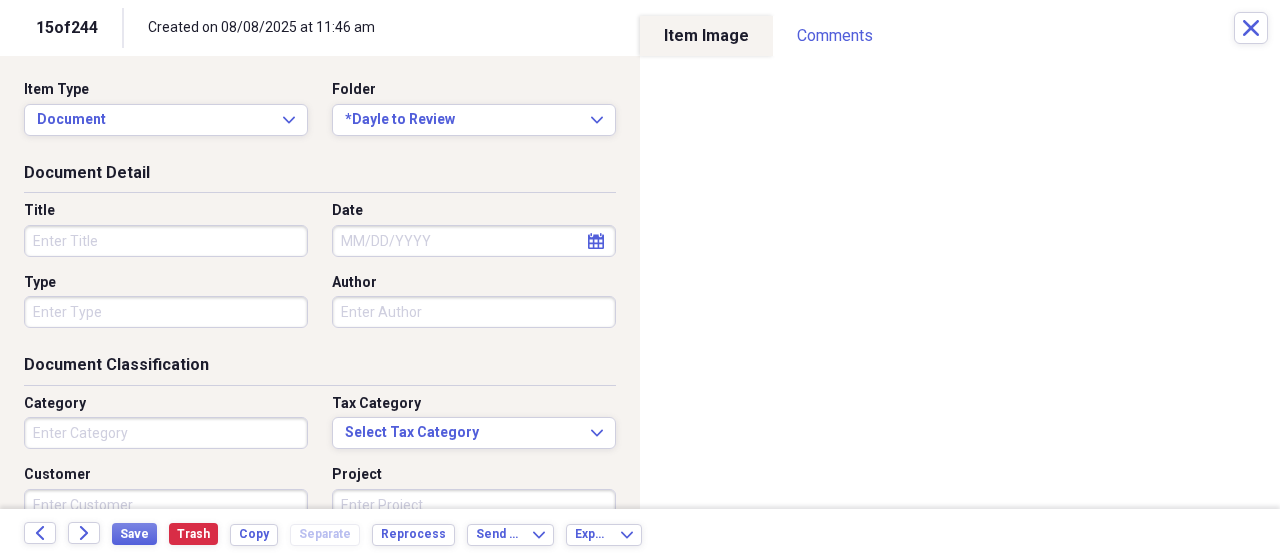 click on "Title" at bounding box center [166, 241] 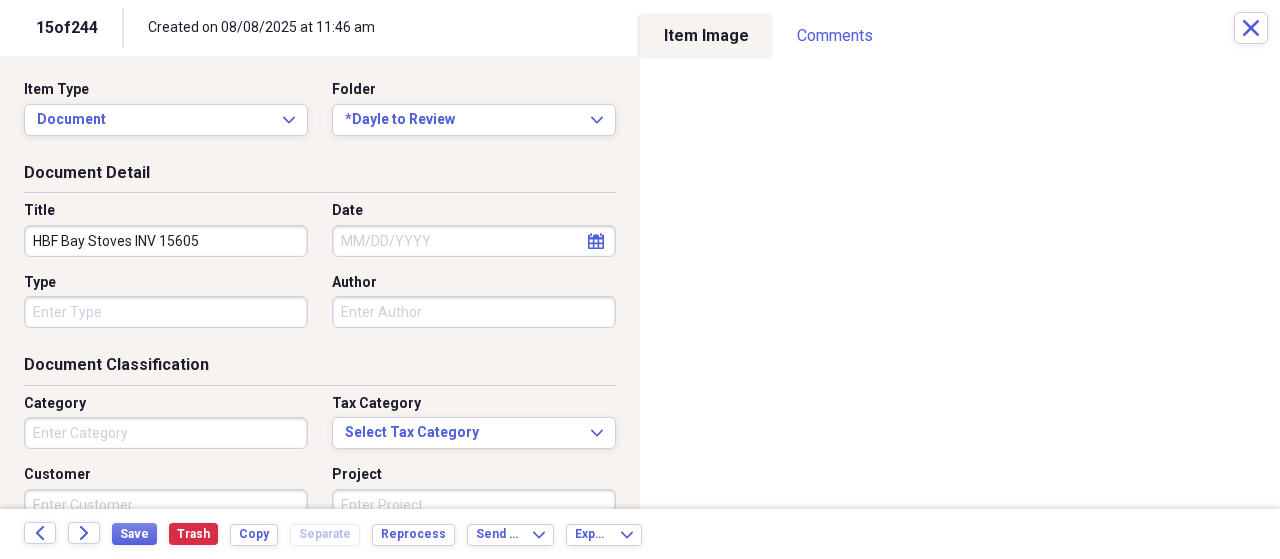 type on "HBF Bay Stoves INV 15605" 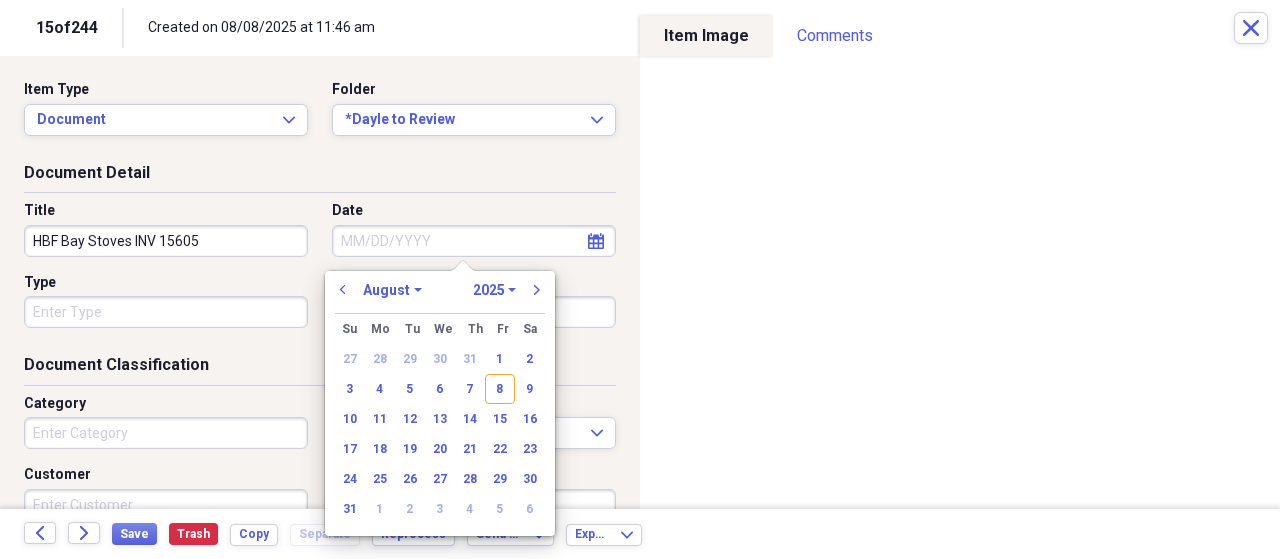 click on "Date" at bounding box center (474, 241) 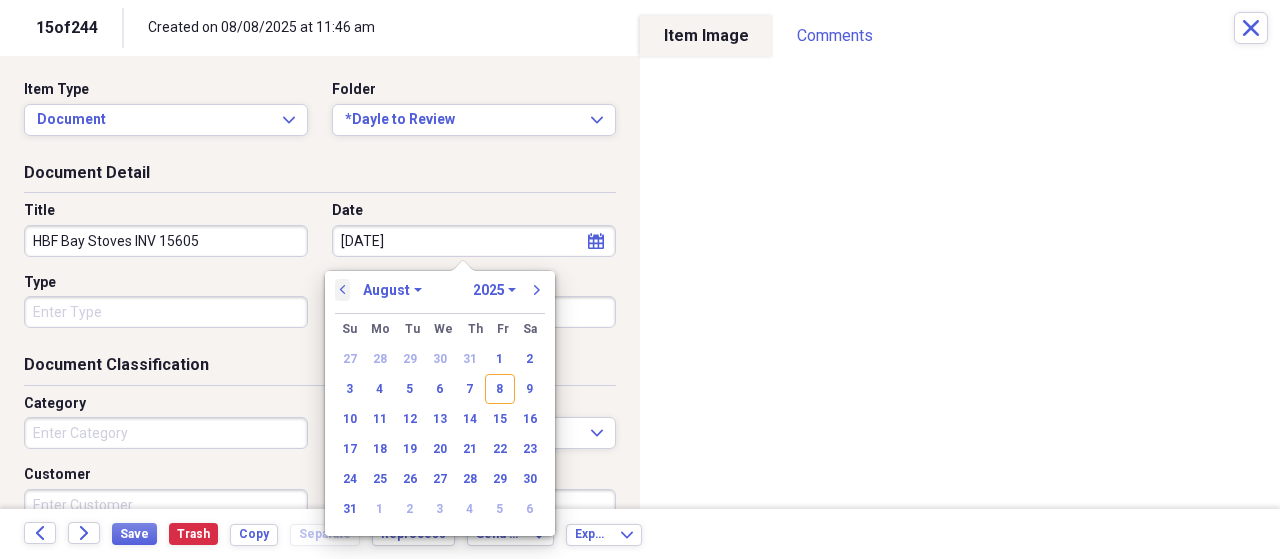 type on "5/25/21" 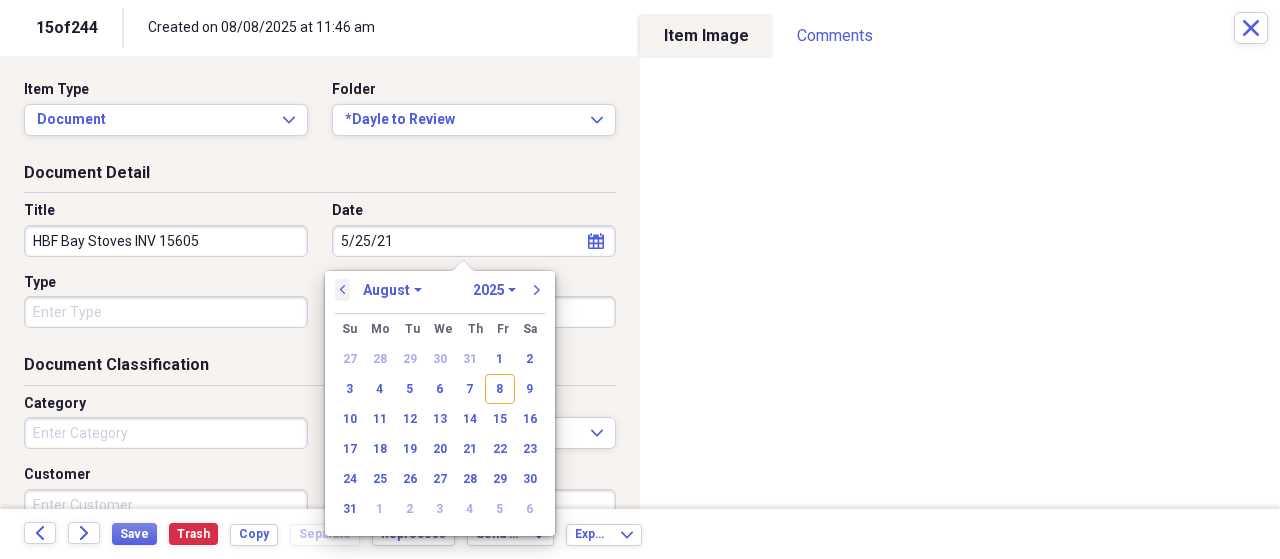 select on "4" 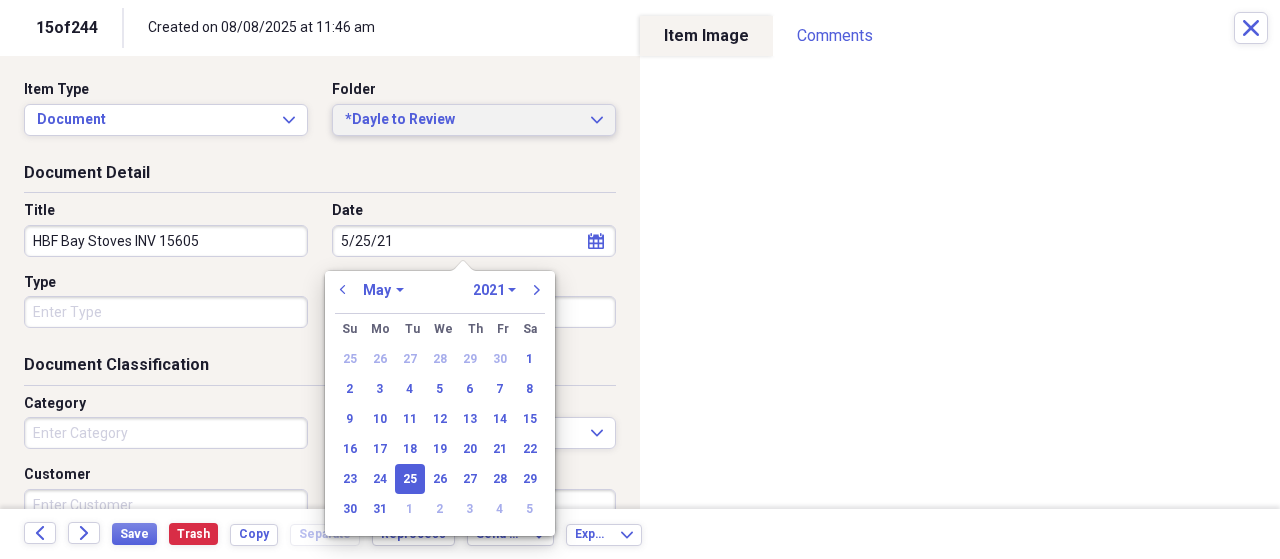 type on "05/25/2021" 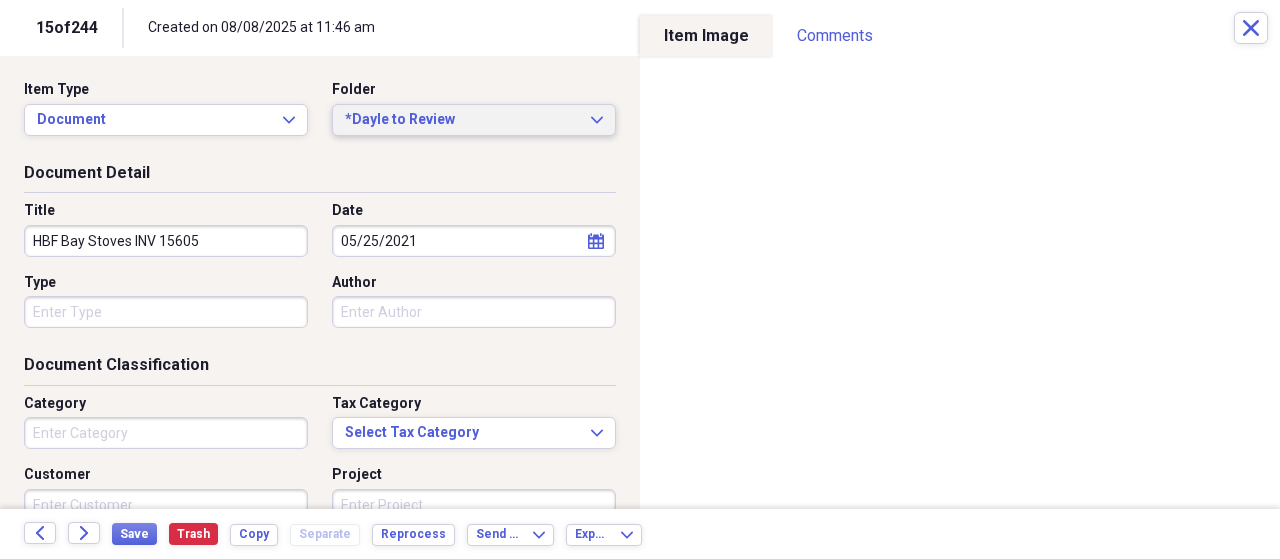 click on "*Dayle to Review" at bounding box center (462, 120) 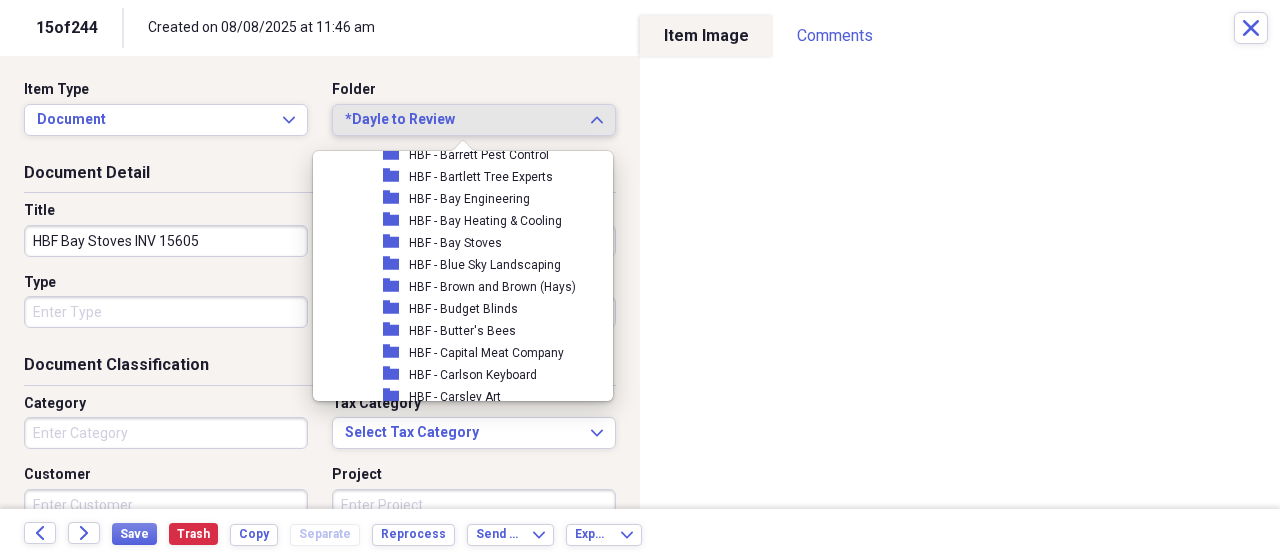 scroll, scrollTop: 821, scrollLeft: 0, axis: vertical 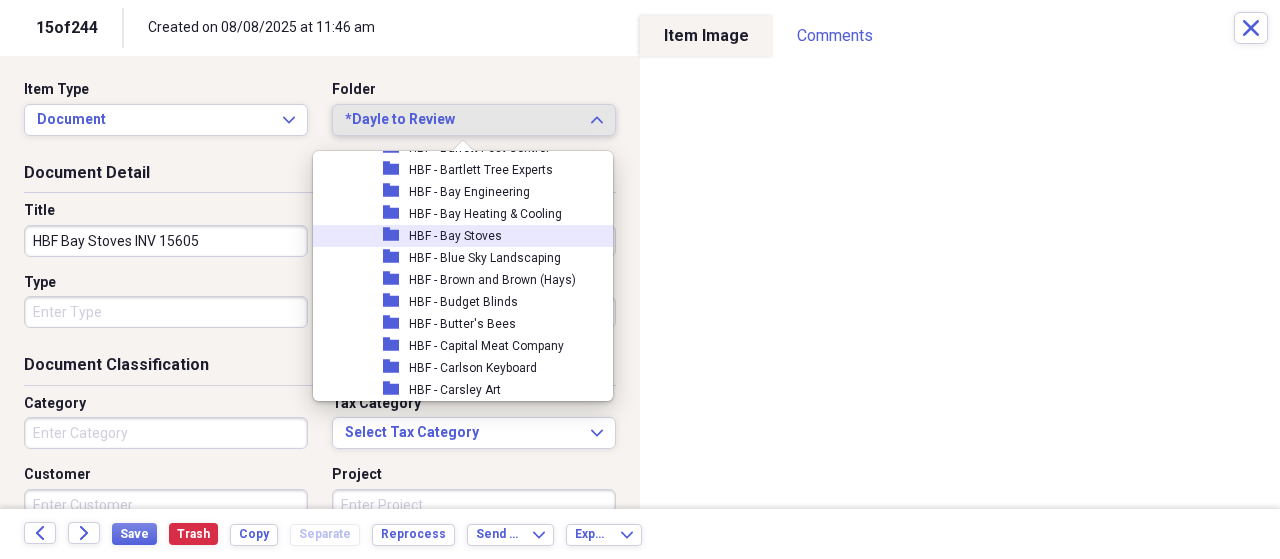 click on "HBF - Bay Stoves" at bounding box center [455, 236] 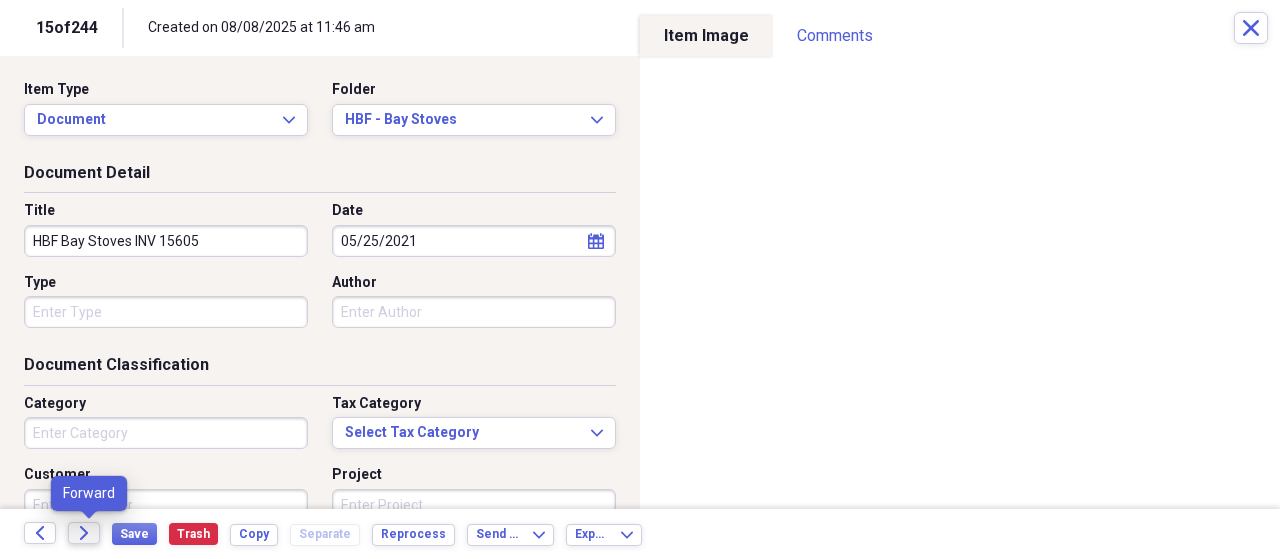 click on "Forward" 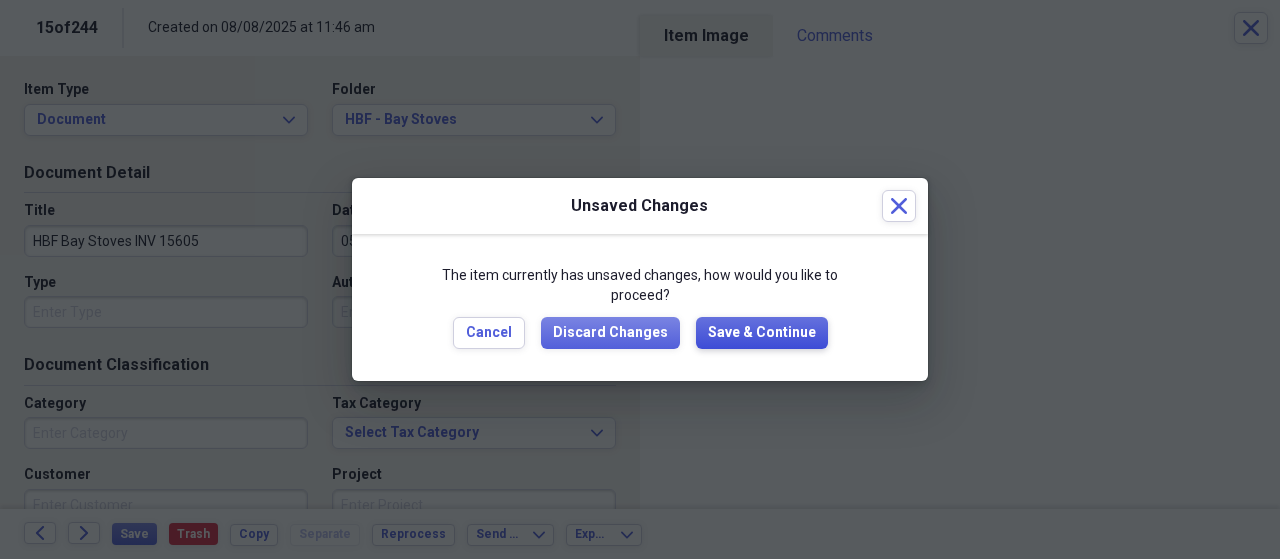 click on "Save & Continue" at bounding box center (762, 333) 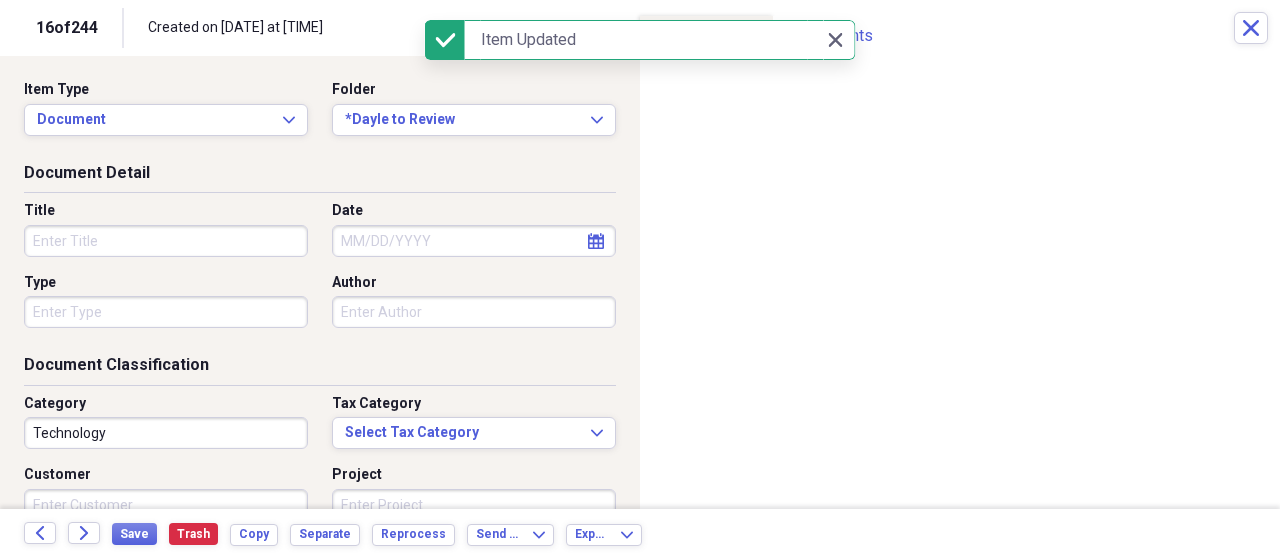 click on "Technology" at bounding box center [166, 433] 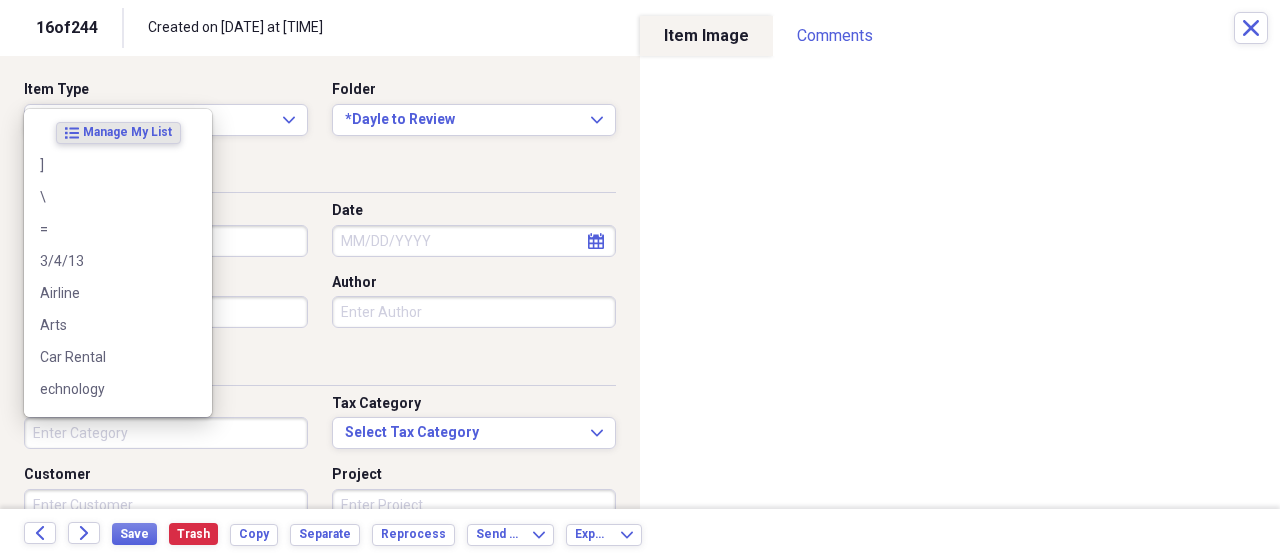type 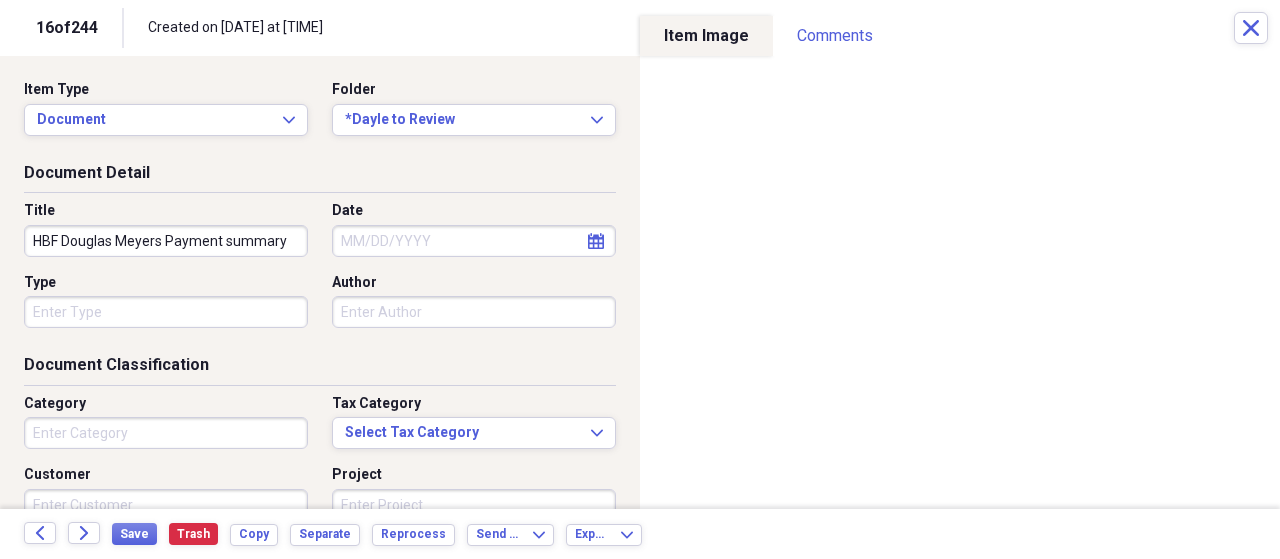 click on "HBF Douglas Meyers Payment summary" at bounding box center [166, 241] 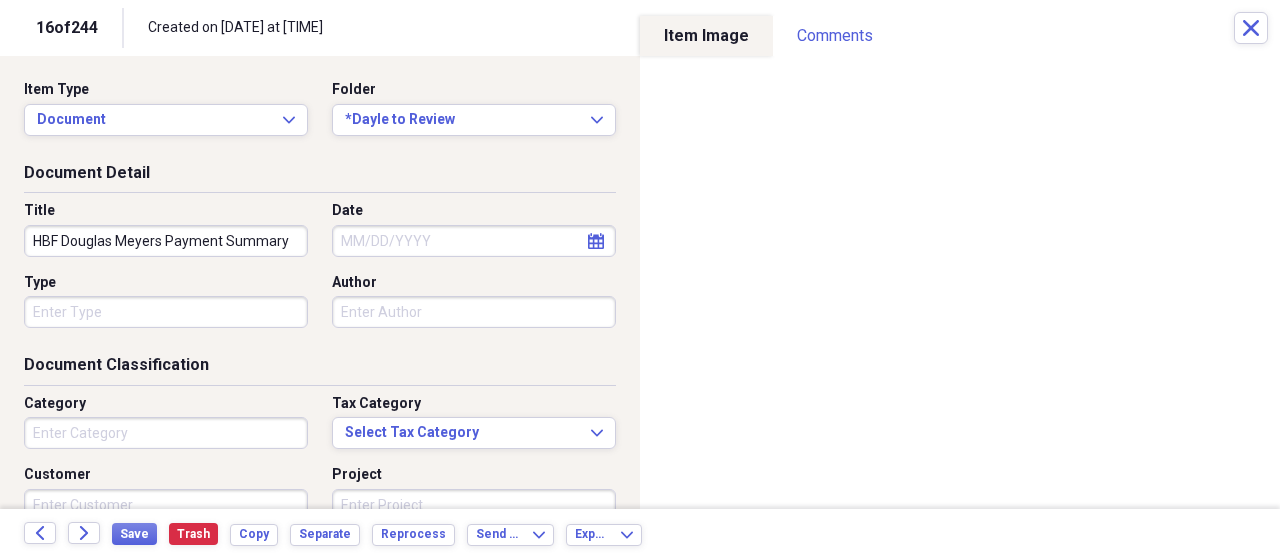 click on "HBF Douglas Meyers Payment Summary" at bounding box center (166, 241) 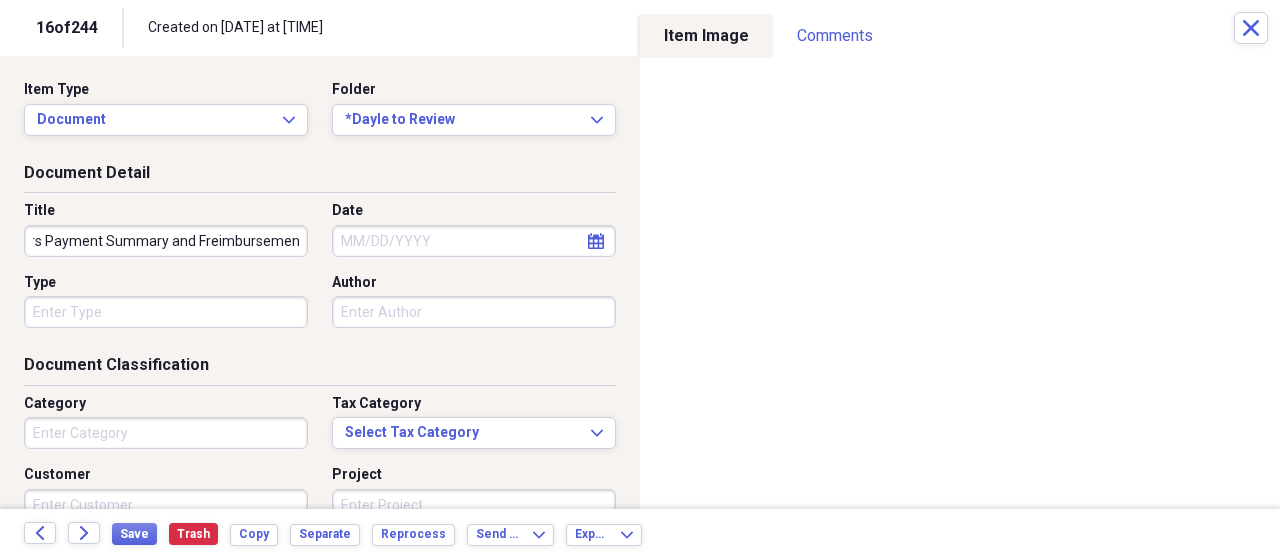 scroll, scrollTop: 0, scrollLeft: 124, axis: horizontal 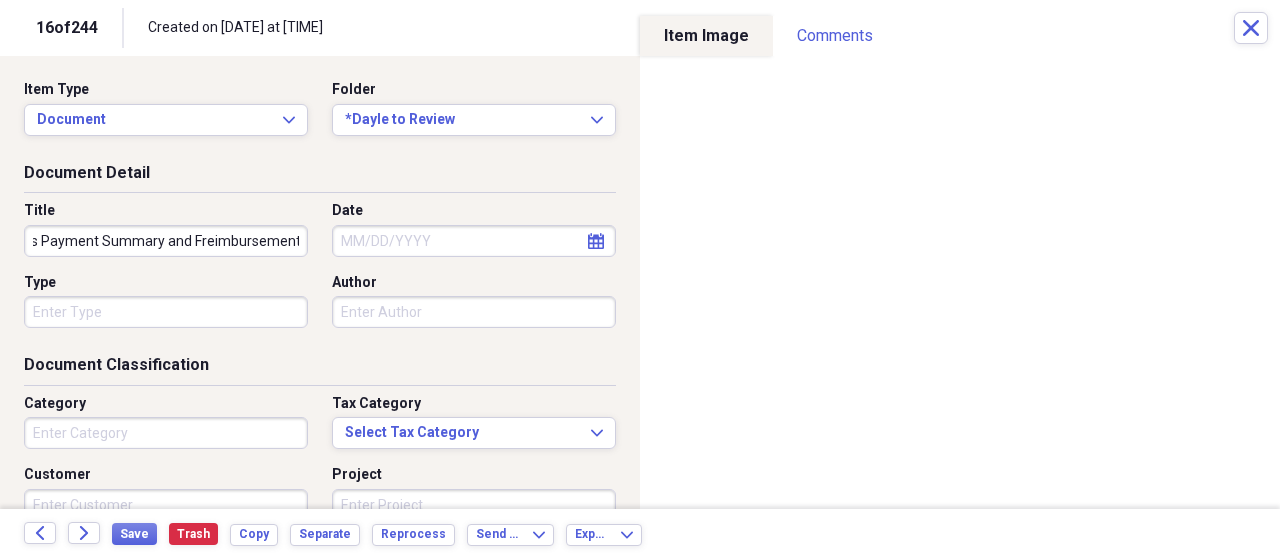 click on "HBF Douglas Meyers Payment Summary and Freimbursement" at bounding box center (166, 241) 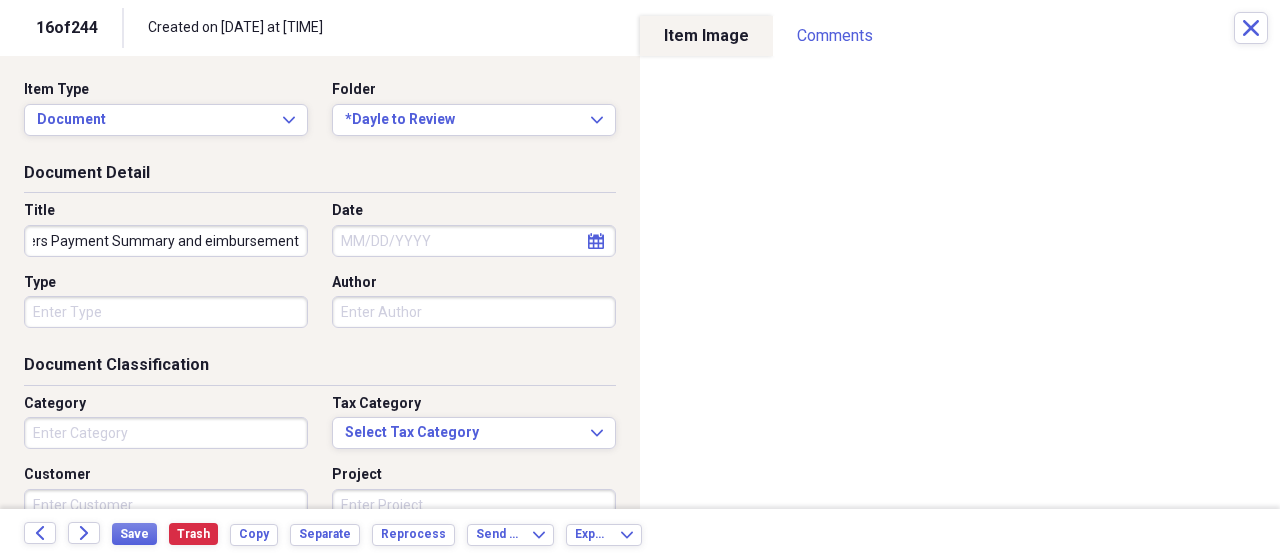 scroll, scrollTop: 0, scrollLeft: 112, axis: horizontal 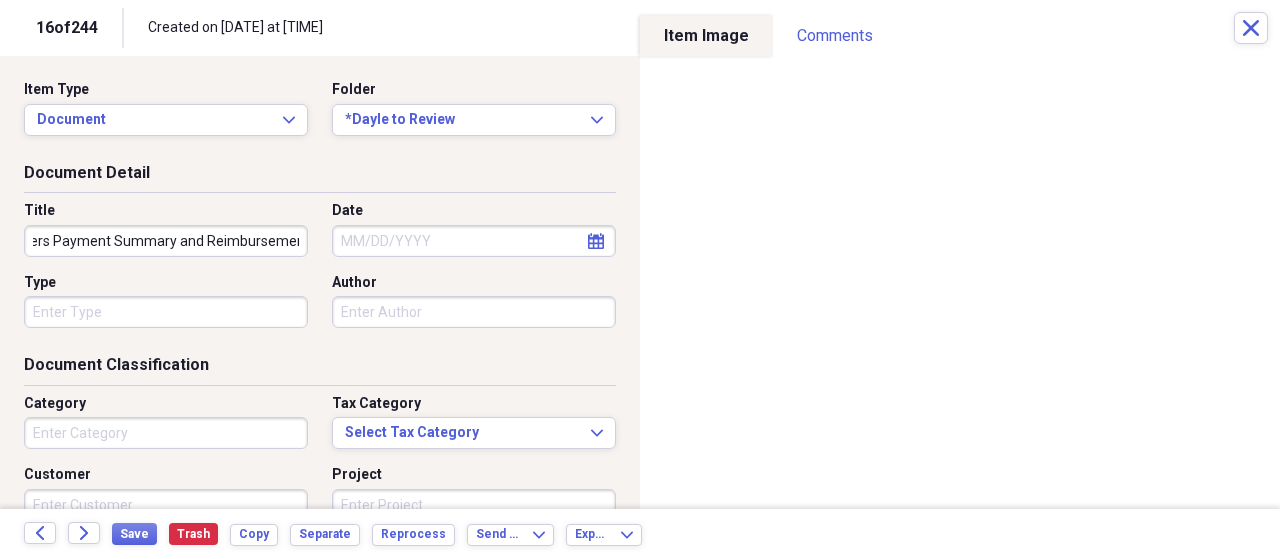 type on "HBF Douglas Meyers Payment Summary and Reimbursement" 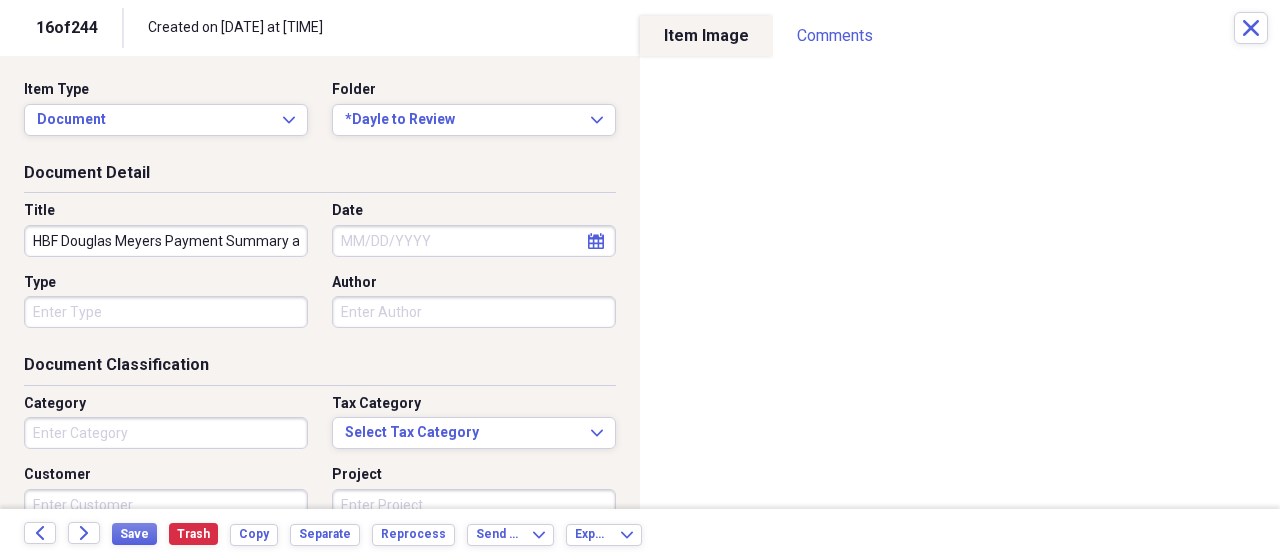 click on "Date" at bounding box center (474, 241) 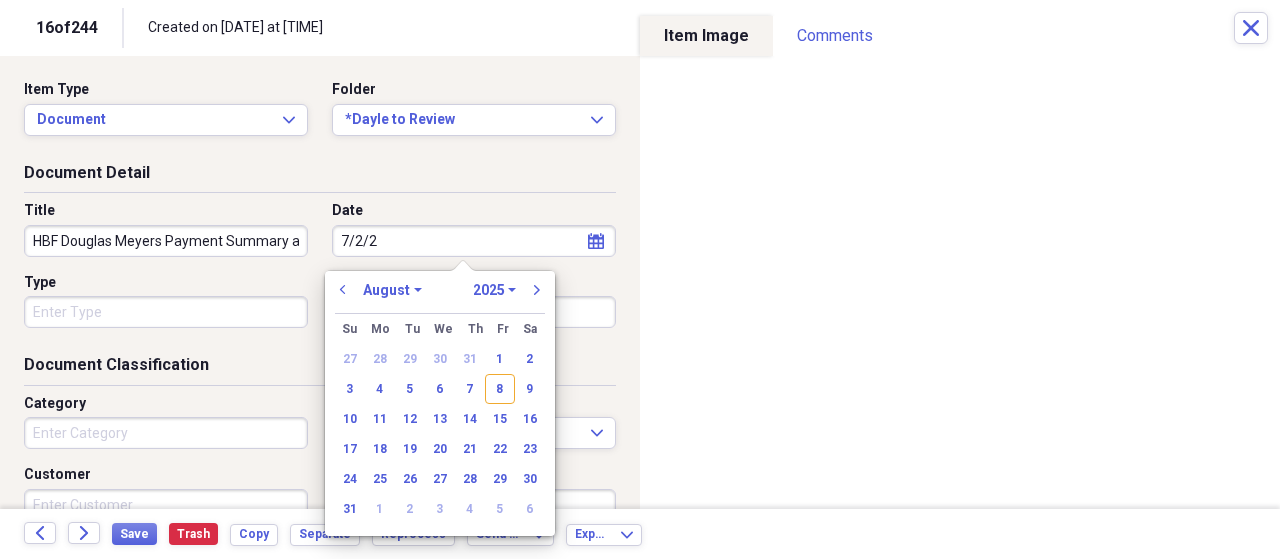 type on "7/2/24" 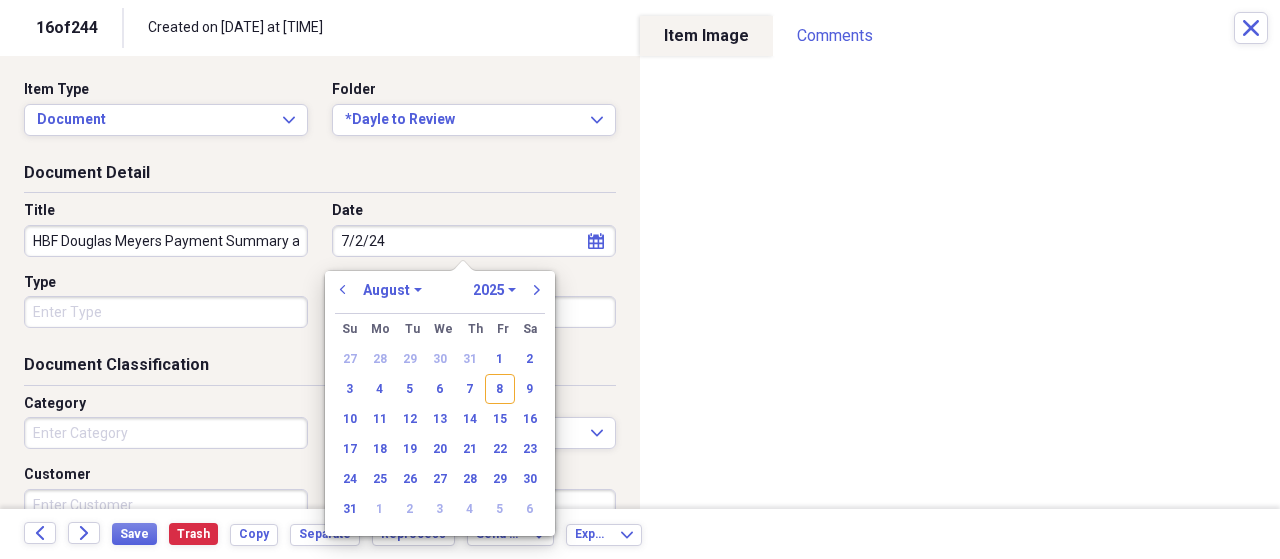 select on "6" 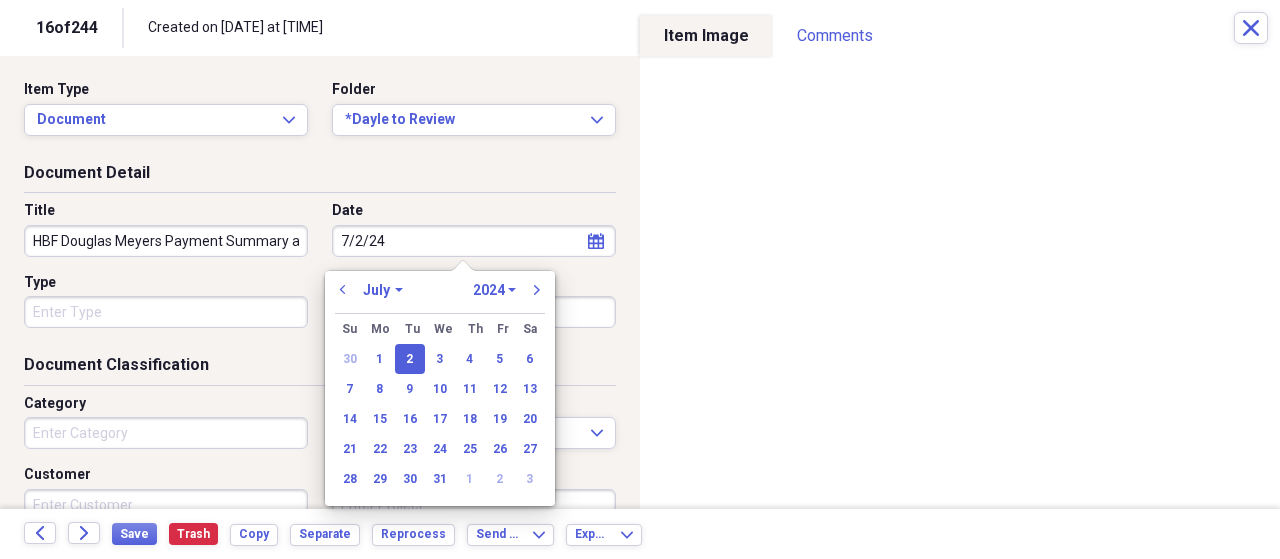 type on "07/02/2024" 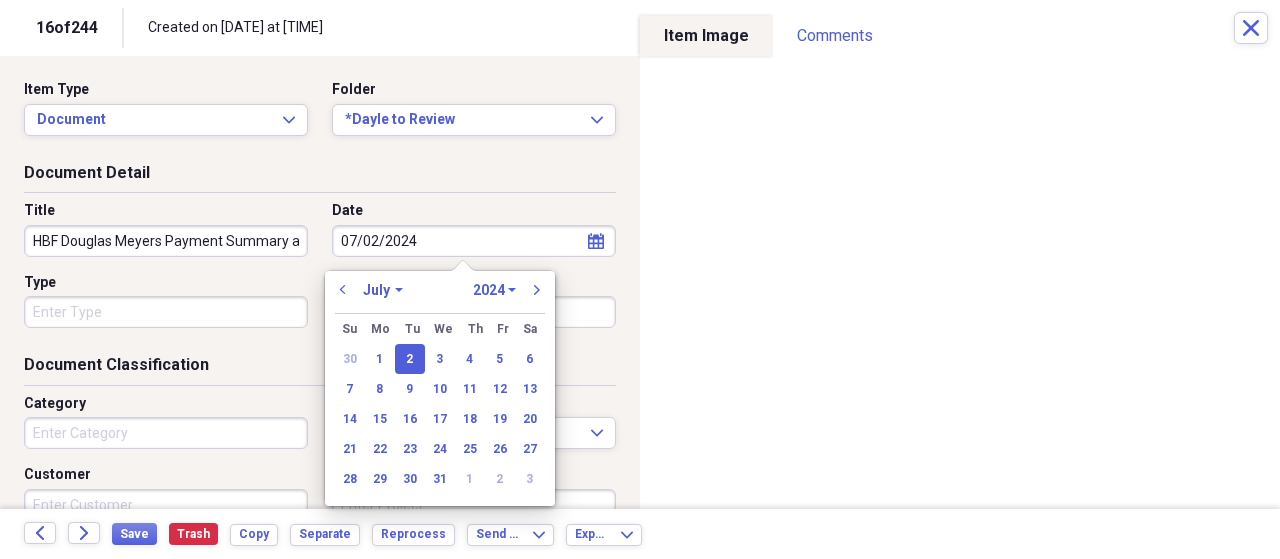 click on "HBF Douglas Meyers Payment Summary and Reimbursement" at bounding box center [166, 241] 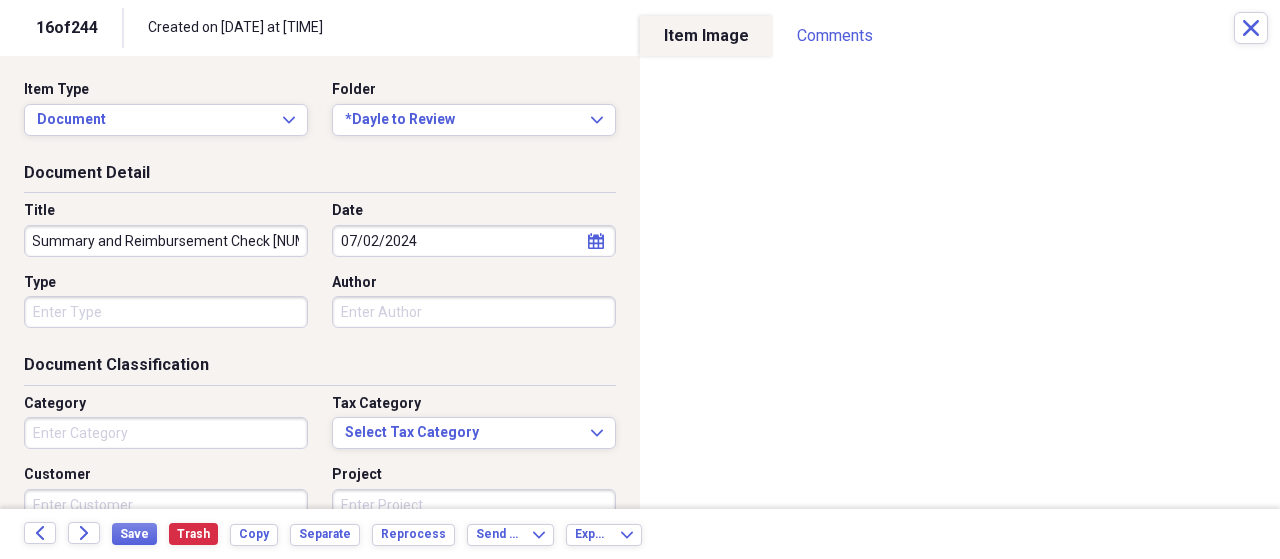 scroll, scrollTop: 0, scrollLeft: 198, axis: horizontal 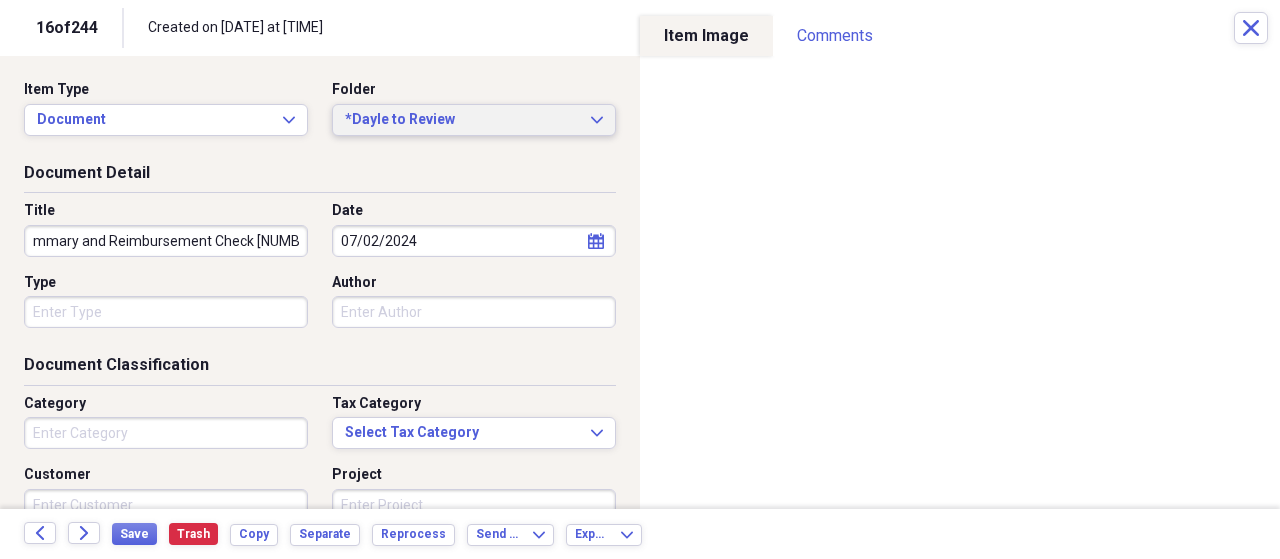 type on "HBF Douglas Meyers Payment Summary and Reimbursement Check 1202" 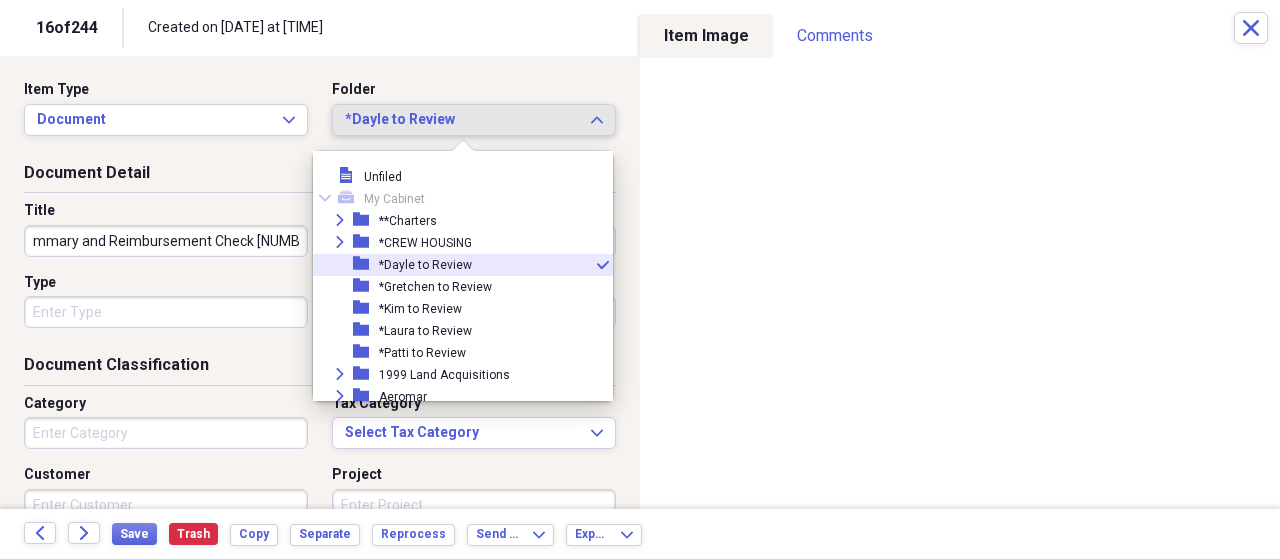 scroll, scrollTop: 0, scrollLeft: 0, axis: both 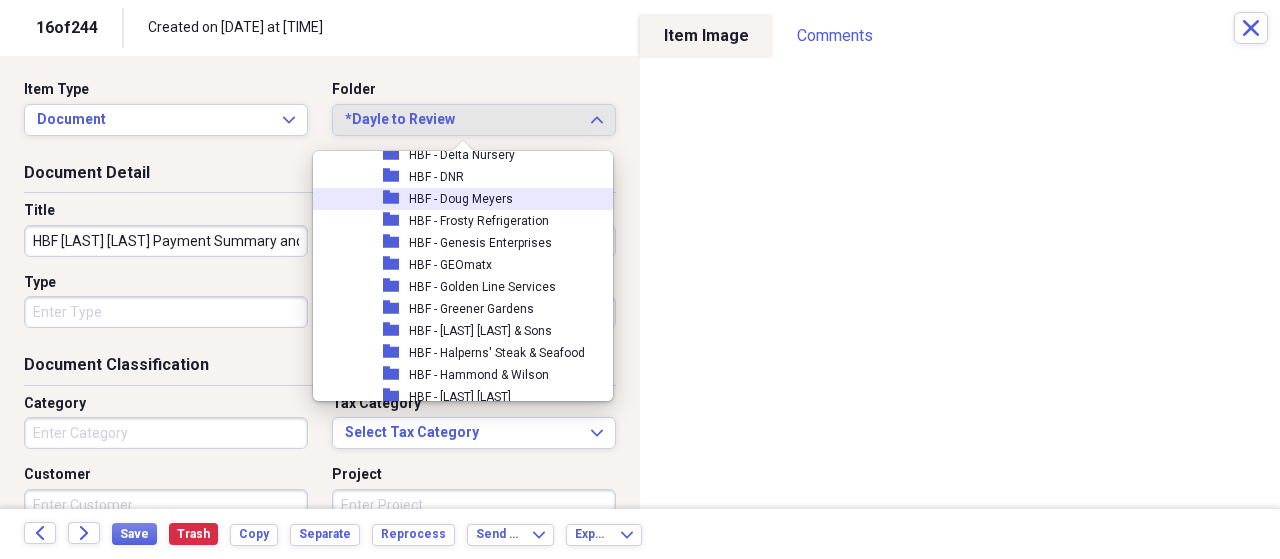 click on "HBF - Doug Meyers" at bounding box center (461, 199) 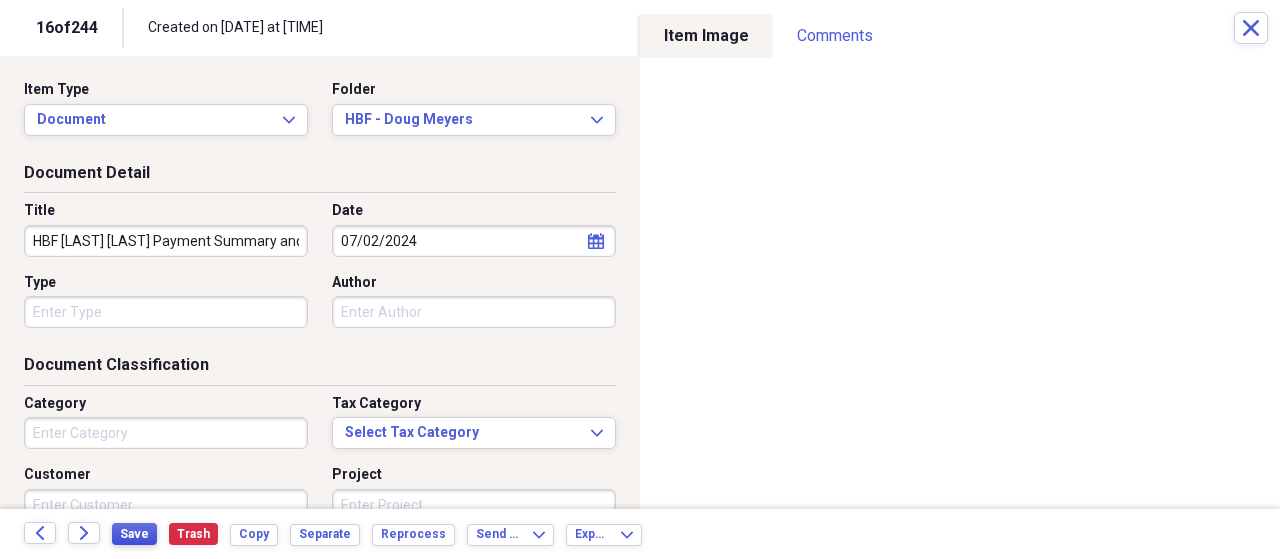 click on "Save" at bounding box center (134, 534) 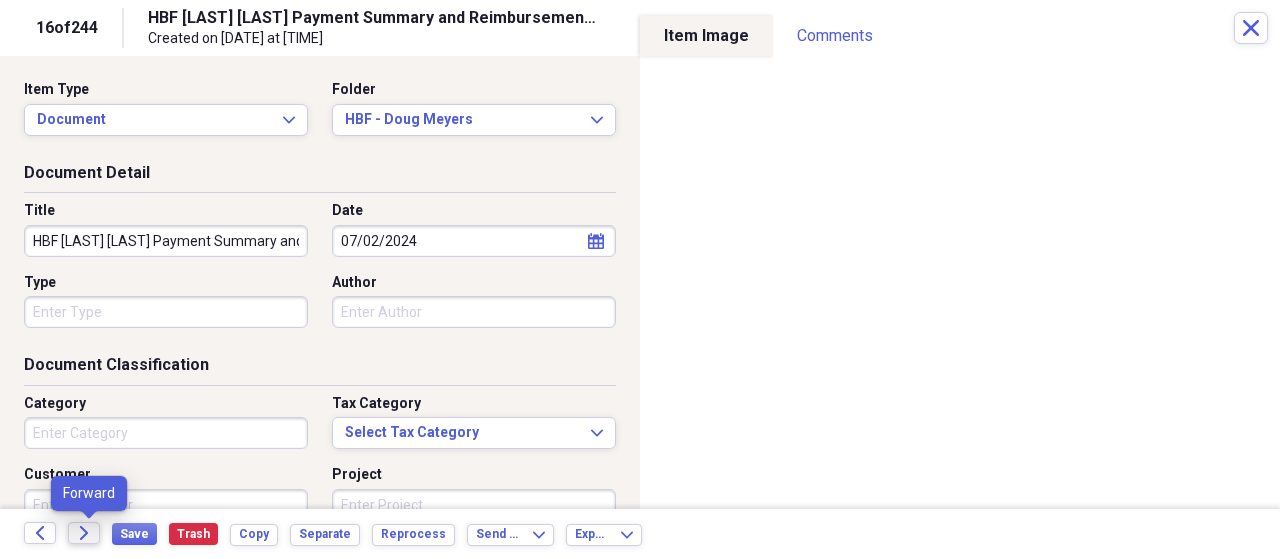 click on "Forward" 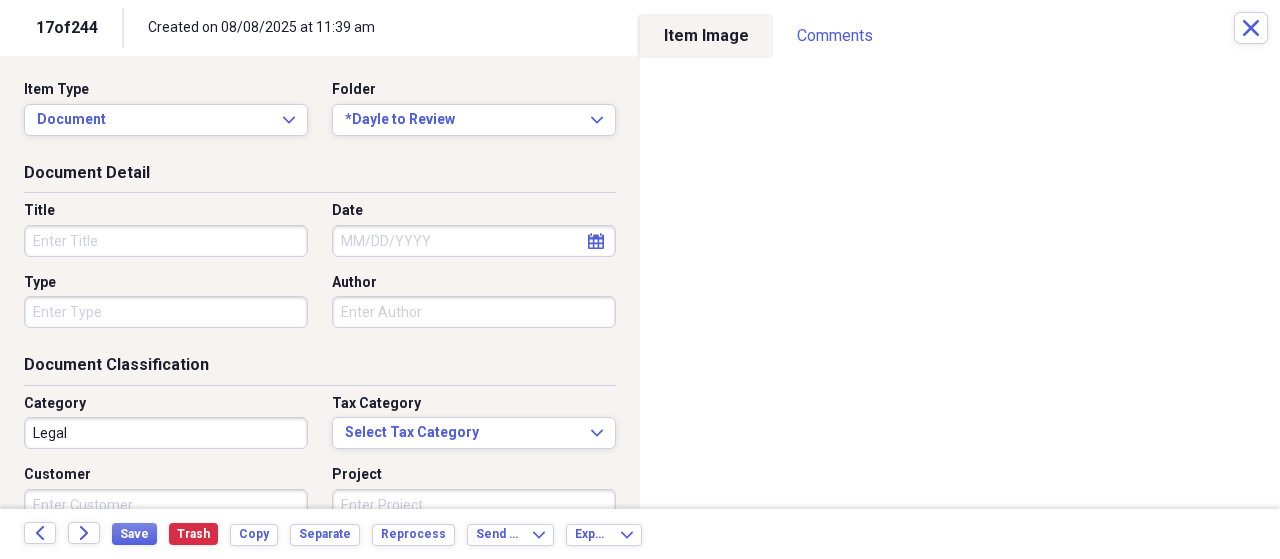 click on "Legal" at bounding box center [166, 433] 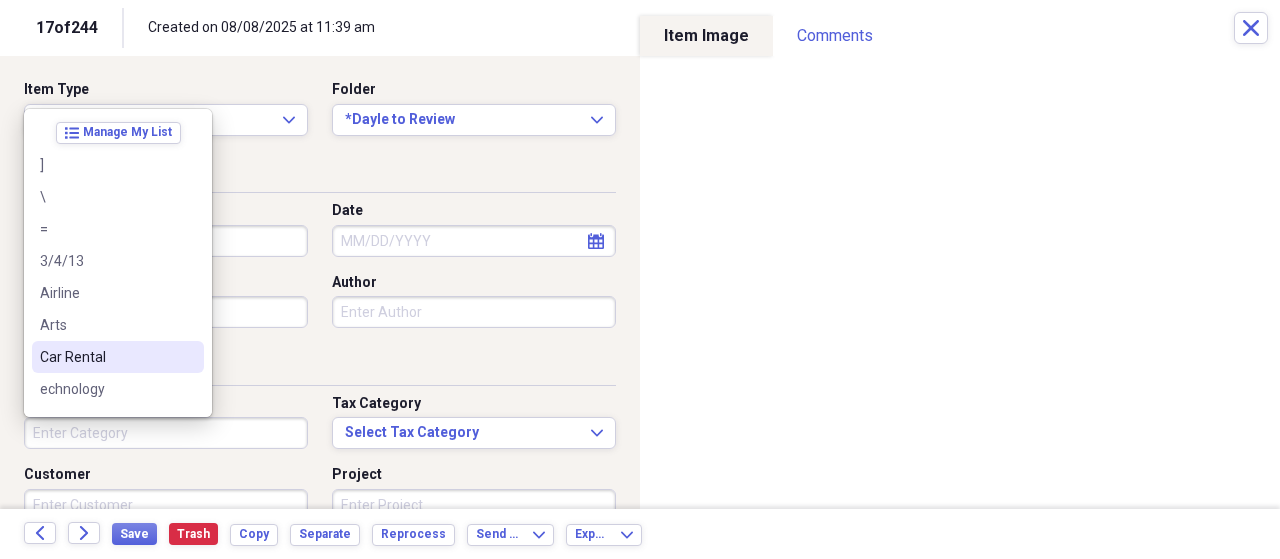 type 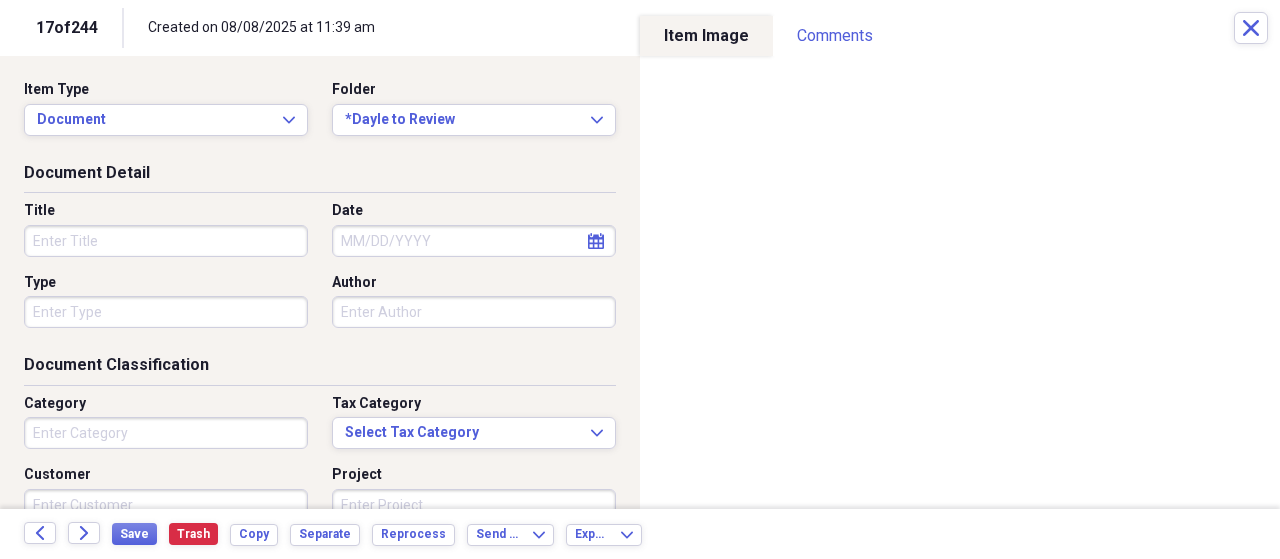 click on "Title" at bounding box center (166, 241) 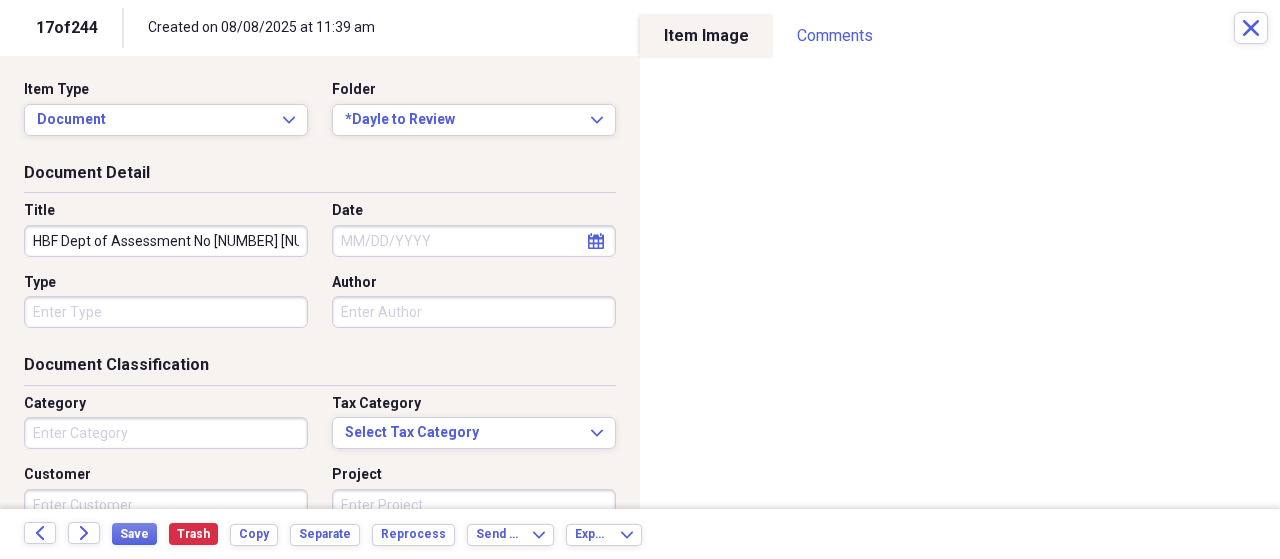 type on "HBF Dept of Assessment No 45362 3261" 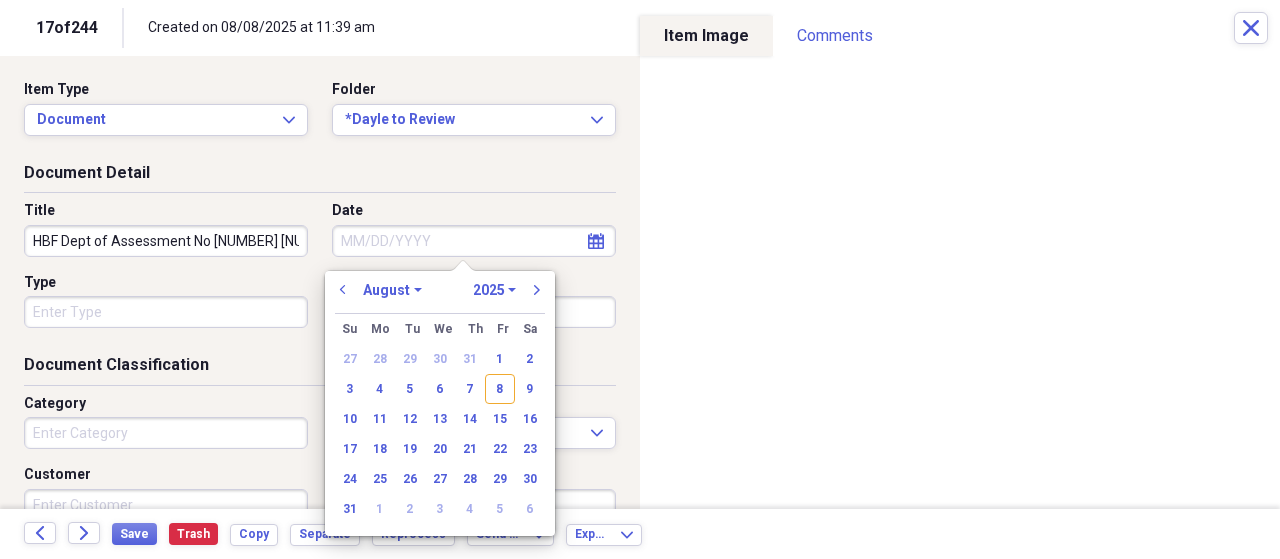 click on "Date" at bounding box center [474, 241] 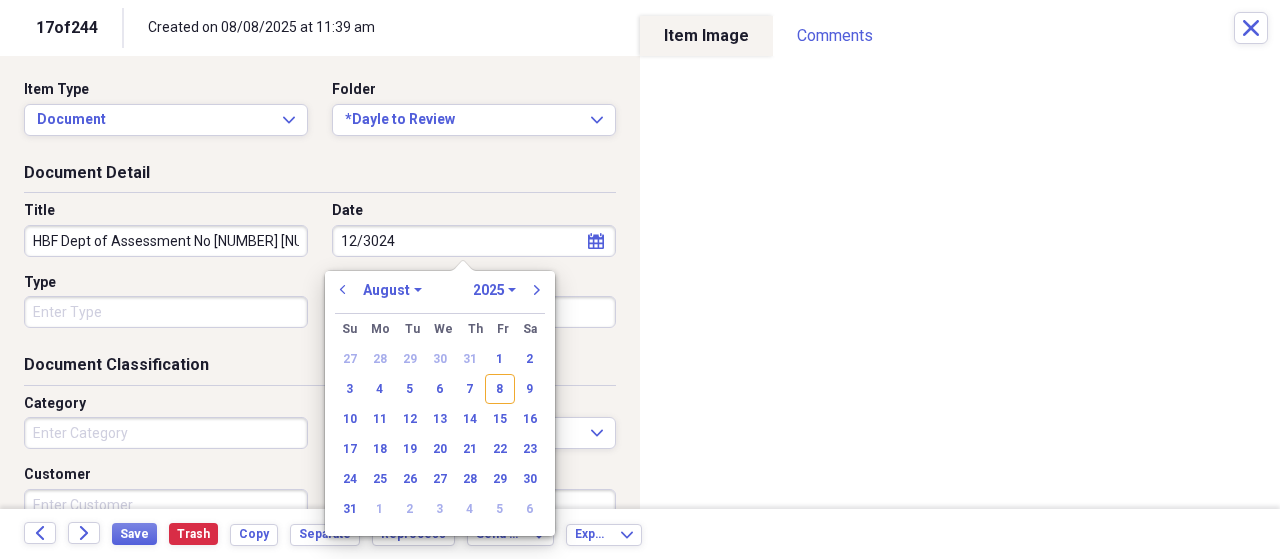 click on "12/3024" at bounding box center [474, 241] 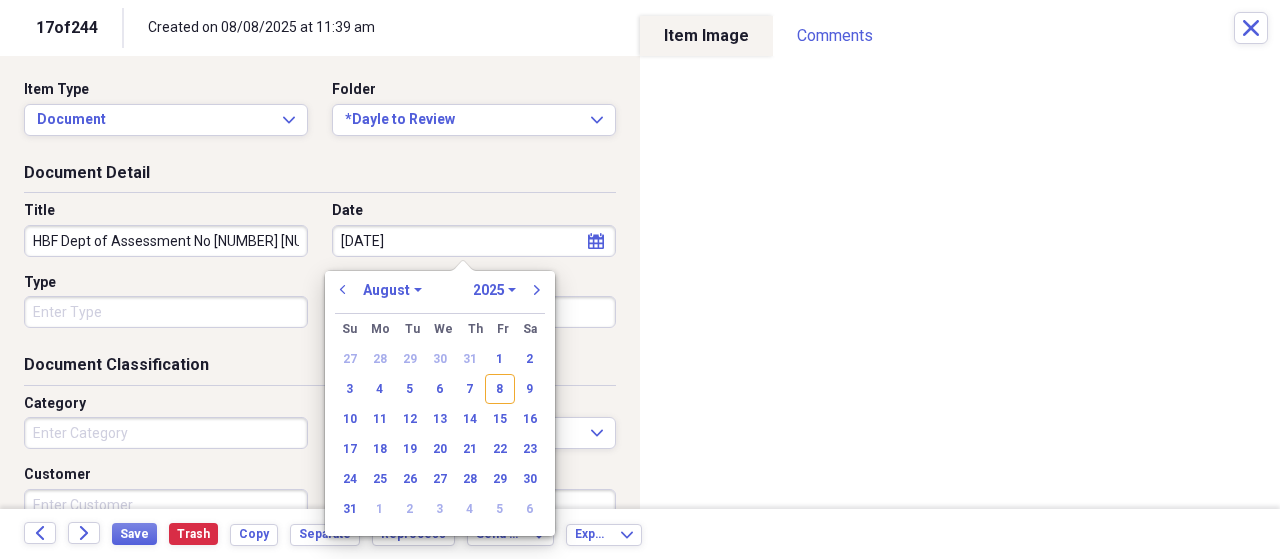 select on "11" 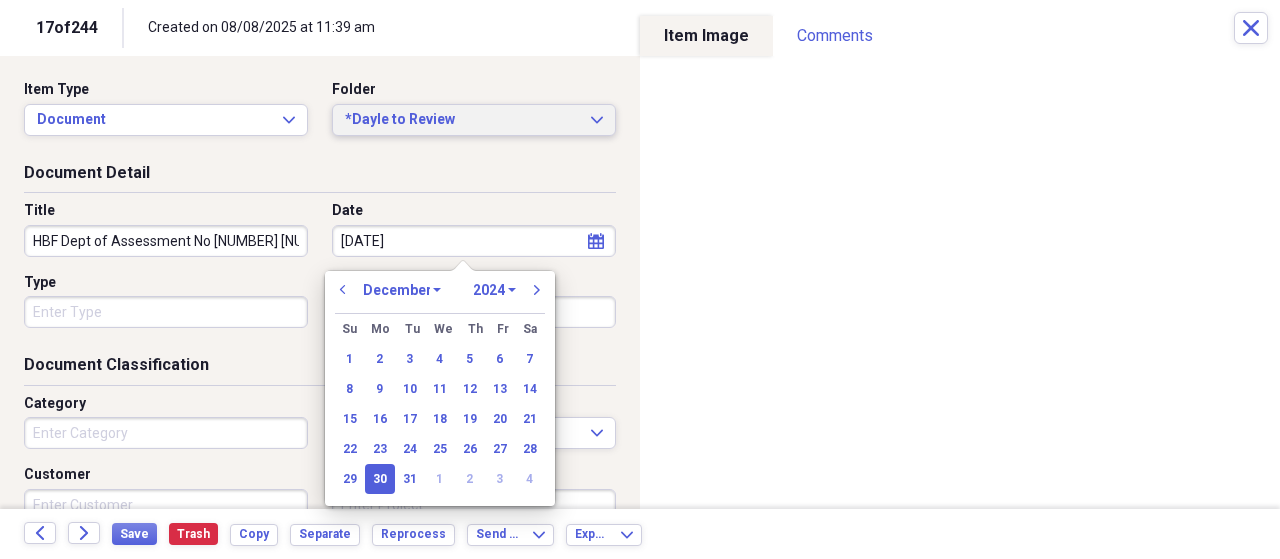type on "12/30/2024" 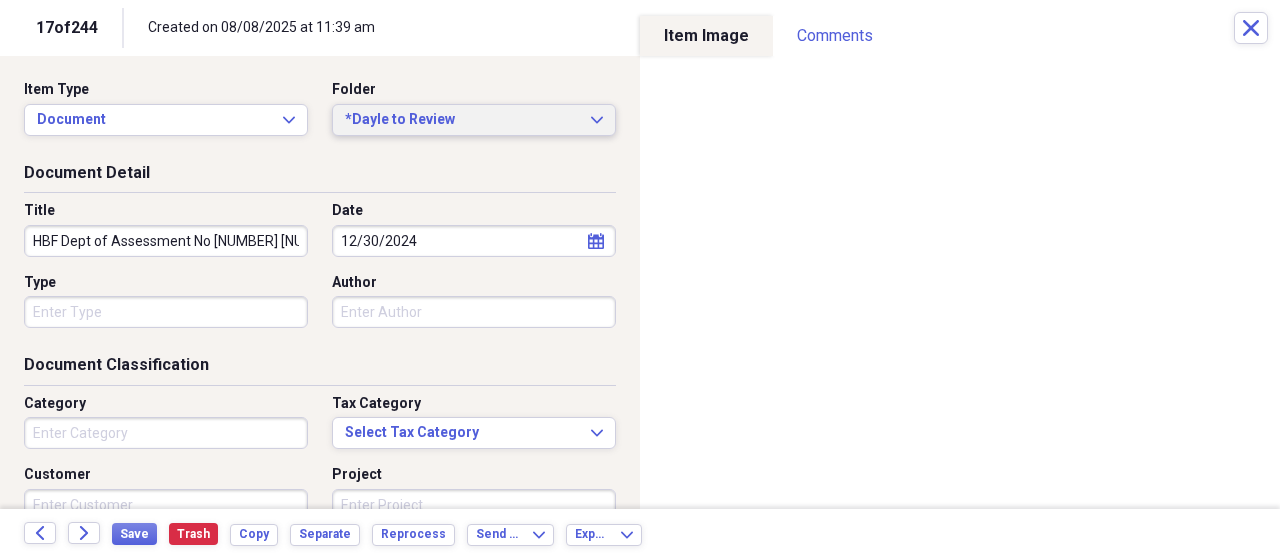 click on "*Dayle to Review" at bounding box center [462, 120] 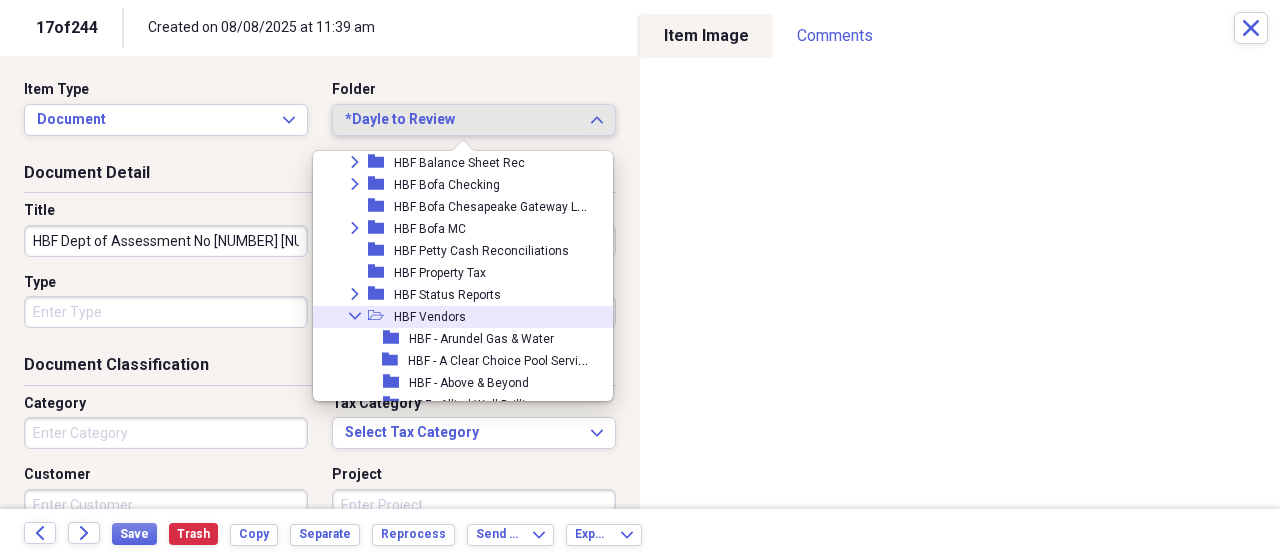 scroll, scrollTop: 616, scrollLeft: 0, axis: vertical 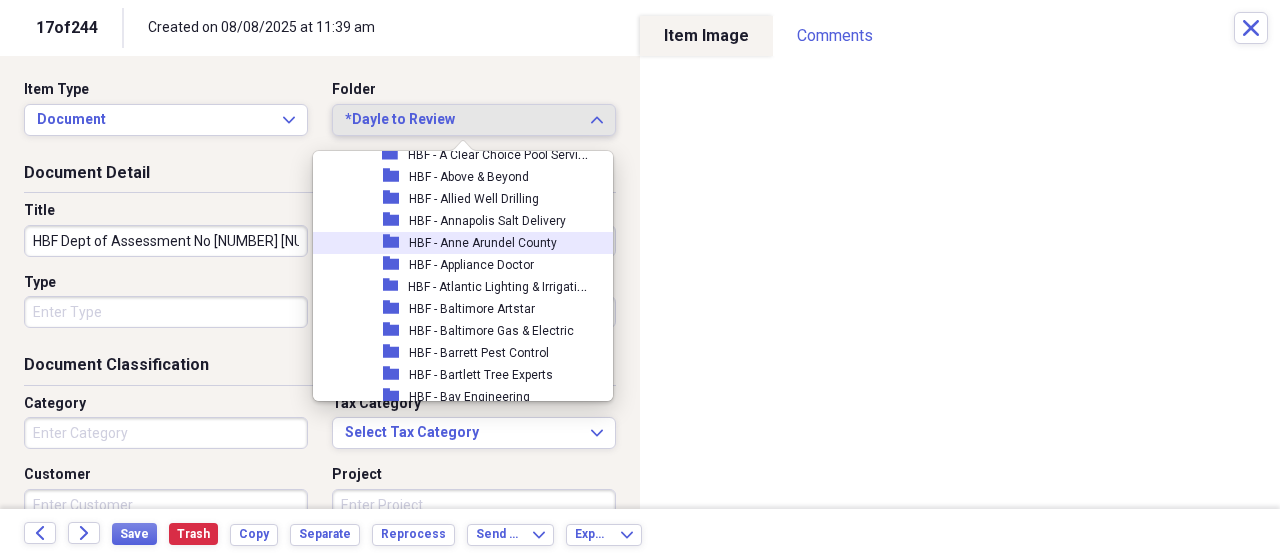 click on "HBF - Anne Arundel County" at bounding box center (483, 243) 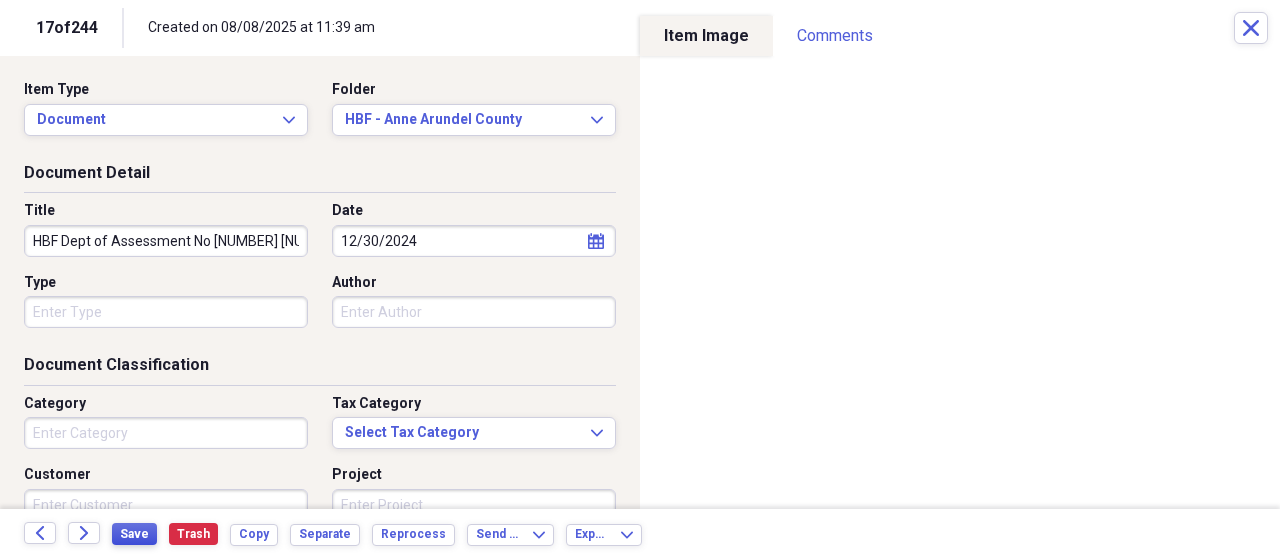 click on "Save" at bounding box center [134, 534] 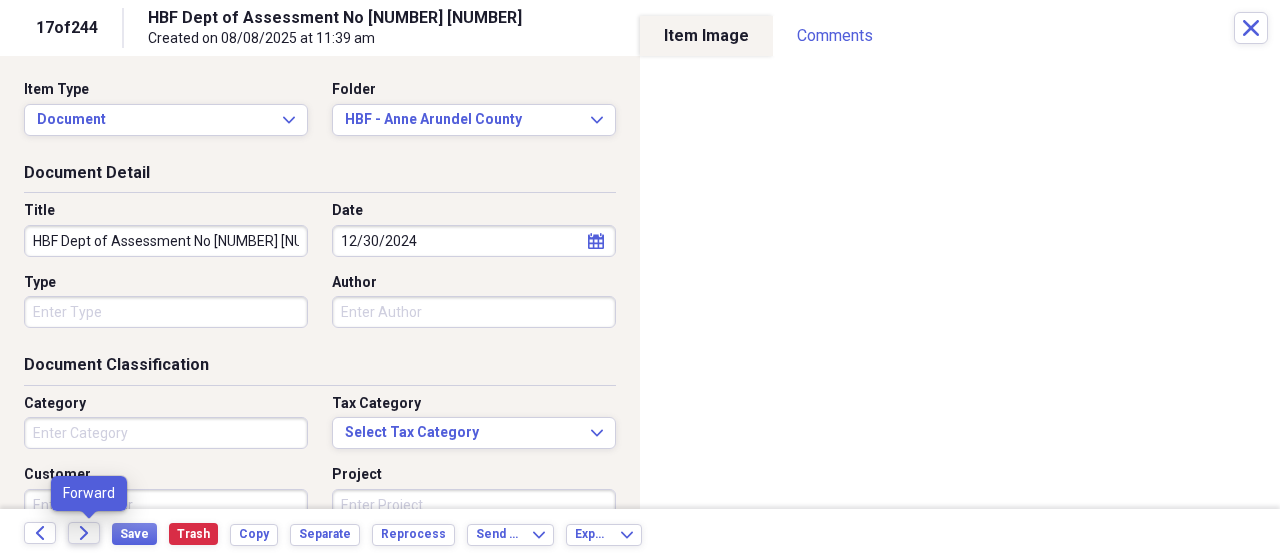 click on "Forward" 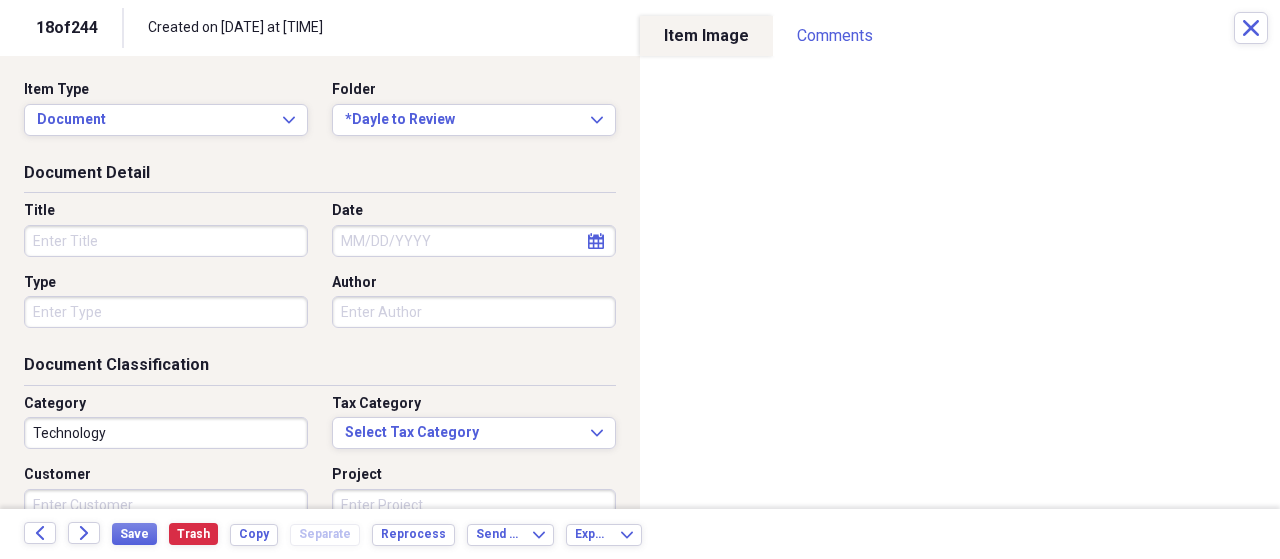 click on "Technology" at bounding box center (166, 433) 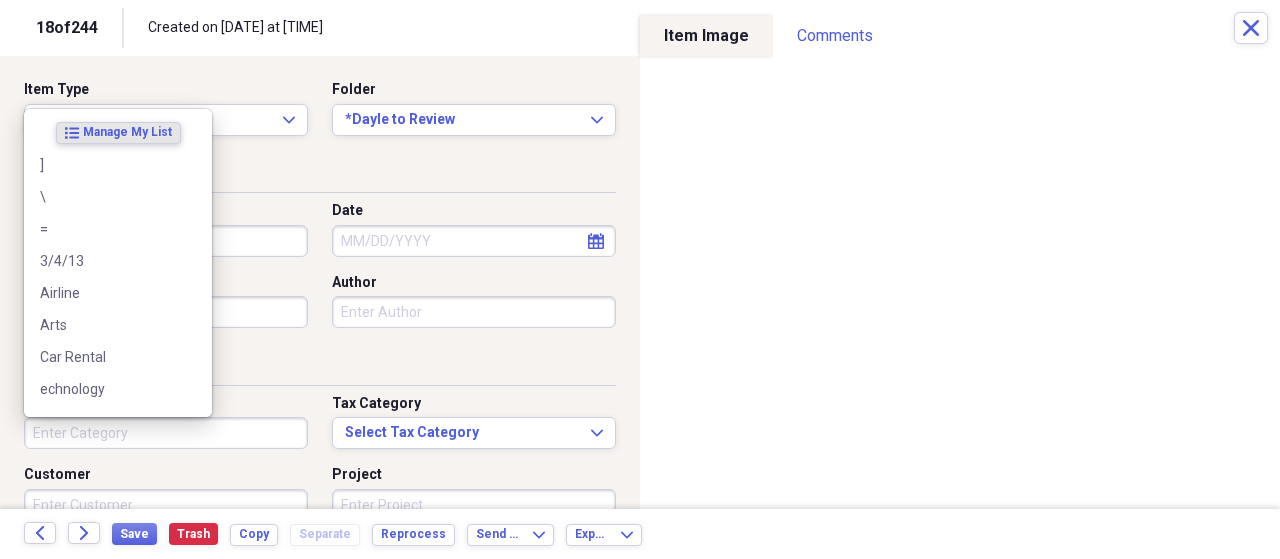 type 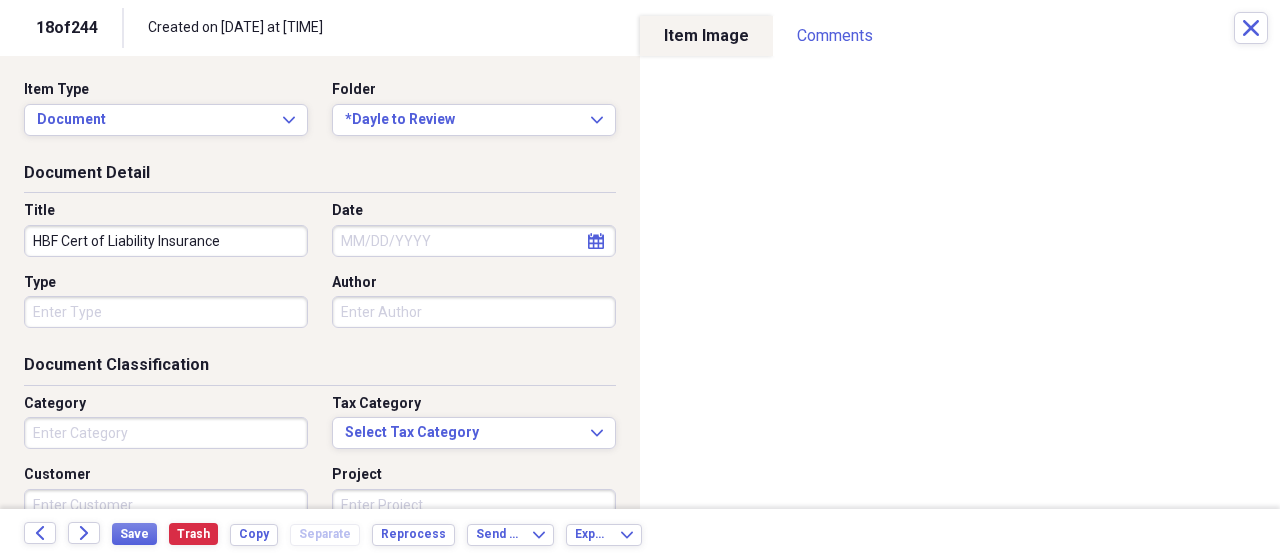 type on "HBF Cert of Liability Insurance" 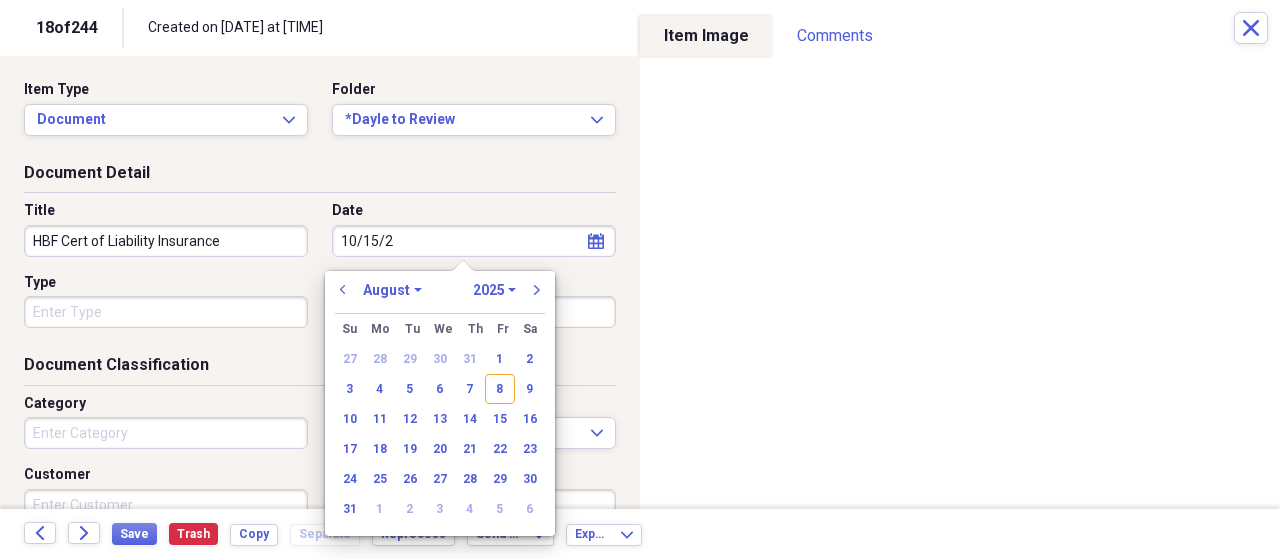type on "10/15/24" 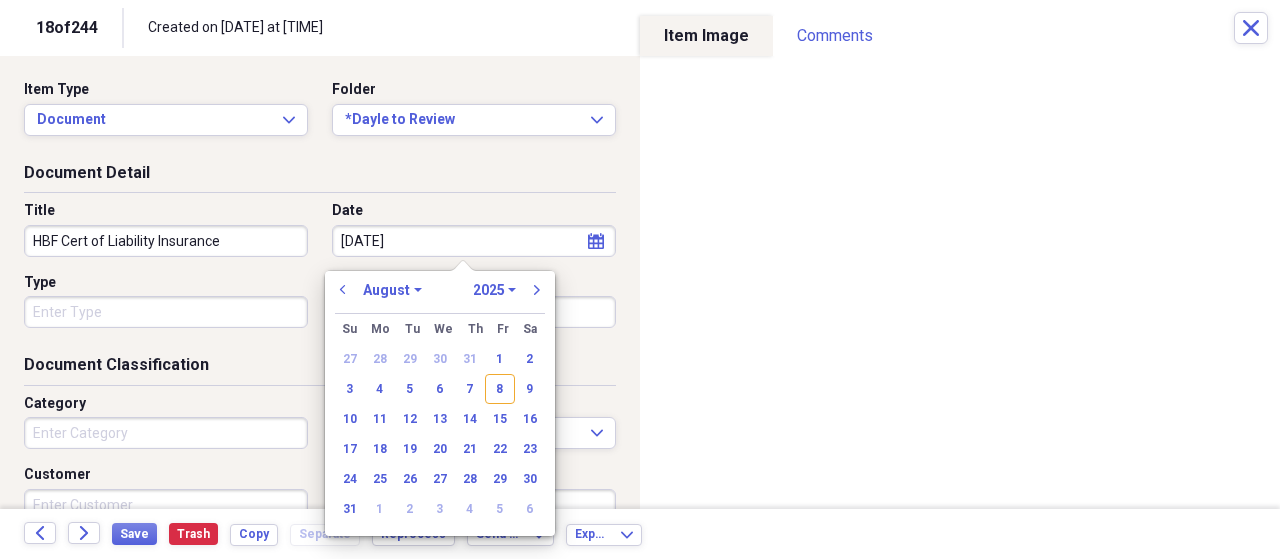 select on "9" 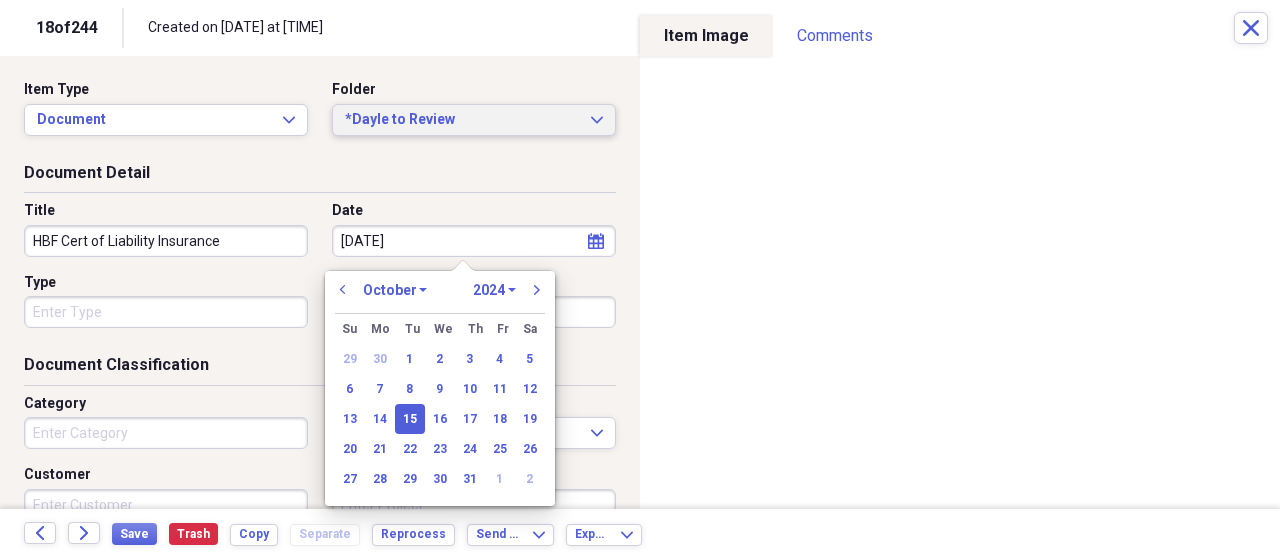 type on "10/15/2024" 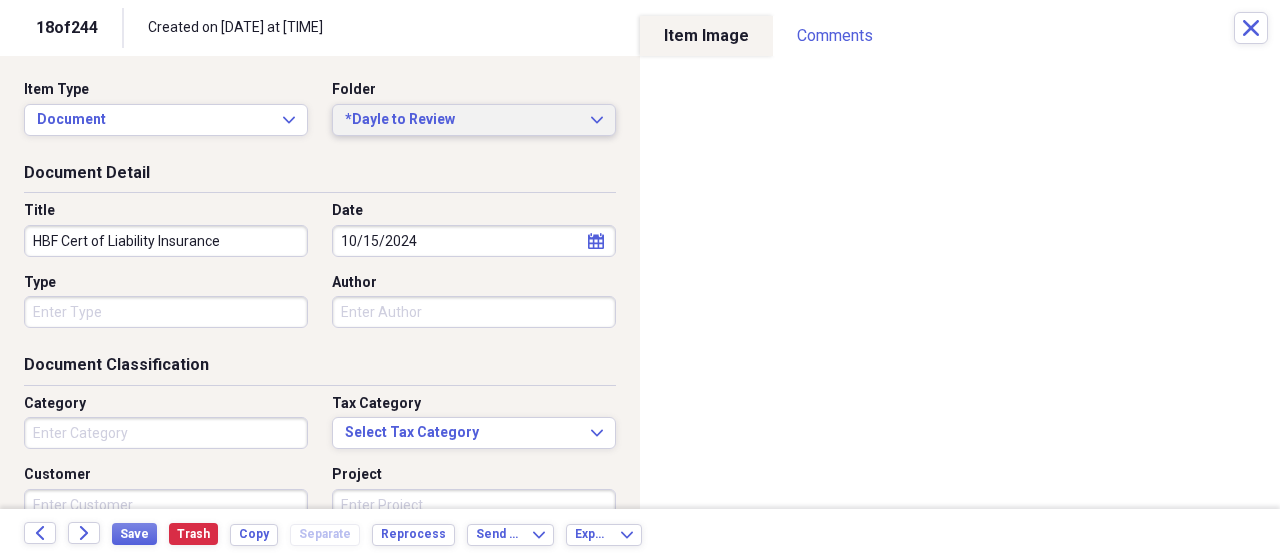 click on "*Dayle to Review" at bounding box center (462, 120) 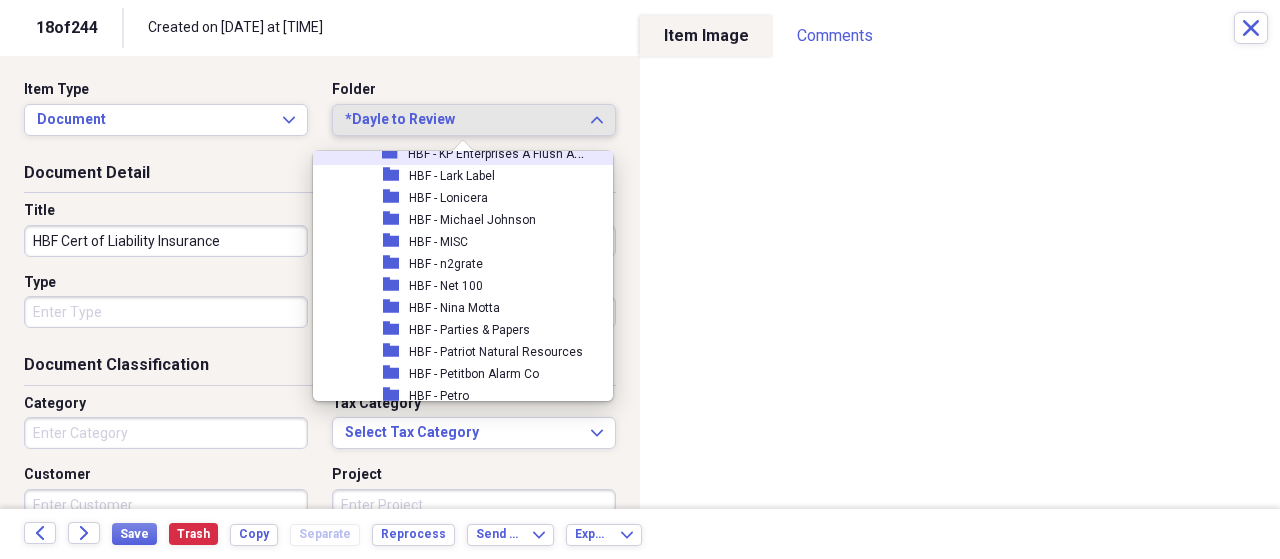 scroll, scrollTop: 1642, scrollLeft: 0, axis: vertical 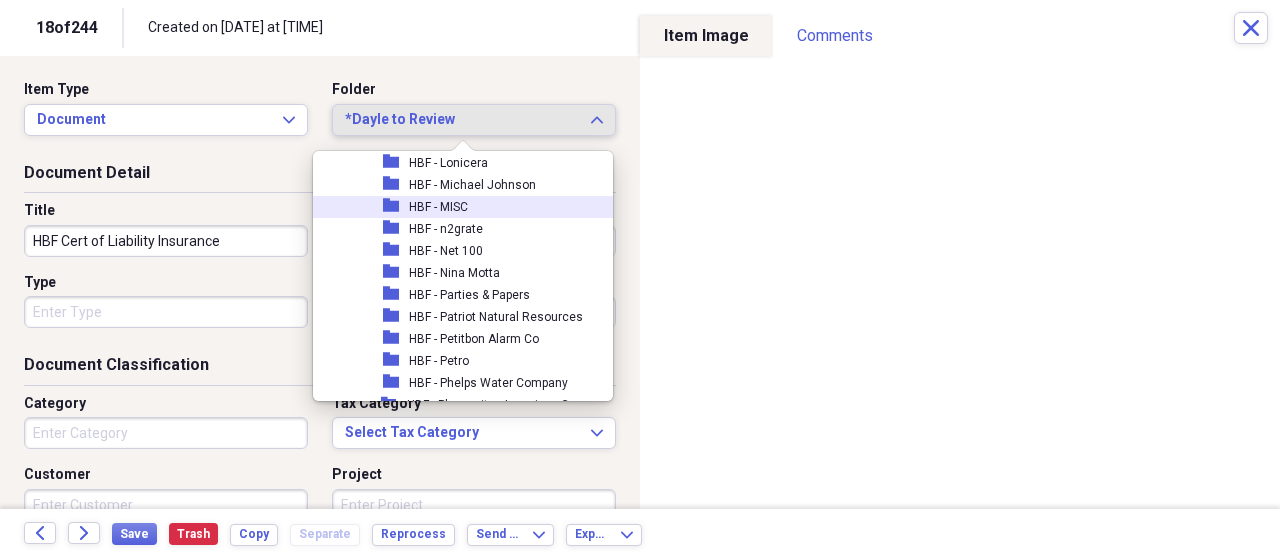 click on "HBF - MISC" at bounding box center [438, 207] 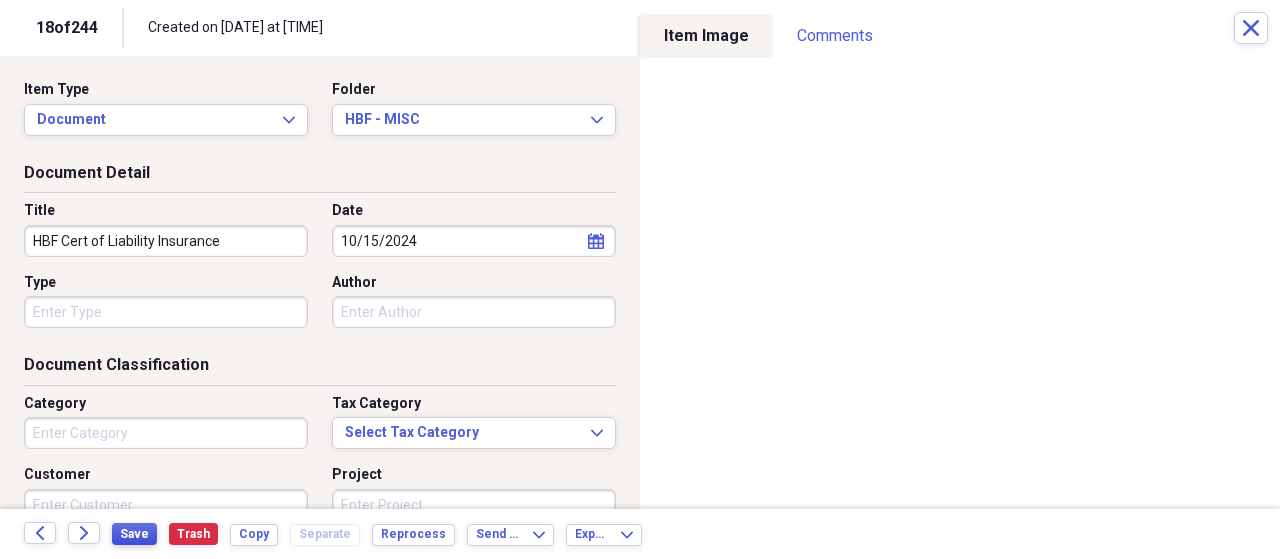 click on "Save" at bounding box center (134, 534) 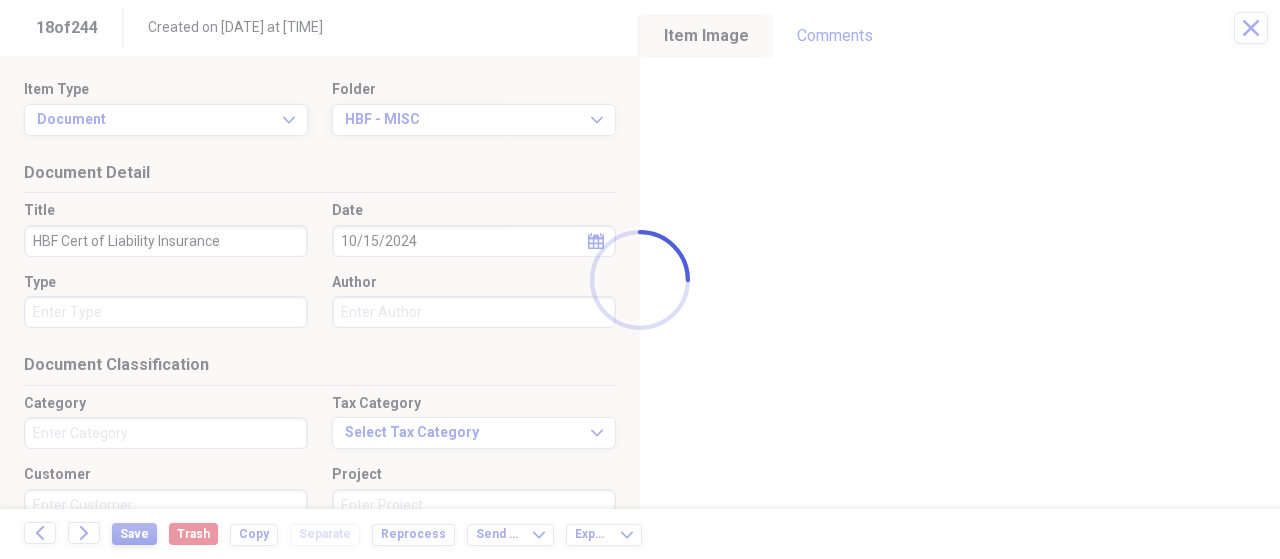 type on "HBF Cert of Liability Insurance" 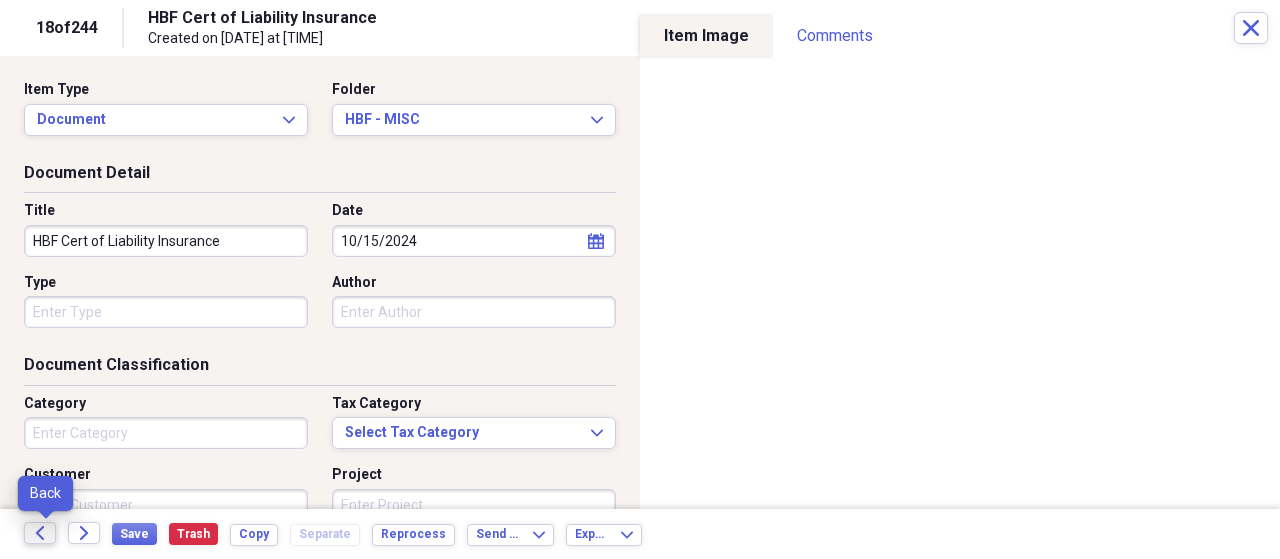 click on "Back" 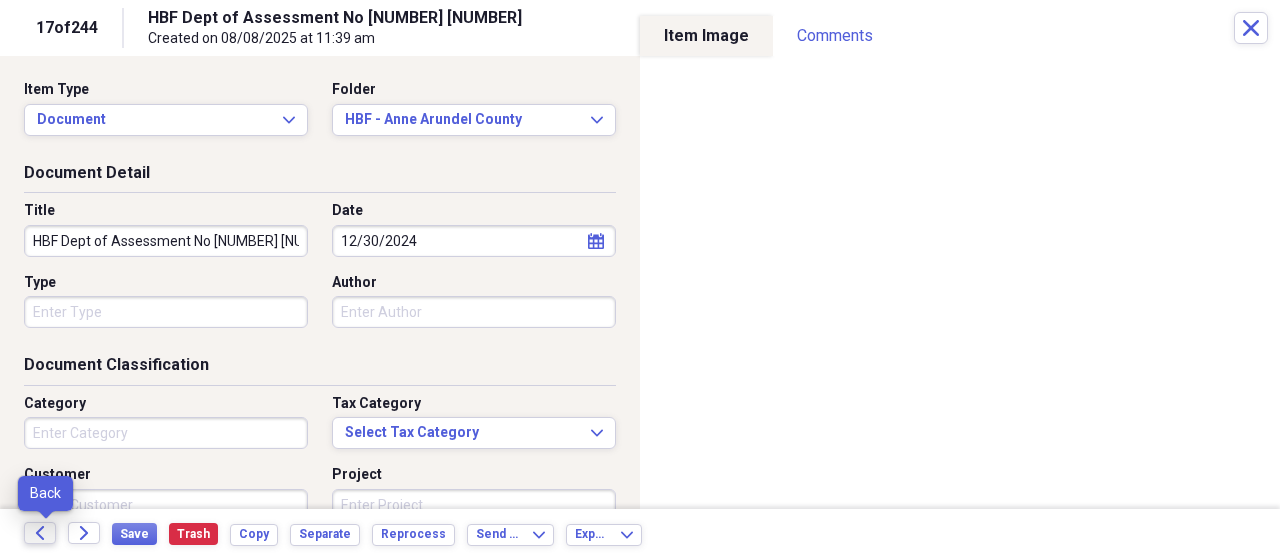 click on "Back" 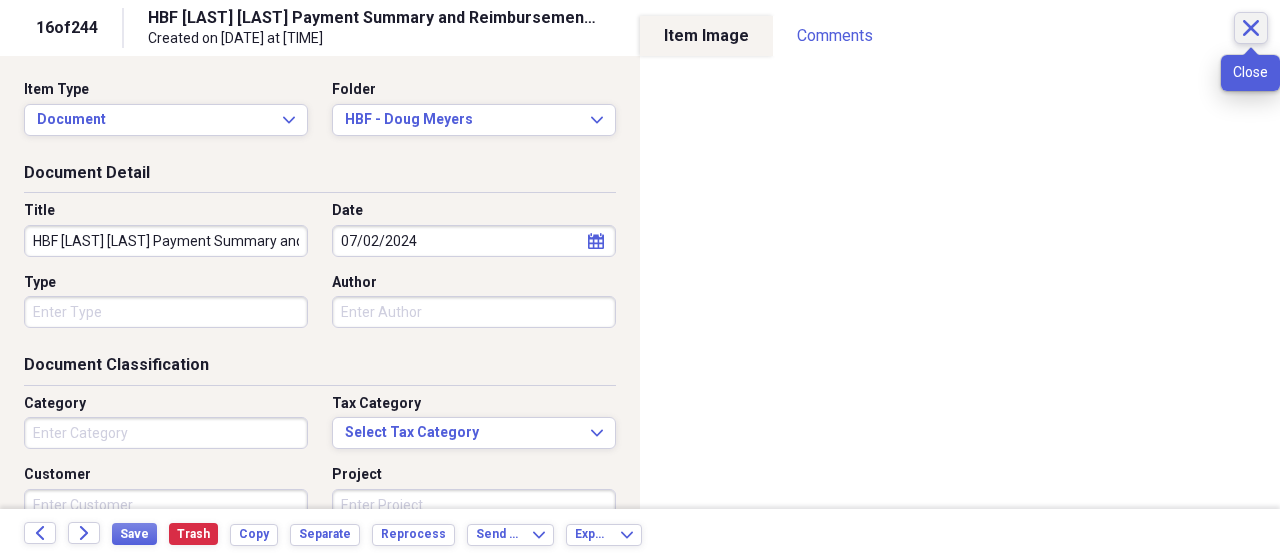 click 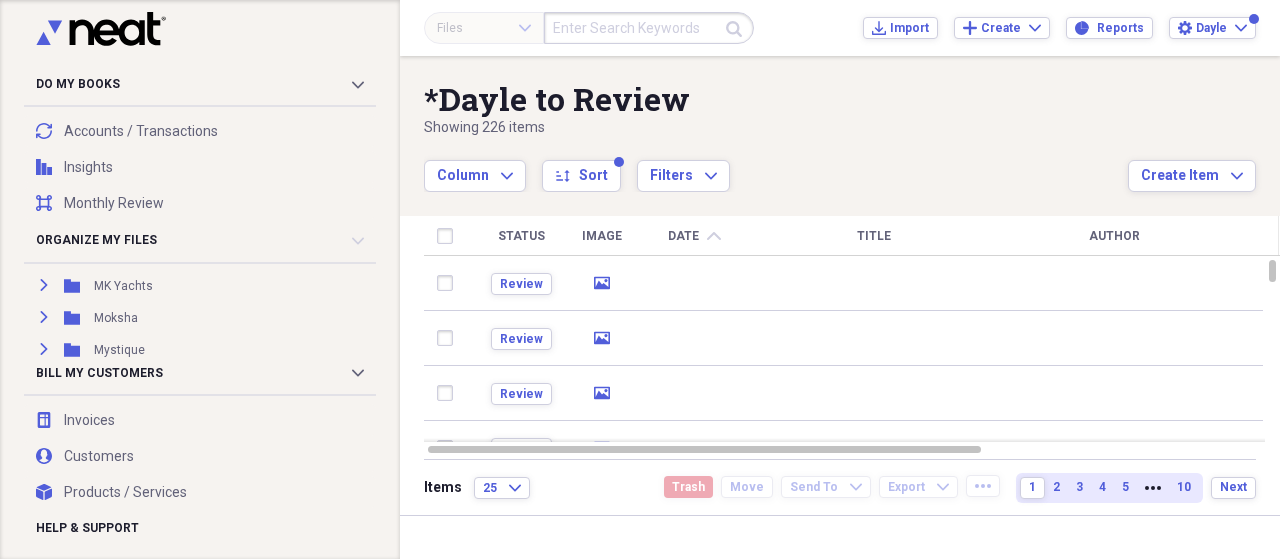 scroll, scrollTop: 642, scrollLeft: 0, axis: vertical 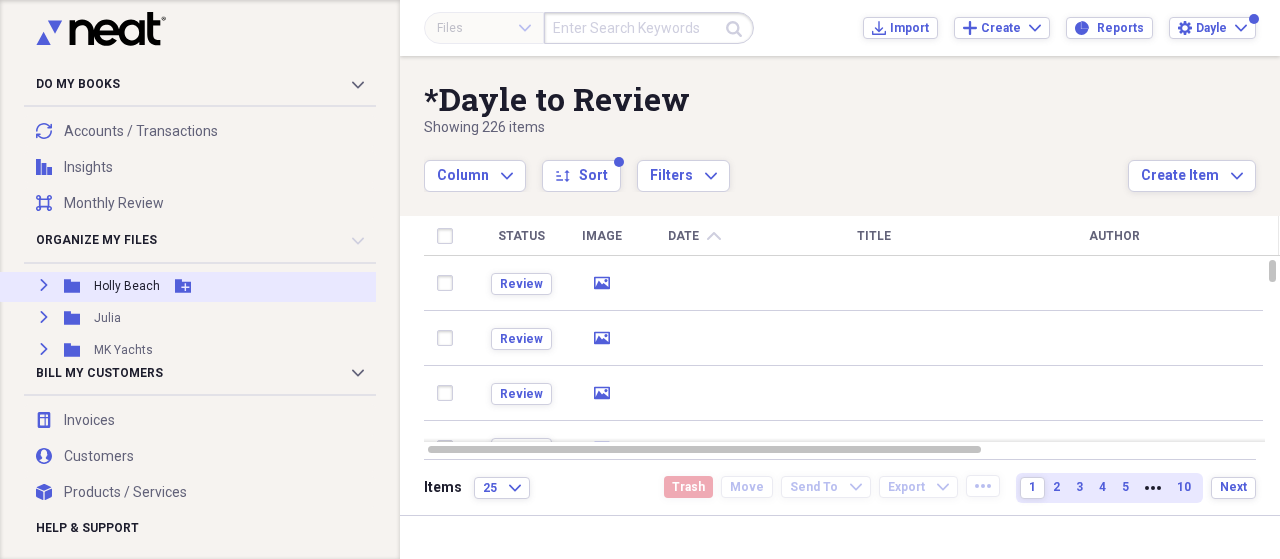 click on "Expand" 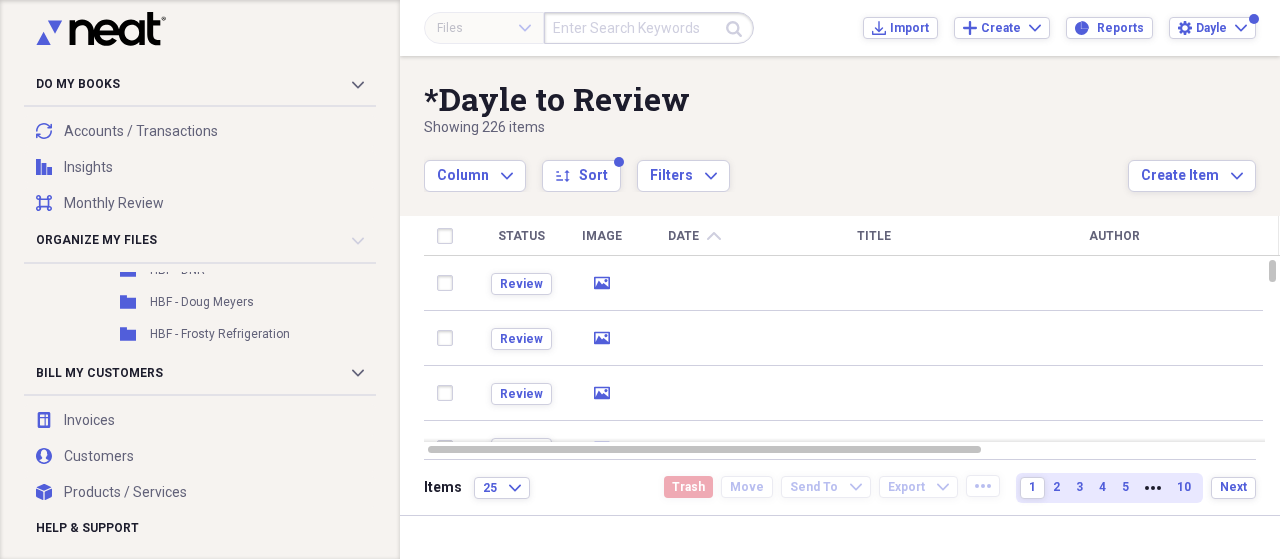 scroll, scrollTop: 1925, scrollLeft: 0, axis: vertical 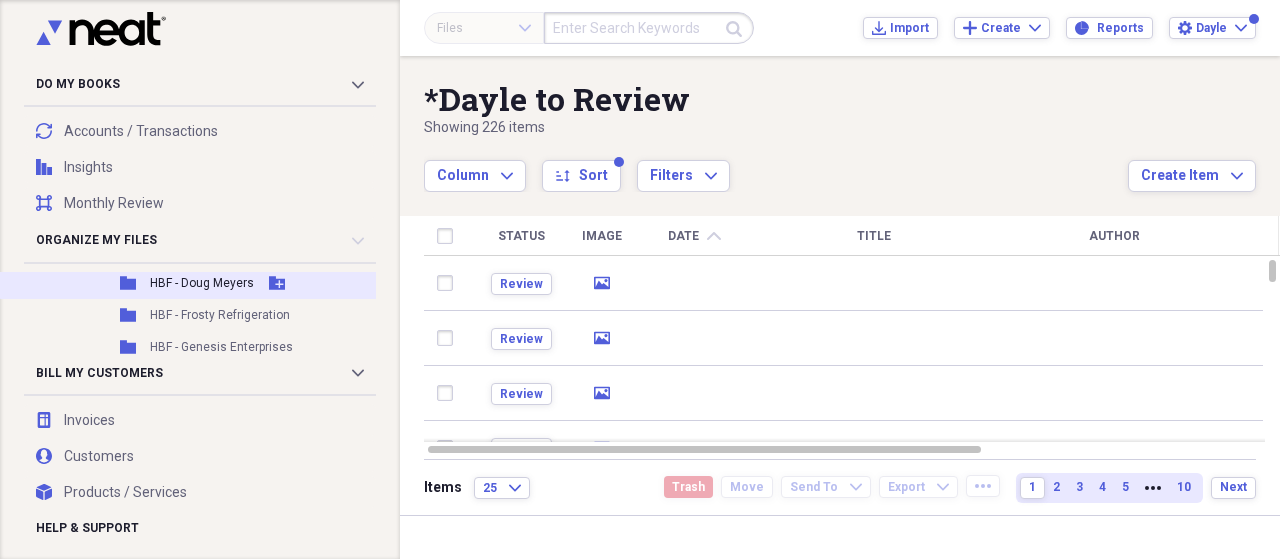 click on "HBF - Doug Meyers" at bounding box center [202, 283] 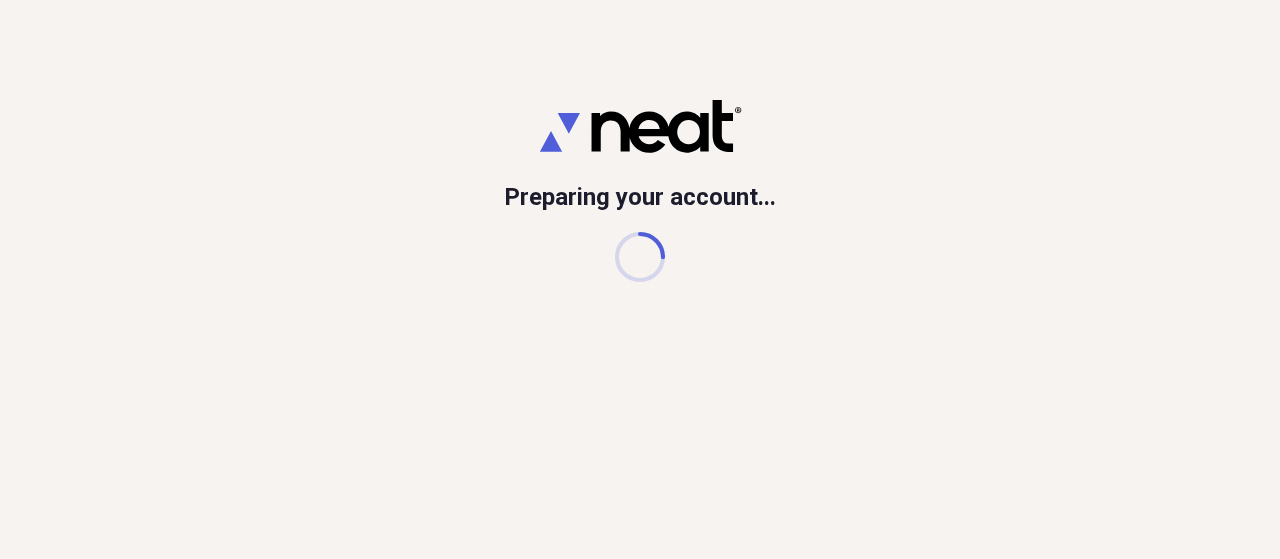 scroll, scrollTop: 0, scrollLeft: 0, axis: both 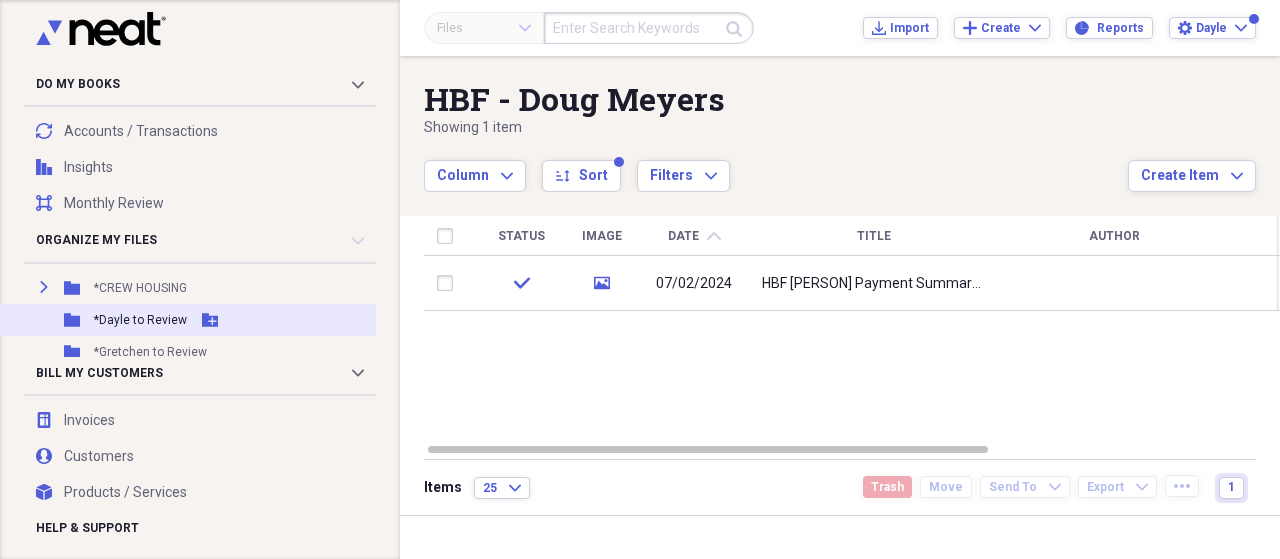 click on "*Dayle to Review" at bounding box center [140, 320] 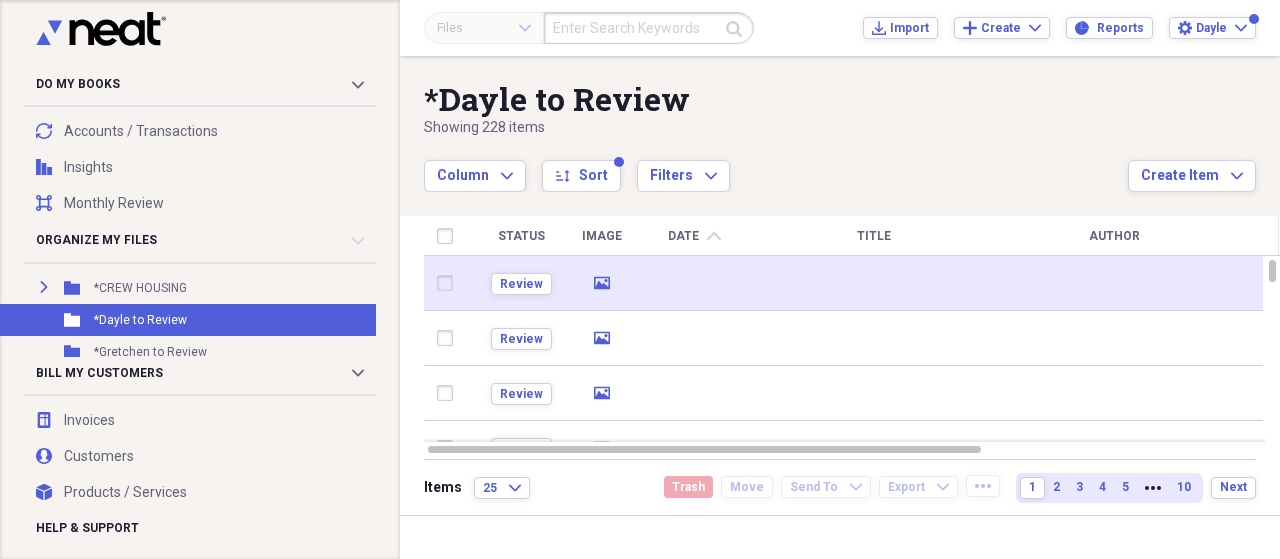 click on "media" at bounding box center (601, 283) 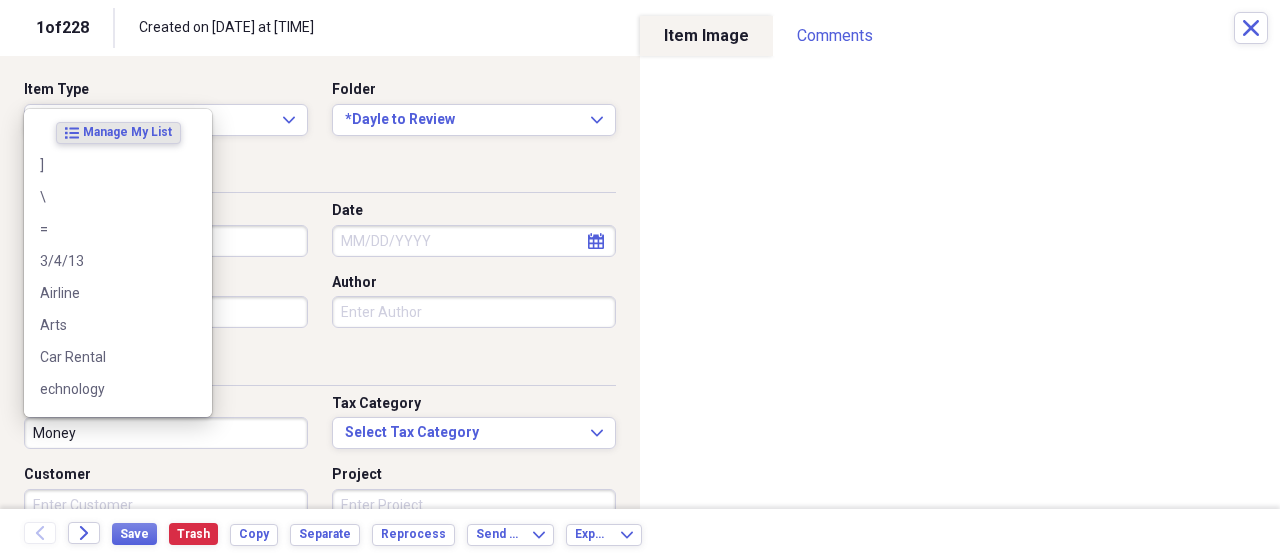 click on "Money" at bounding box center (166, 433) 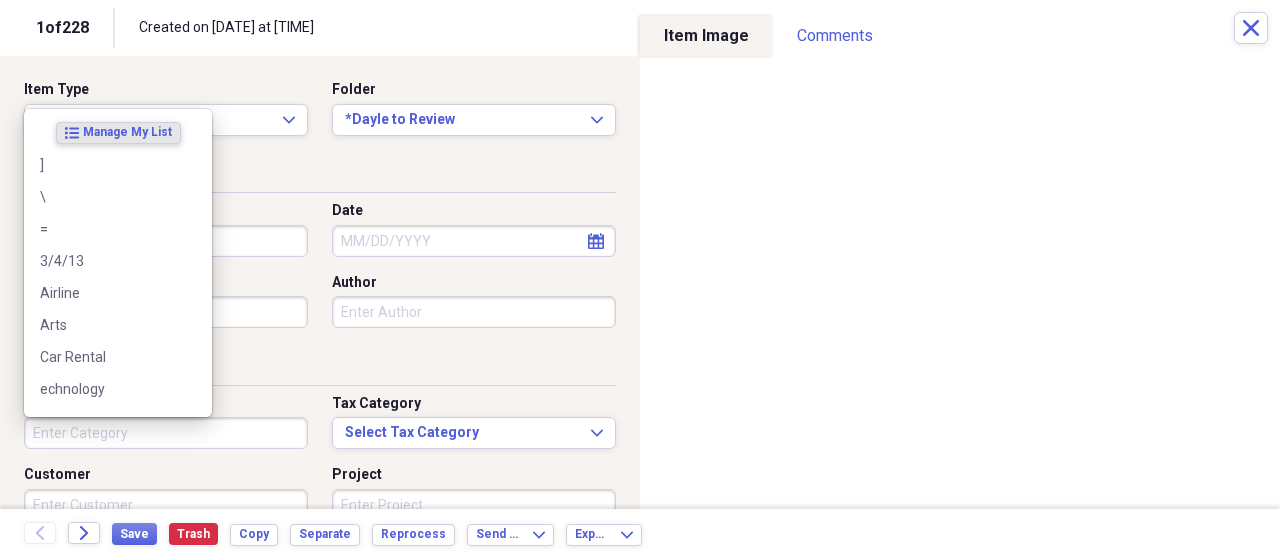 type 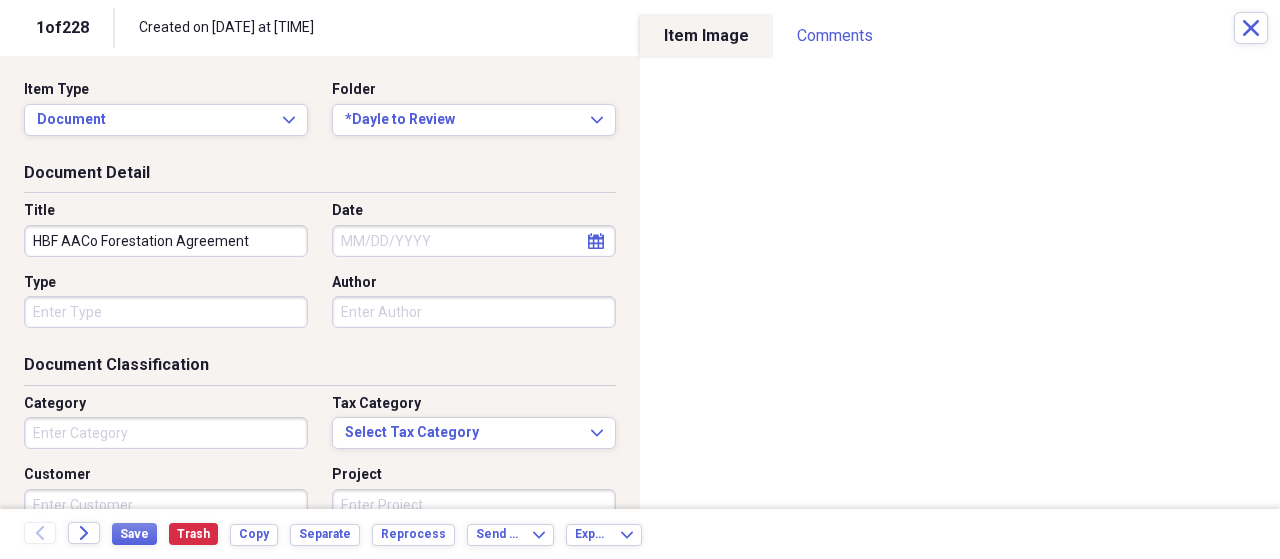 click on "HBF AACo Forestation Agreement" at bounding box center (166, 241) 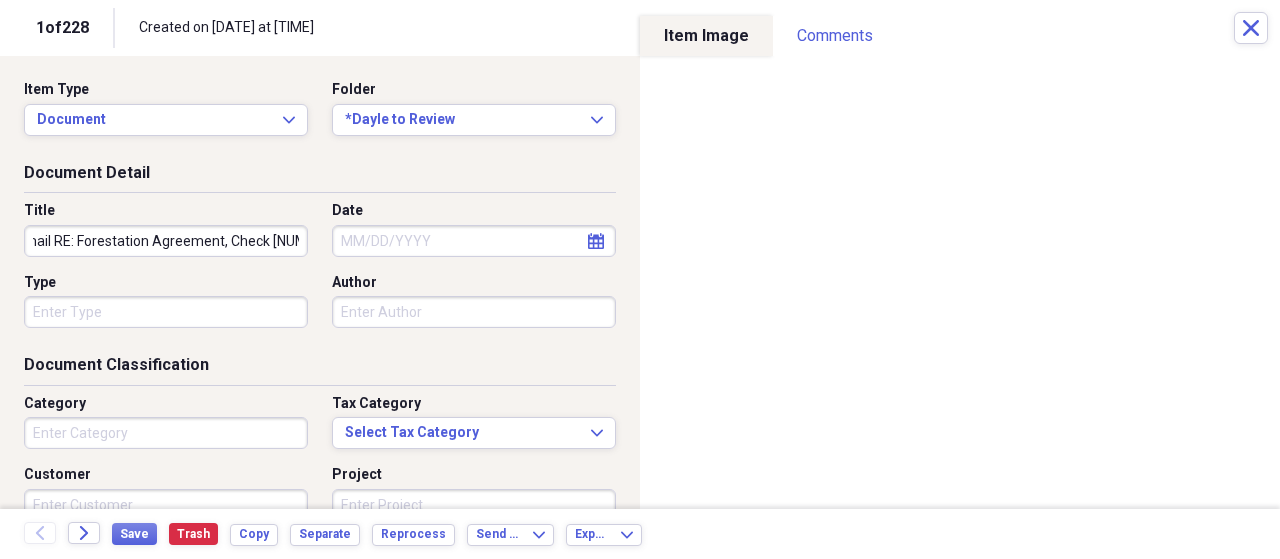 scroll, scrollTop: 0, scrollLeft: 93, axis: horizontal 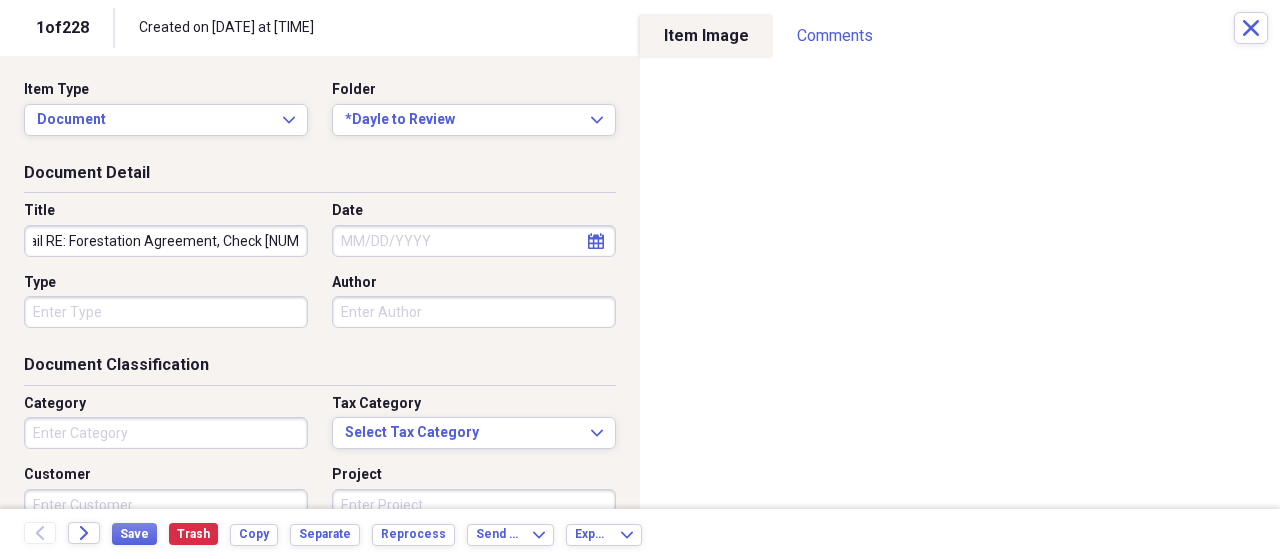 type on "HBF AACo Email RE: Forestation Agreement, Check [NUMBER]" 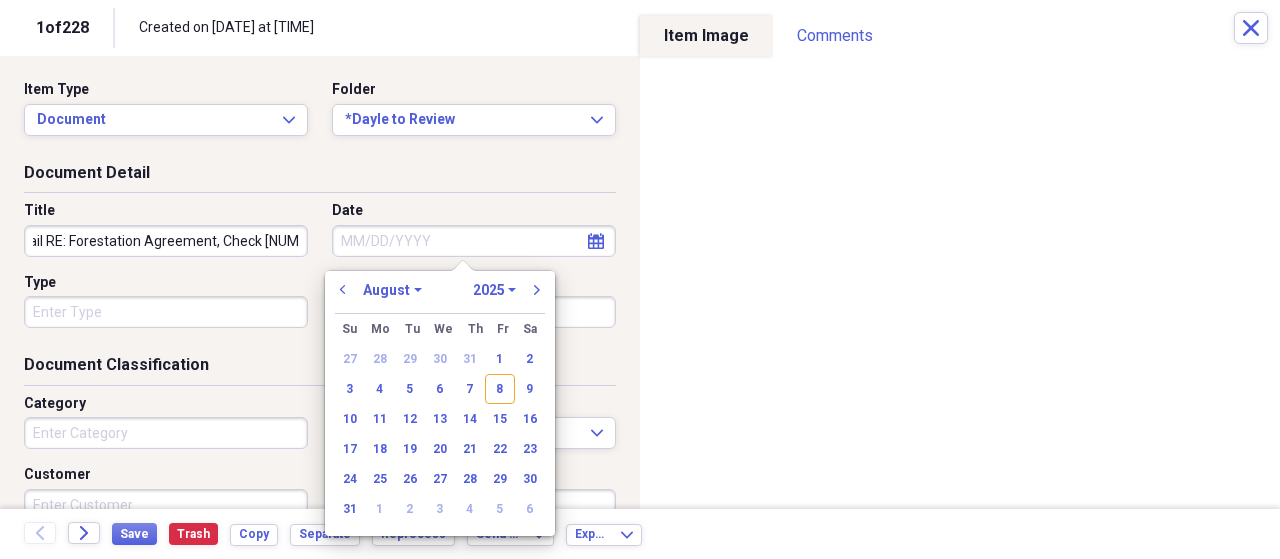 scroll, scrollTop: 0, scrollLeft: 0, axis: both 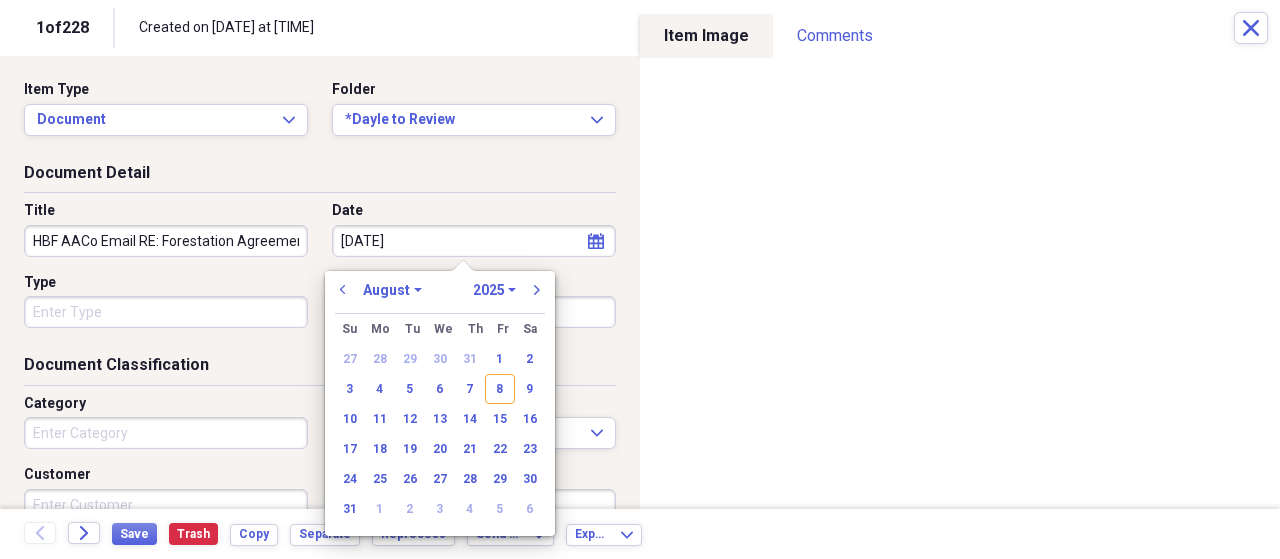 type on "[DATE]" 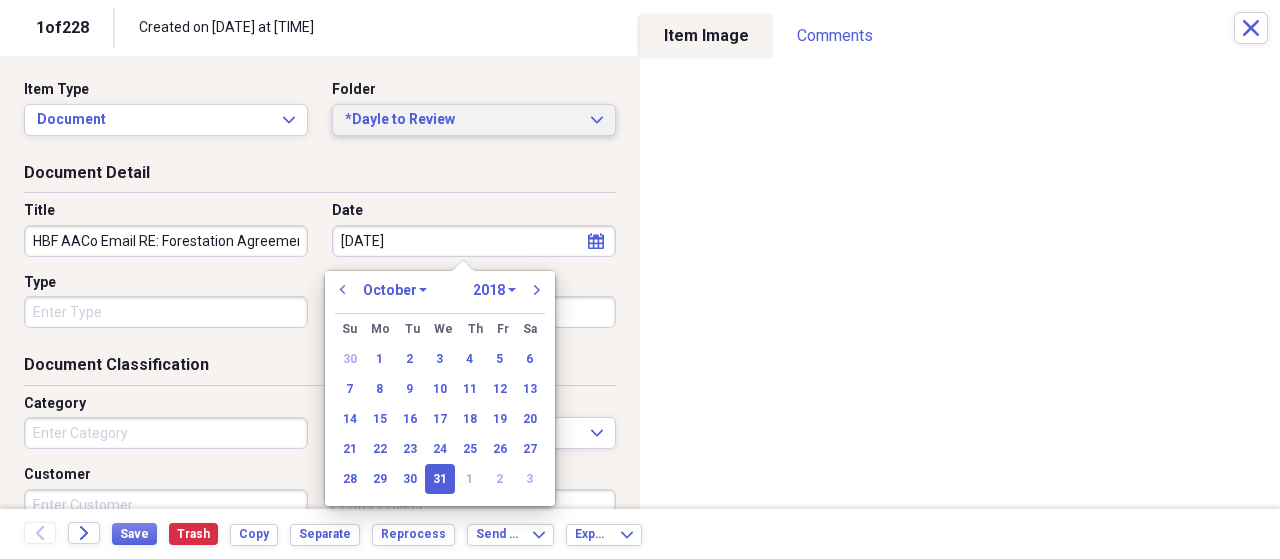 type on "10/31/2018" 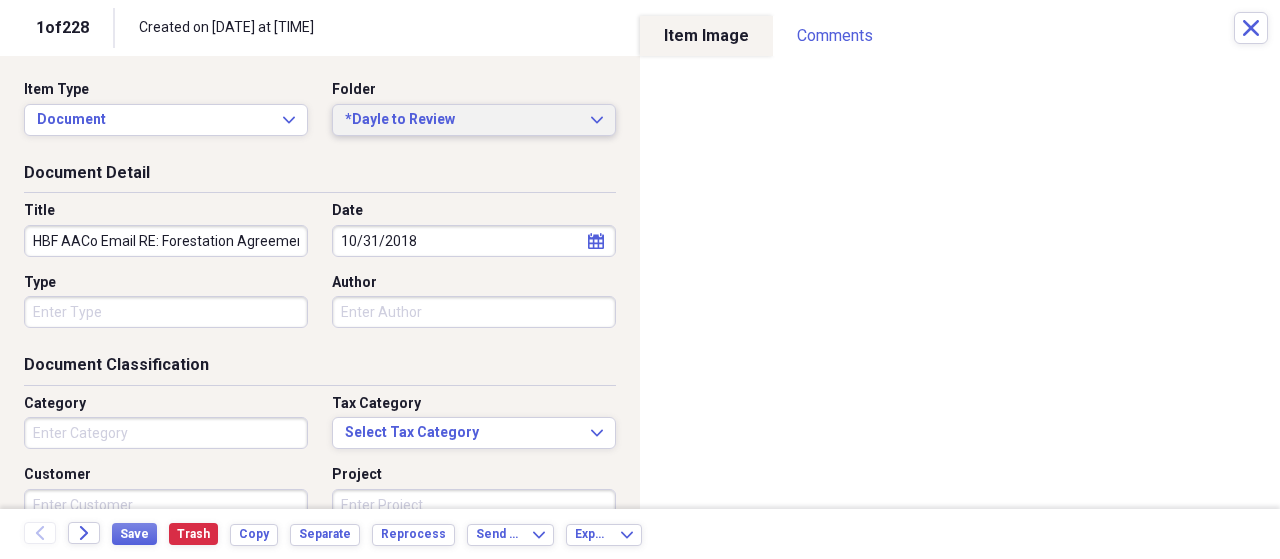 click on "*Dayle to Review" at bounding box center (462, 120) 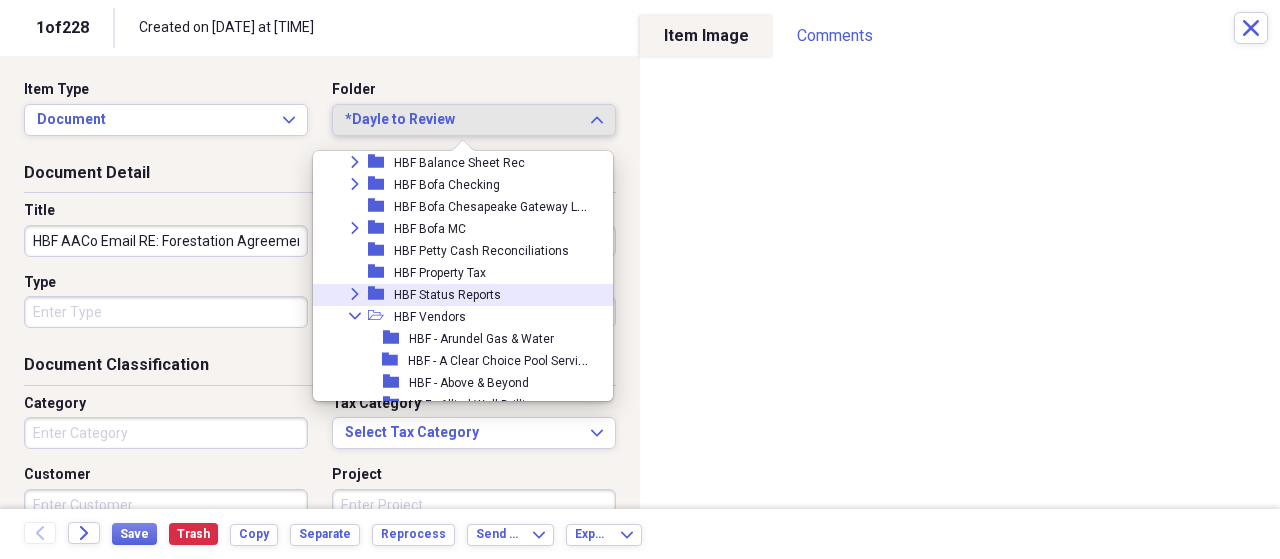 scroll, scrollTop: 616, scrollLeft: 0, axis: vertical 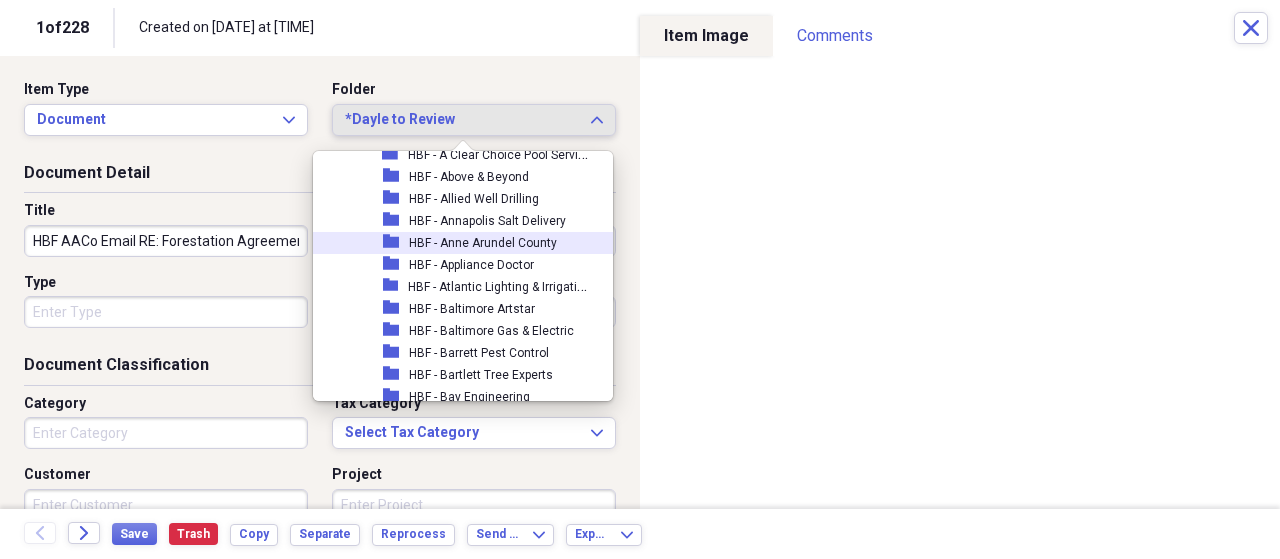 click on "HBF - Anne Arundel County" at bounding box center (483, 243) 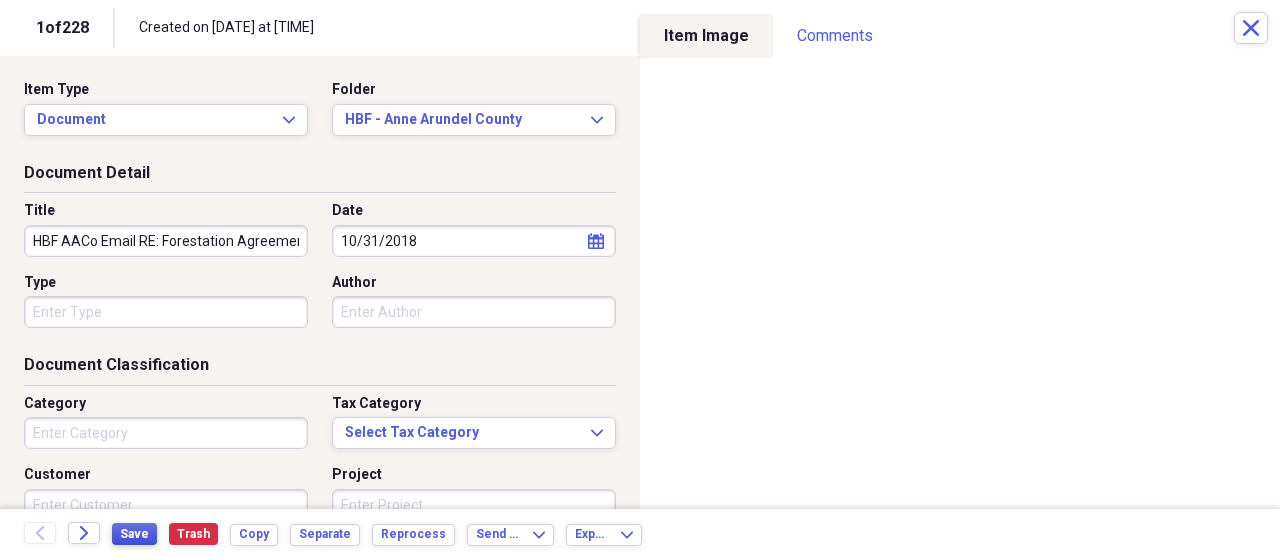 click on "Save" at bounding box center [134, 534] 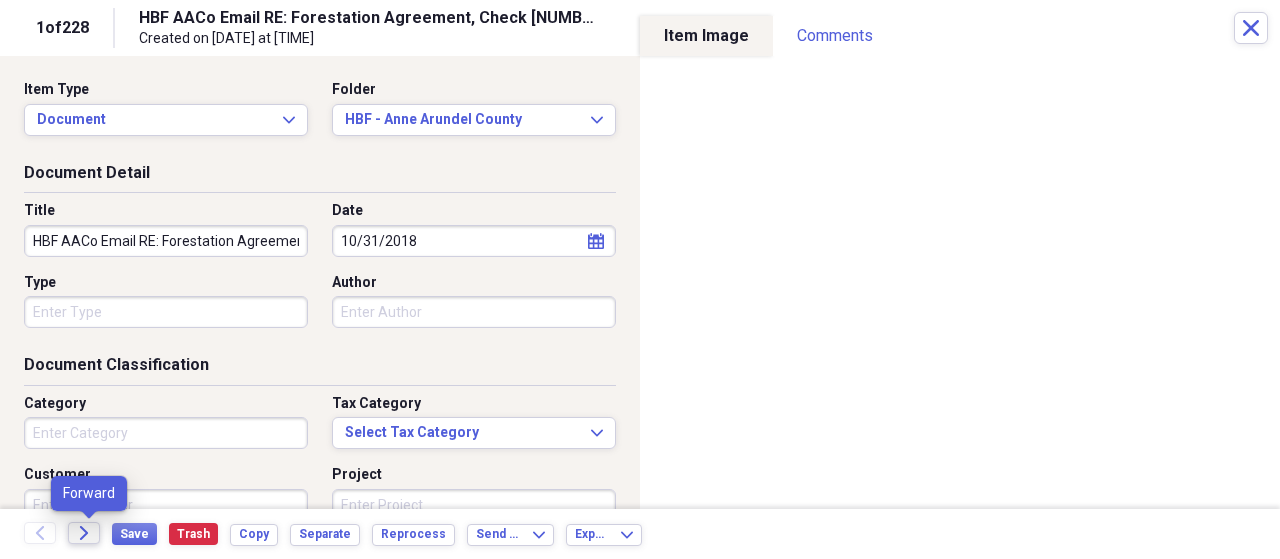 click 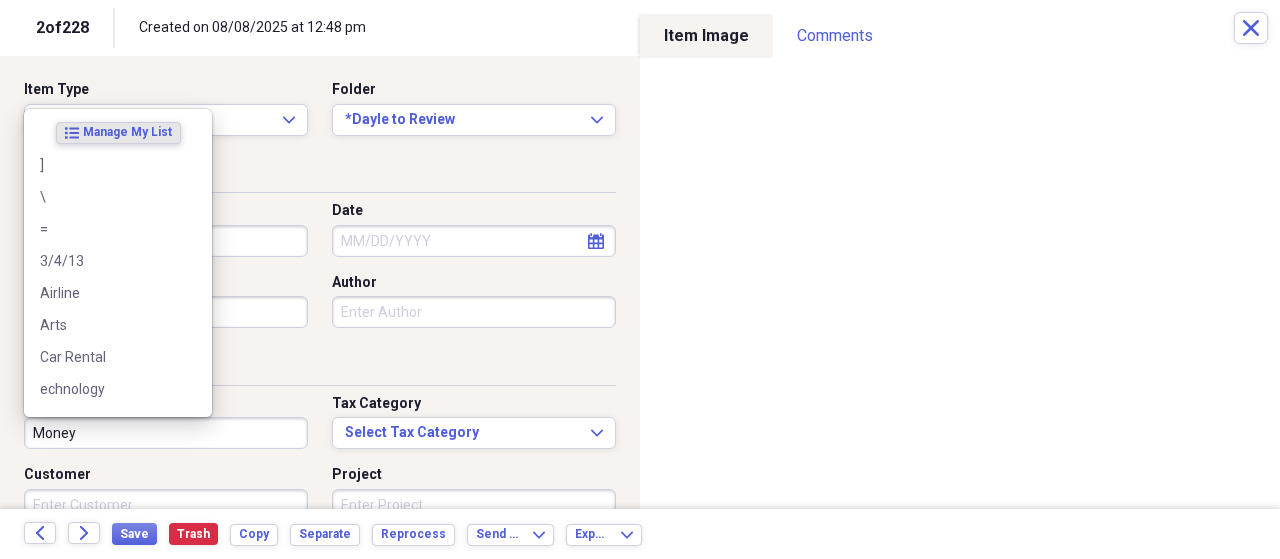 click on "Money" at bounding box center (166, 433) 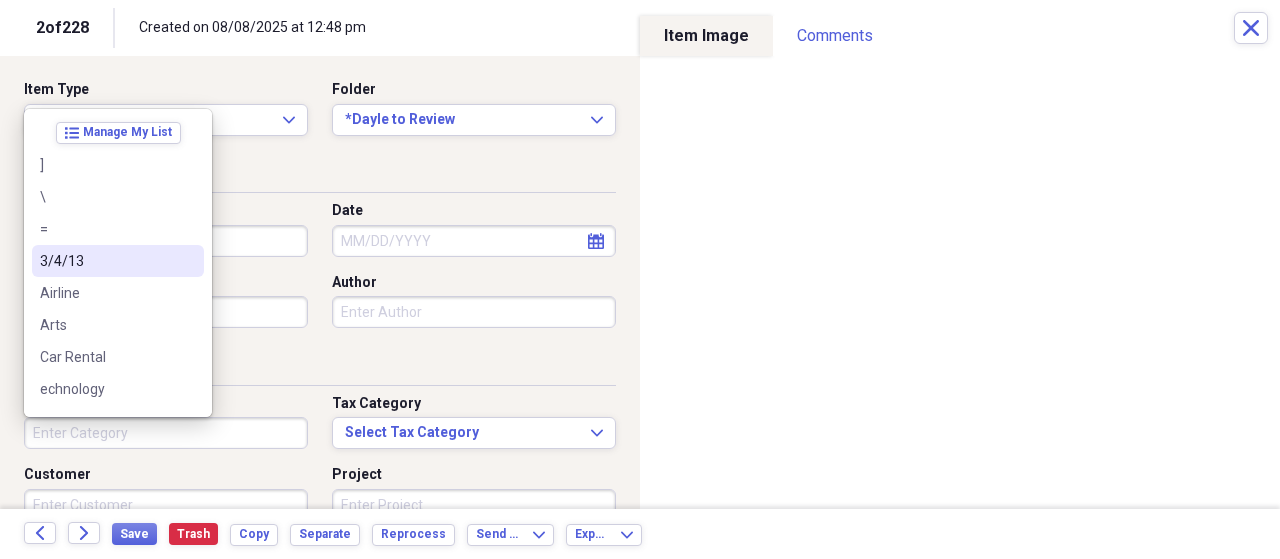 type 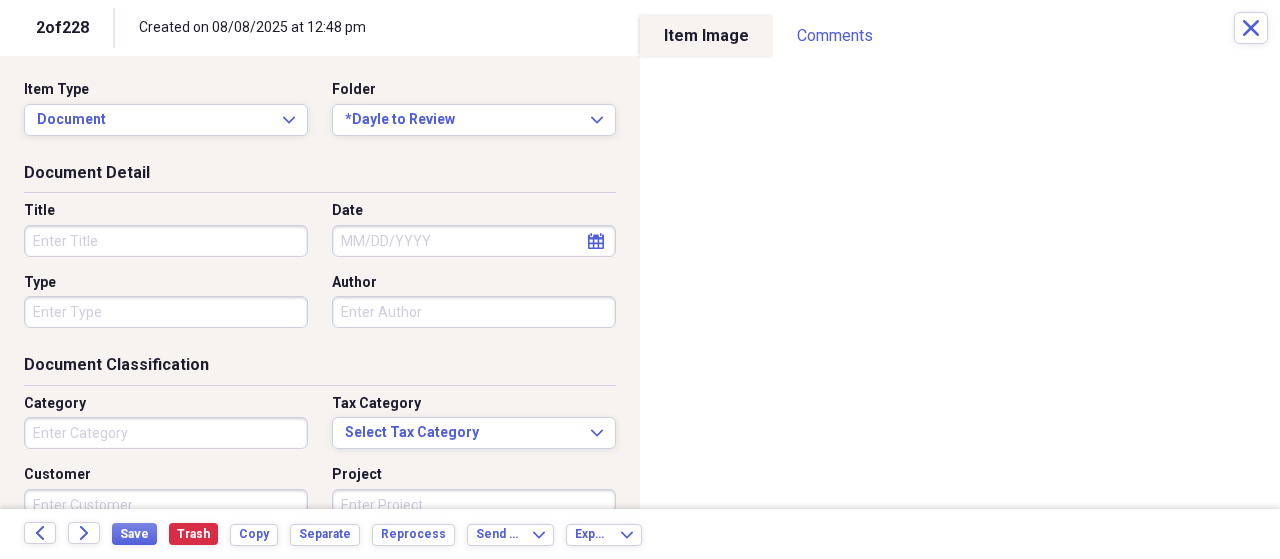 click on "Title" at bounding box center (166, 241) 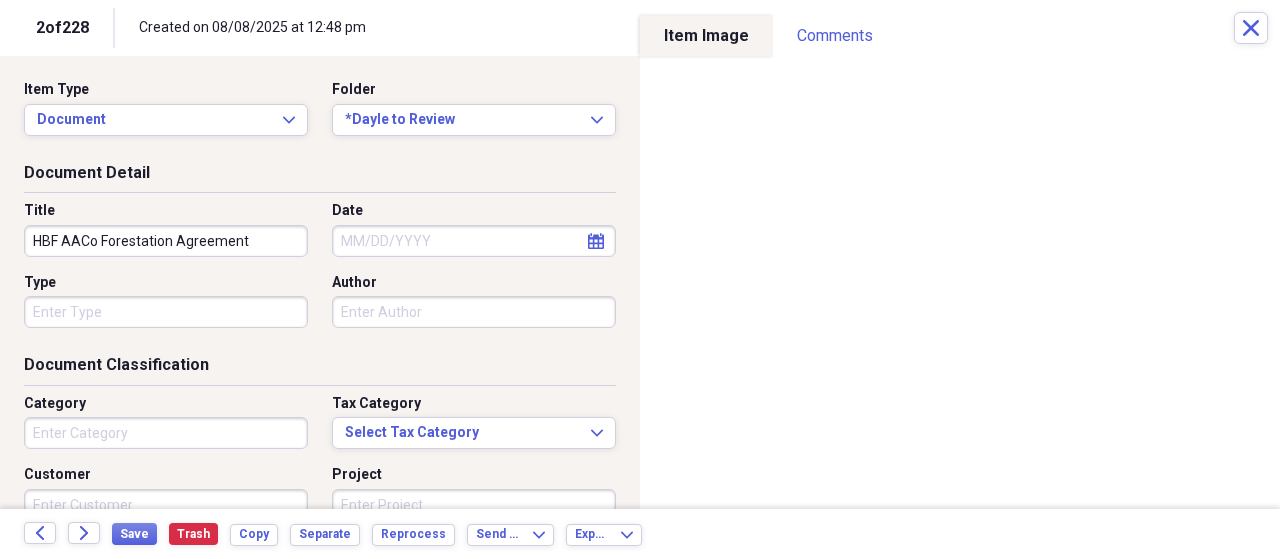 type on "HBF AACo Forestation Agreement" 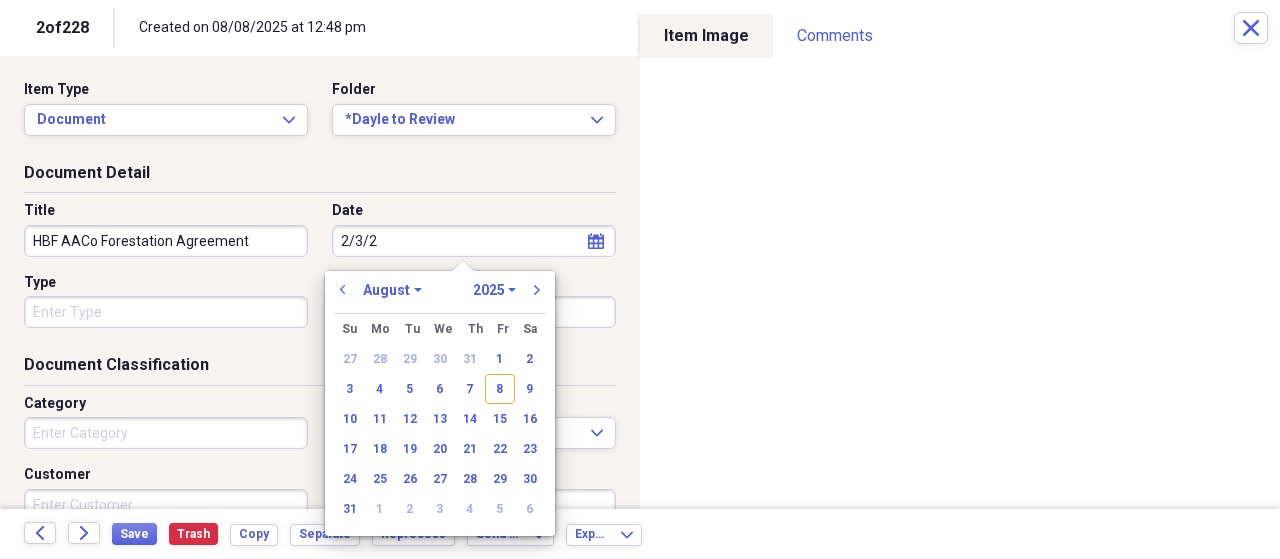 type on "[DATE]" 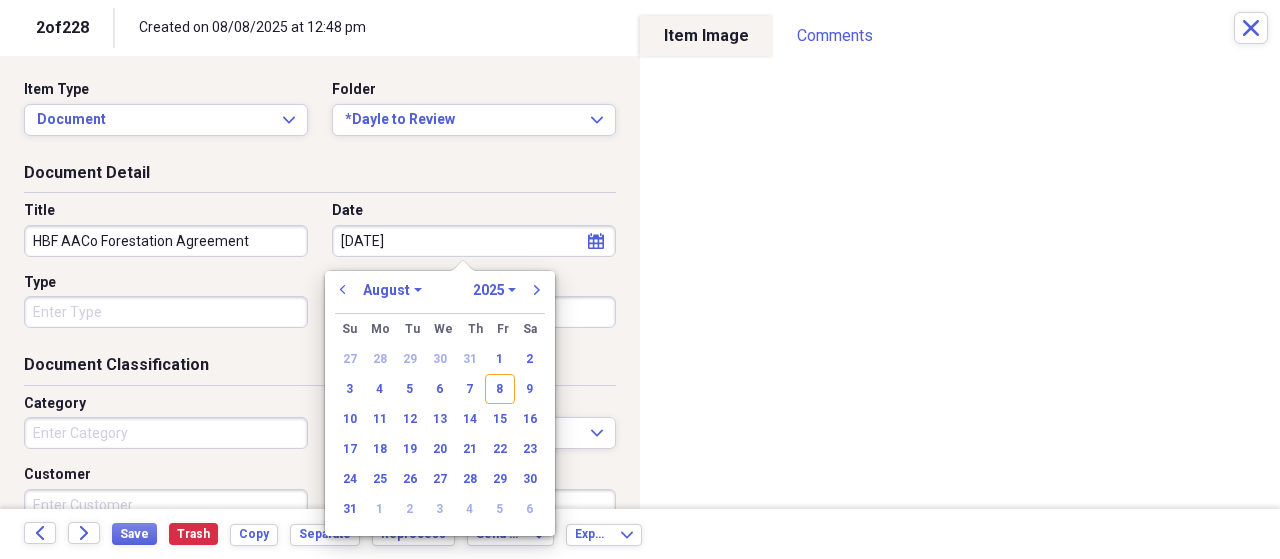 select on "1" 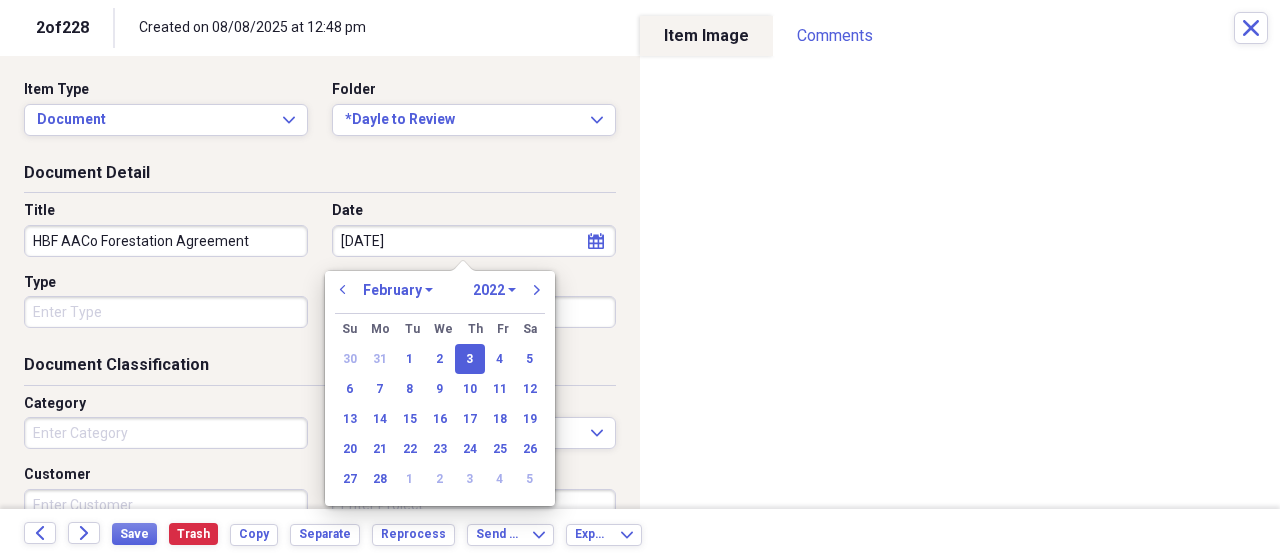 type on "02/03/2022" 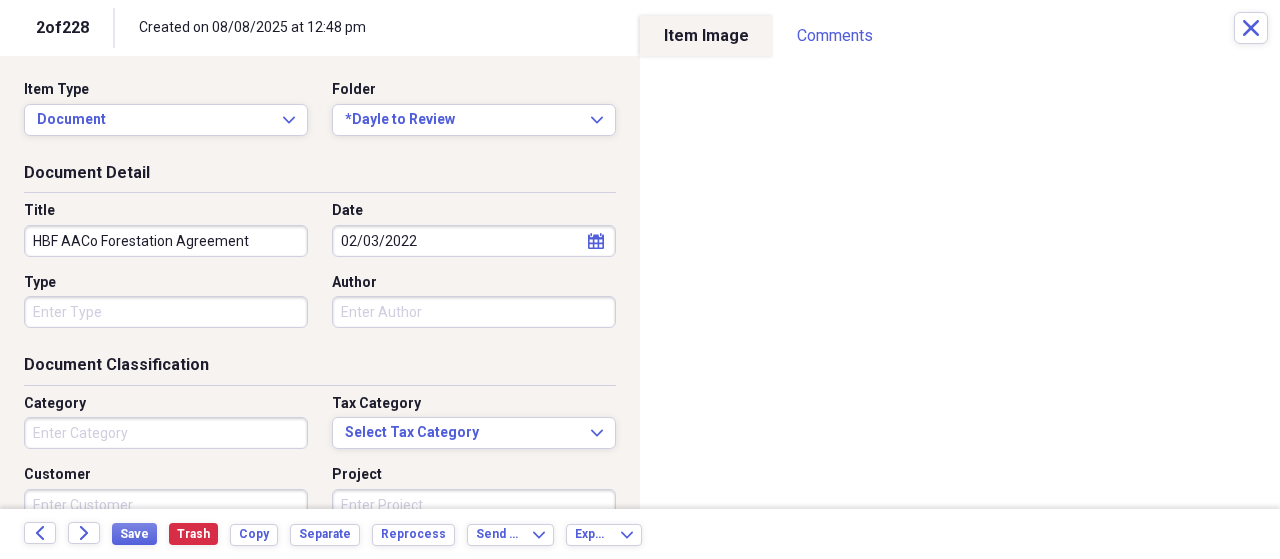 click on "HBF AACo Forestation Agreement" at bounding box center [166, 241] 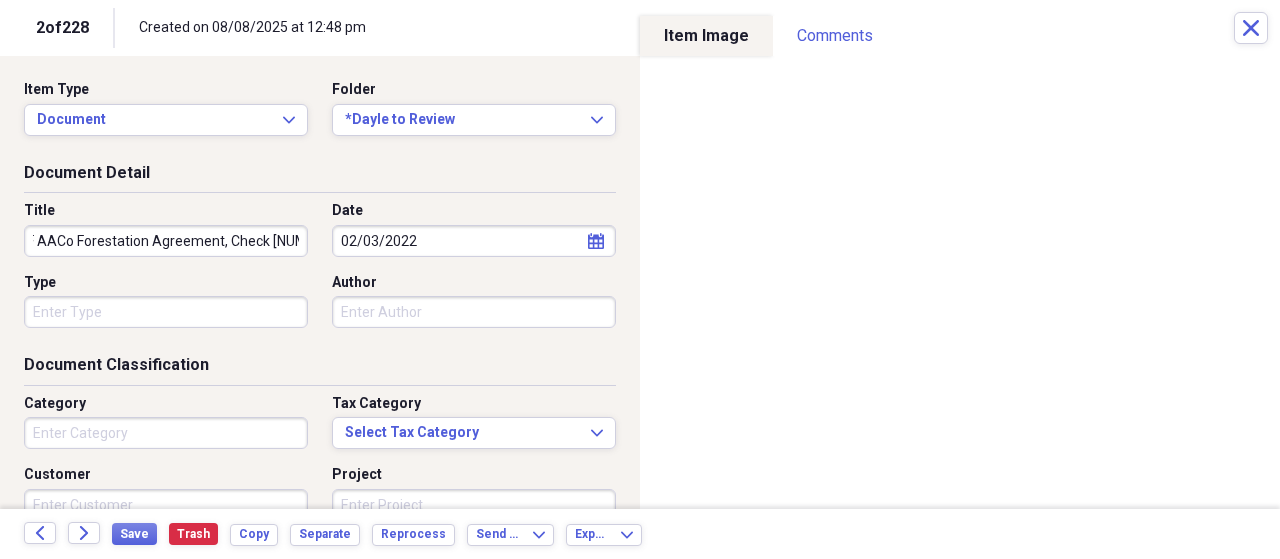 scroll, scrollTop: 0, scrollLeft: 32, axis: horizontal 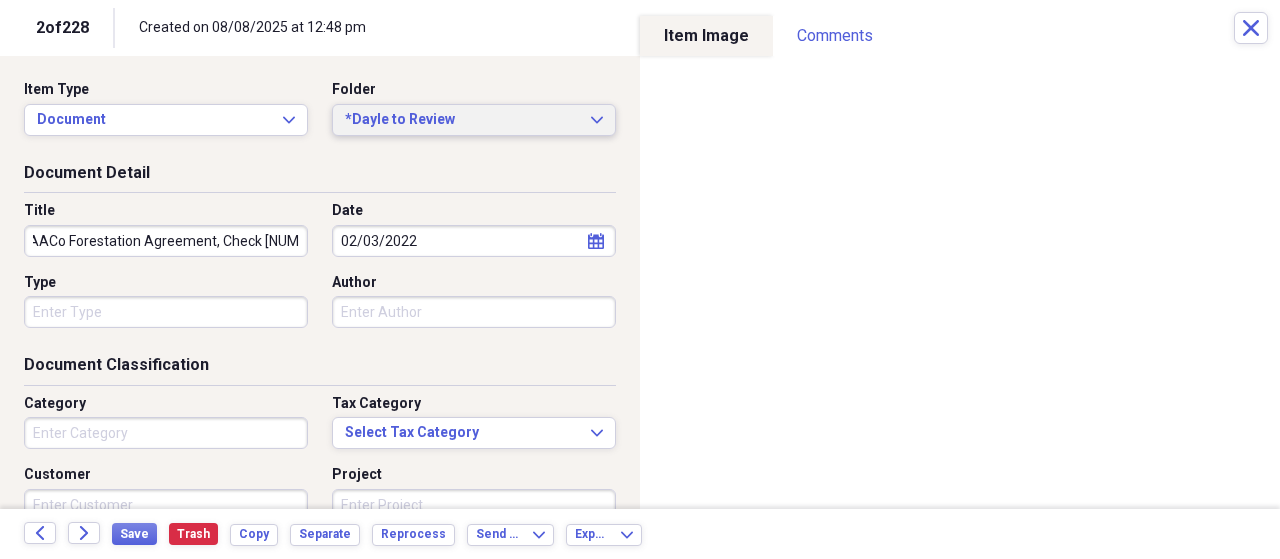 type on "HBF AACo Forestation Agreement, Check [NUMBER]" 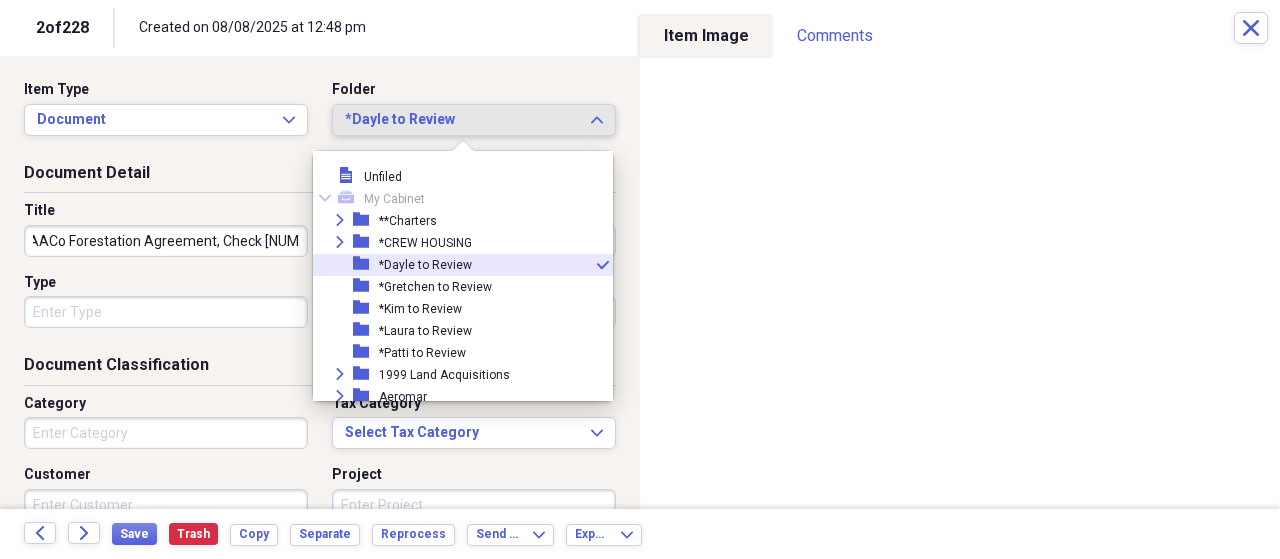 scroll, scrollTop: 0, scrollLeft: 0, axis: both 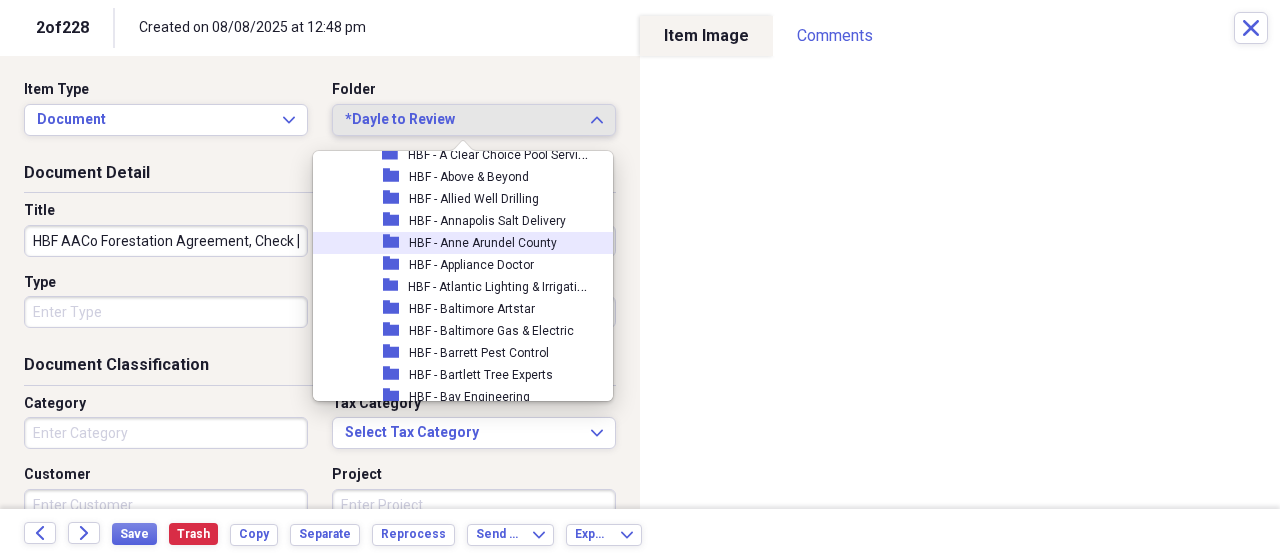click on "HBF - Anne Arundel County" at bounding box center [483, 243] 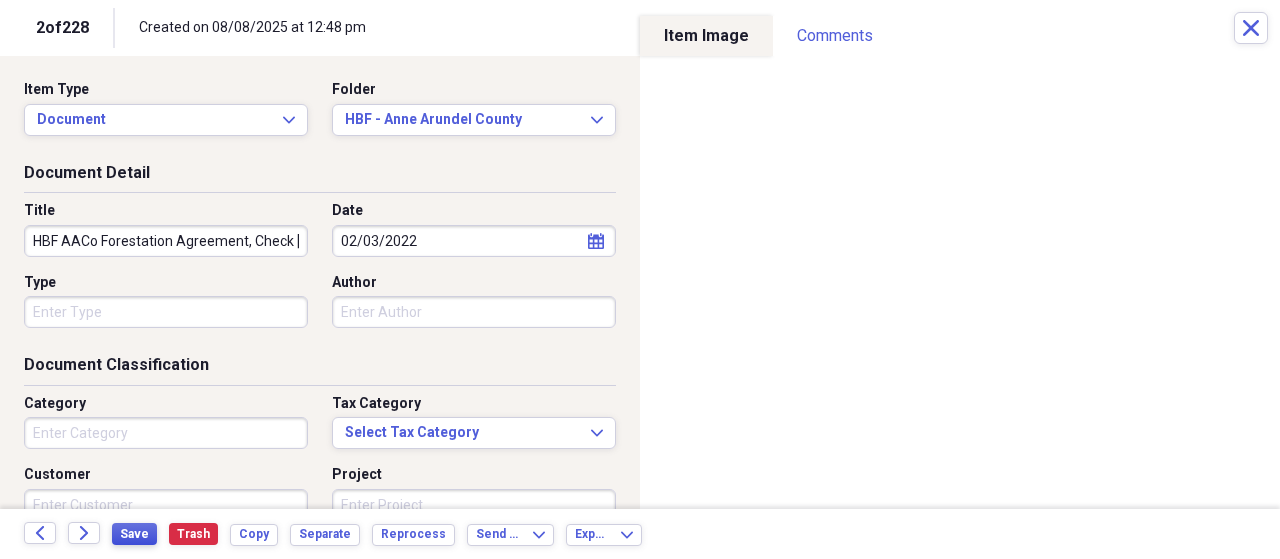 click on "Save" at bounding box center [134, 534] 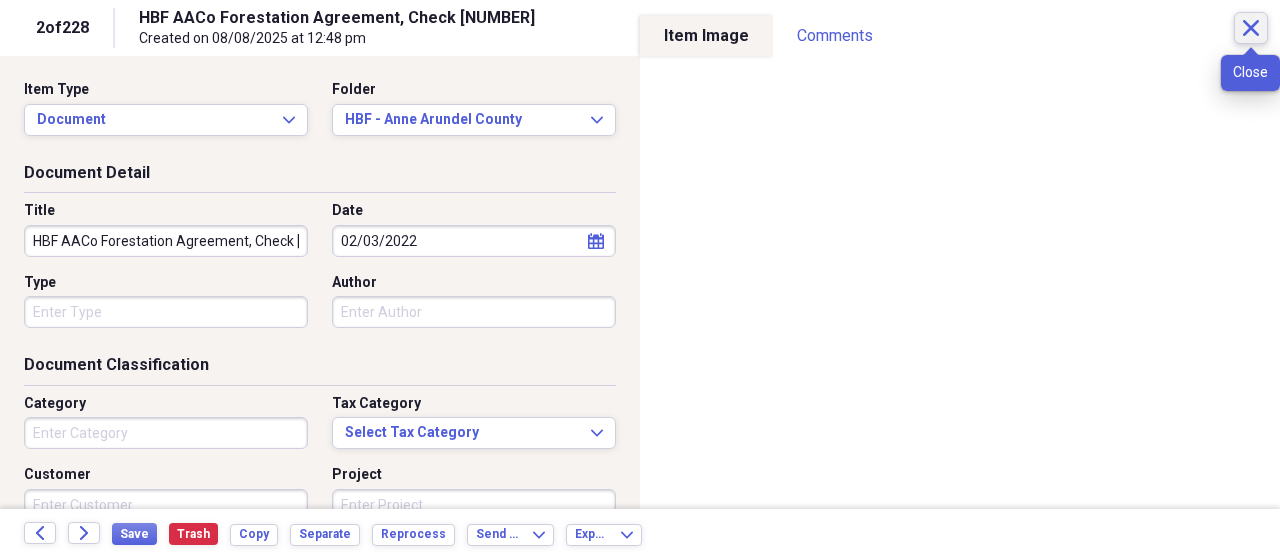 click on "Close" 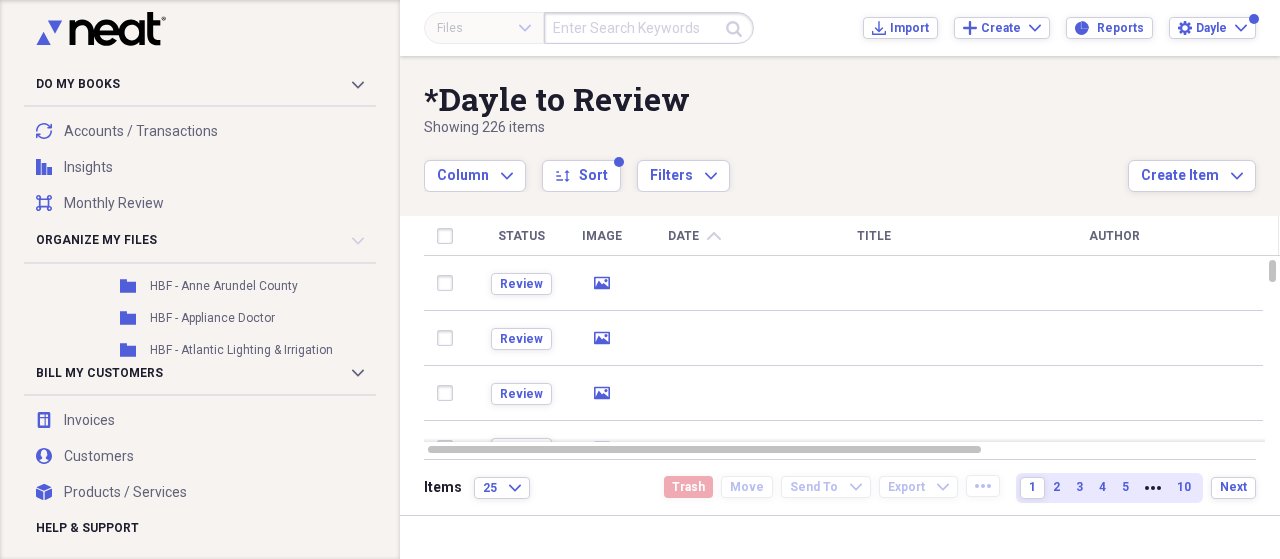 scroll, scrollTop: 1090, scrollLeft: 0, axis: vertical 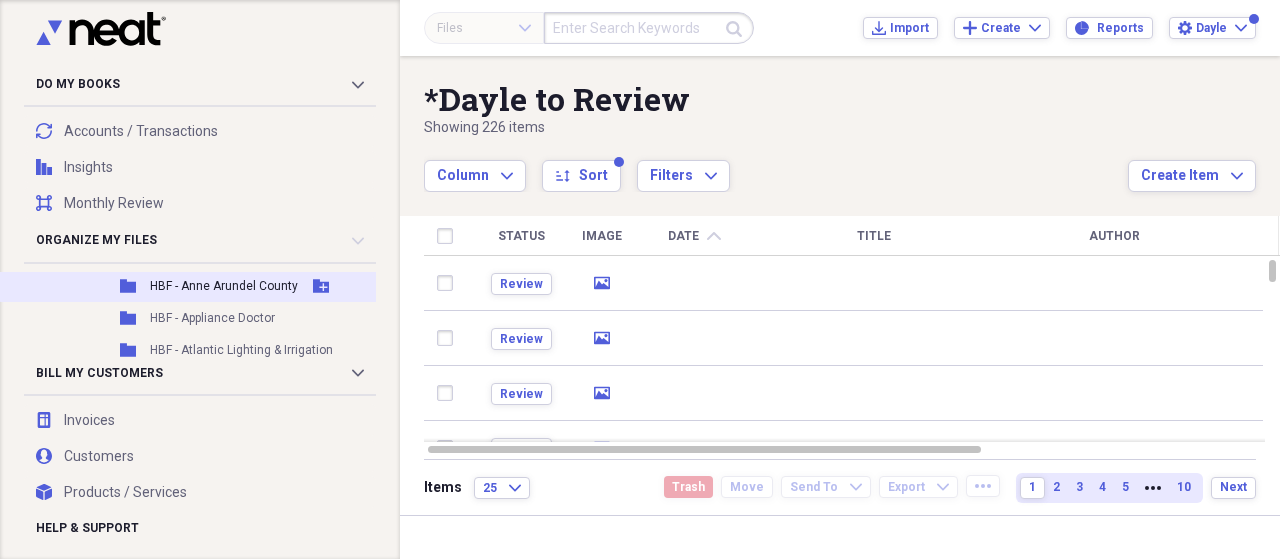 click on "HBF - Anne Arundel County" at bounding box center [224, 286] 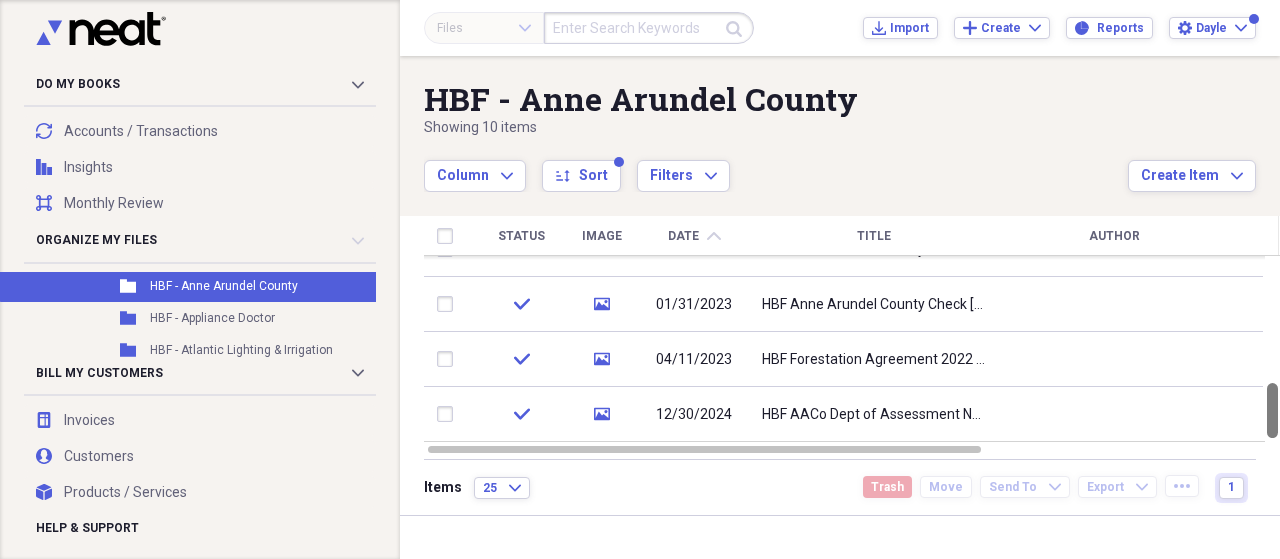 drag, startPoint x: 1272, startPoint y: 302, endPoint x: 1279, endPoint y: 431, distance: 129.18979 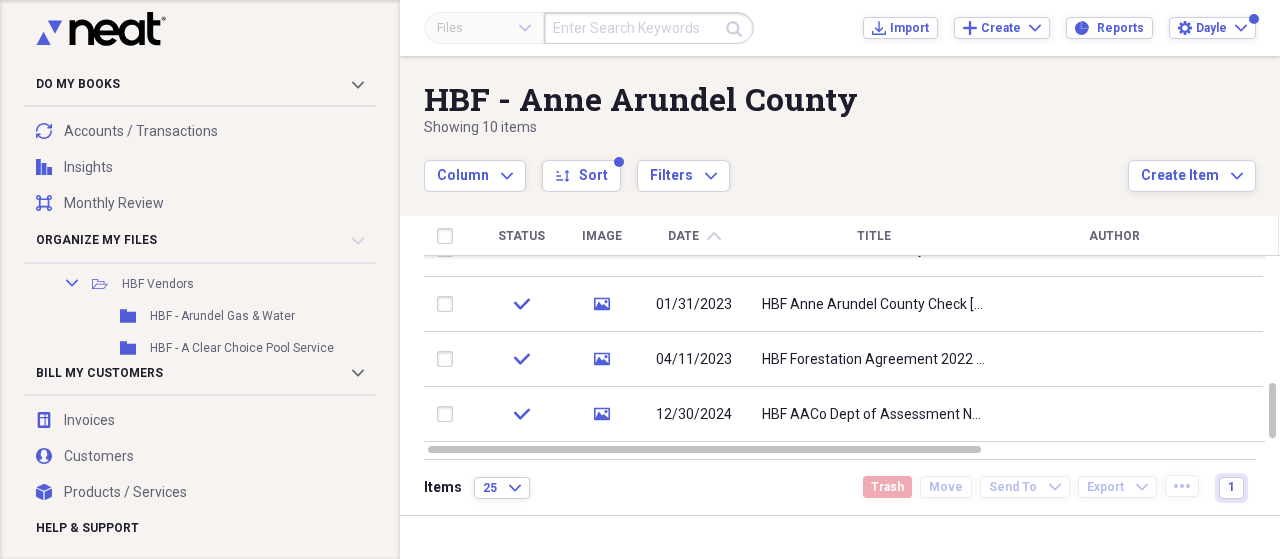 scroll, scrollTop: 898, scrollLeft: 0, axis: vertical 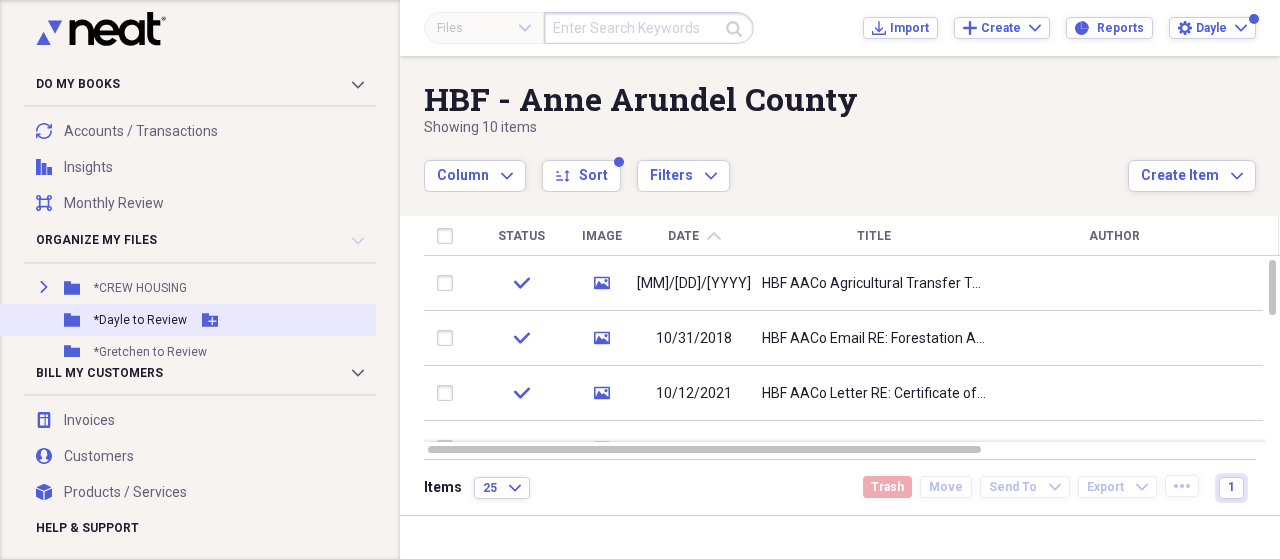 click on "*Dayle to Review" at bounding box center [140, 320] 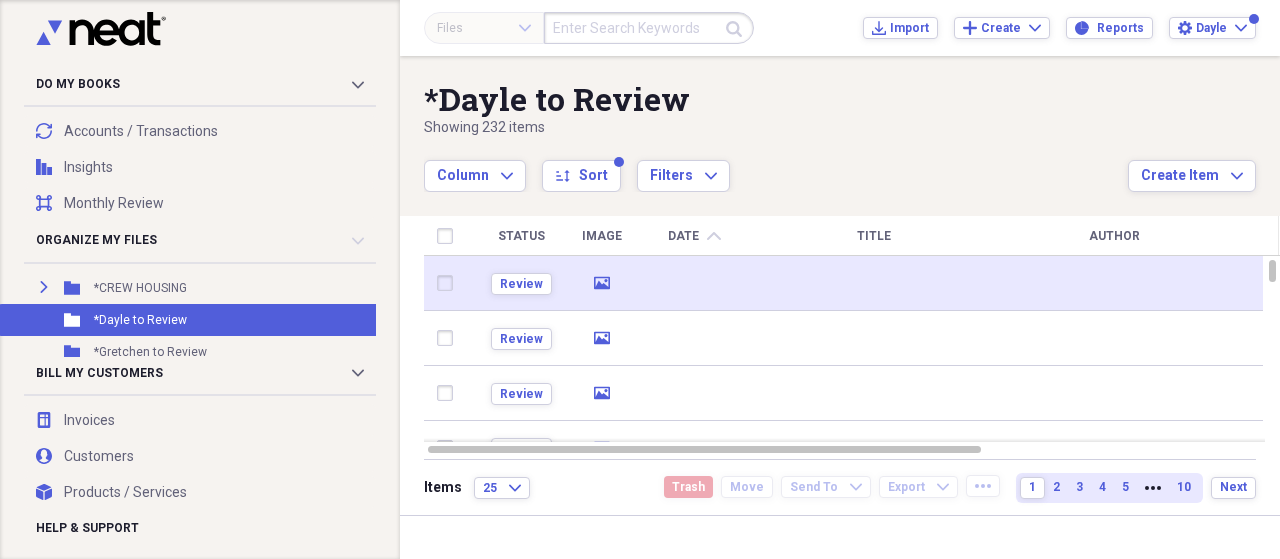 click on "media" at bounding box center (601, 283) 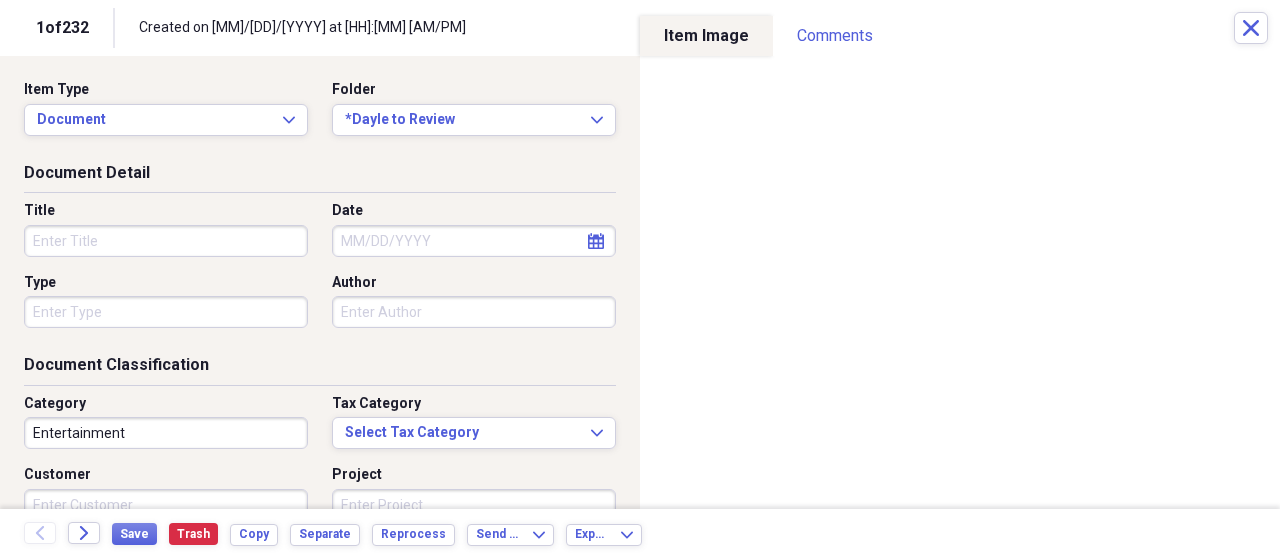 click on "Entertainment" at bounding box center [166, 433] 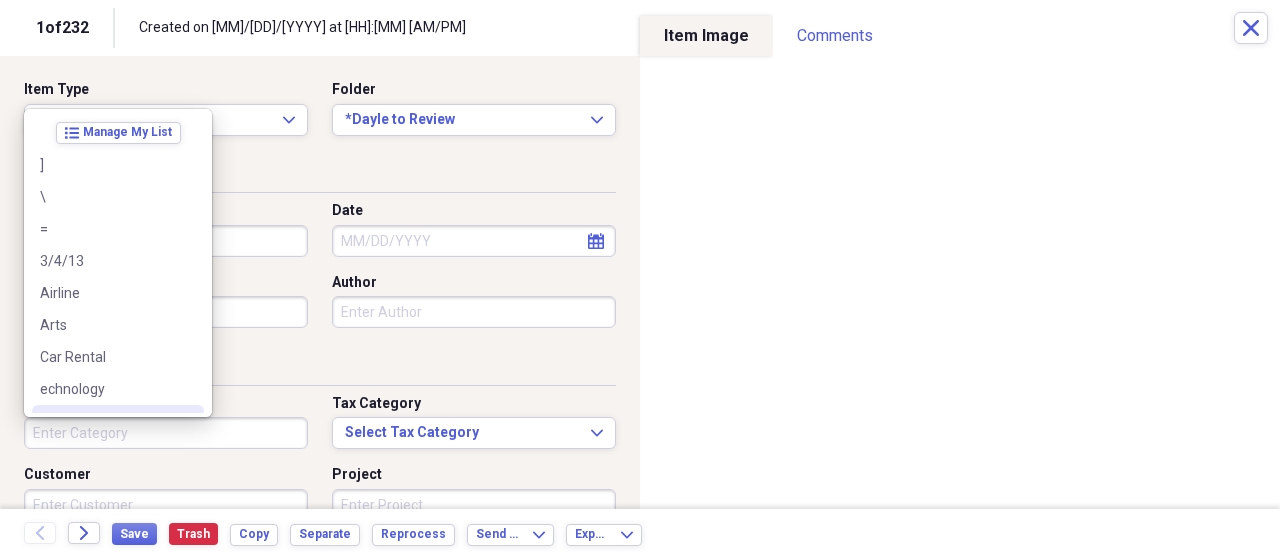 type 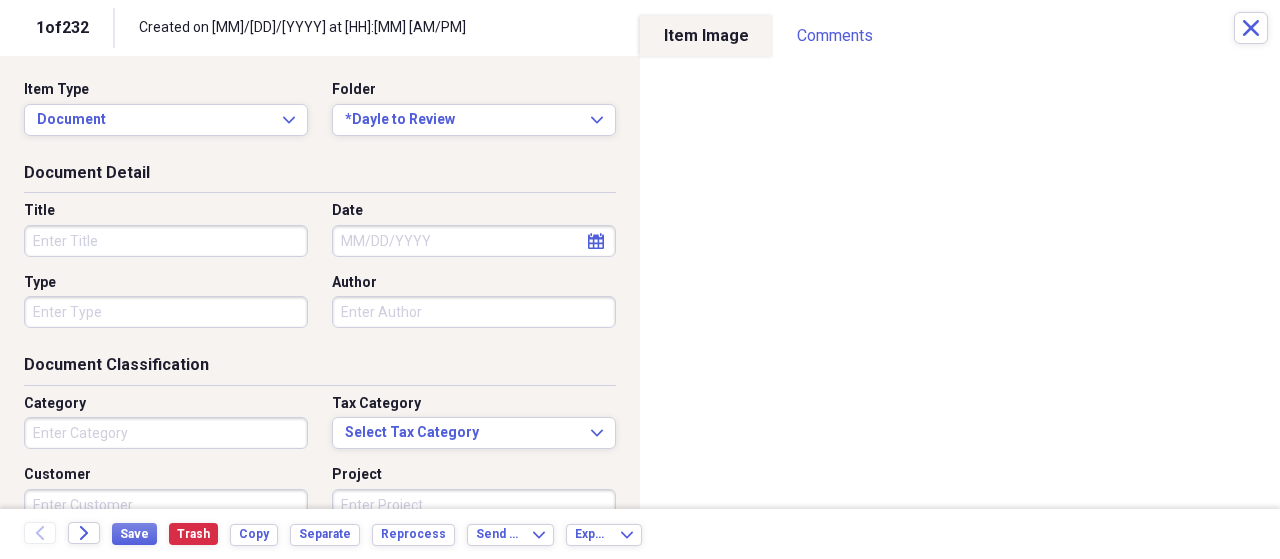 click on "Title" at bounding box center [166, 241] 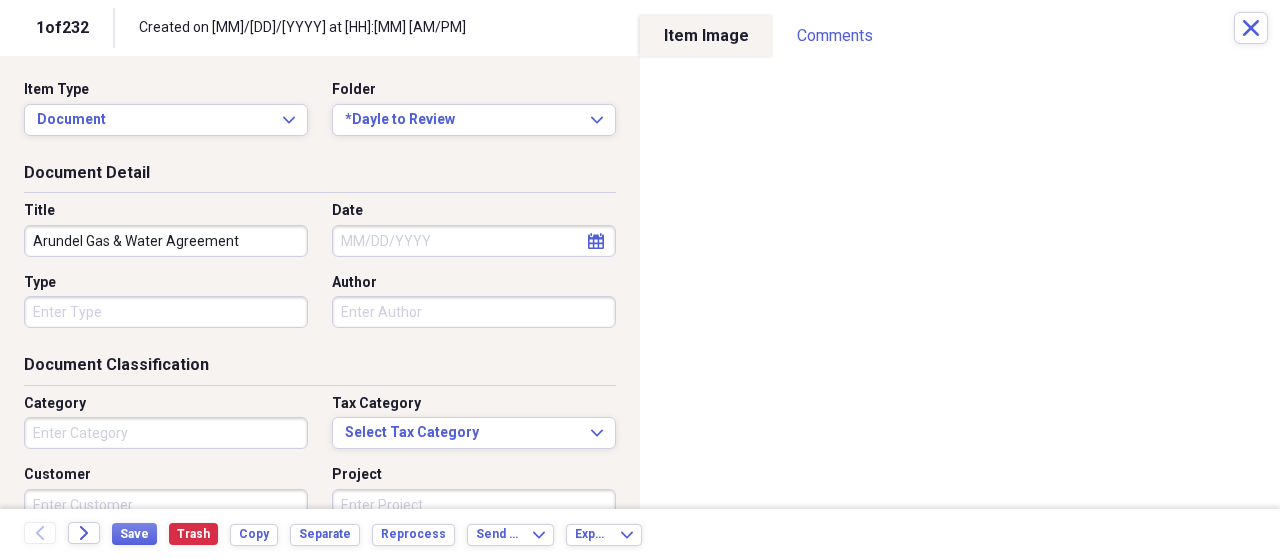 type on "Arundel Gas & Water Agreement" 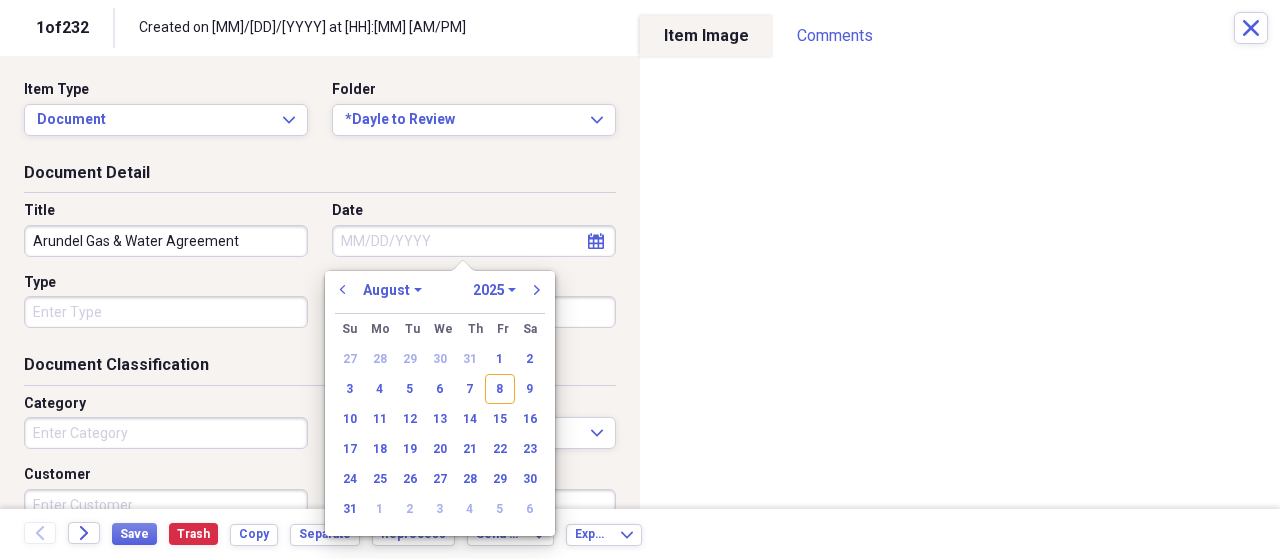 click on "Arundel Gas & Water Agreement" at bounding box center [166, 241] 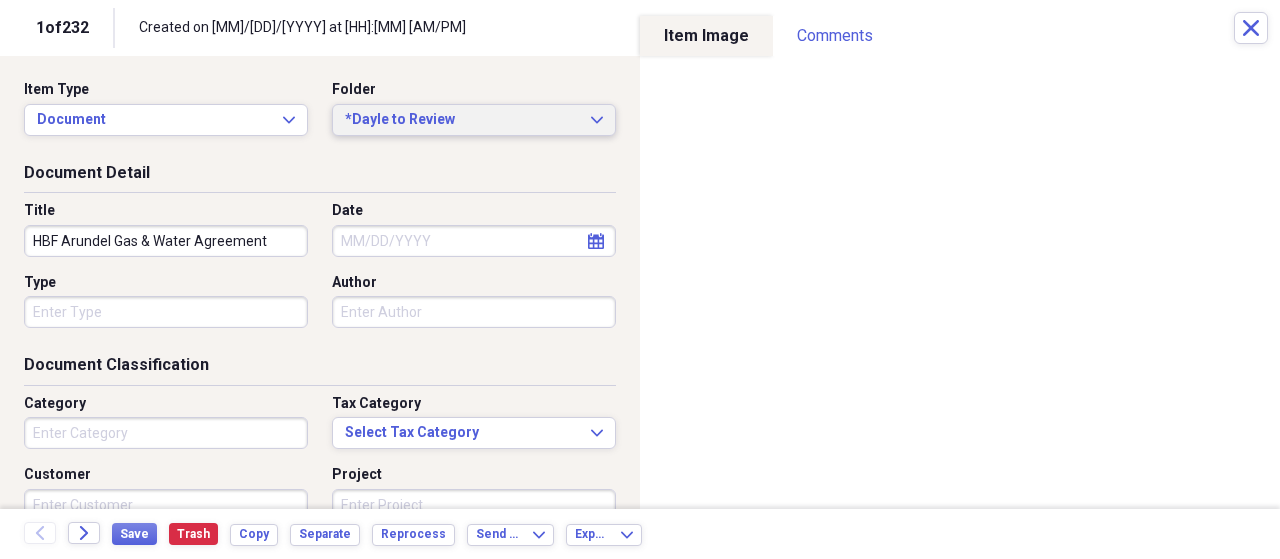 type on "HBF Arundel Gas & Water Agreement" 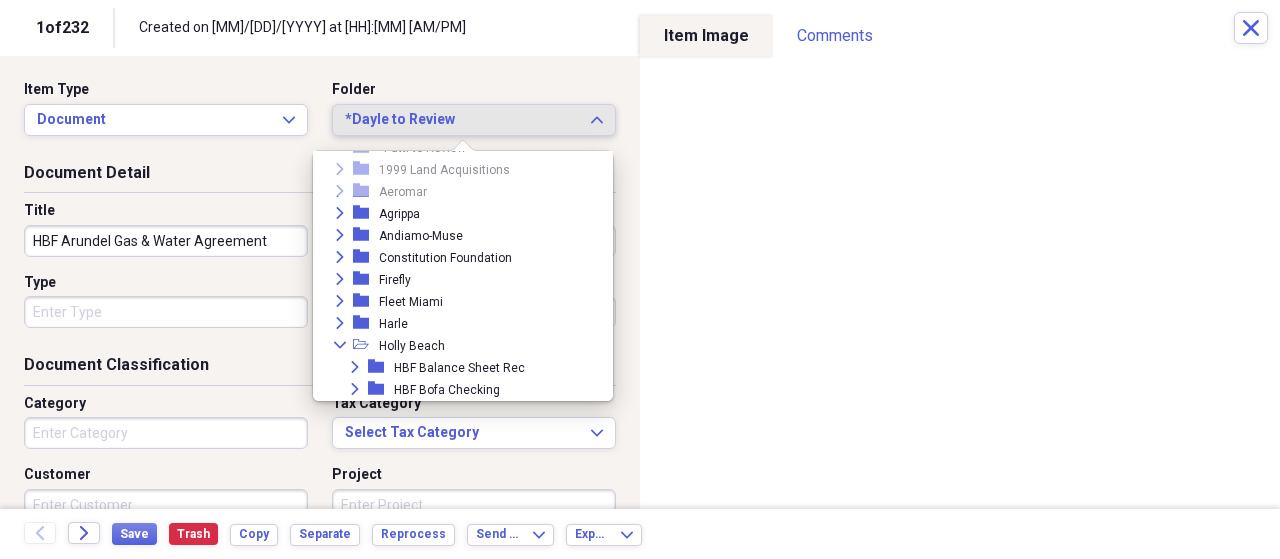 scroll, scrollTop: 410, scrollLeft: 0, axis: vertical 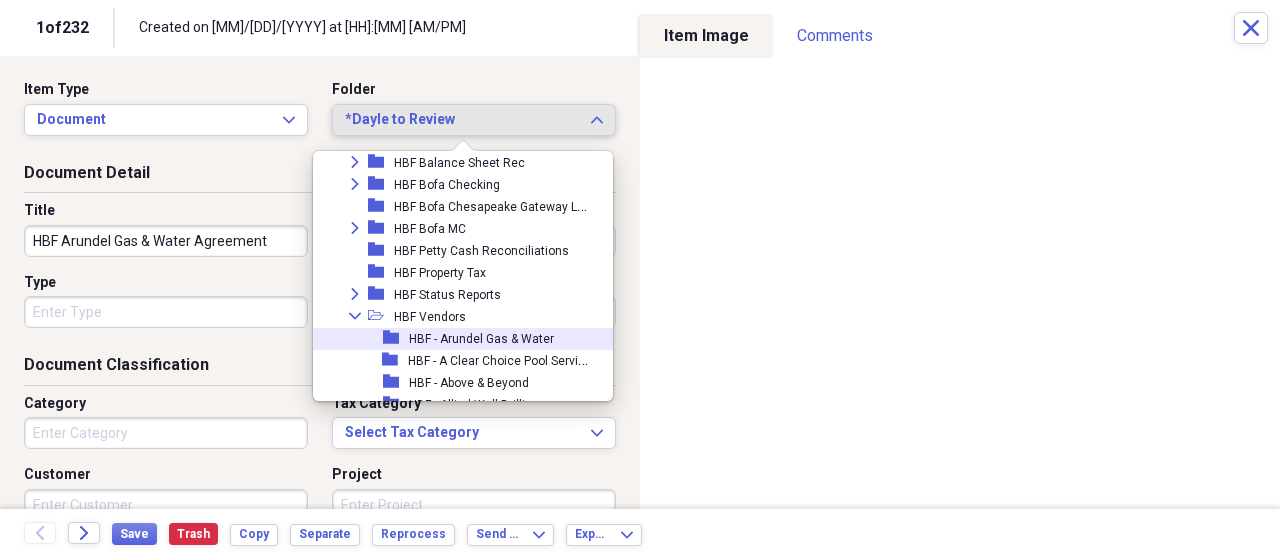 click on "HBF  - Arundel Gas & Water" at bounding box center [481, 339] 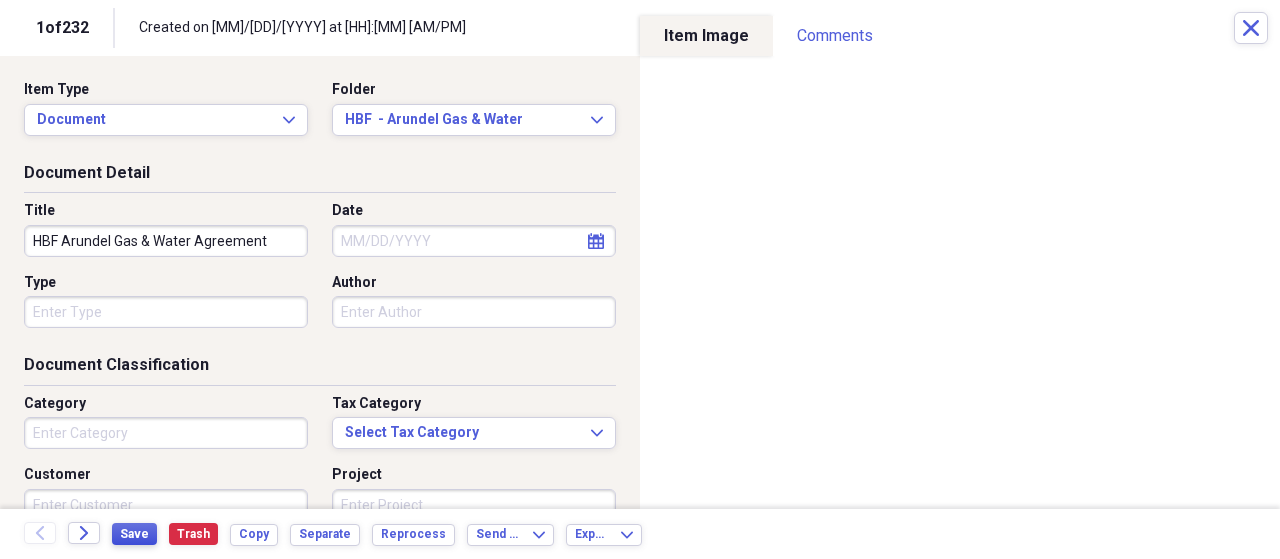 click on "Save" at bounding box center (134, 534) 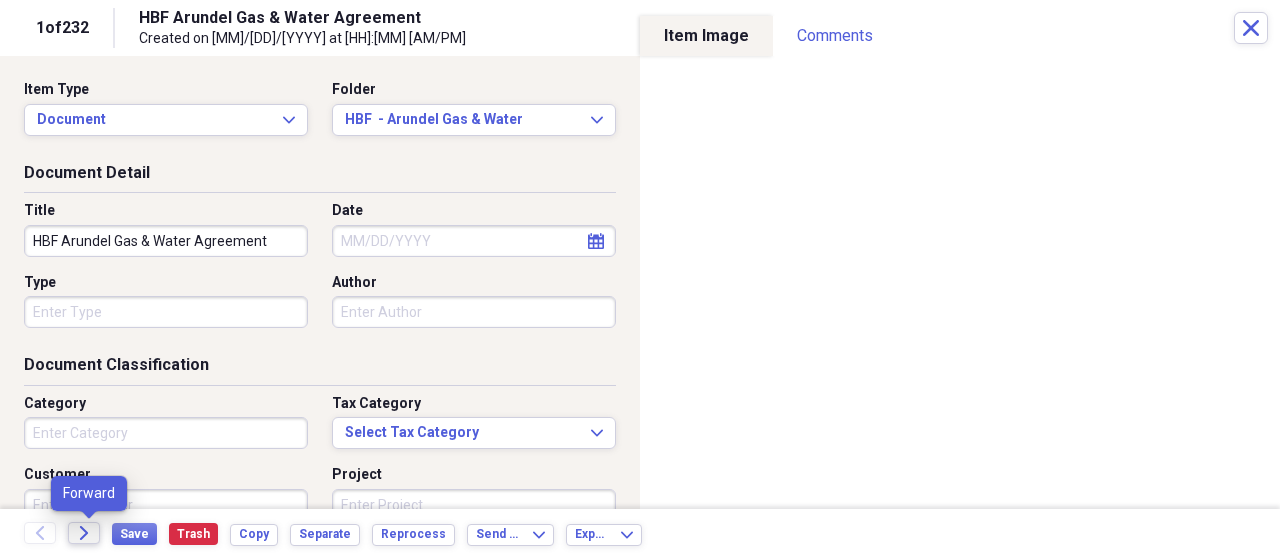 click on "Forward" 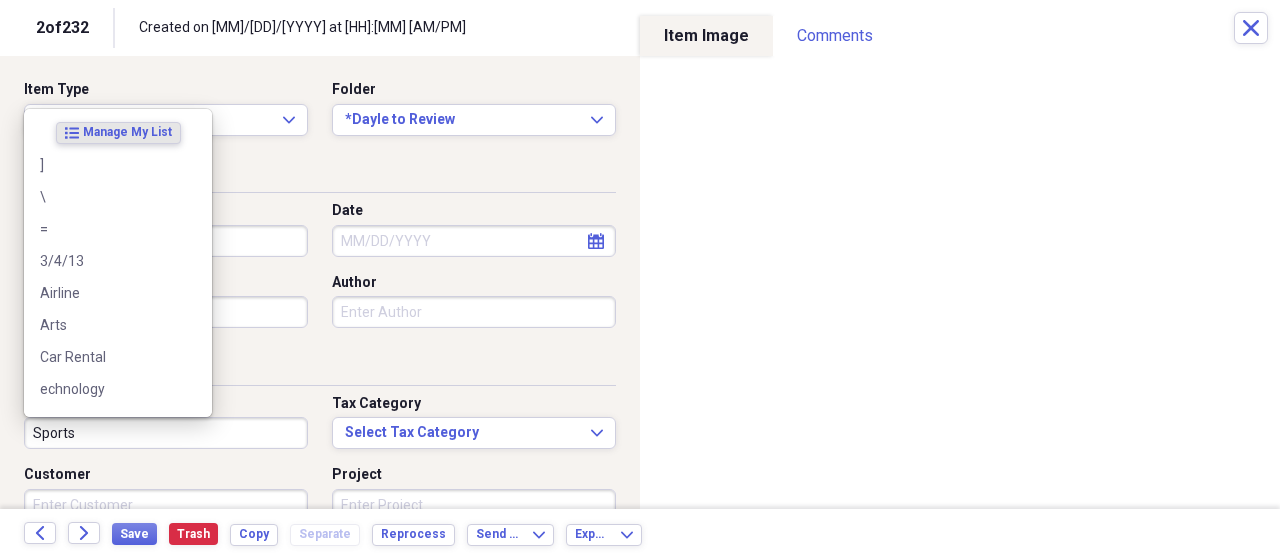 click on "Sports" at bounding box center [166, 433] 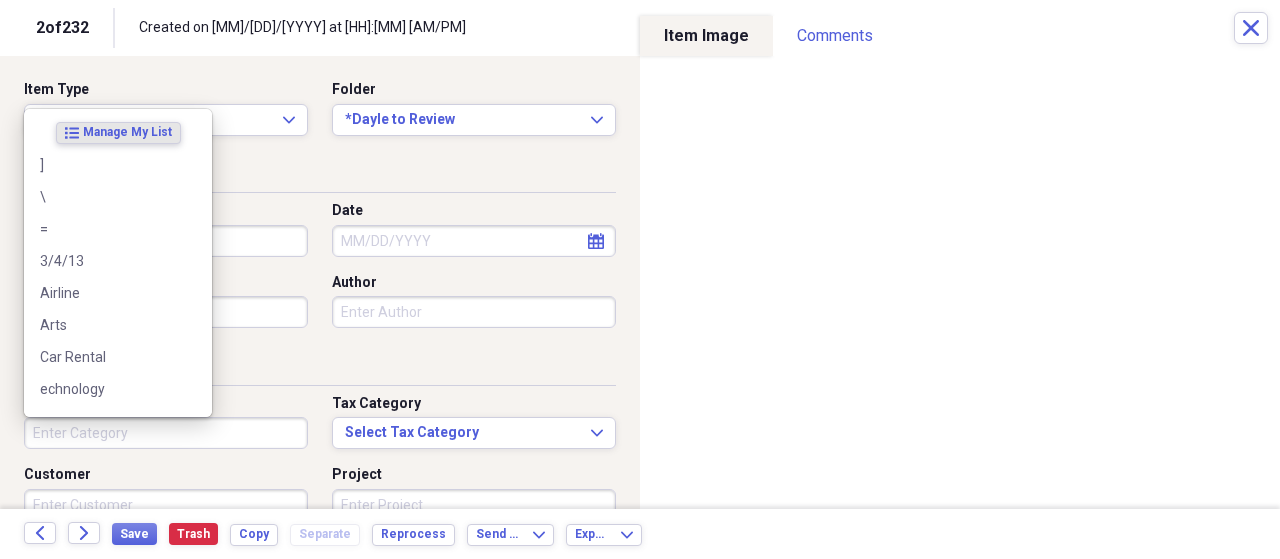 type 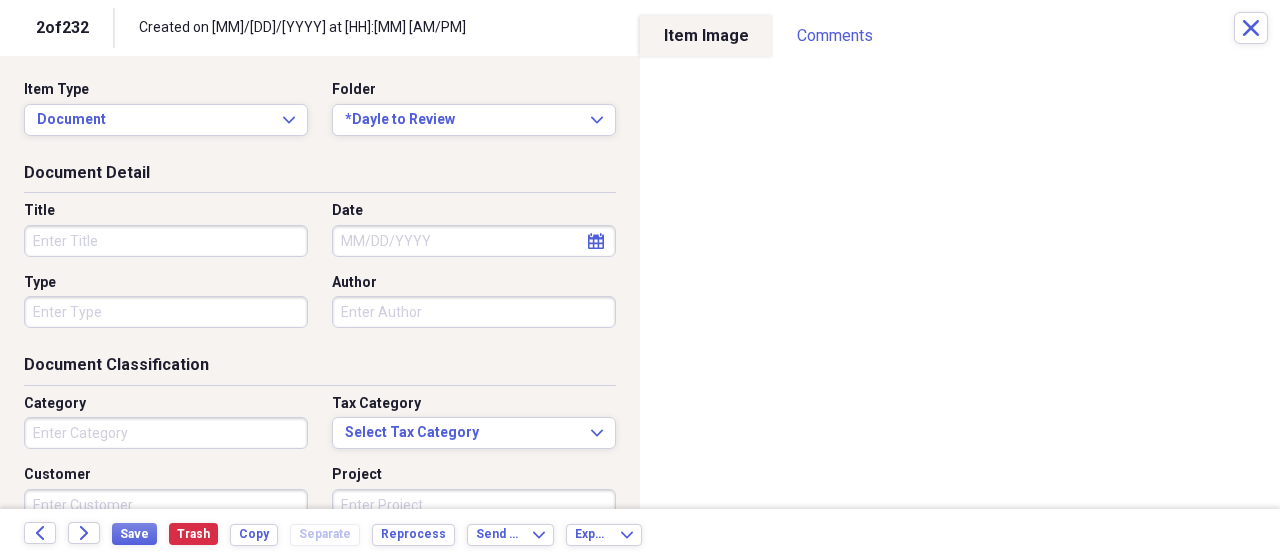 click on "Title" at bounding box center [166, 241] 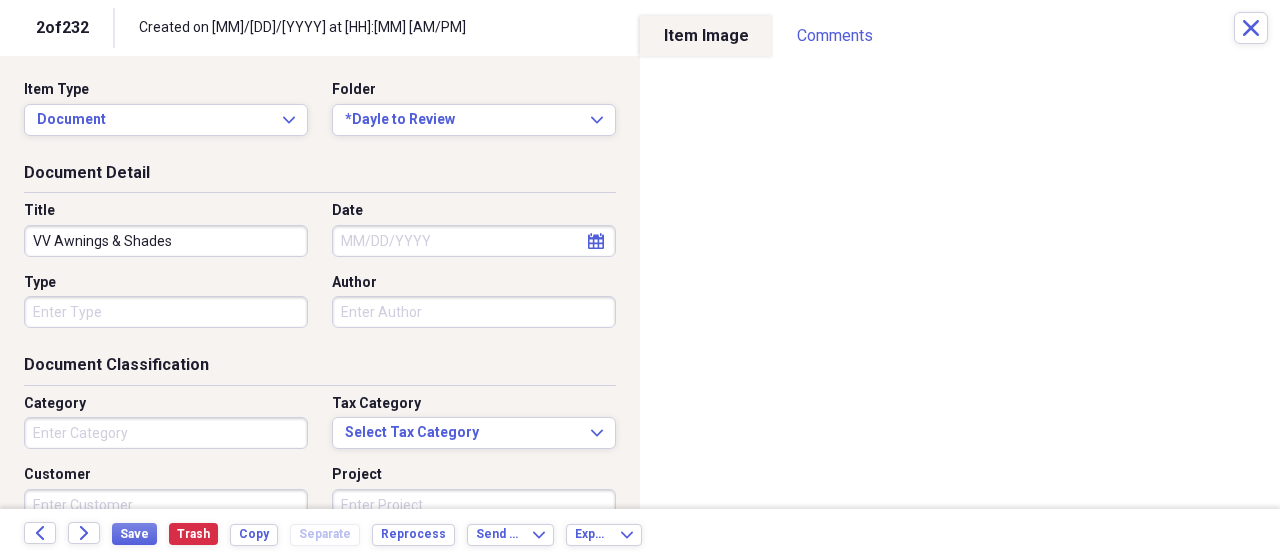 click on "VV Awnings & Shades" at bounding box center (166, 241) 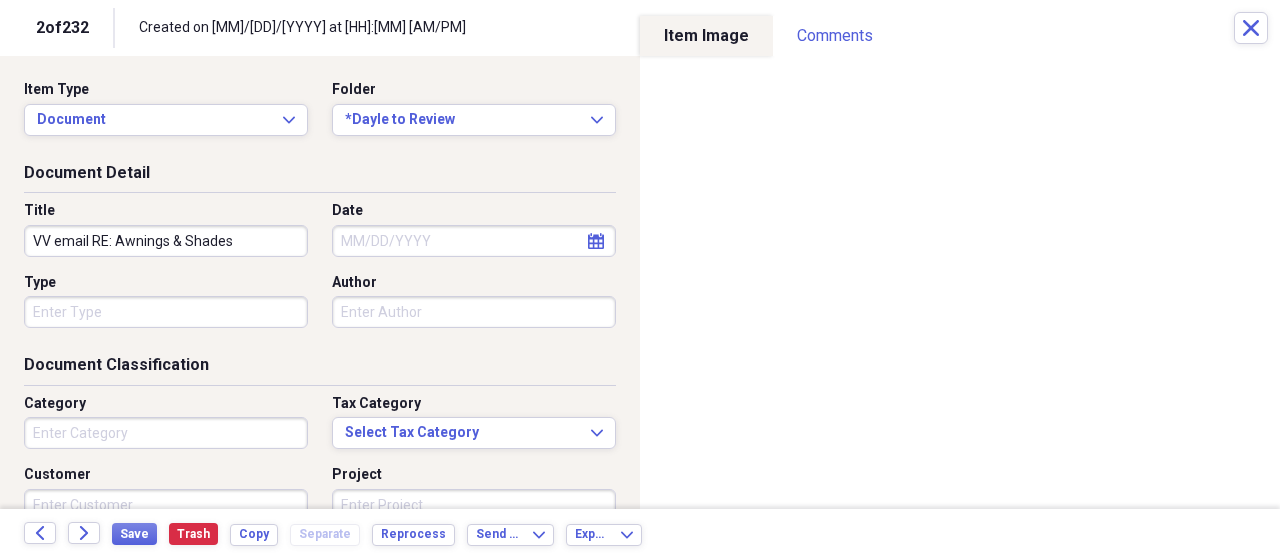 type on "VV email RE: Awnings & Shades" 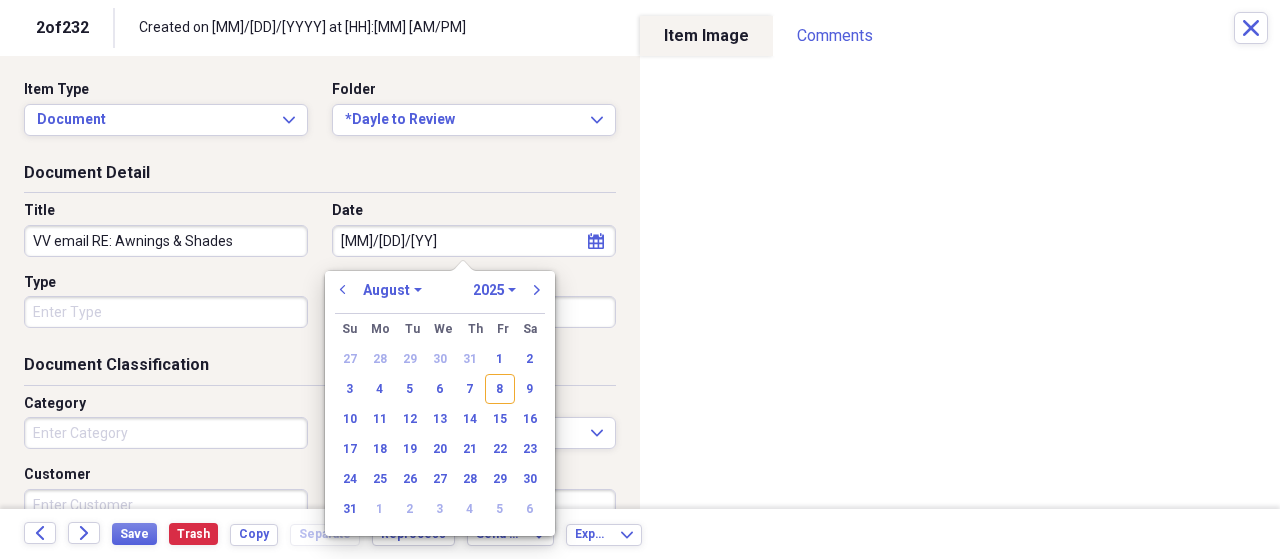 type on "8/13/18" 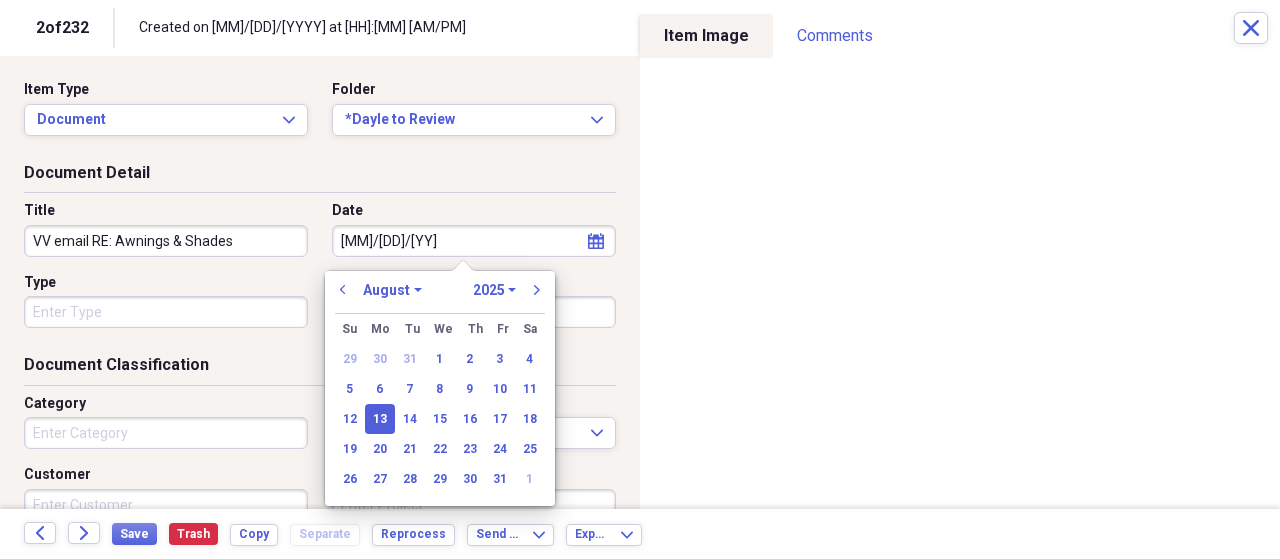 select on "2018" 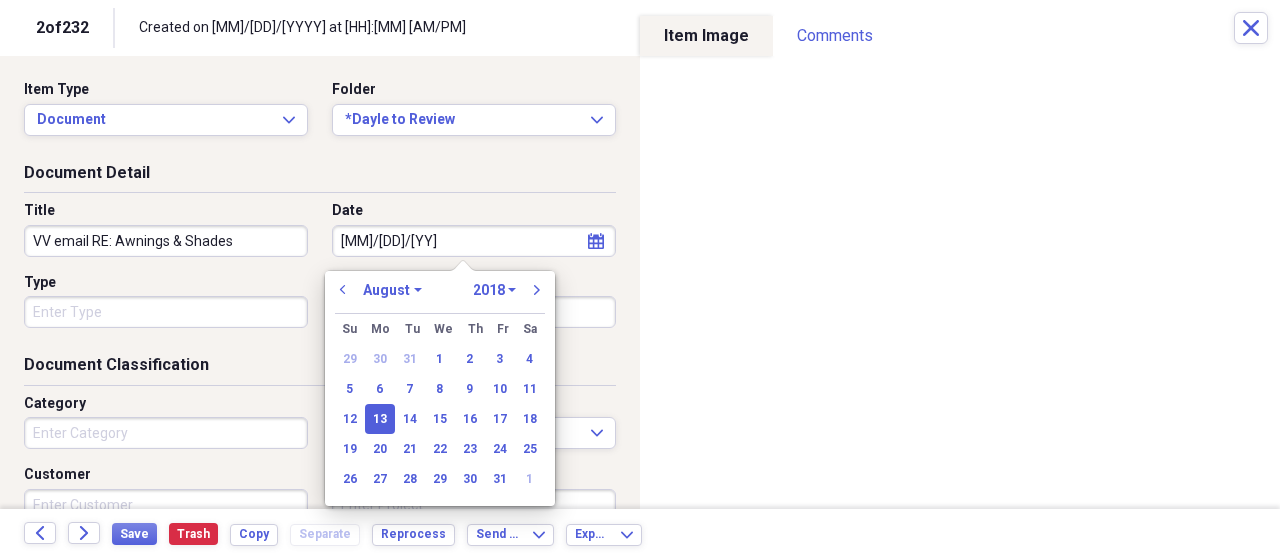 type on "08/13/2018" 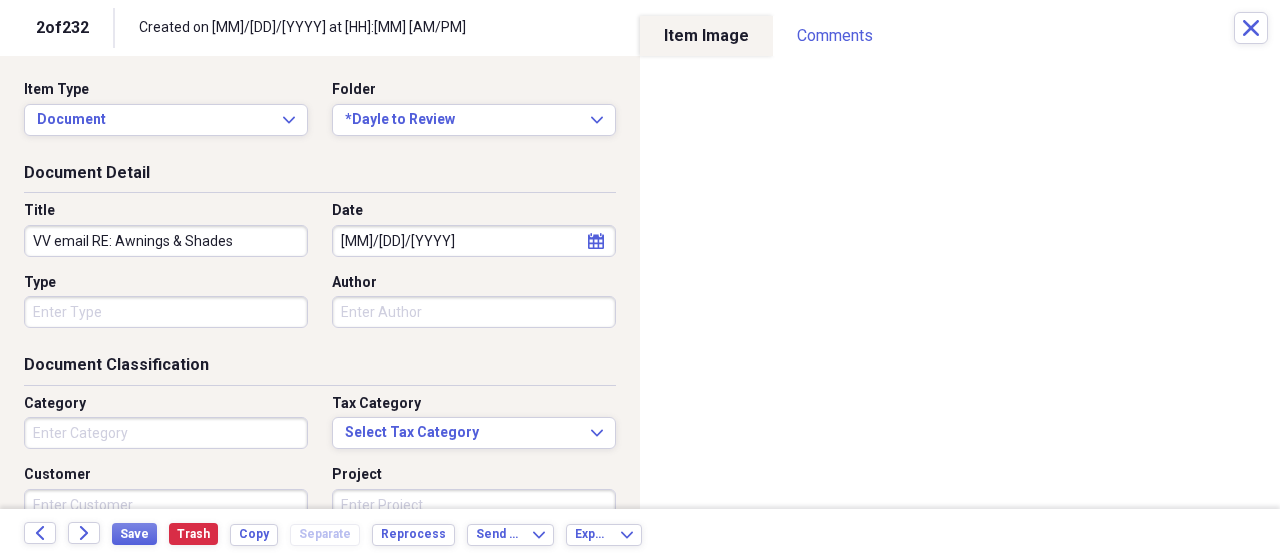 click on "VV email RE: Awnings & Shades" at bounding box center [166, 241] 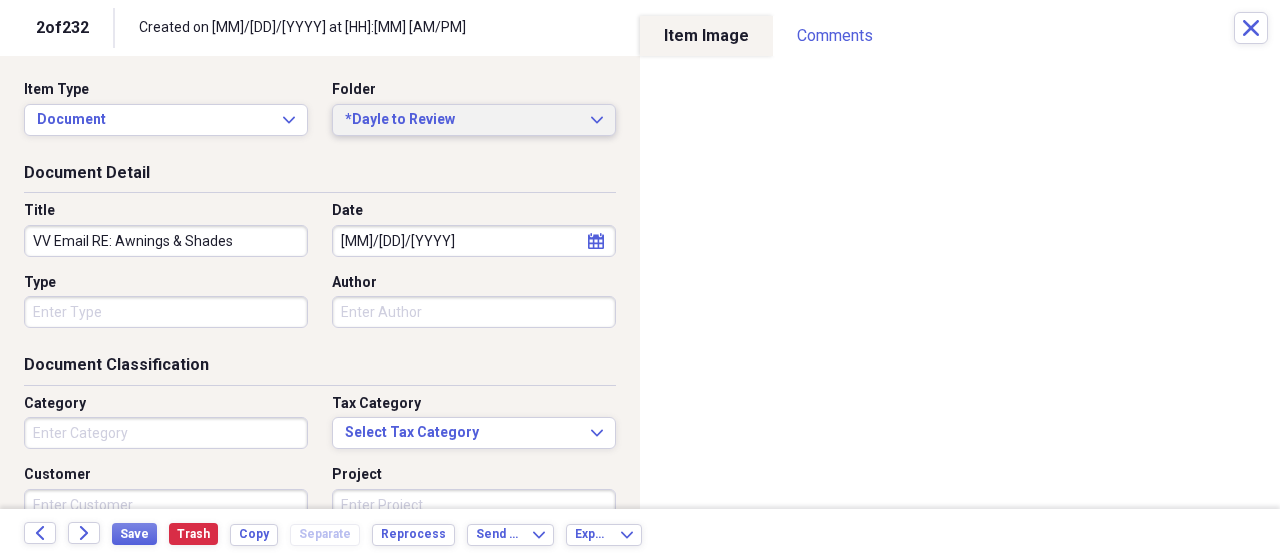 click on "*Dayle to Review" at bounding box center (462, 120) 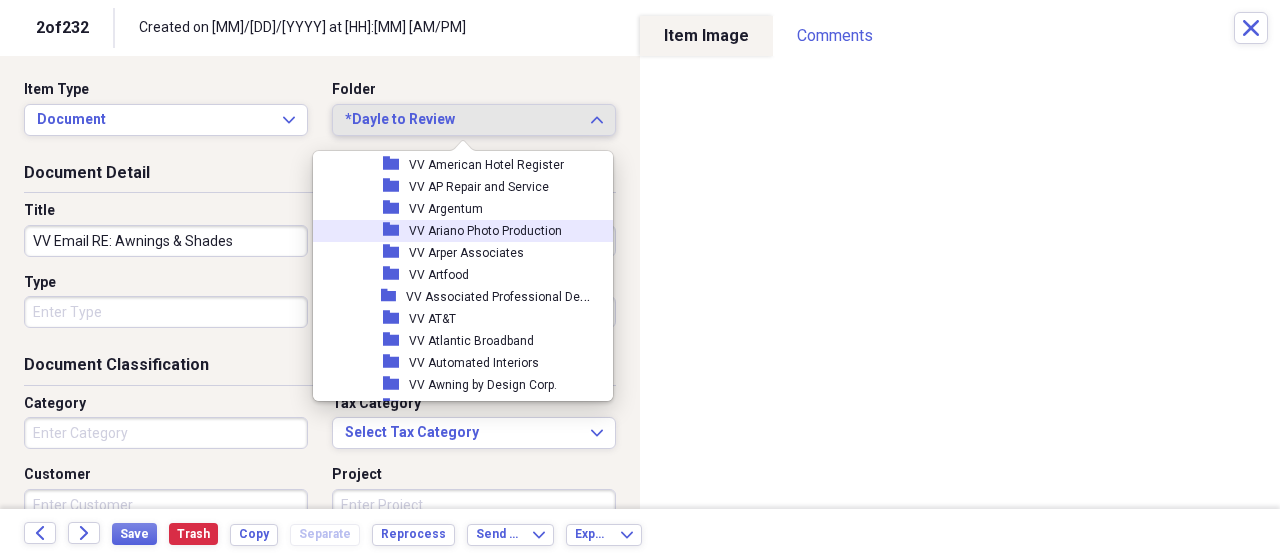 scroll, scrollTop: 3285, scrollLeft: 0, axis: vertical 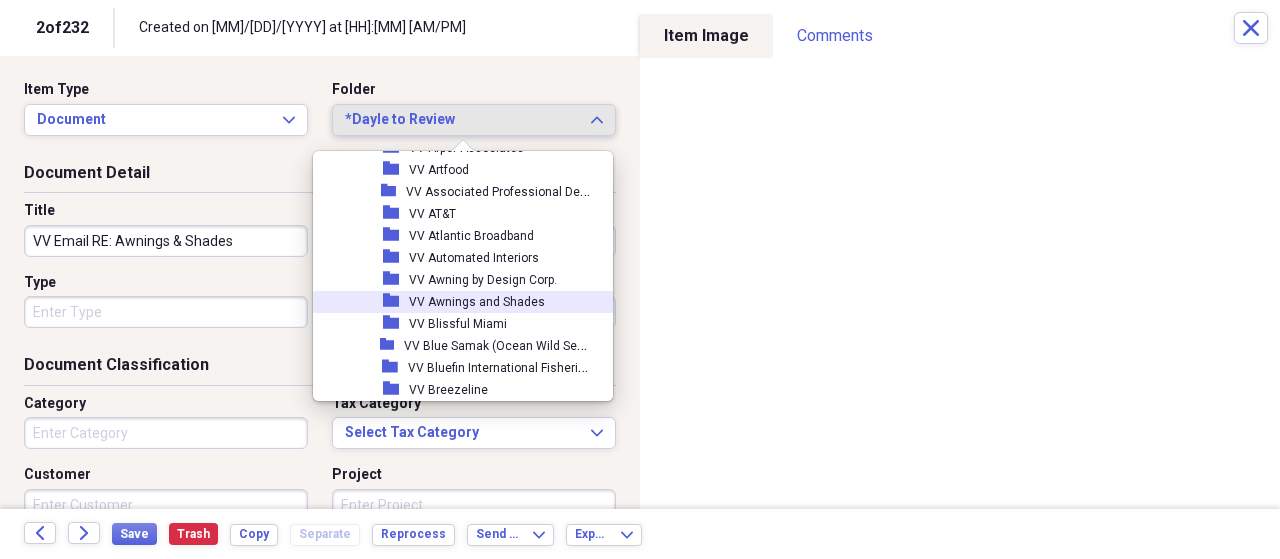 click on "VV Awnings and Shades" at bounding box center (477, 302) 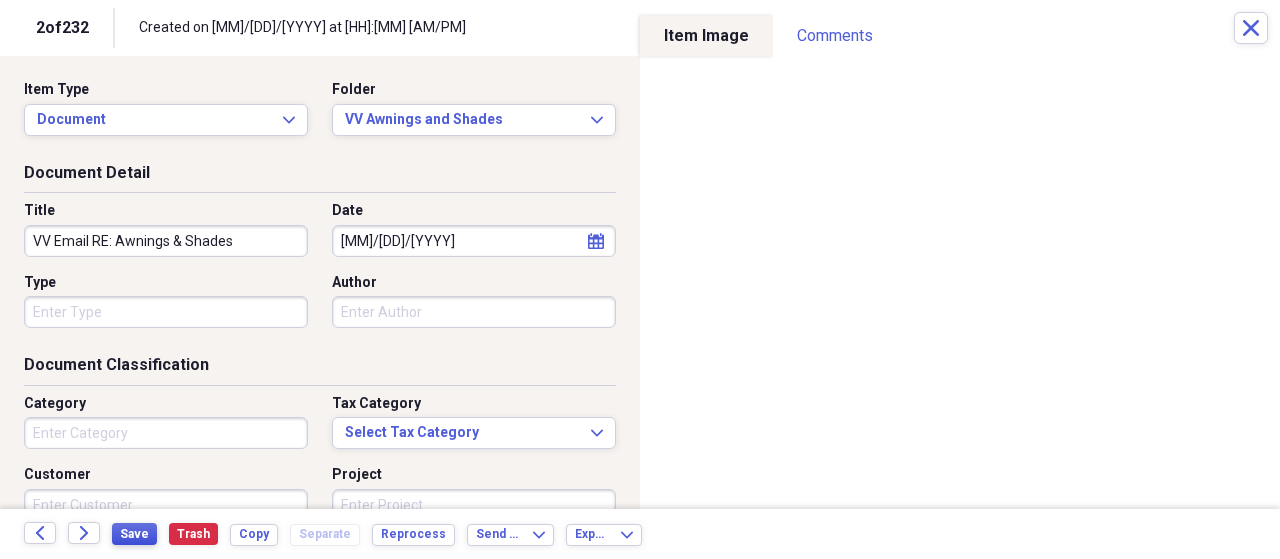 click on "Save" at bounding box center [134, 534] 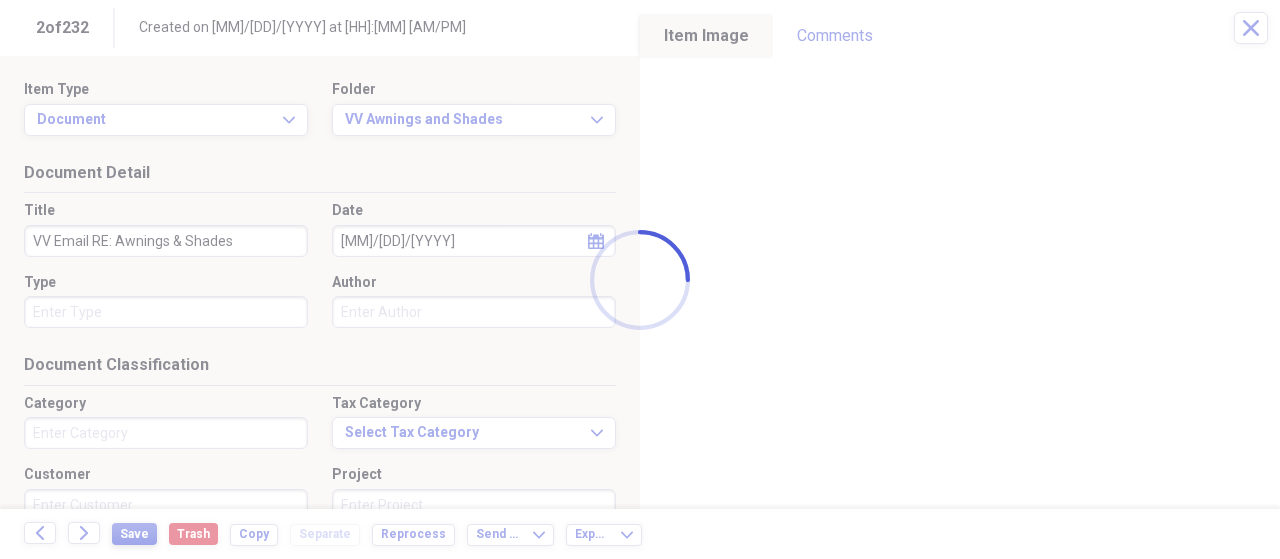 type on "VV Email RE: Awnings & Shades" 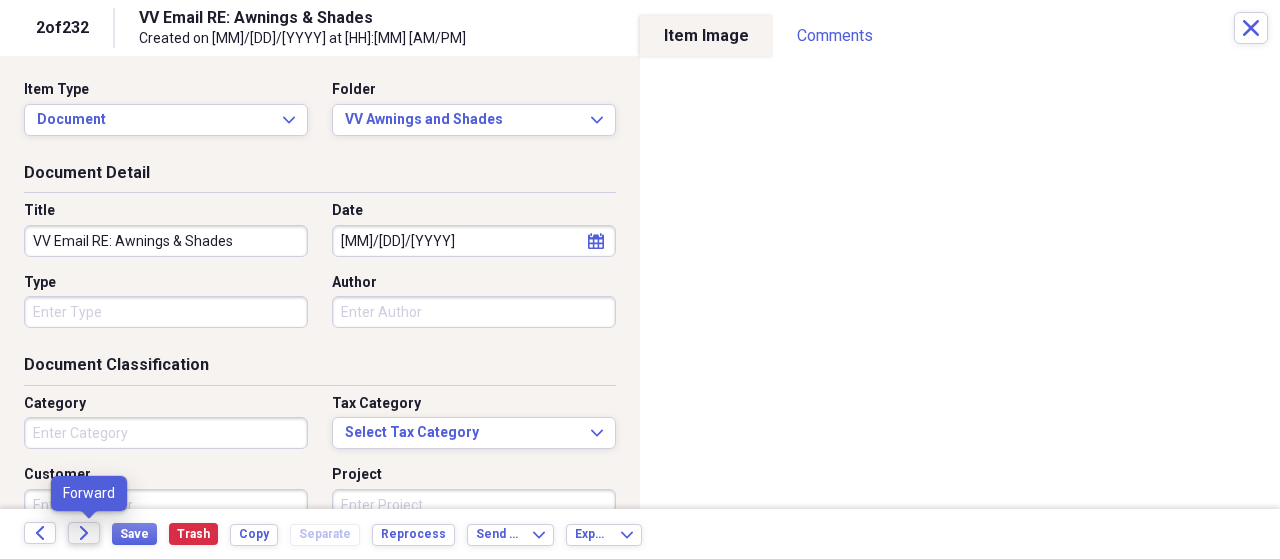 click on "Forward" 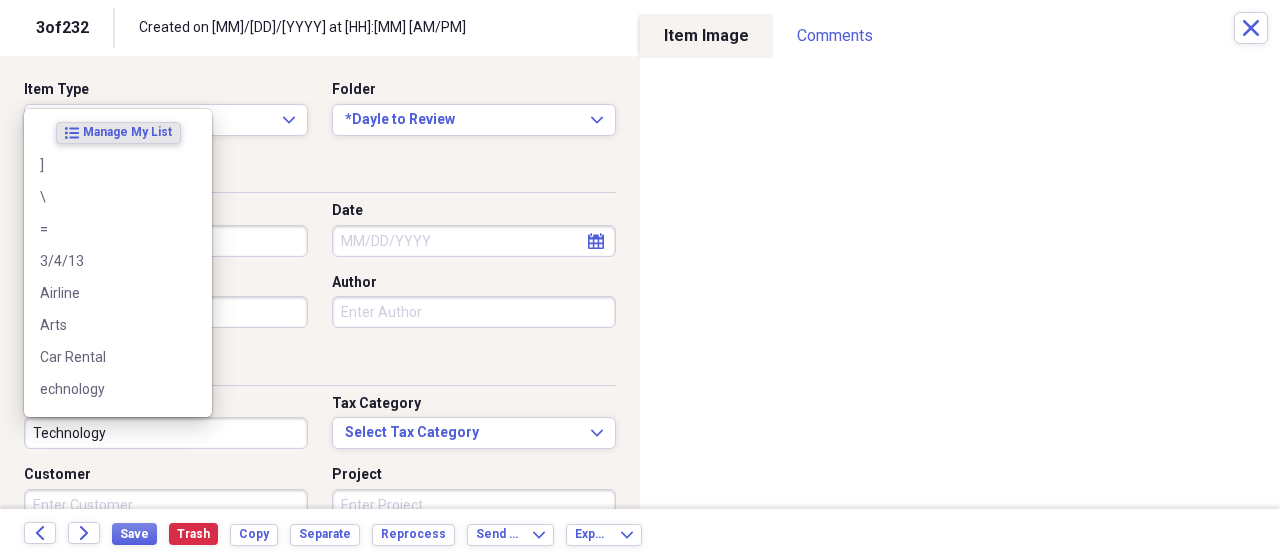 click on "Technology" at bounding box center [166, 433] 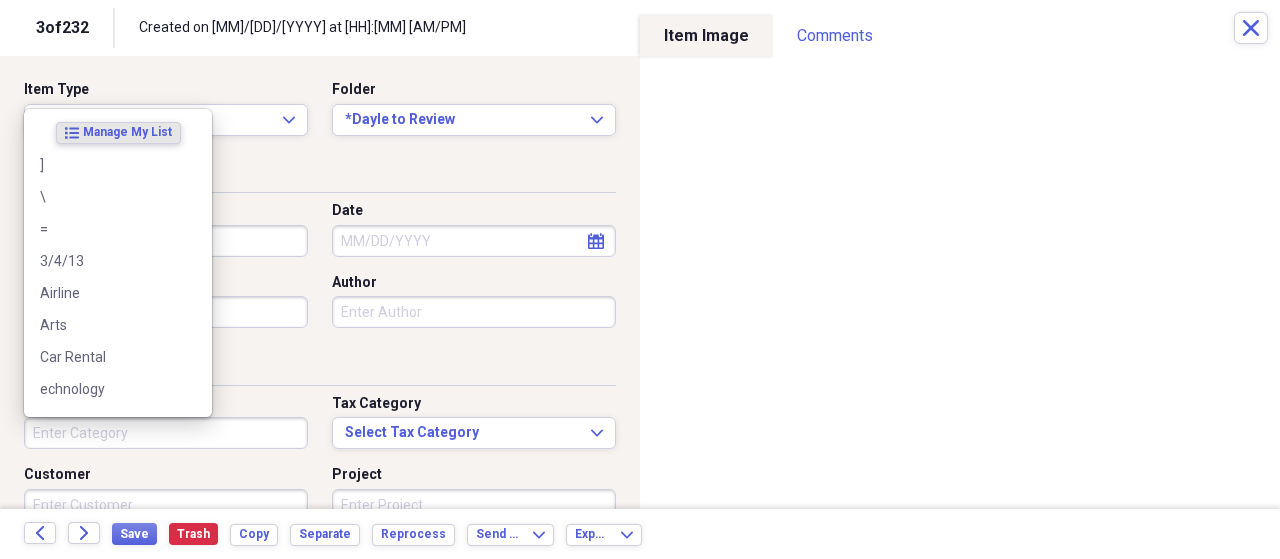 type 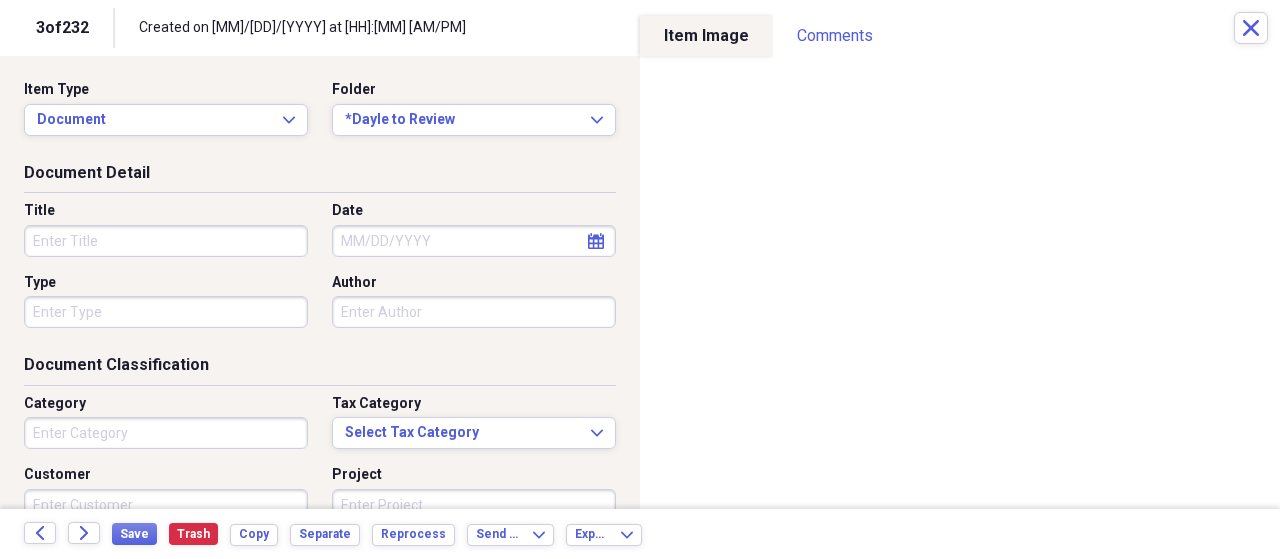 click on "Title" at bounding box center (166, 241) 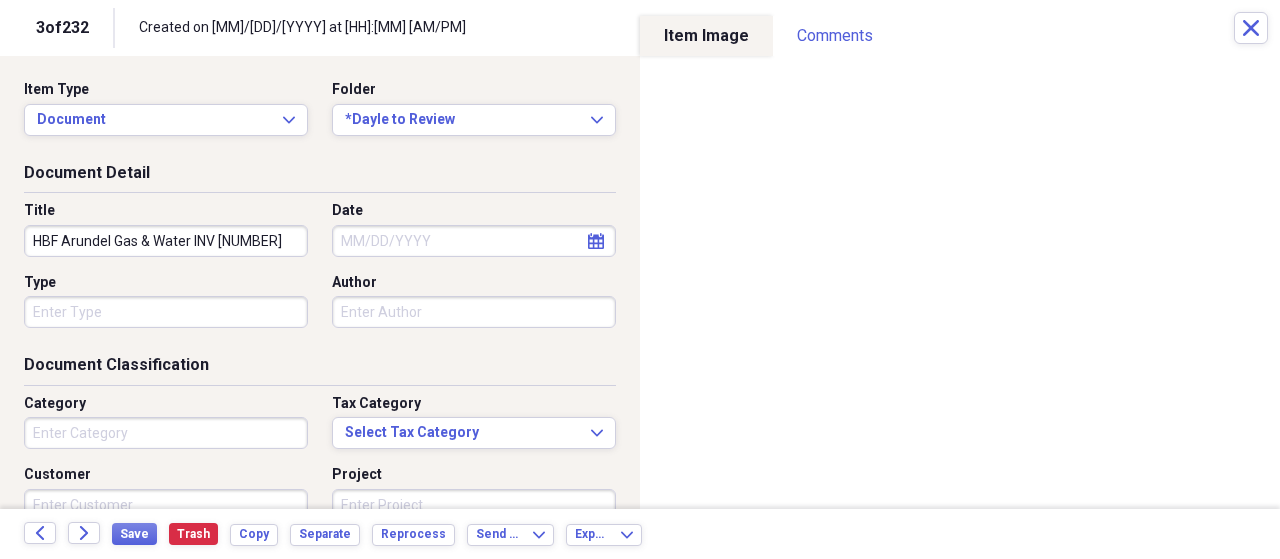 type on "HBF Arundel Gas & Water INV 632673" 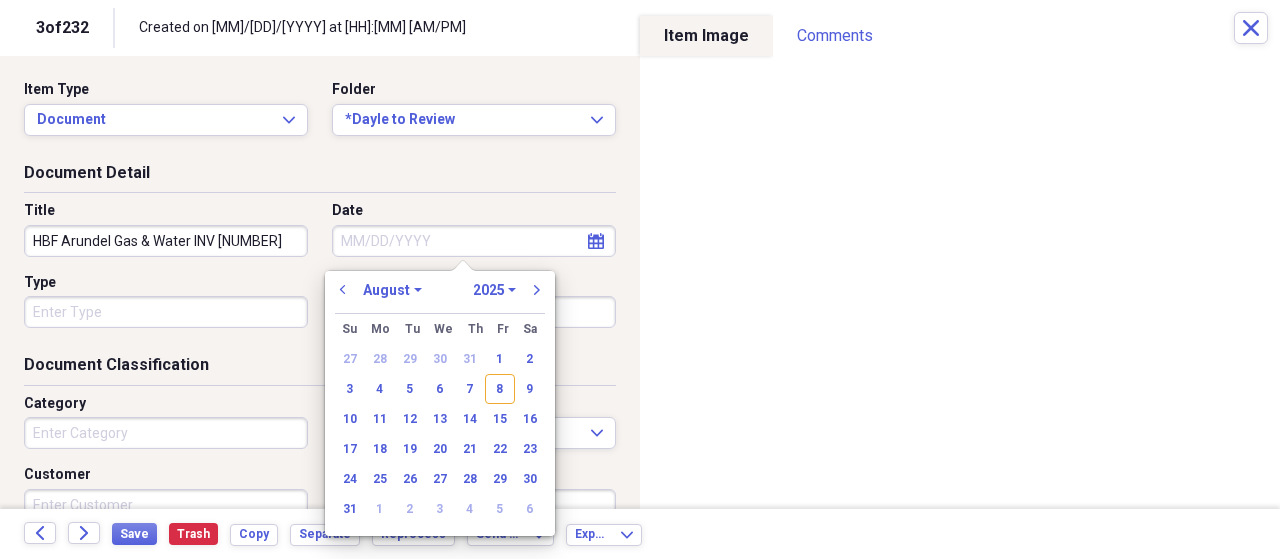 click on "Date" at bounding box center [474, 241] 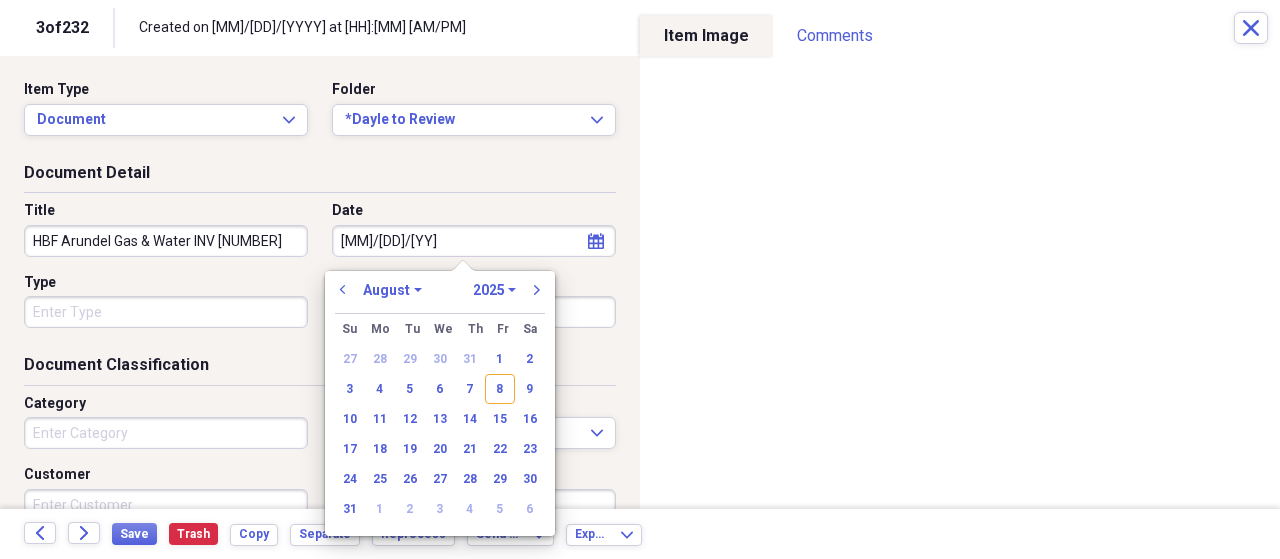 type on "11/29/18" 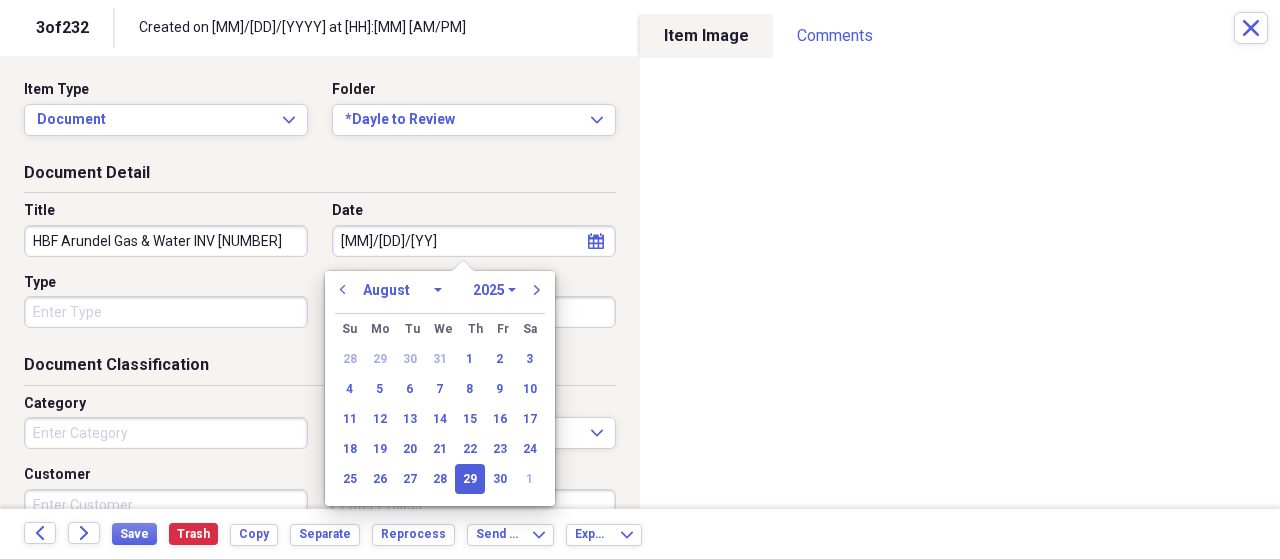 select on "10" 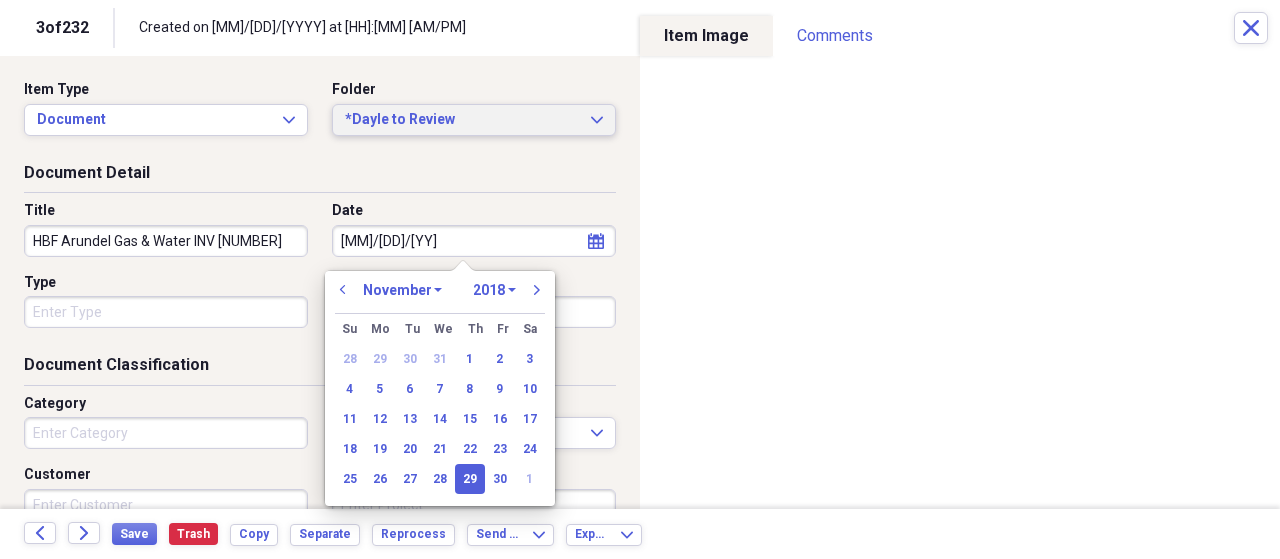 type on "11/29/2018" 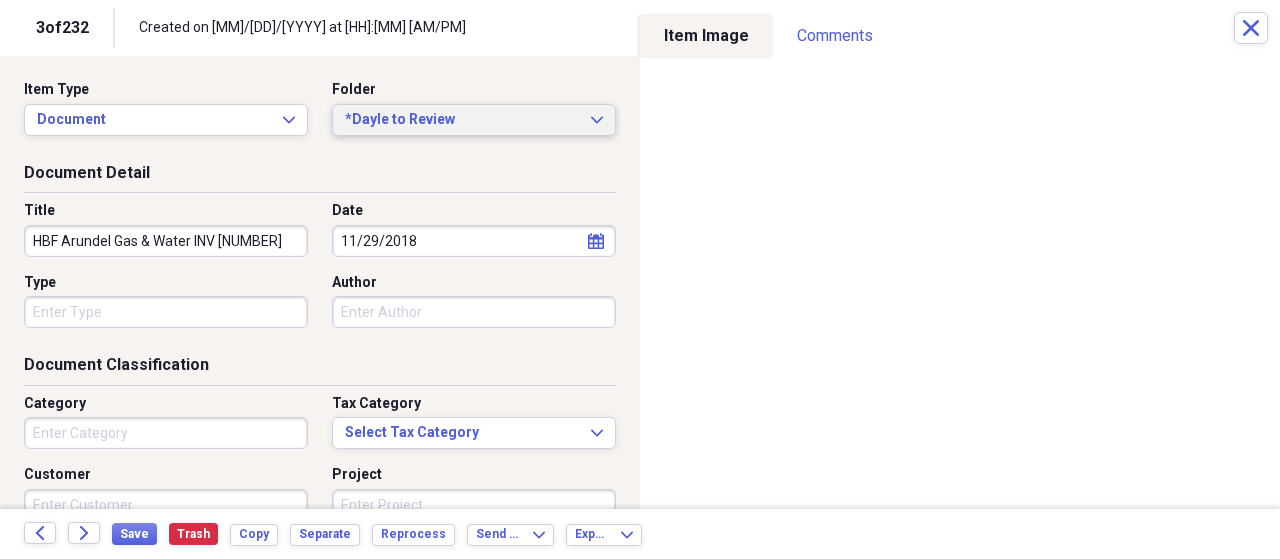 click on "*Dayle to Review" at bounding box center (462, 120) 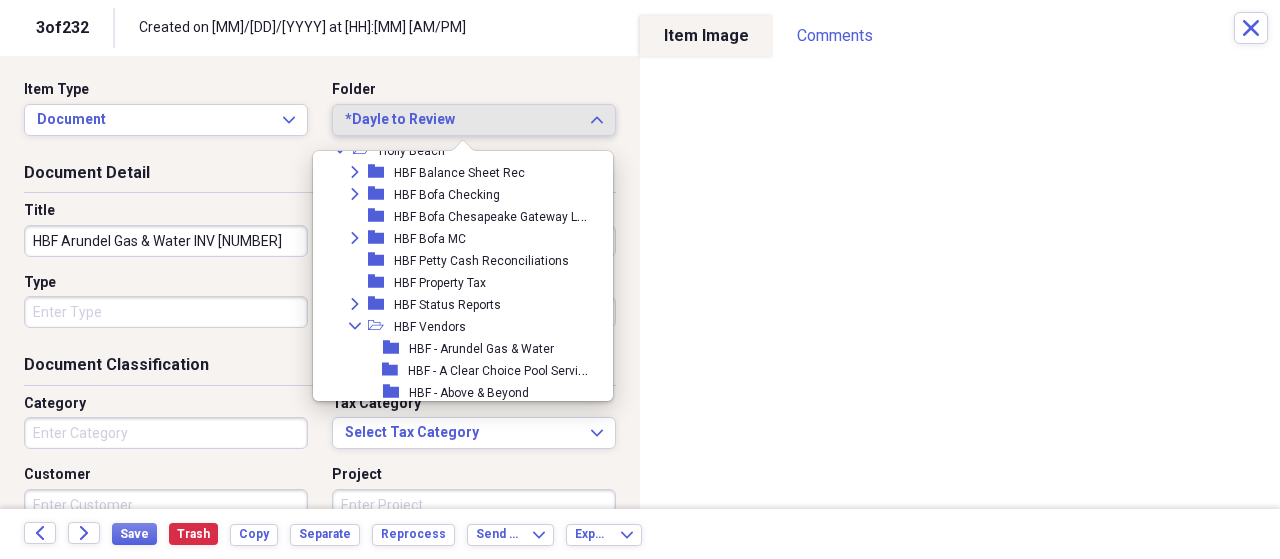 scroll, scrollTop: 410, scrollLeft: 0, axis: vertical 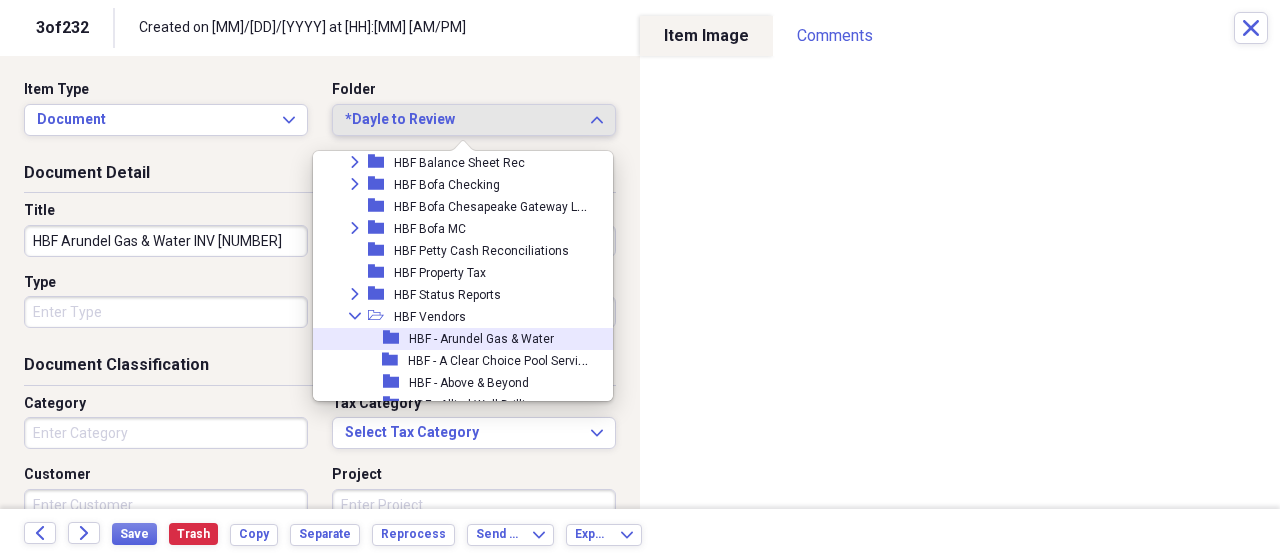 click on "HBF  - Arundel Gas & Water" at bounding box center [481, 339] 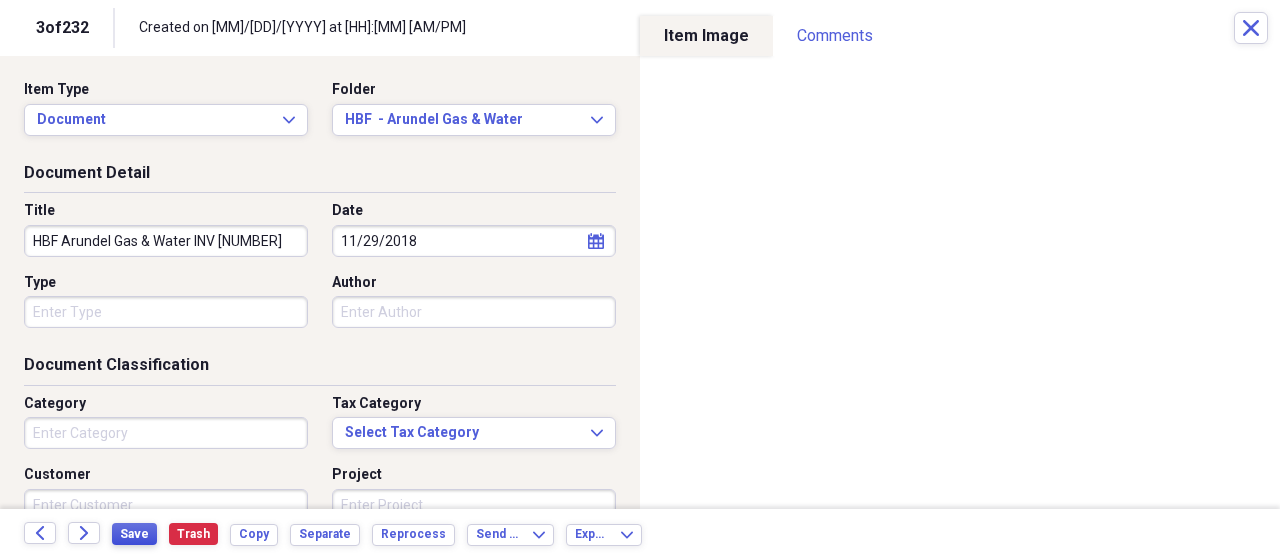 click on "Save" at bounding box center [134, 534] 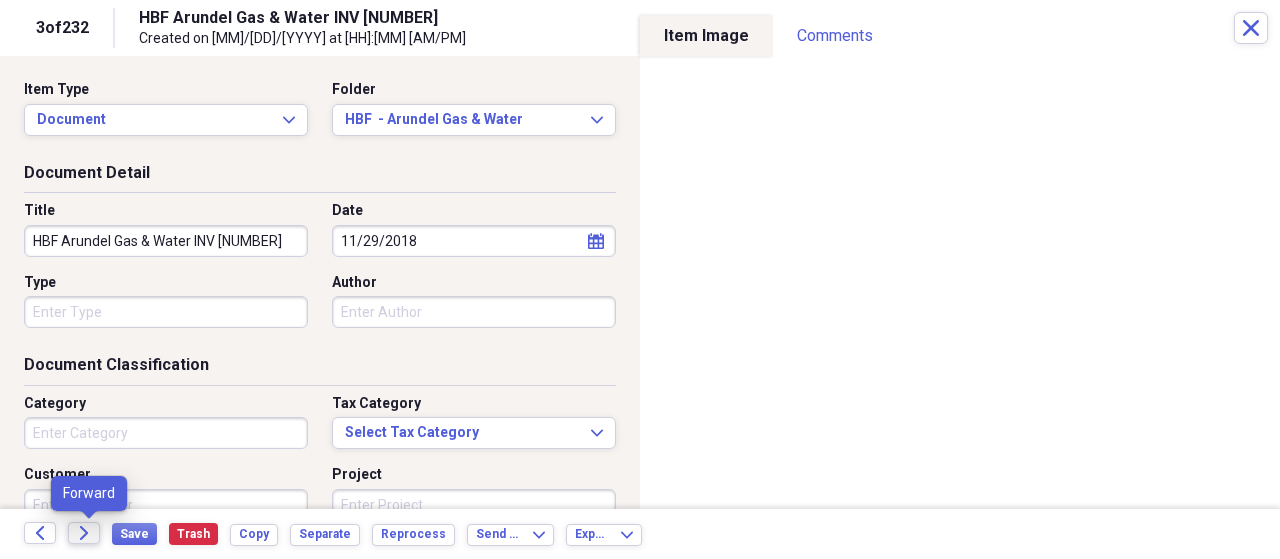 click on "Forward" 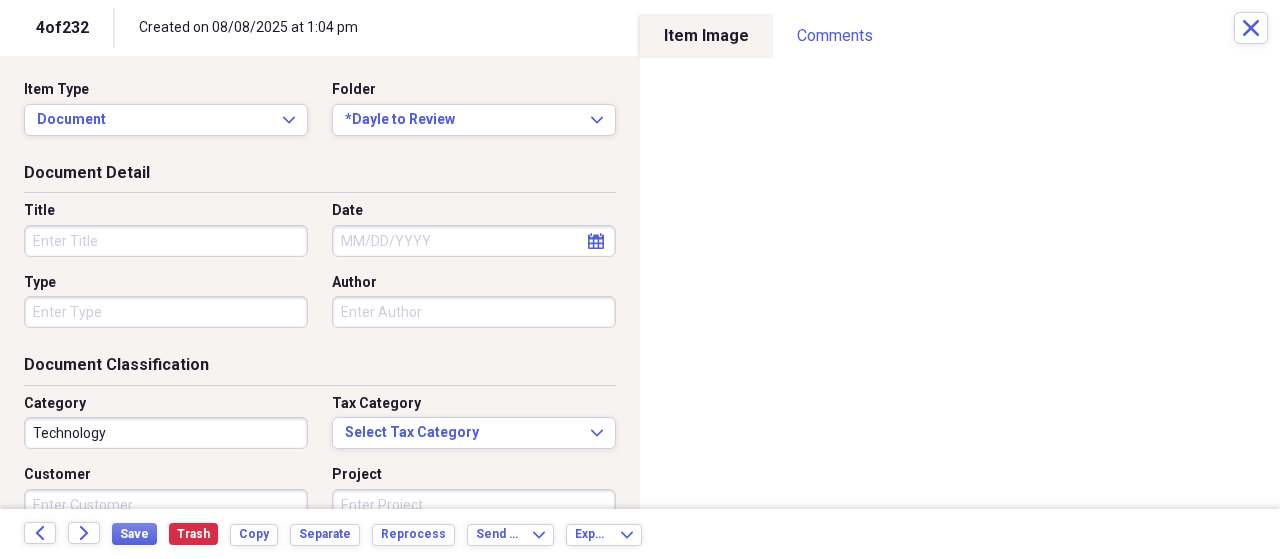 click on "Technology" at bounding box center [166, 433] 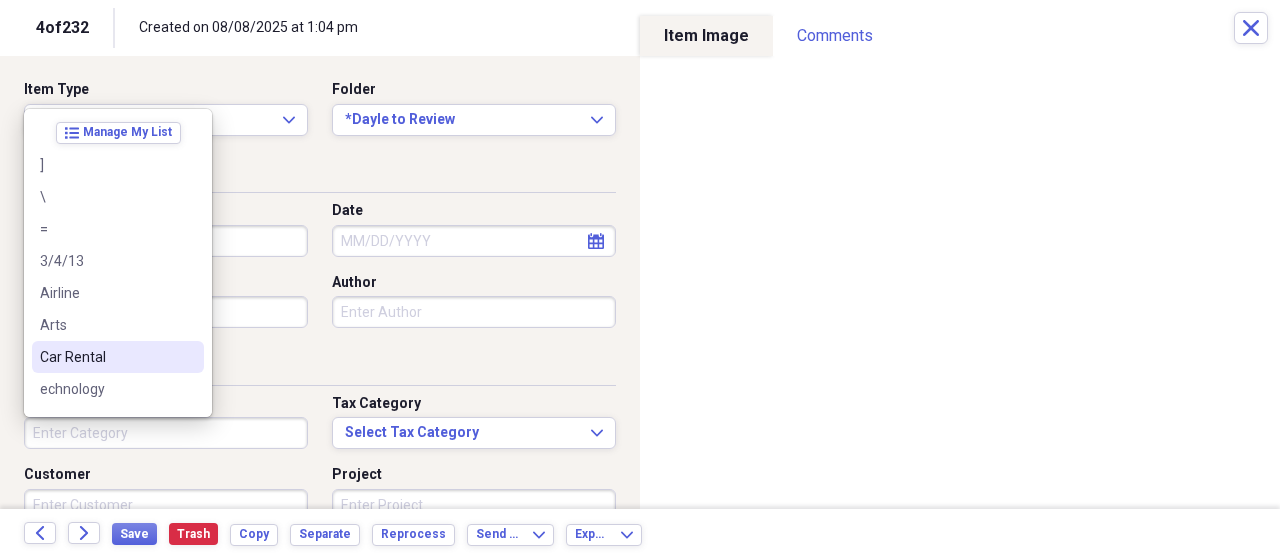 type 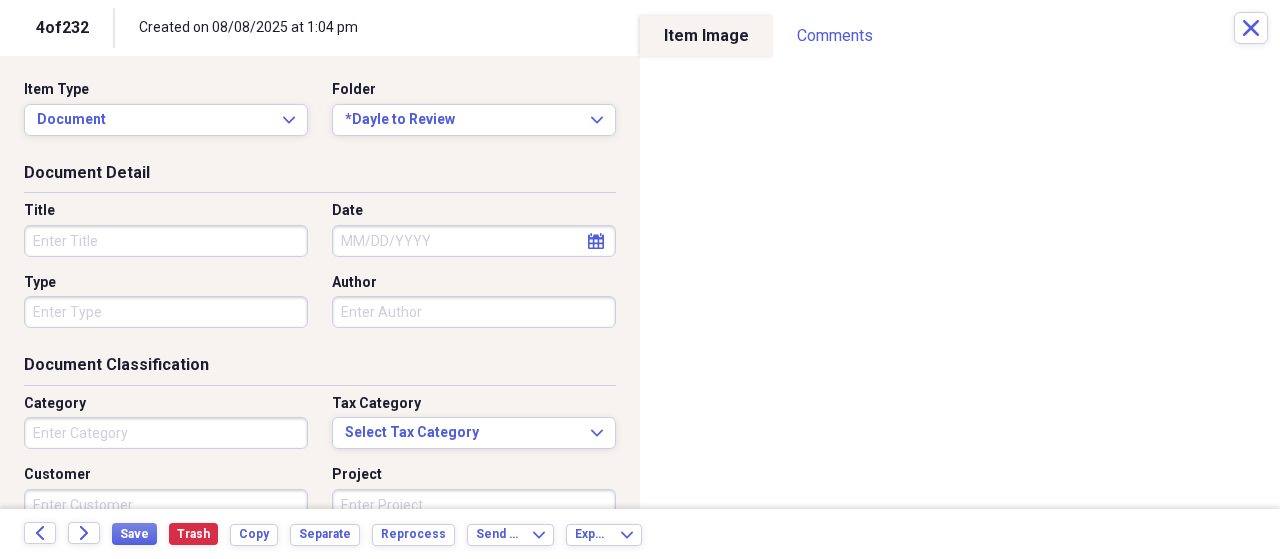click on "Title" at bounding box center (166, 241) 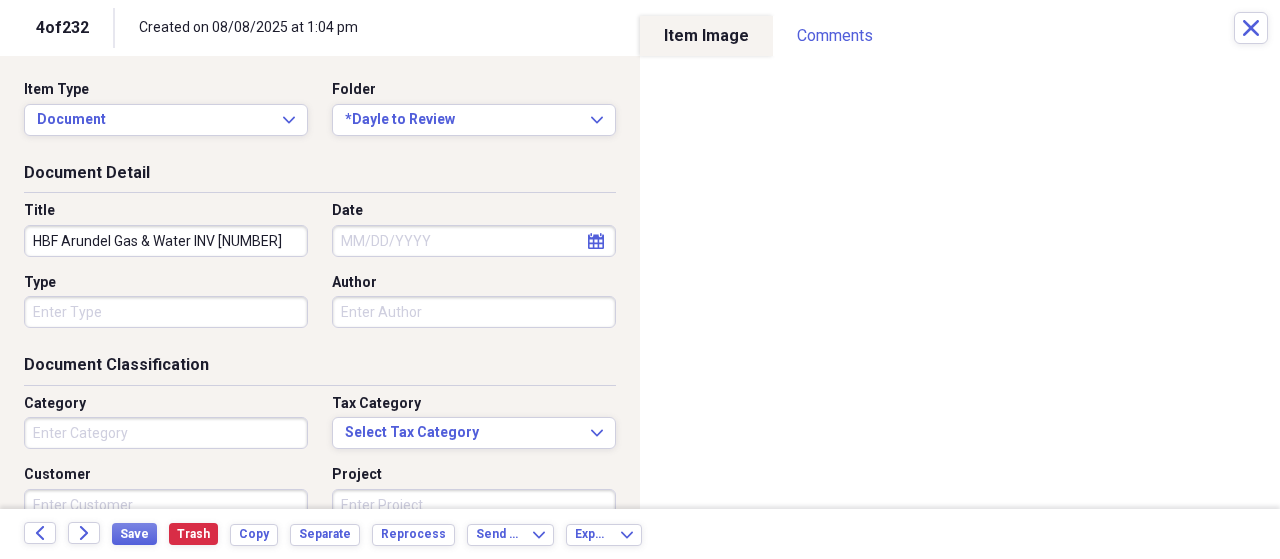 type on "HBF Arundel Gas & Water INV 641823" 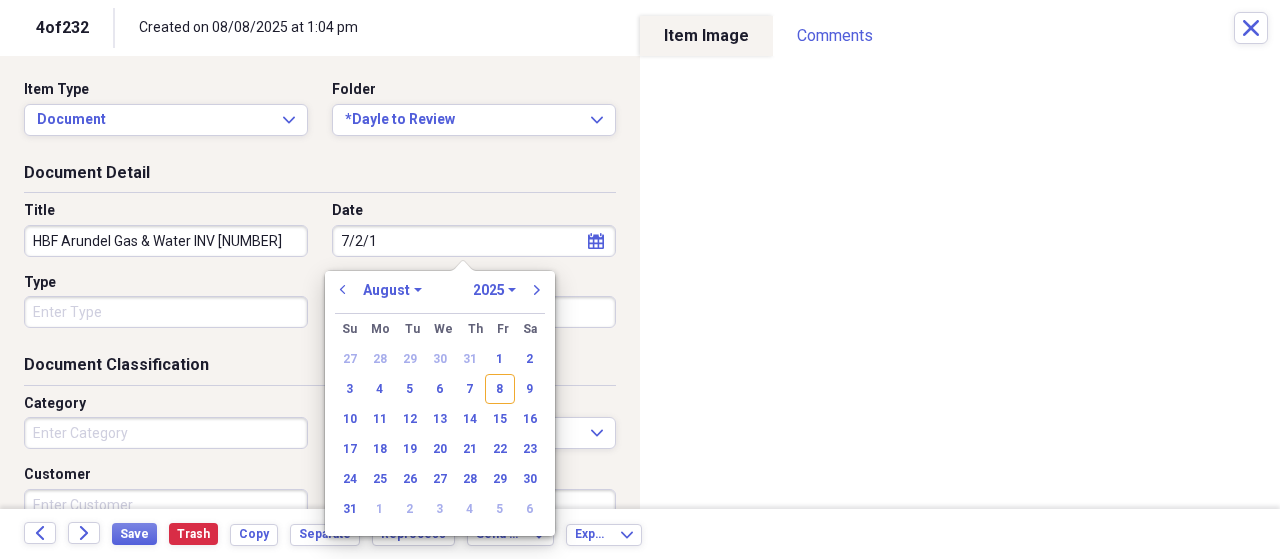 type on "7/2/19" 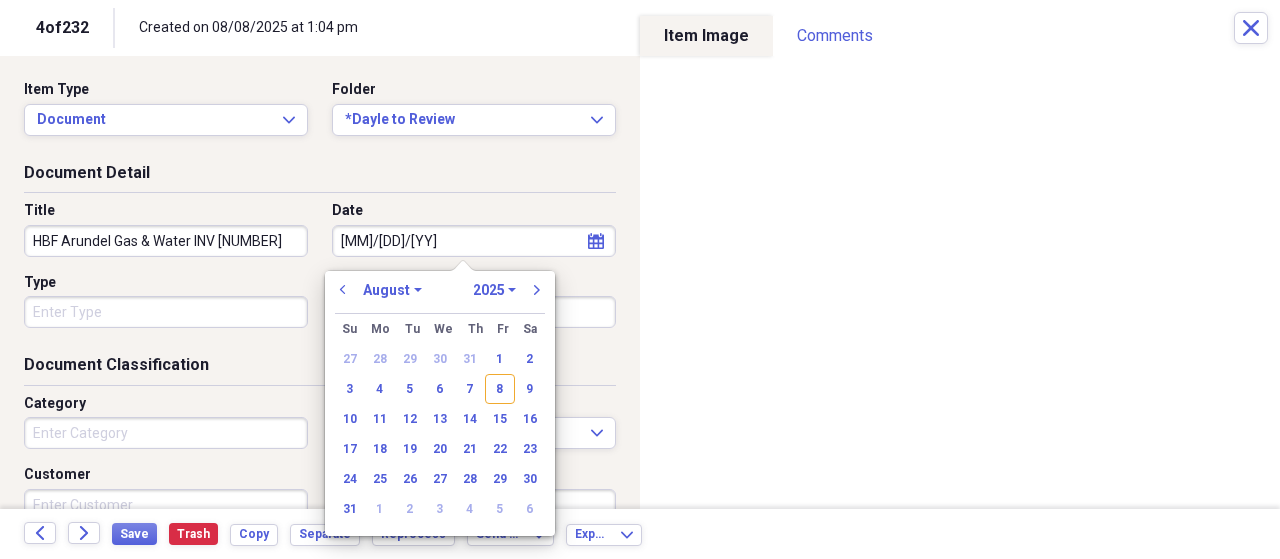 select on "6" 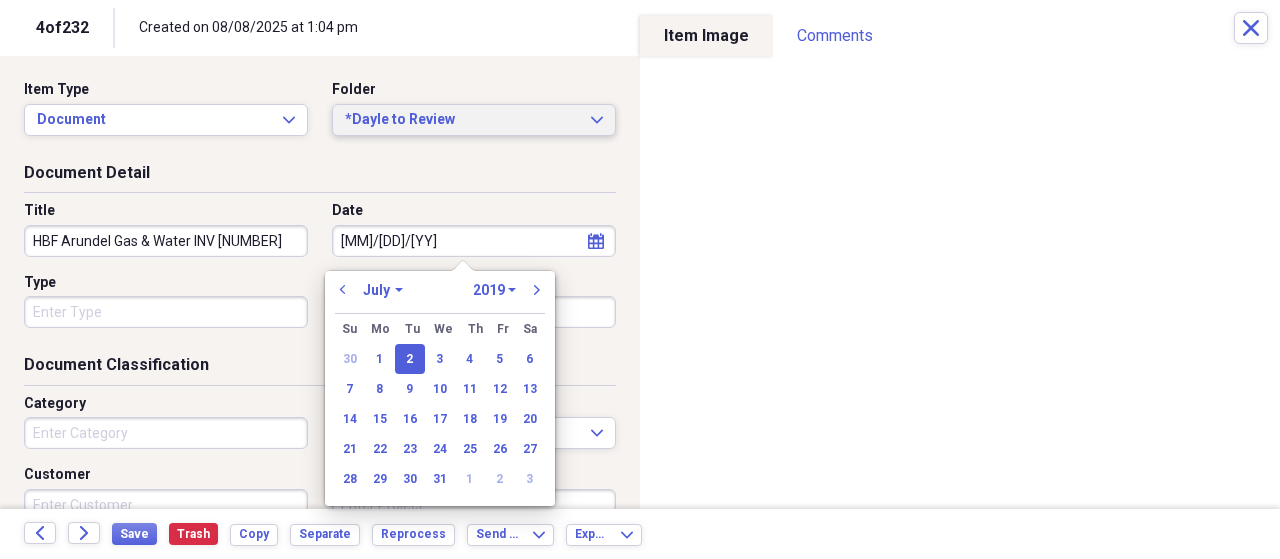 type on "07/02/2019" 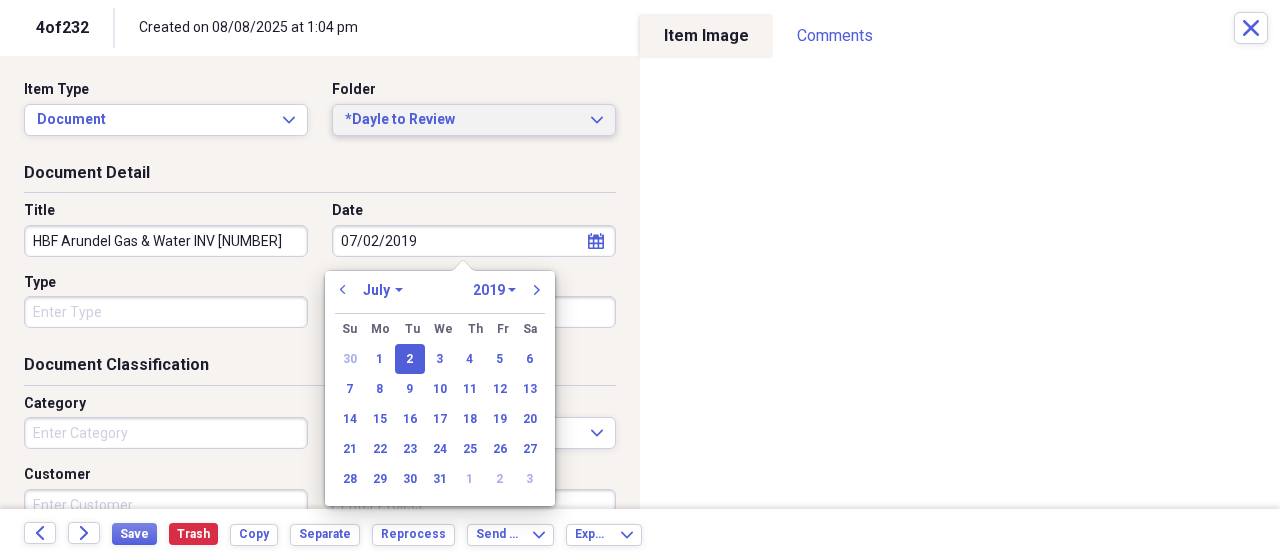 click on "*Dayle to Review" at bounding box center (462, 120) 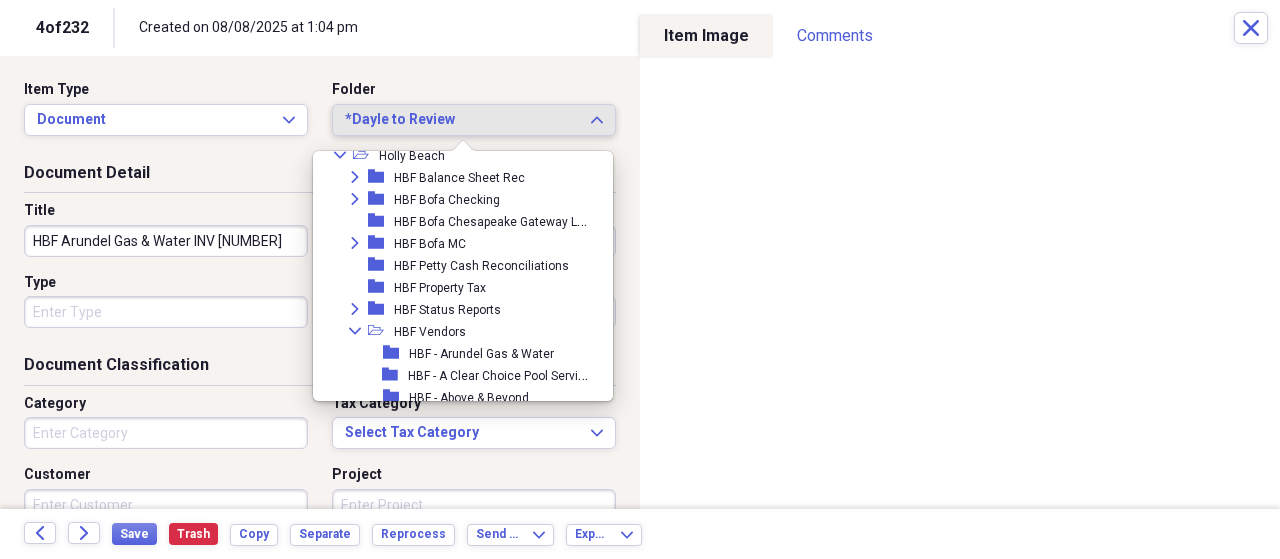 scroll, scrollTop: 410, scrollLeft: 0, axis: vertical 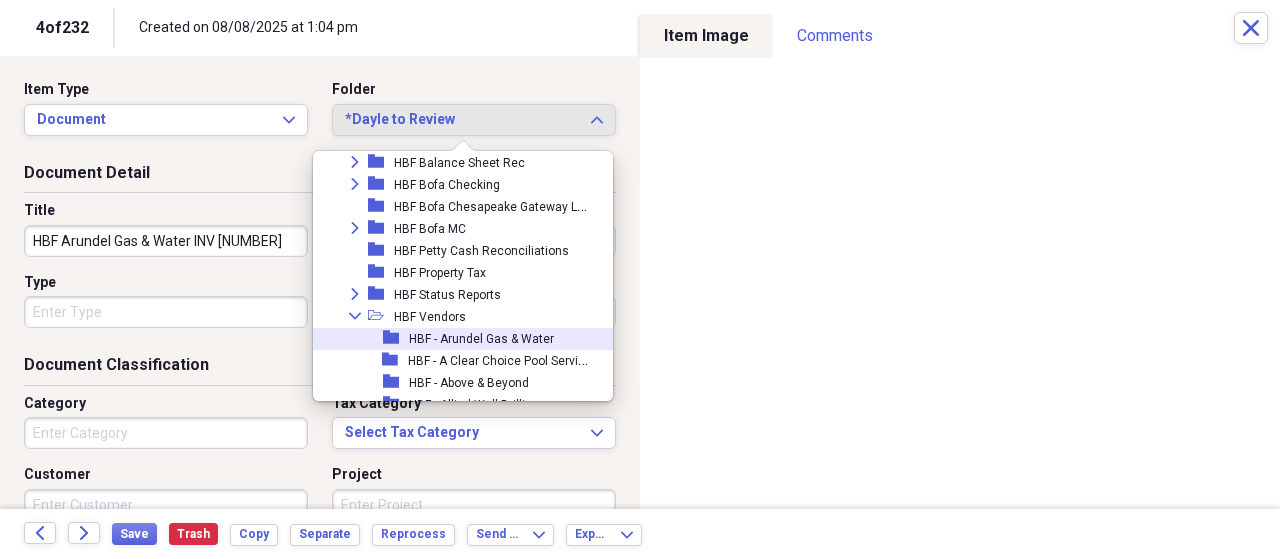 click on "HBF  - Arundel Gas & Water" at bounding box center (481, 339) 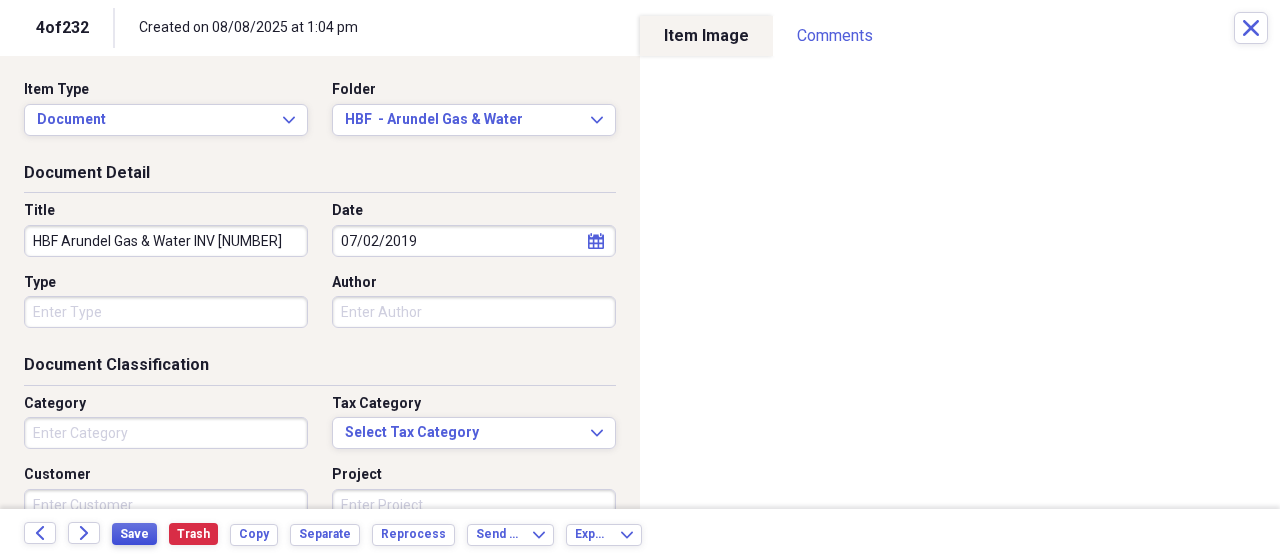 click on "Save" at bounding box center (134, 534) 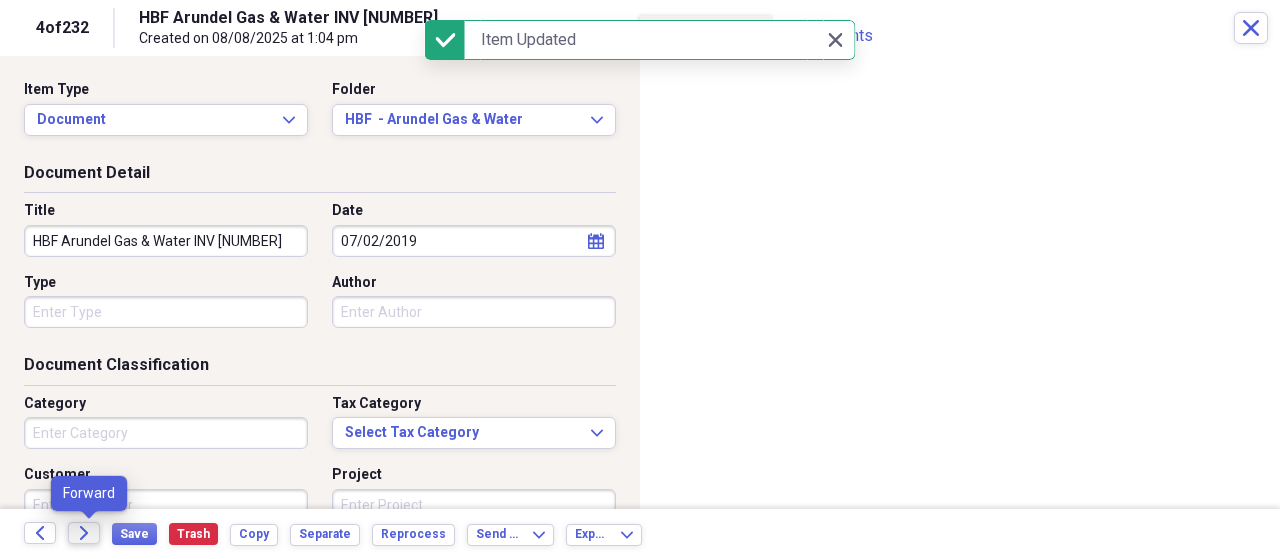 click on "Forward" 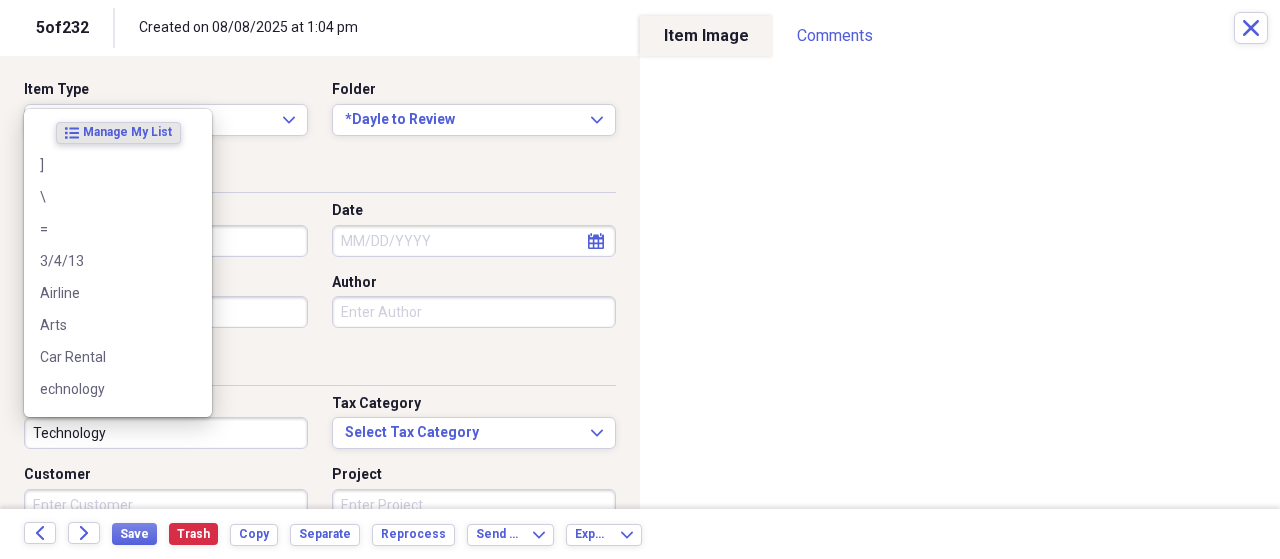 click on "Technology" at bounding box center (166, 433) 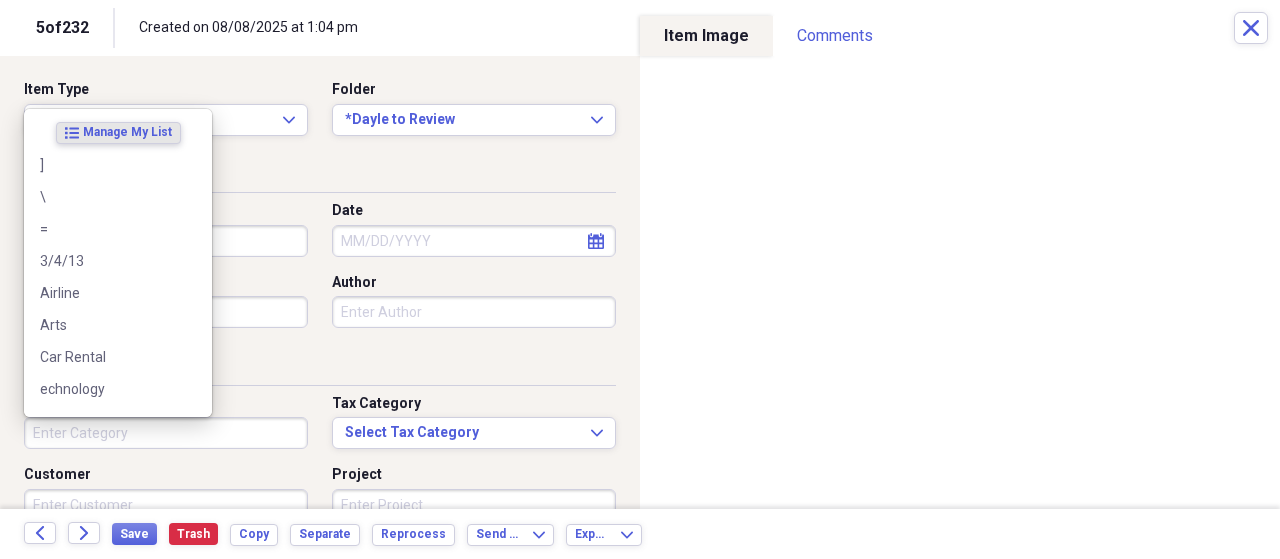 type 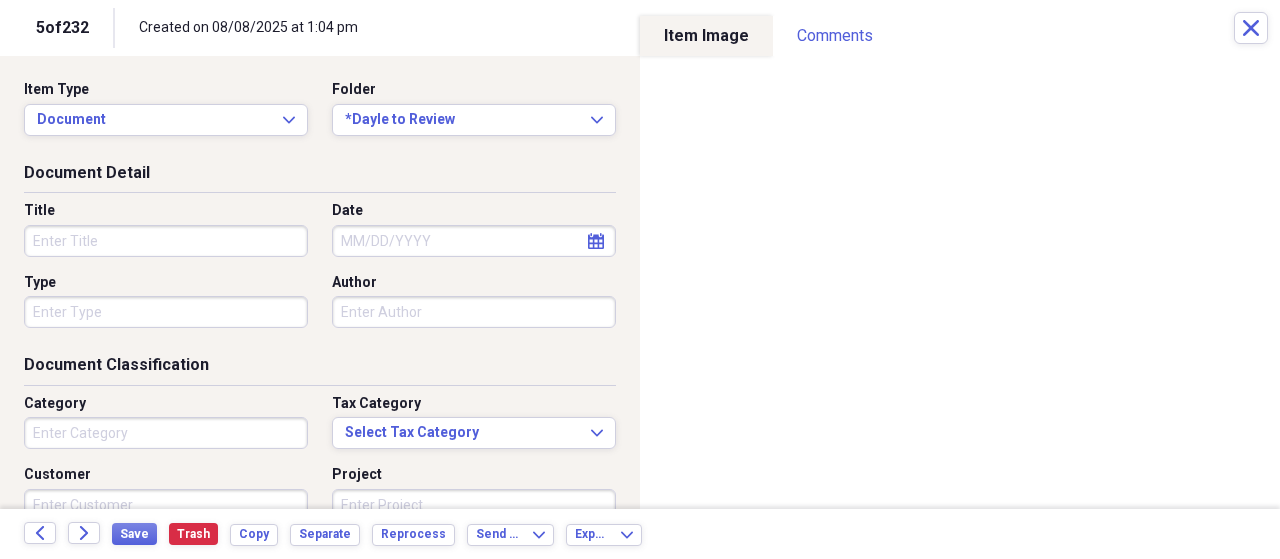 click on "Title" at bounding box center (166, 241) 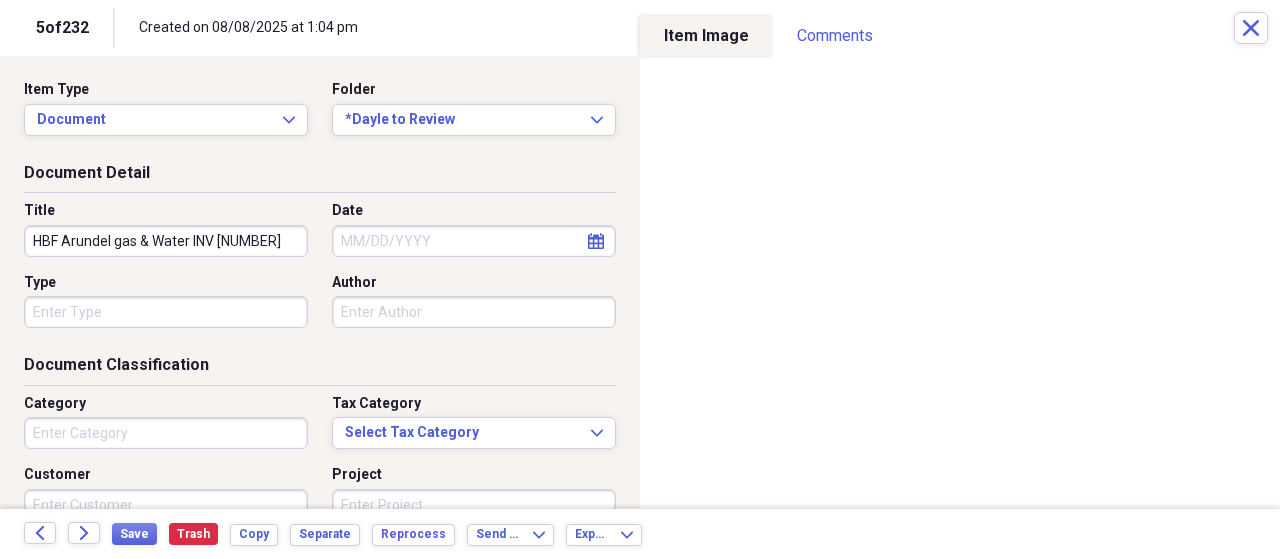 click on "HBF Arundel gas & Water INV 656579" at bounding box center [166, 241] 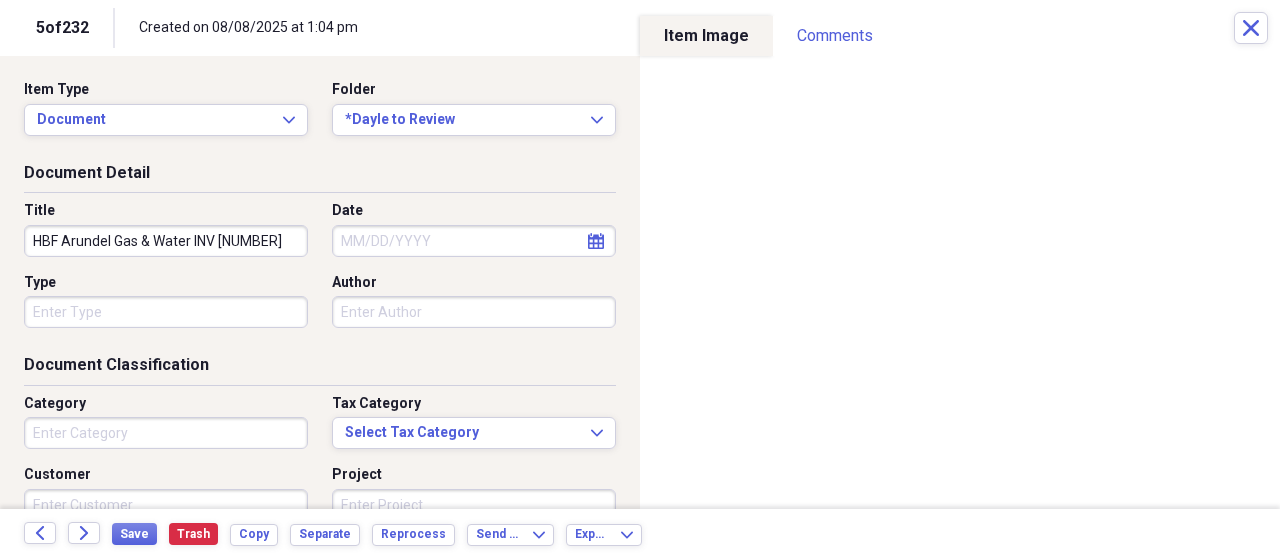 type on "HBF Arundel Gas & Water INV 656579" 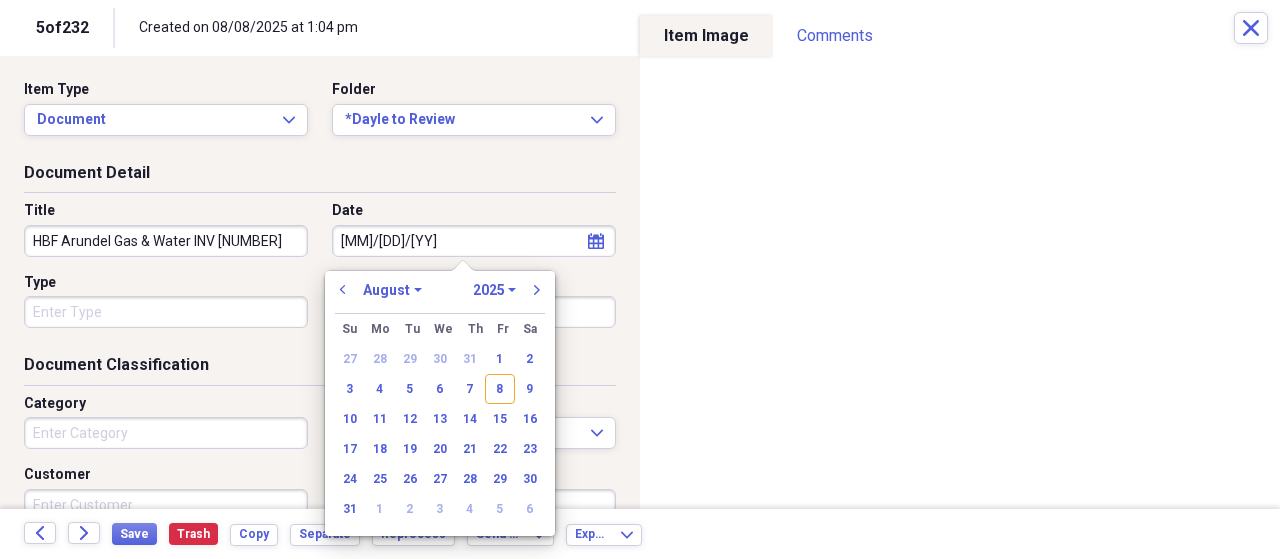 type on "5/22/20" 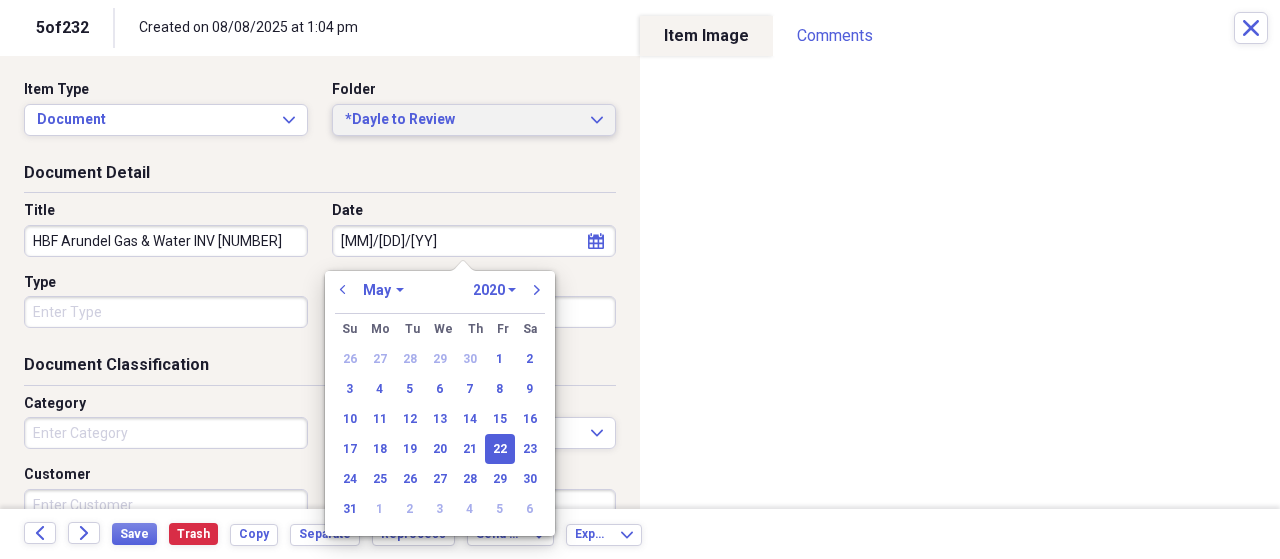 type on "05/22/2020" 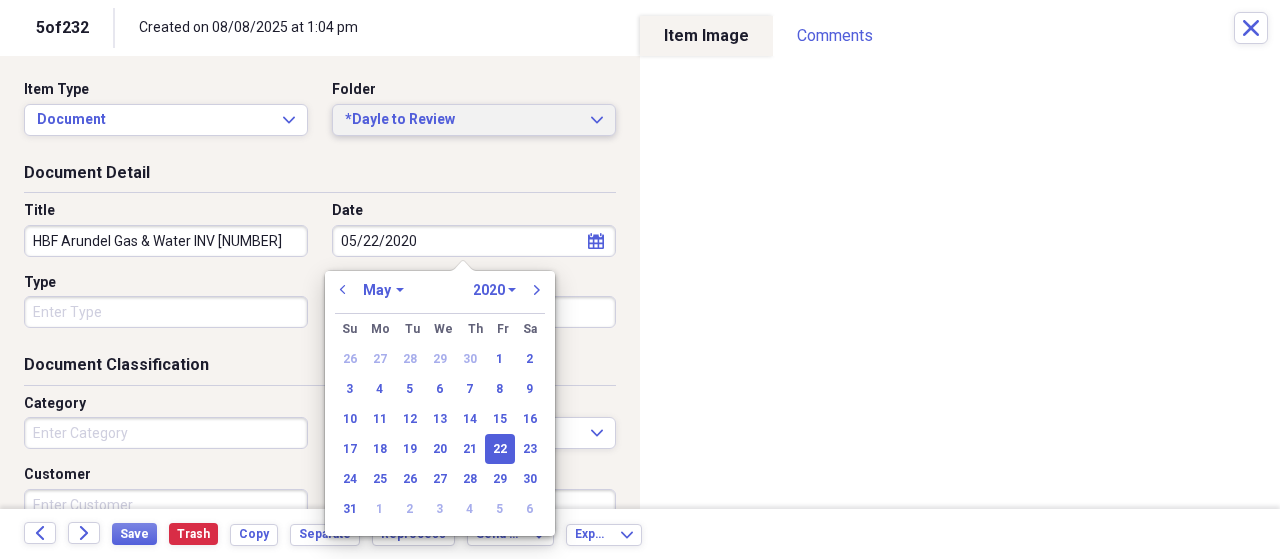 click on "*Dayle to Review" at bounding box center [462, 120] 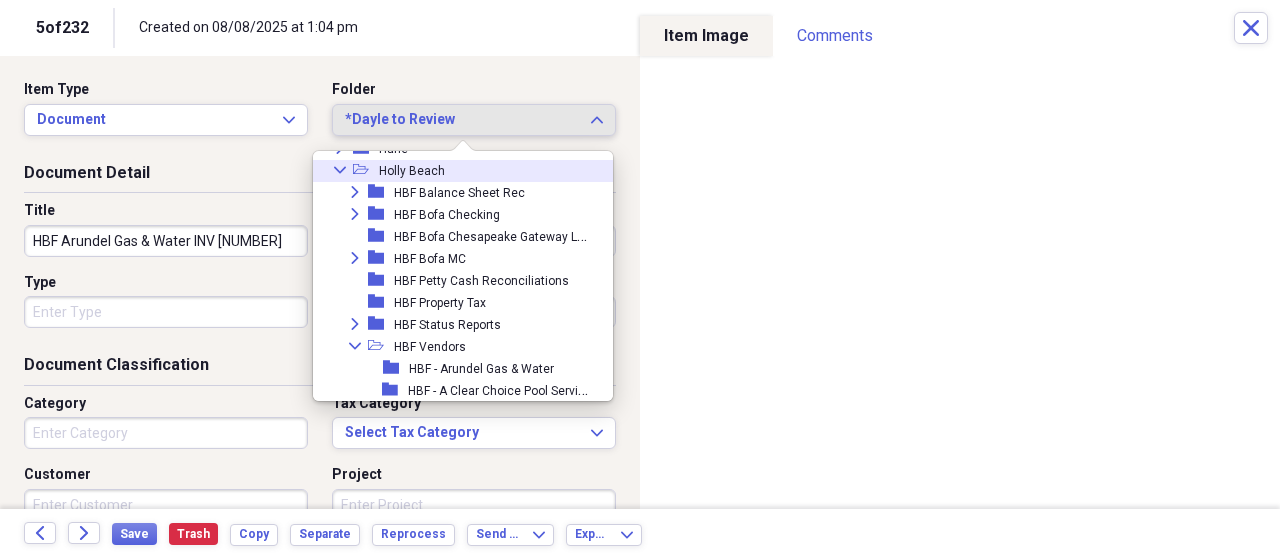 scroll, scrollTop: 410, scrollLeft: 0, axis: vertical 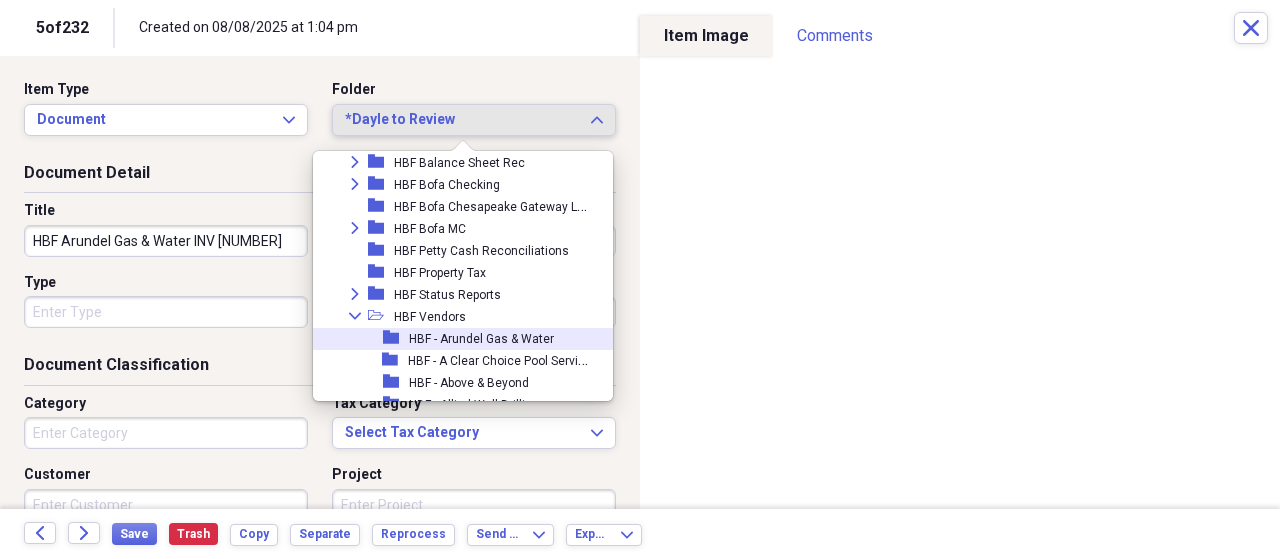 click on "HBF  - Arundel Gas & Water" at bounding box center [481, 339] 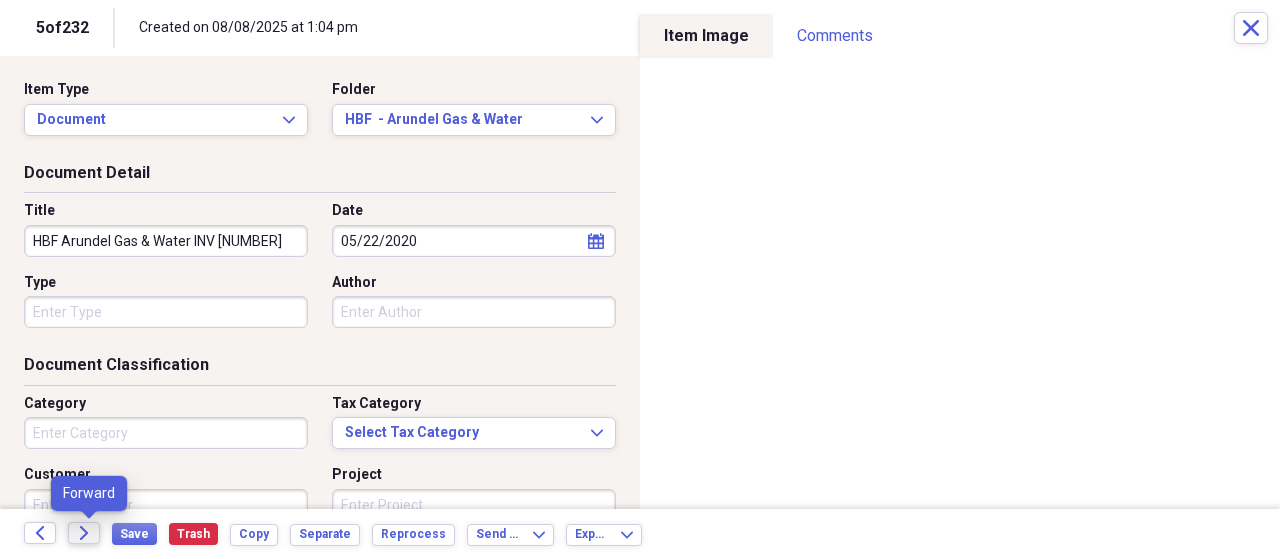 click on "Forward" 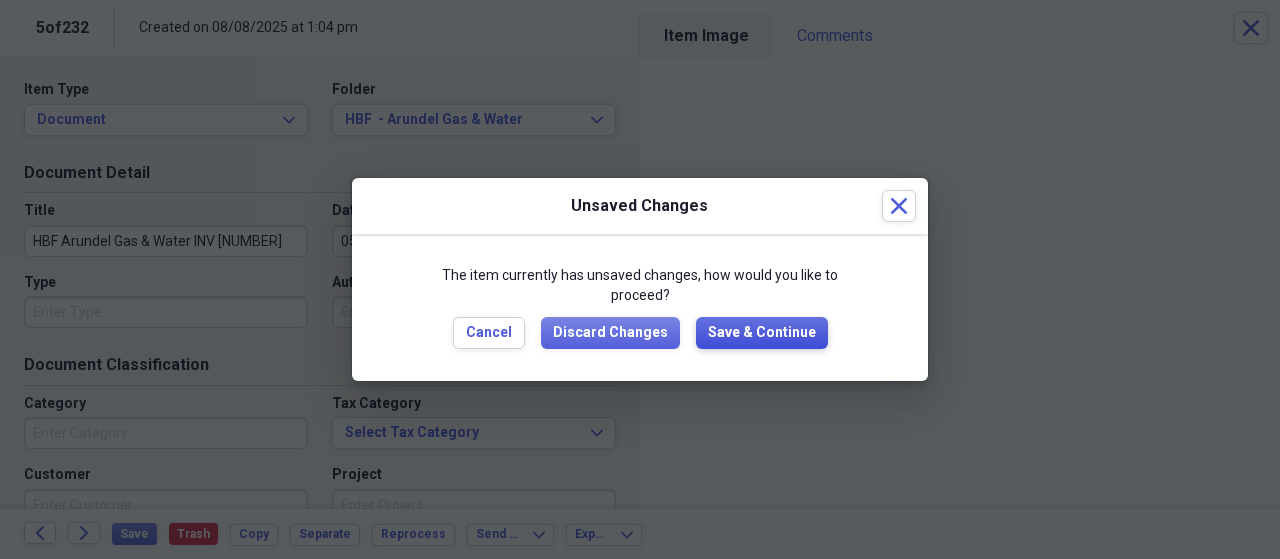 click on "Save & Continue" at bounding box center (762, 333) 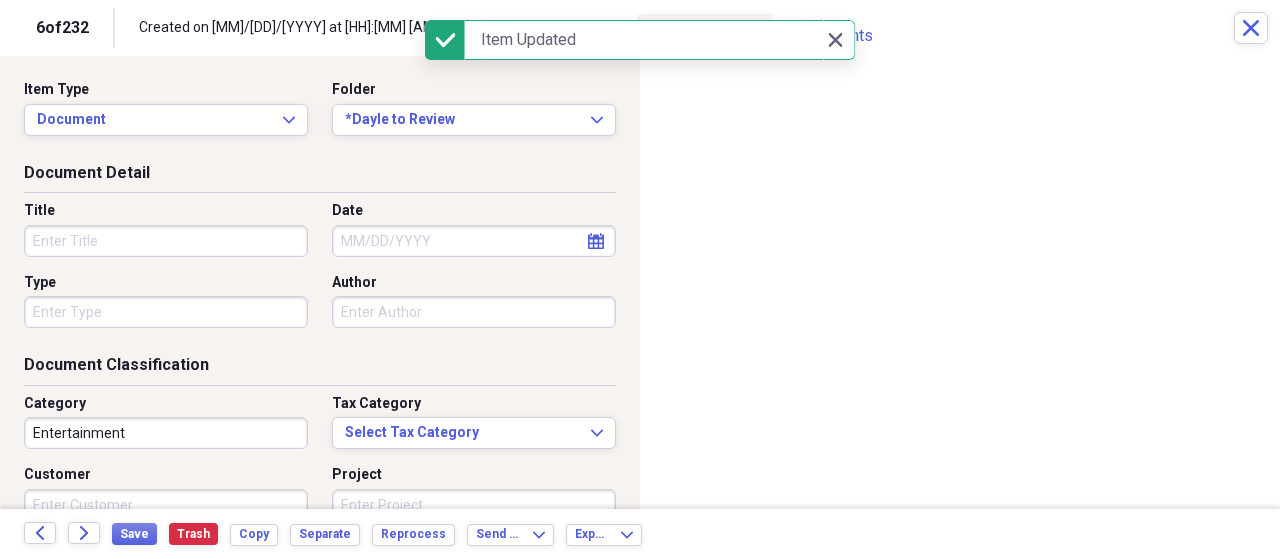 click on "Entertainment" at bounding box center (166, 433) 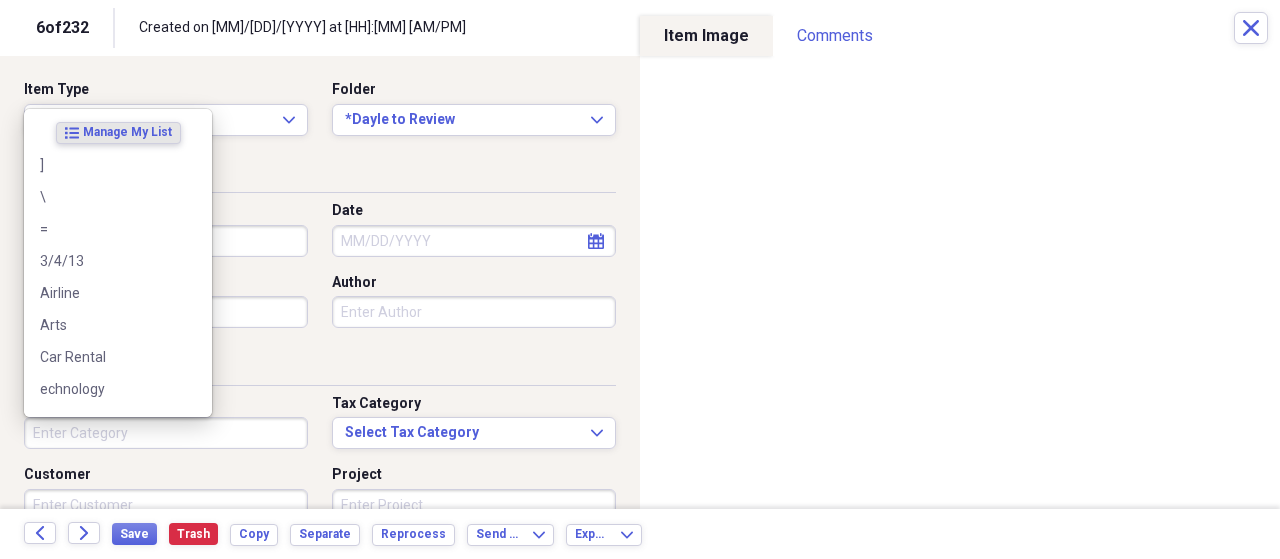 type 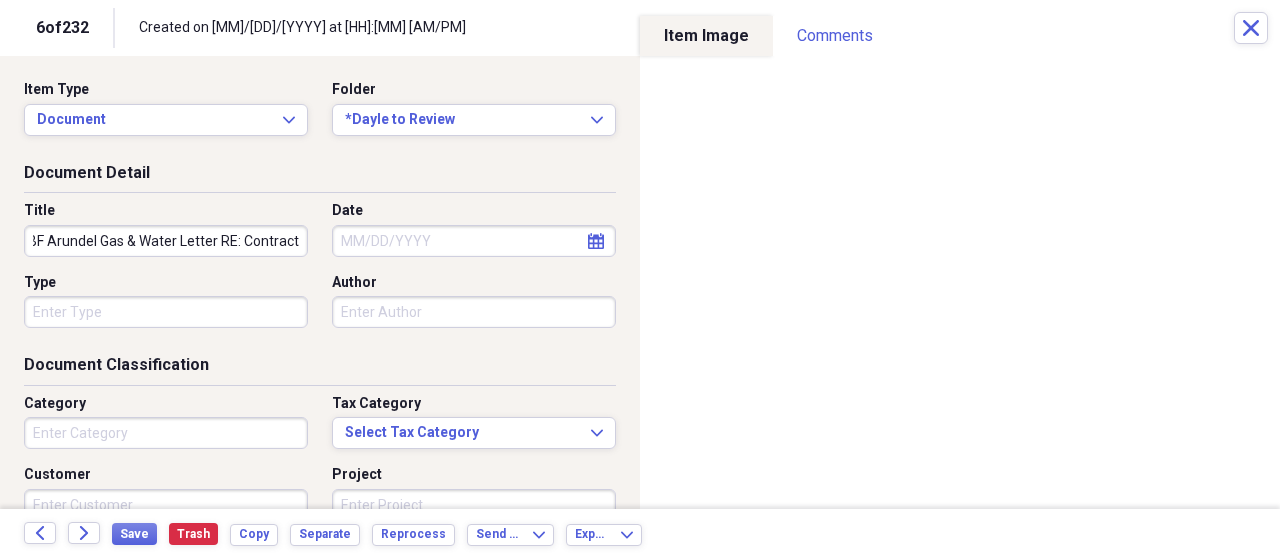 scroll, scrollTop: 0, scrollLeft: 18, axis: horizontal 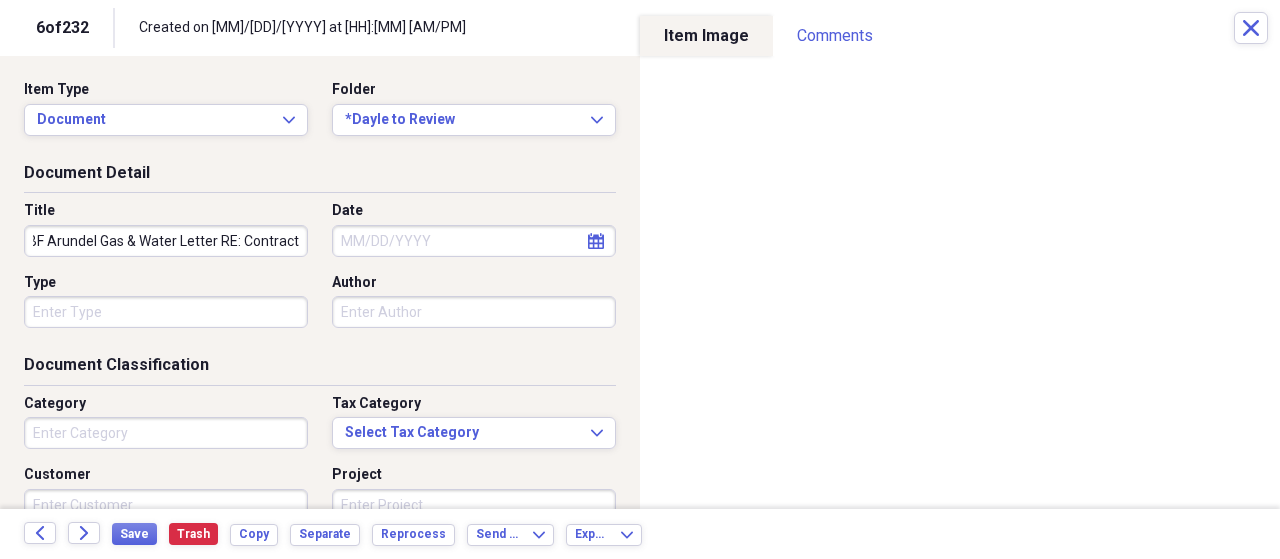 type on "HBF Arundel Gas & Water Letter RE: Contract" 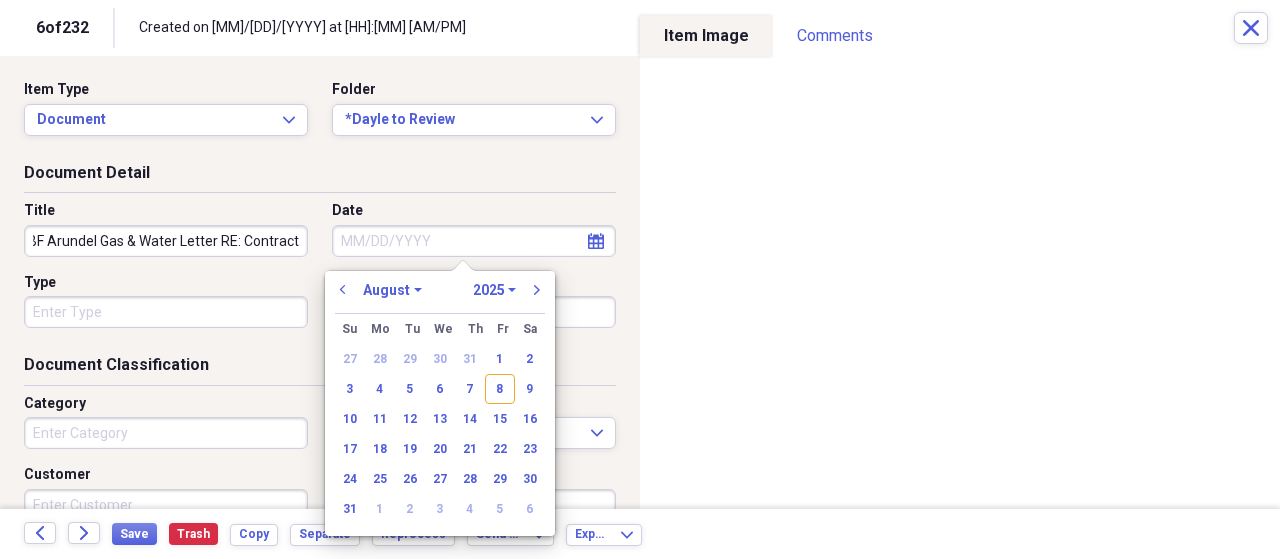 click on "Date" at bounding box center [474, 241] 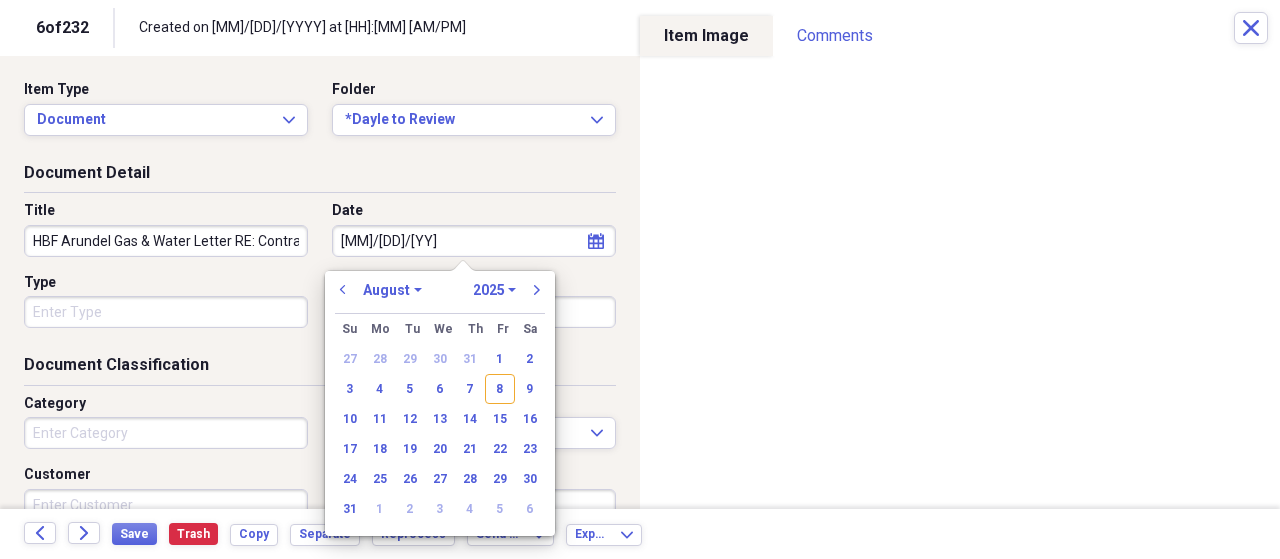 type on "5/26/20" 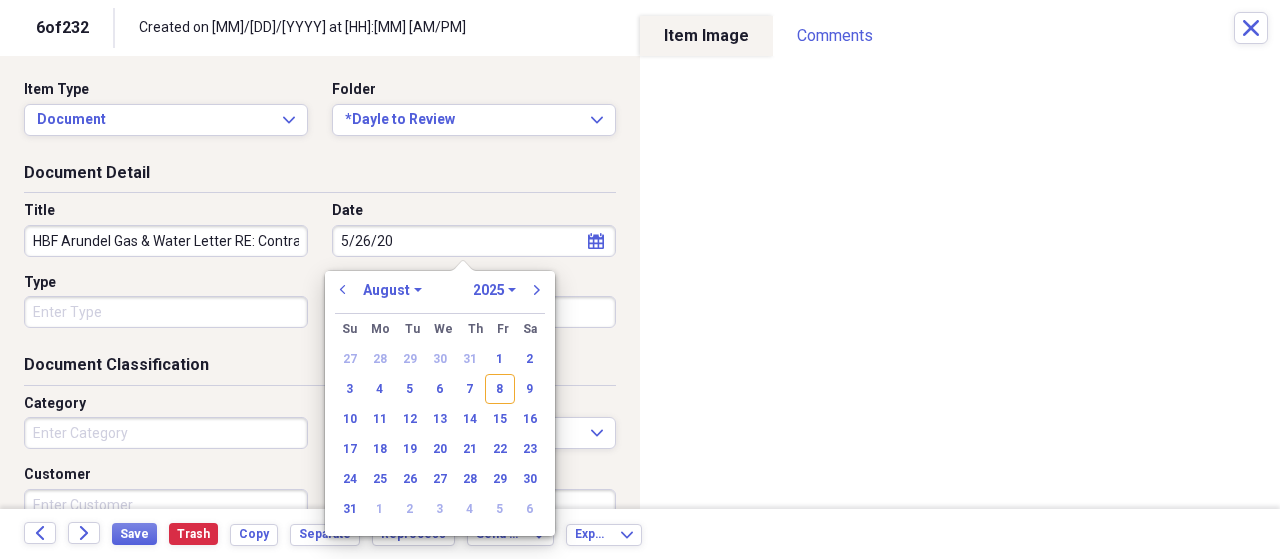 select on "4" 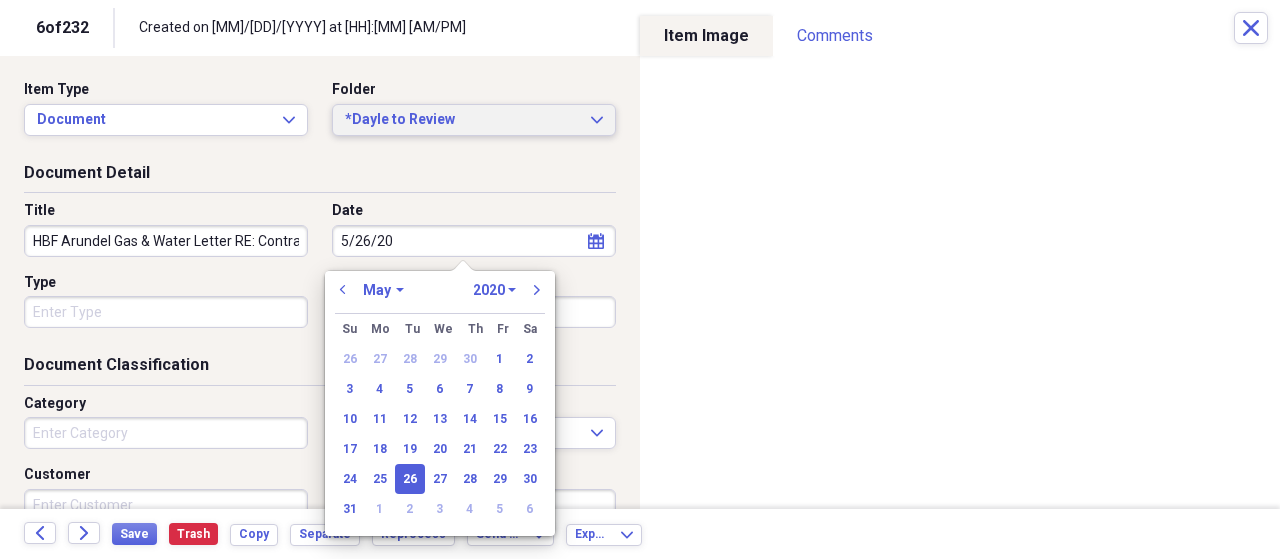 type on "05/26/2020" 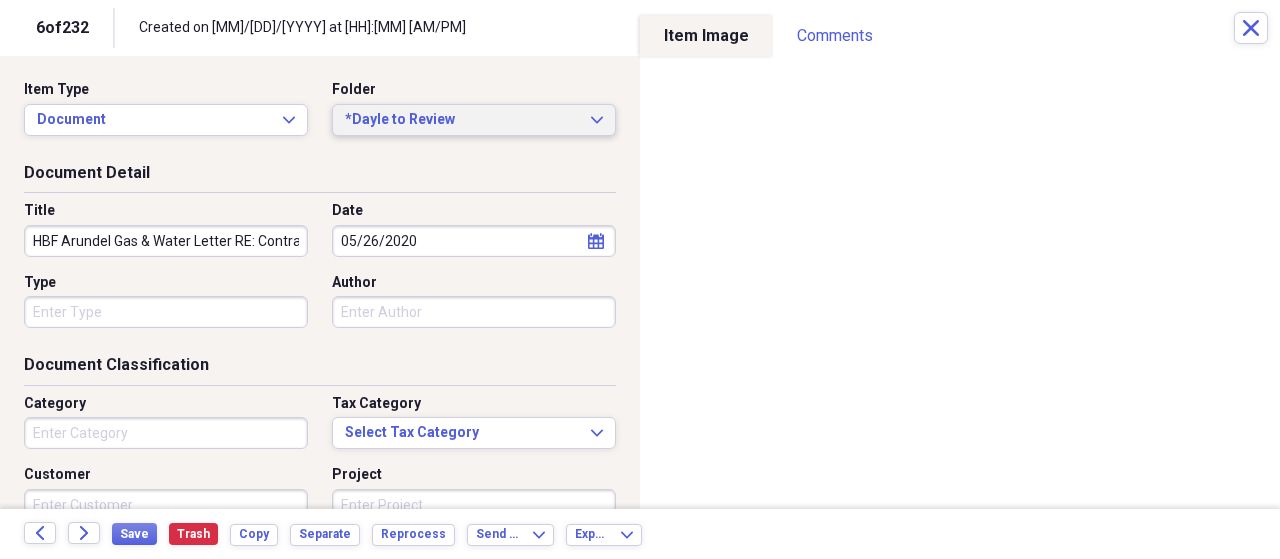 click on "*Dayle to Review" at bounding box center (462, 120) 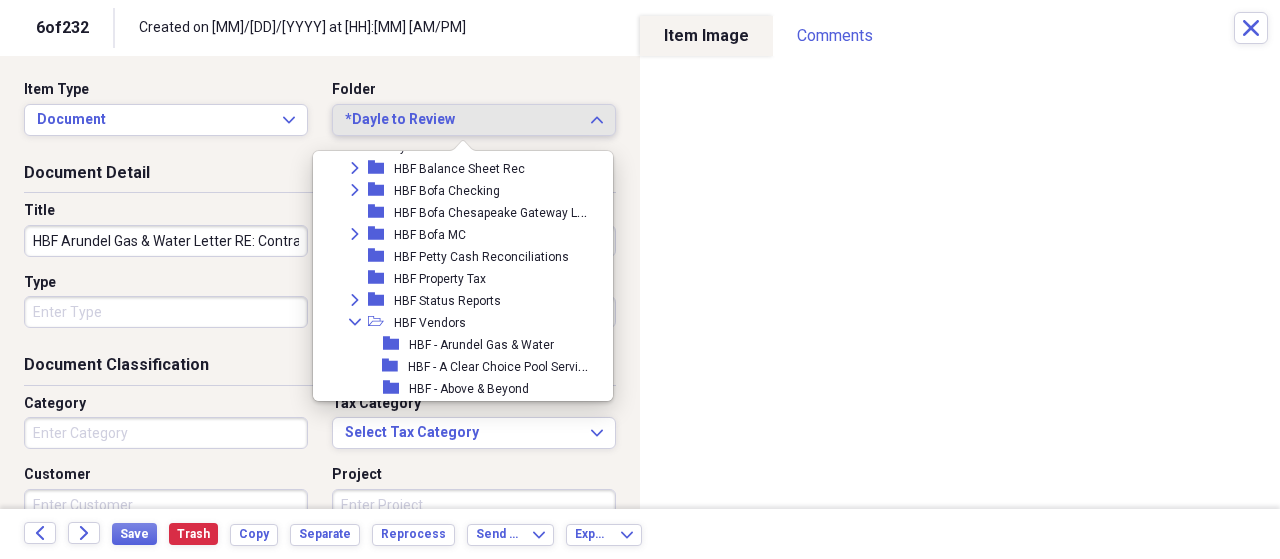 scroll, scrollTop: 410, scrollLeft: 0, axis: vertical 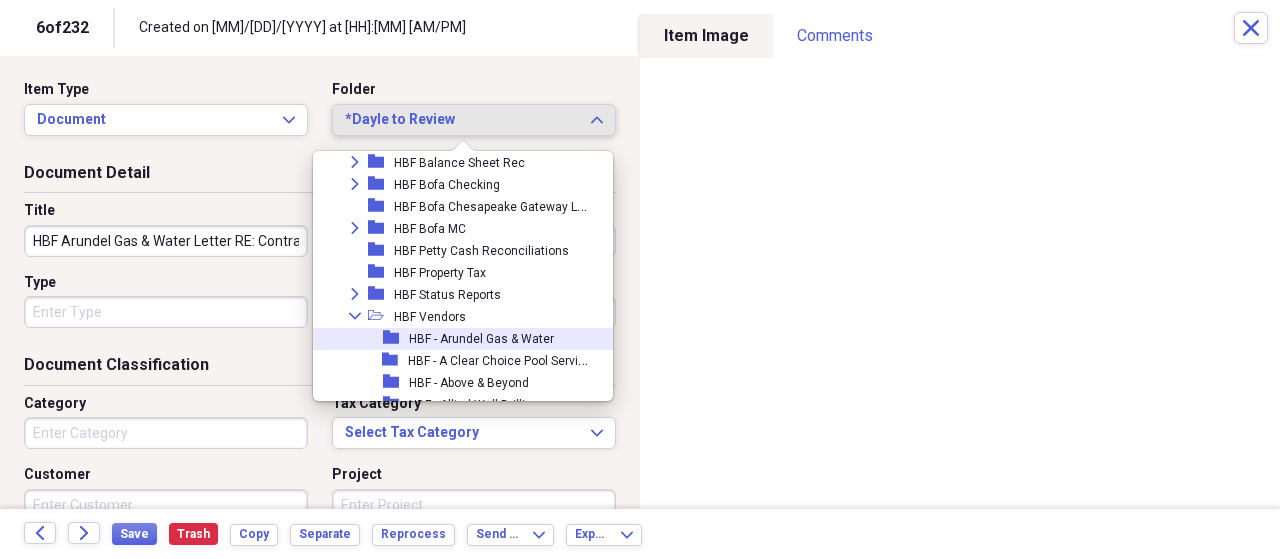 click on "HBF  - Arundel Gas & Water" at bounding box center (481, 339) 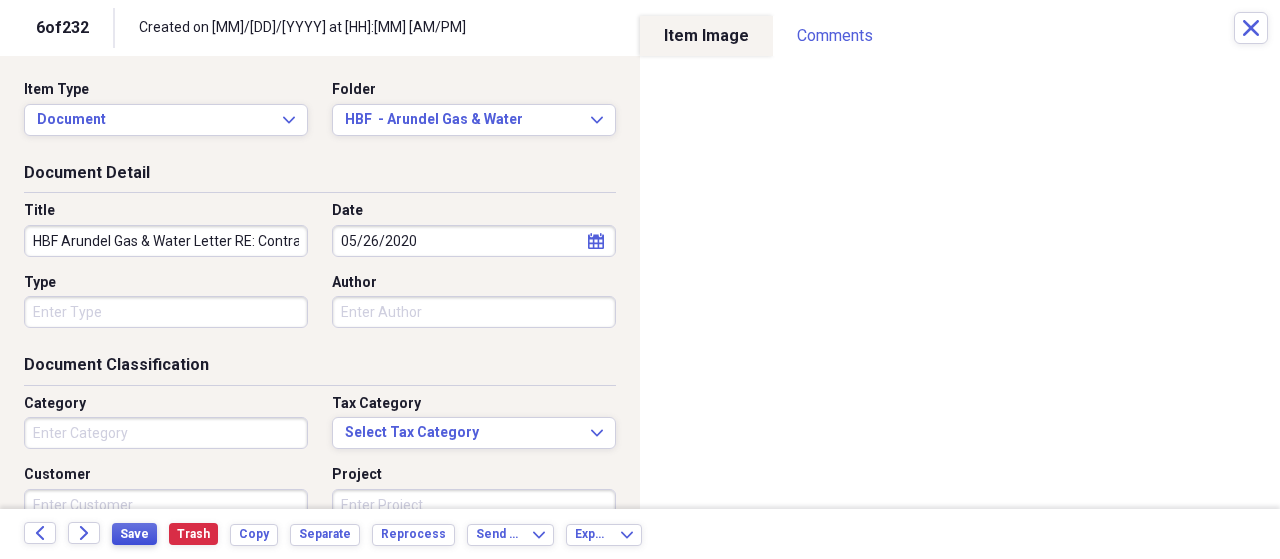 click on "Save" at bounding box center [134, 534] 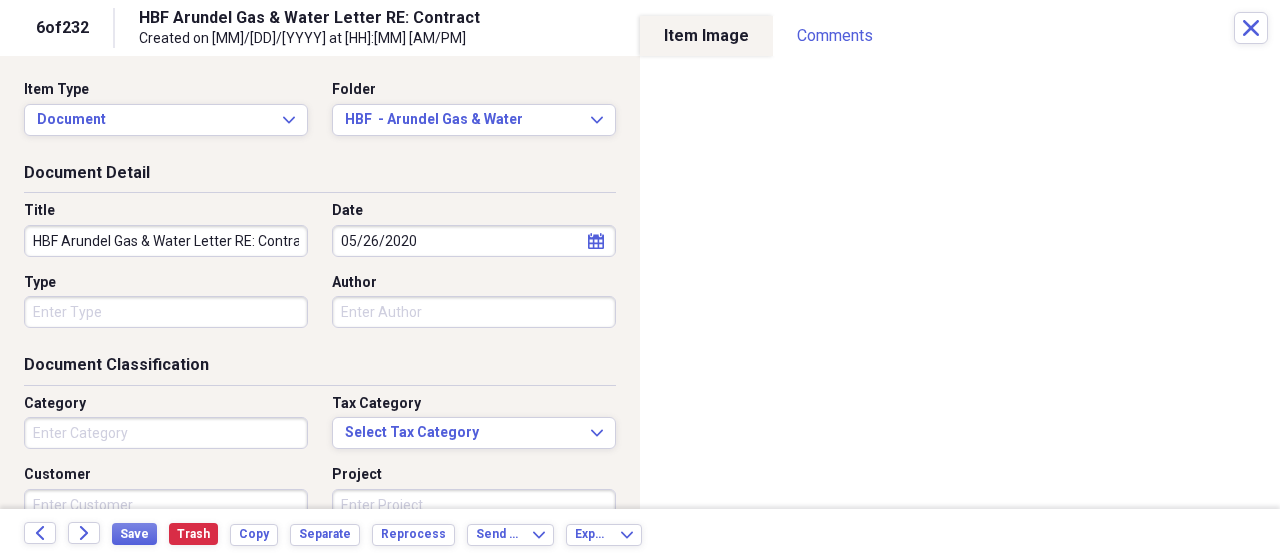 drag, startPoint x: 89, startPoint y: 598, endPoint x: 68, endPoint y: 598, distance: 21 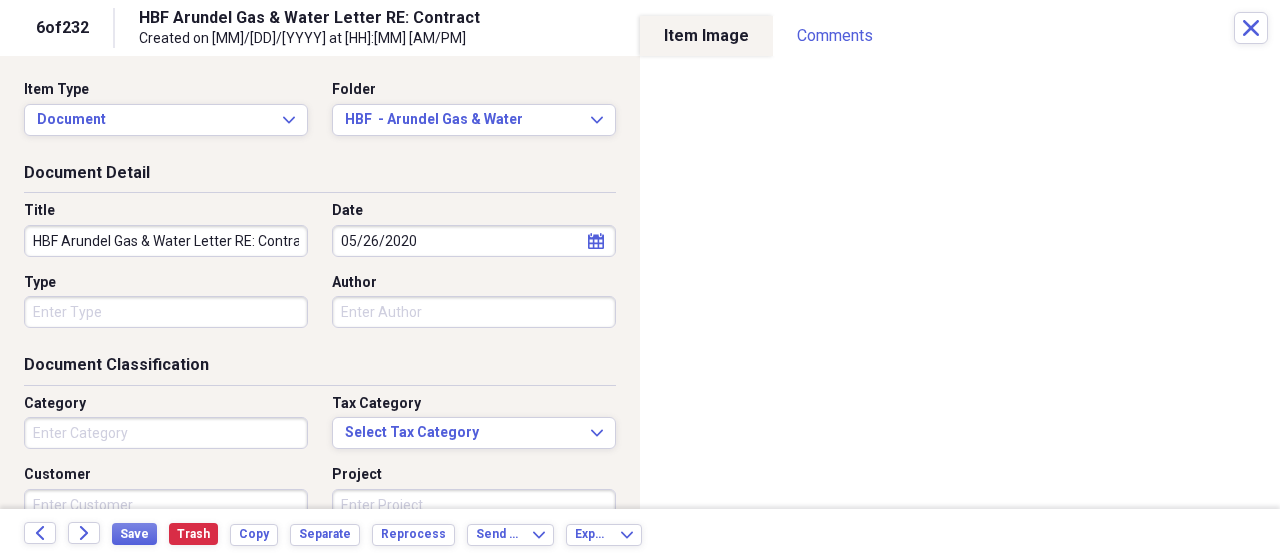 drag, startPoint x: 68, startPoint y: 598, endPoint x: 470, endPoint y: 190, distance: 572.7722 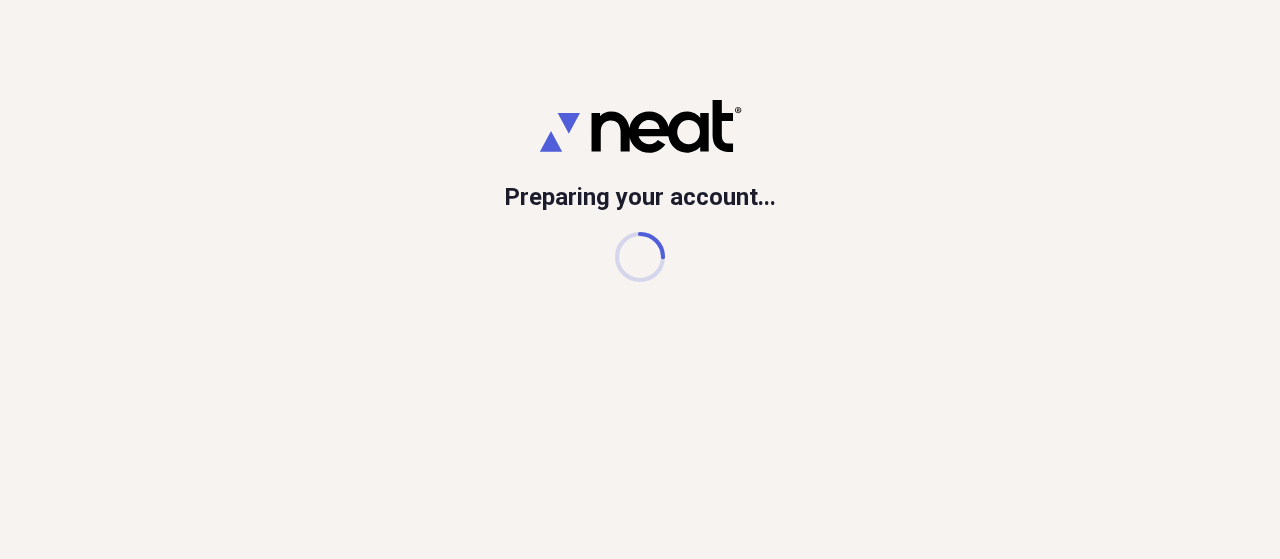 scroll, scrollTop: 0, scrollLeft: 0, axis: both 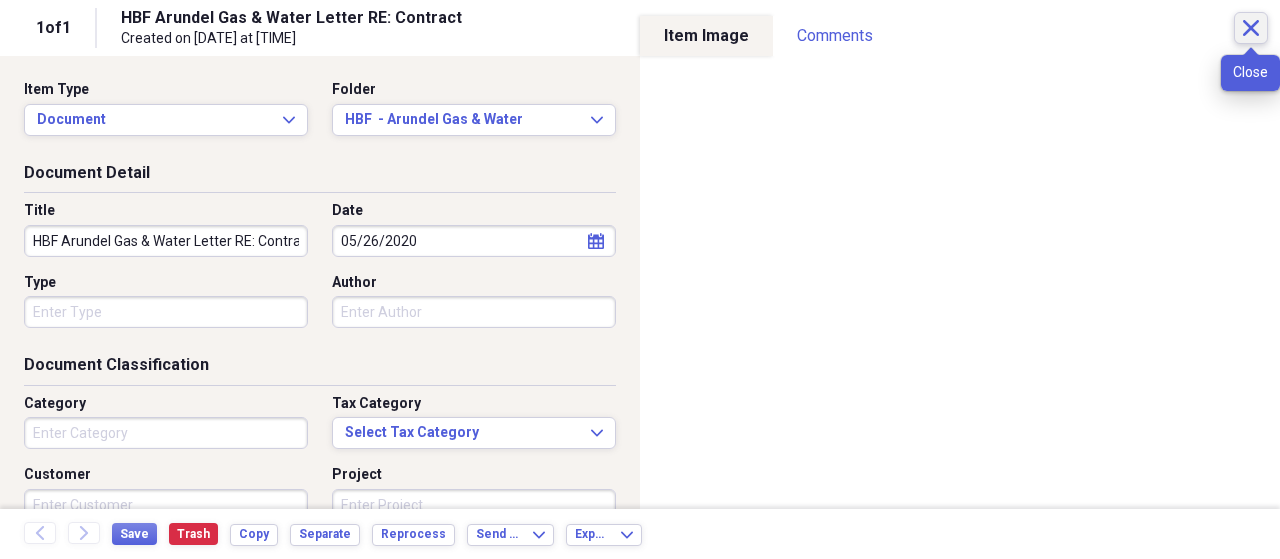 click 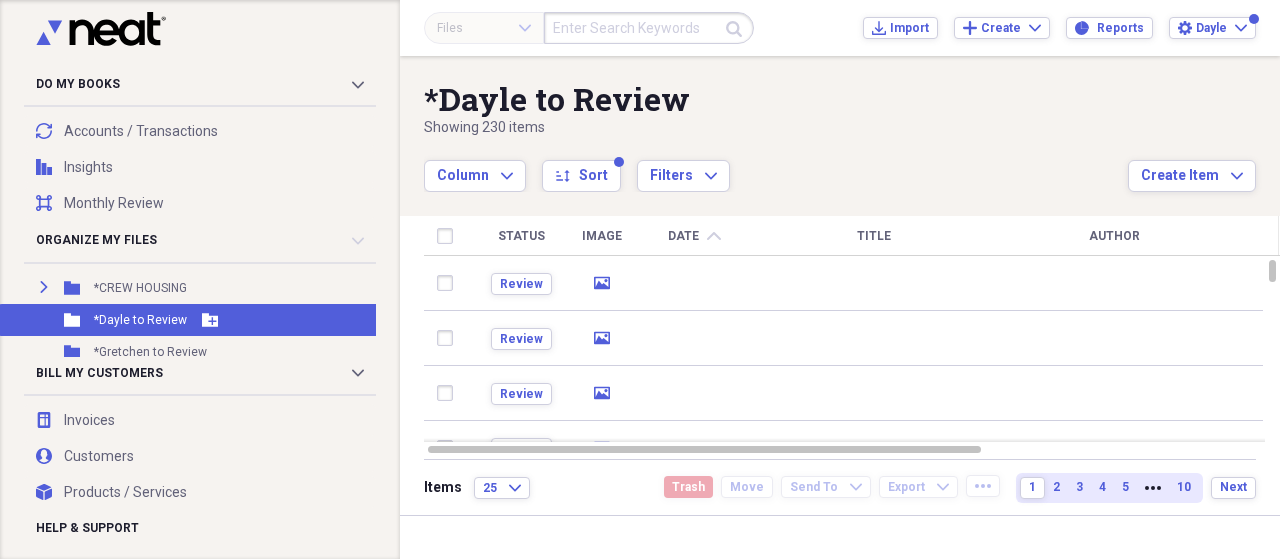 scroll, scrollTop: 192, scrollLeft: 0, axis: vertical 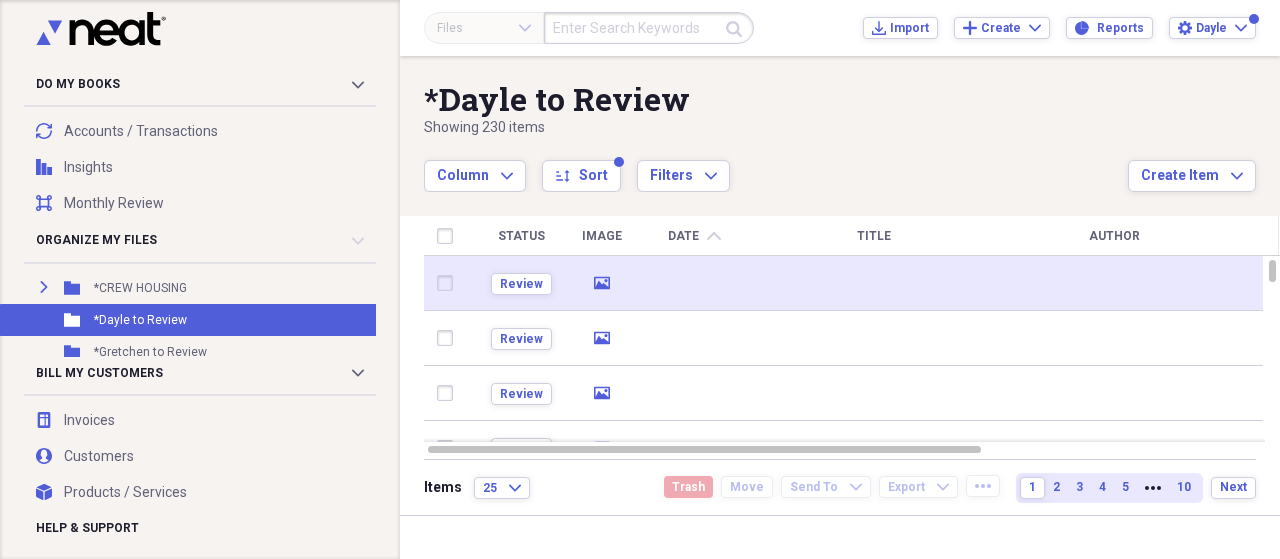 click on "media" at bounding box center (601, 283) 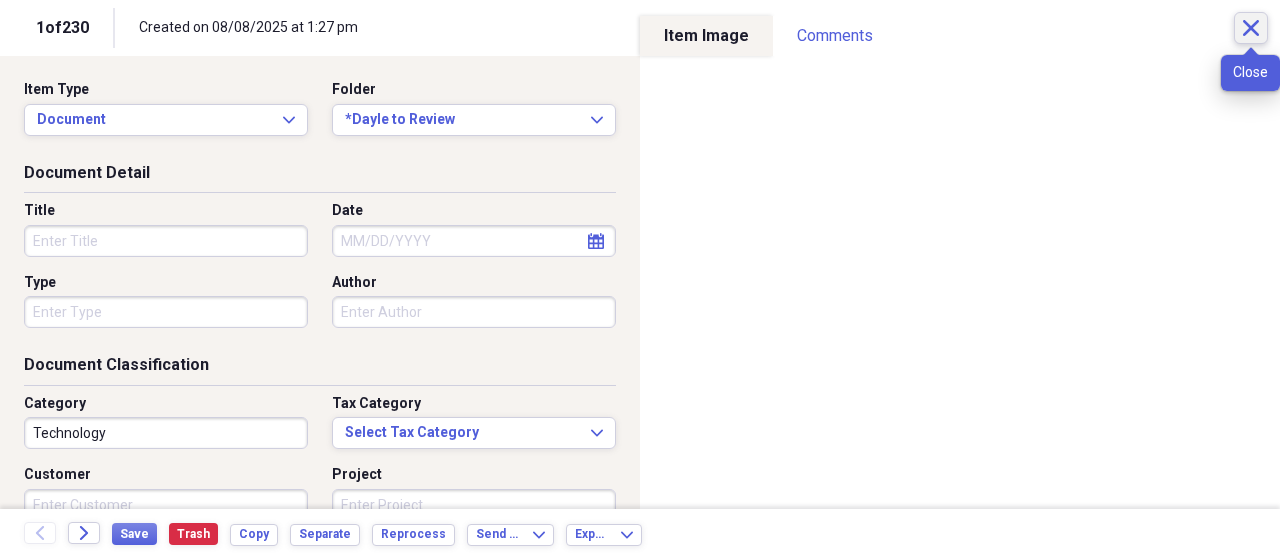 click 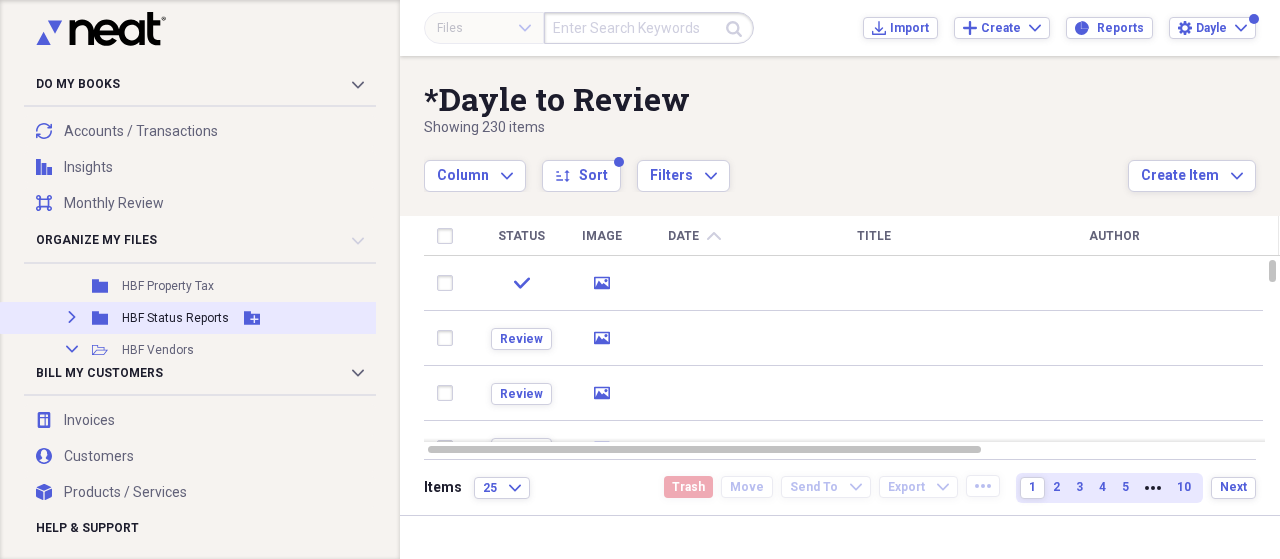 scroll, scrollTop: 898, scrollLeft: 0, axis: vertical 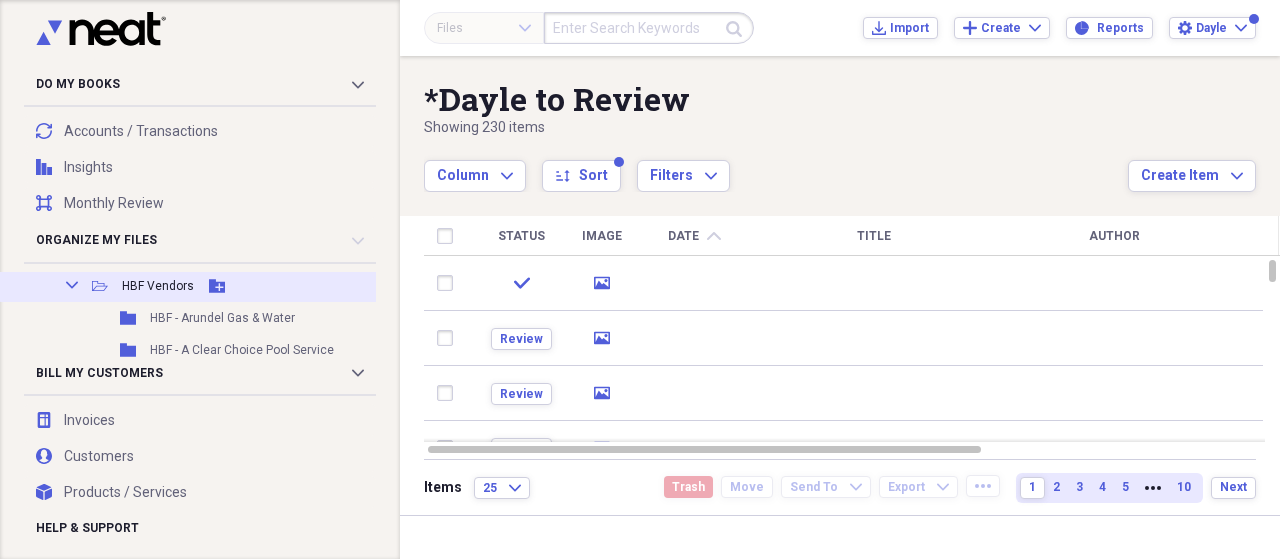 click 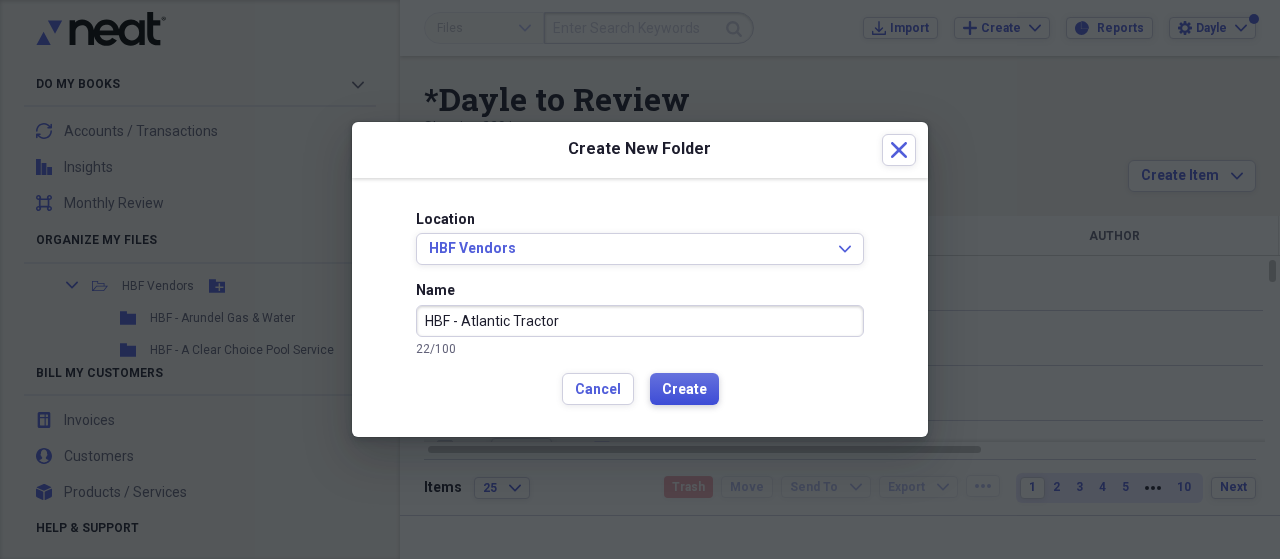 type on "HBF - Atlantic Tractor" 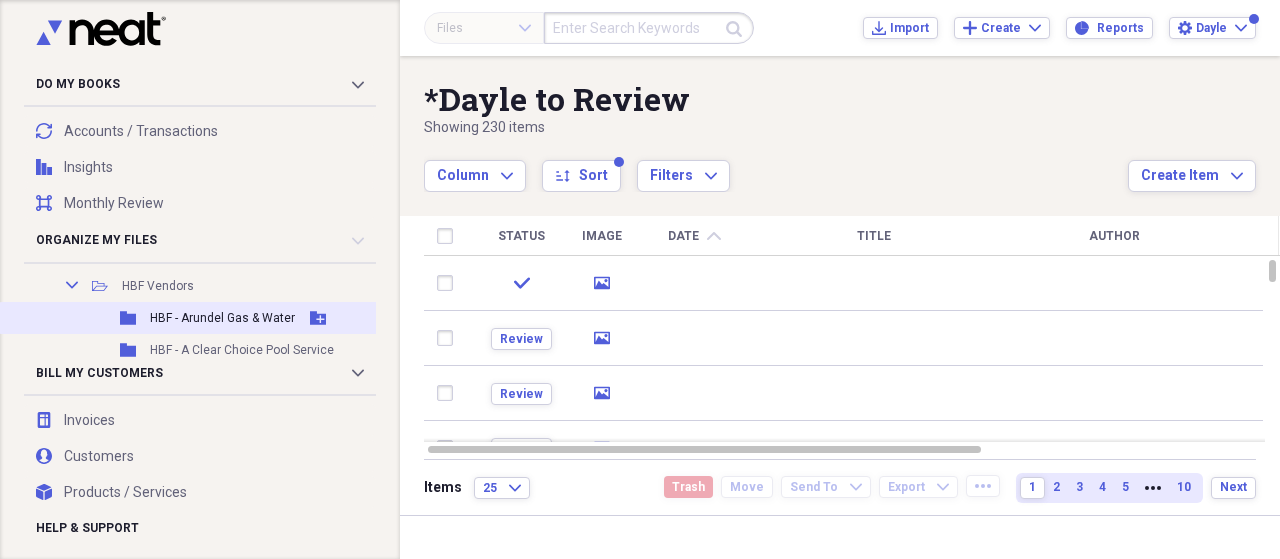 scroll, scrollTop: 962, scrollLeft: 0, axis: vertical 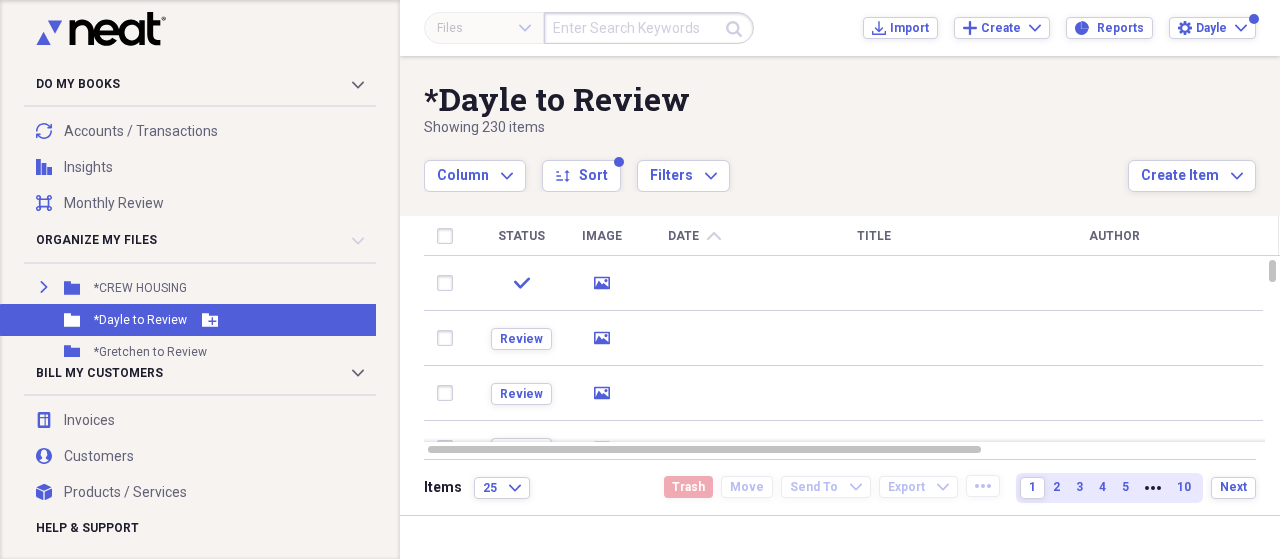 click on "*Dayle to Review" at bounding box center [140, 320] 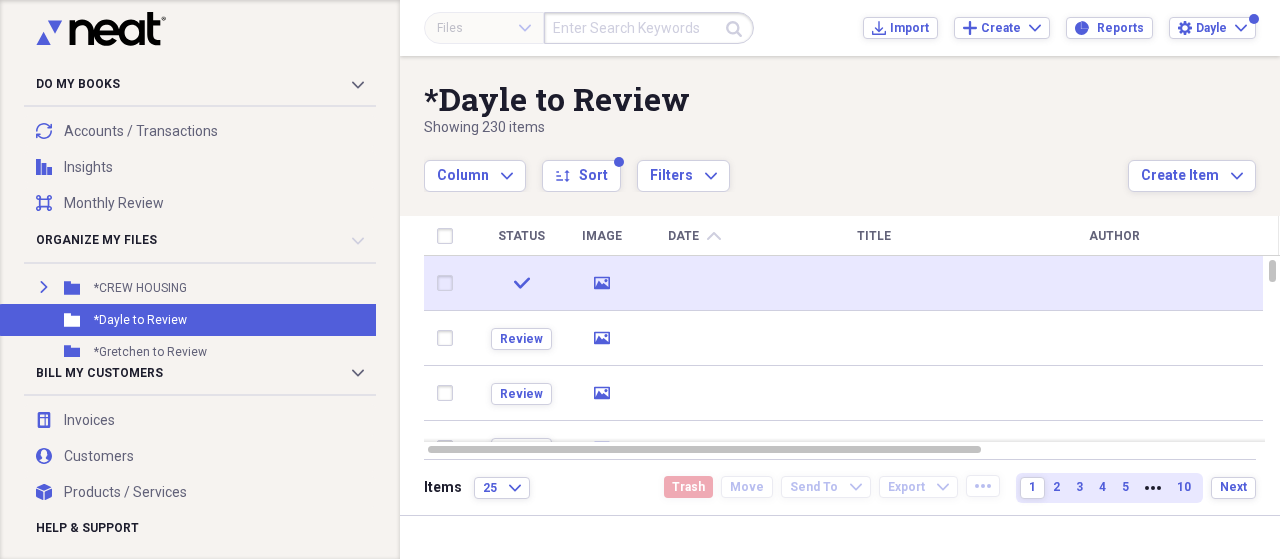 click at bounding box center [694, 283] 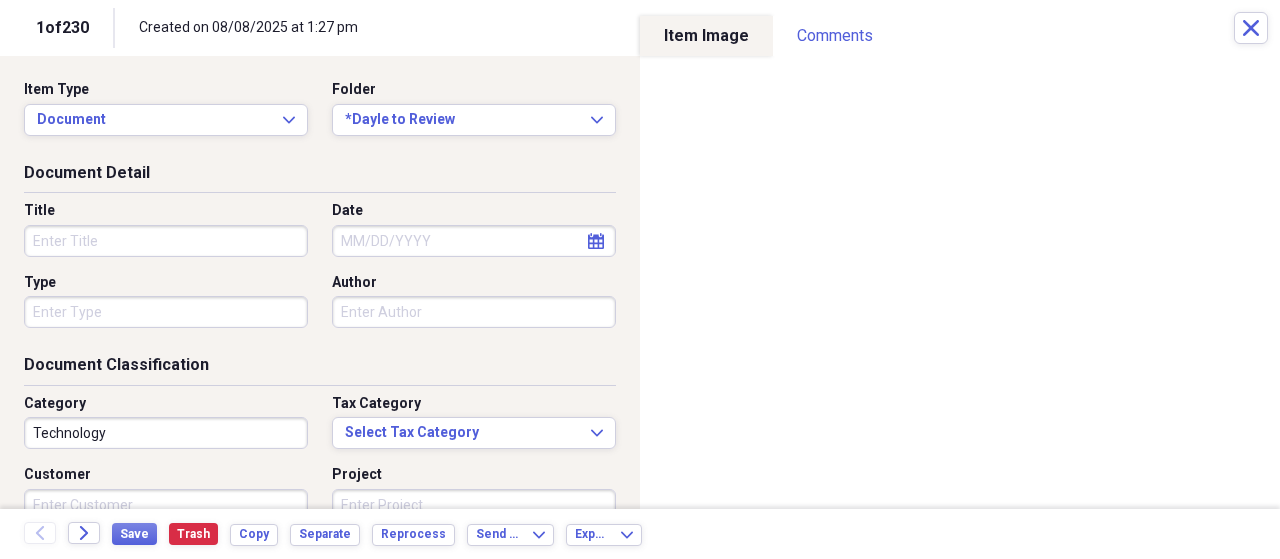 click on "Technology" at bounding box center [166, 433] 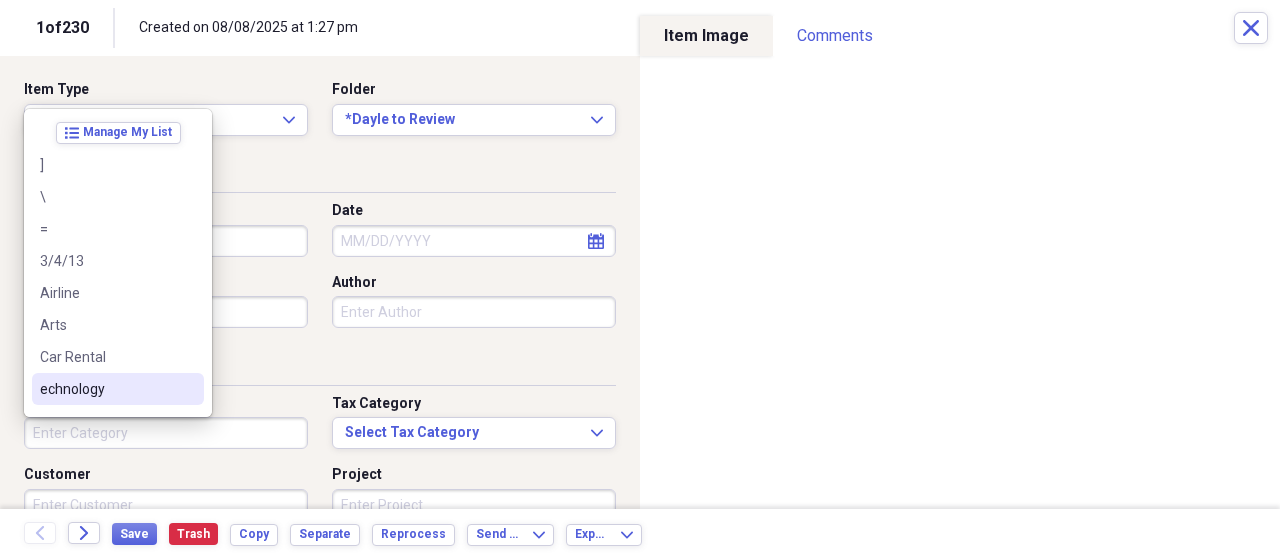 type 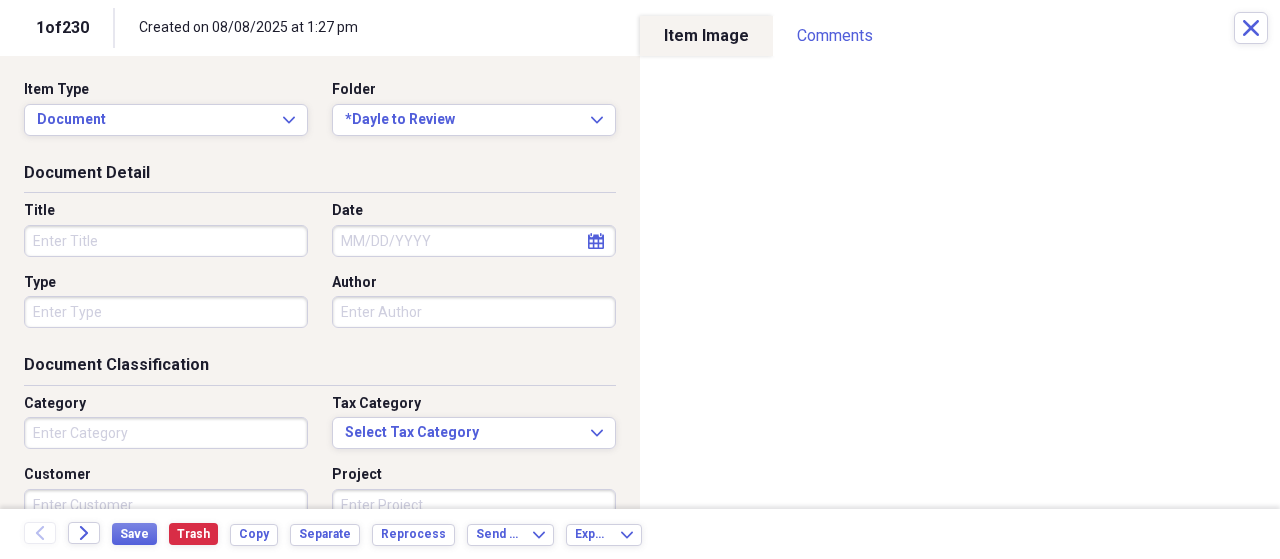 click on "Title" at bounding box center [166, 241] 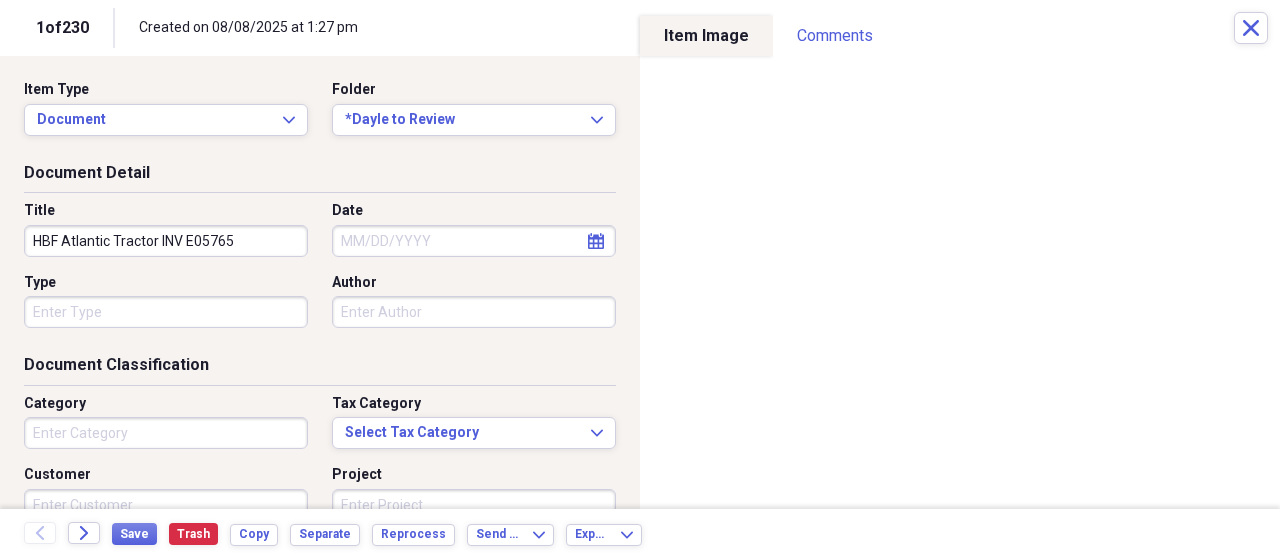type on "HBF Atlantic Tractor INV E05765" 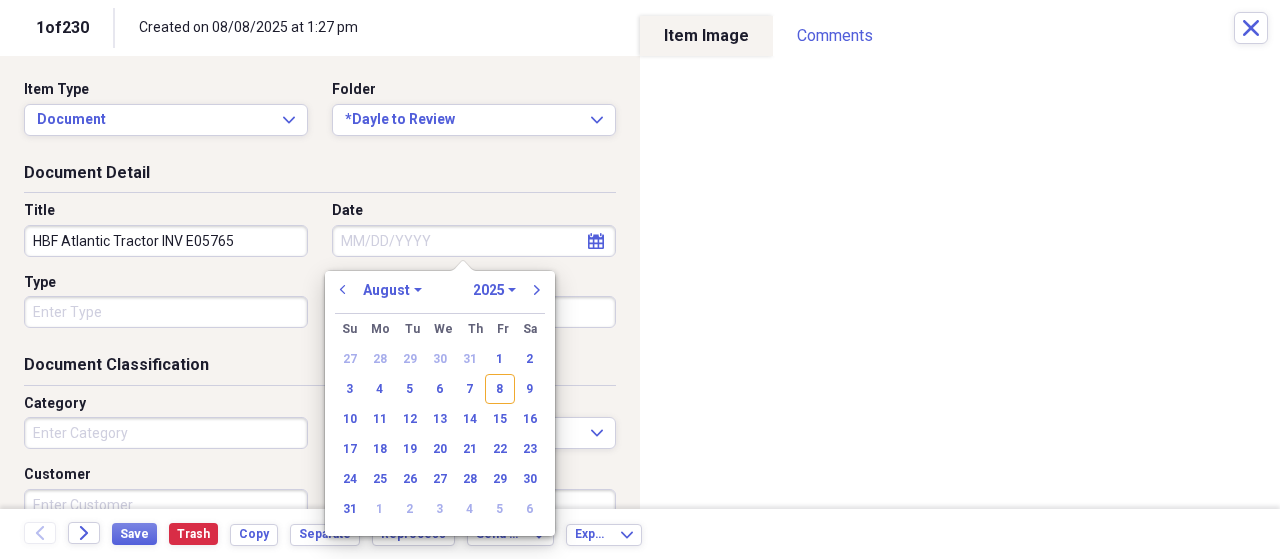 click on "Date" at bounding box center (474, 241) 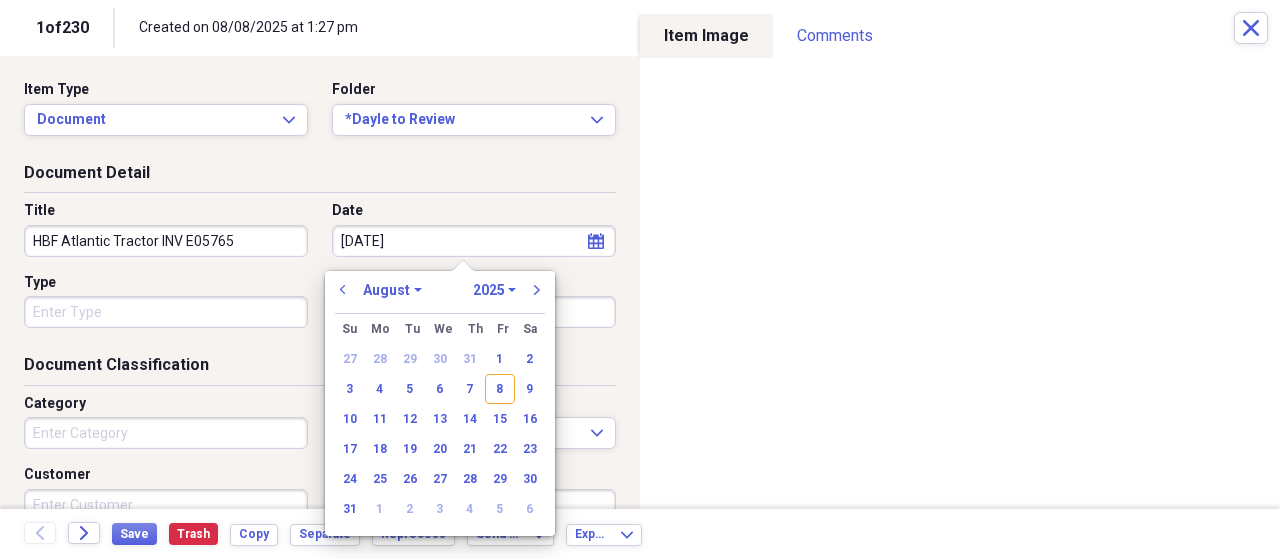type on "[DATE]" 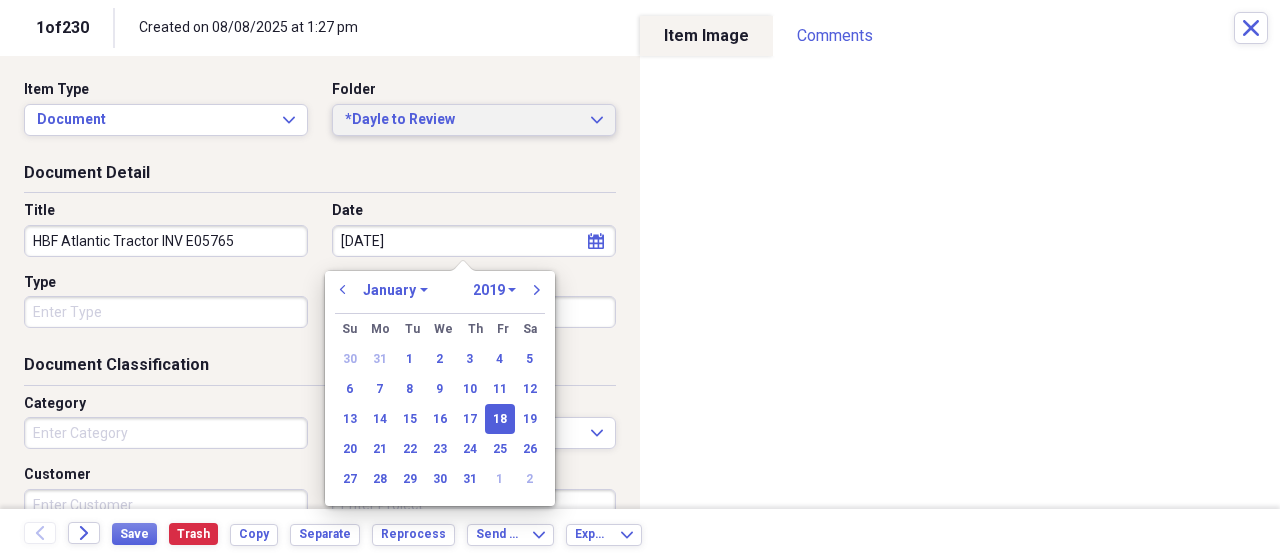 type on "[DATE]" 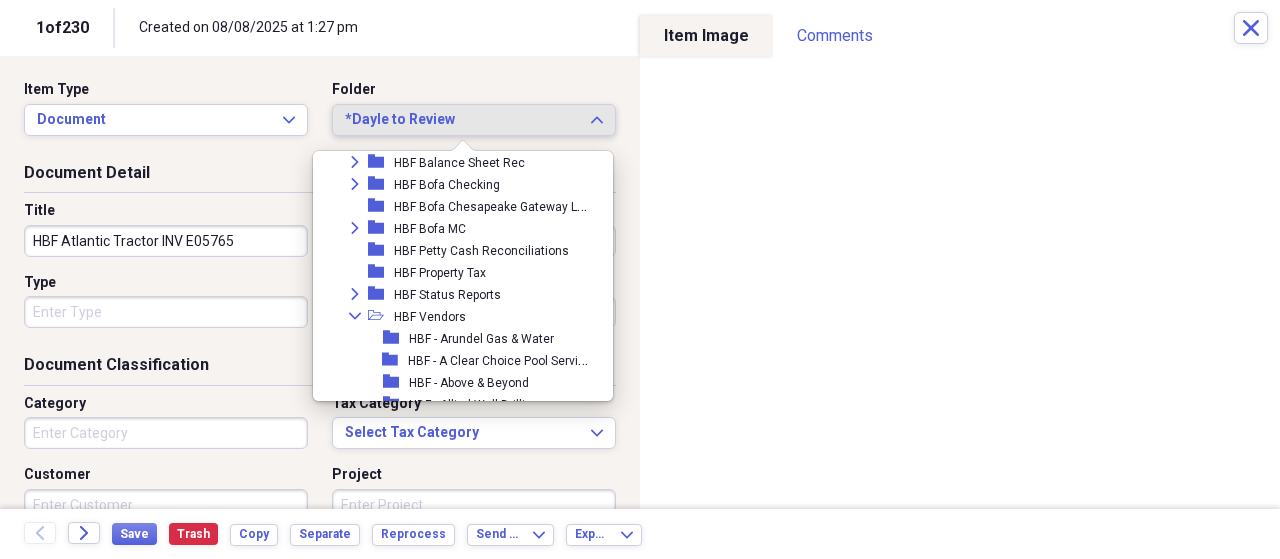 scroll, scrollTop: 616, scrollLeft: 0, axis: vertical 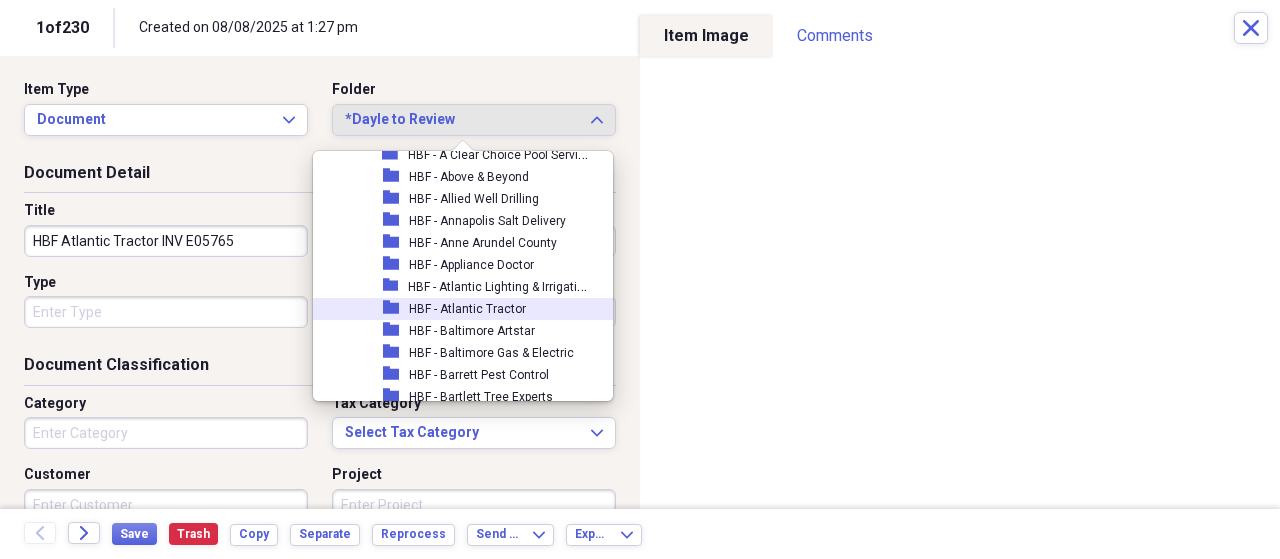 click on "HBF - Atlantic Tractor" at bounding box center [467, 309] 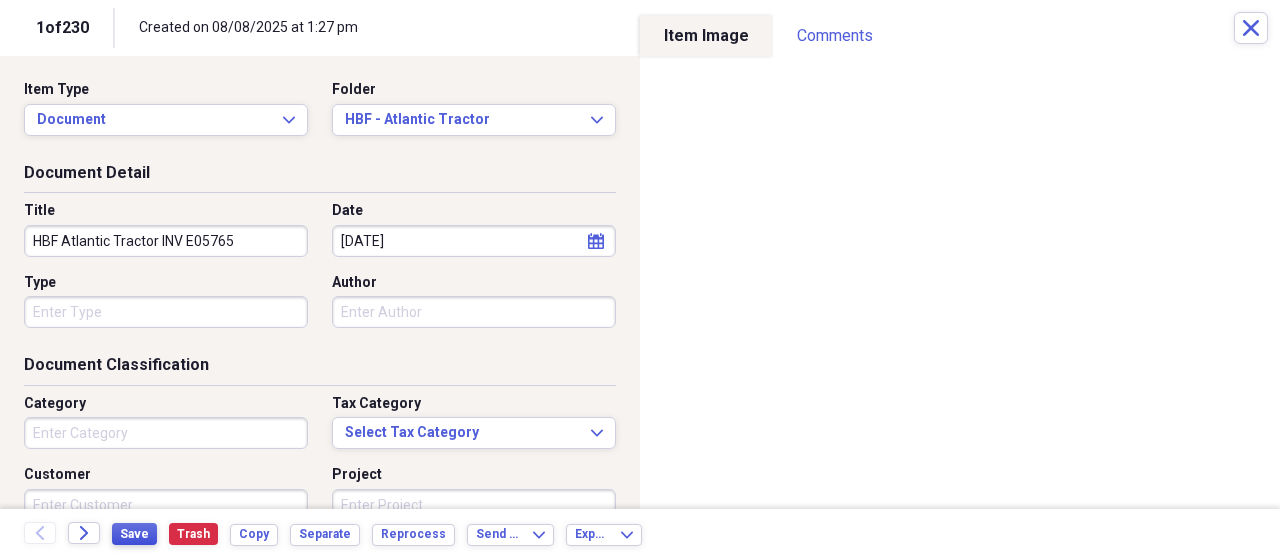 click on "Save" at bounding box center (134, 534) 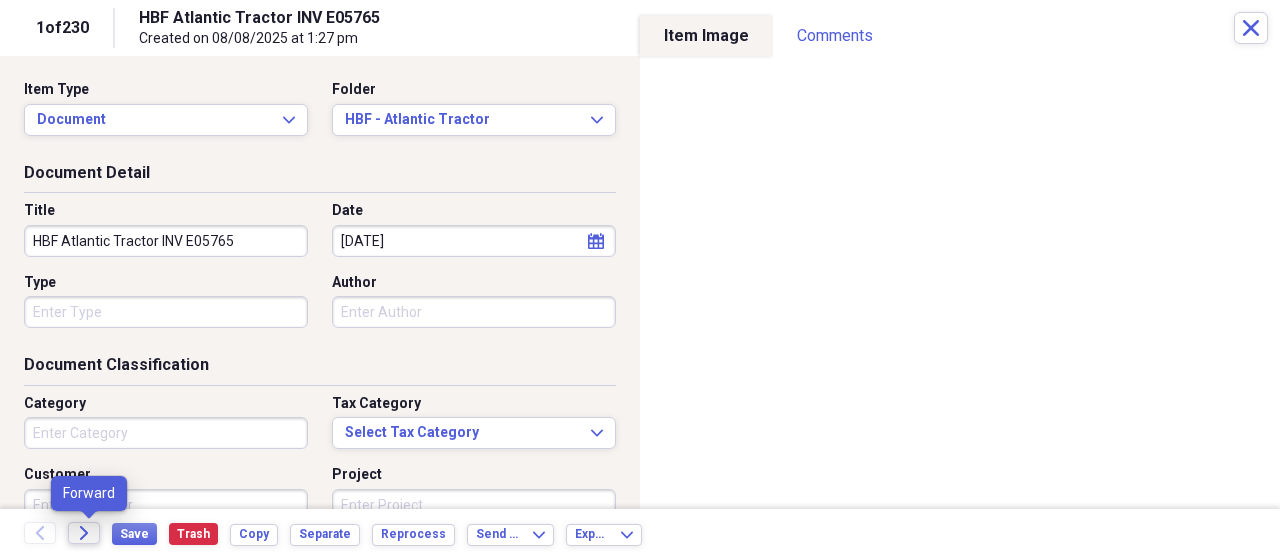 click on "Forward" 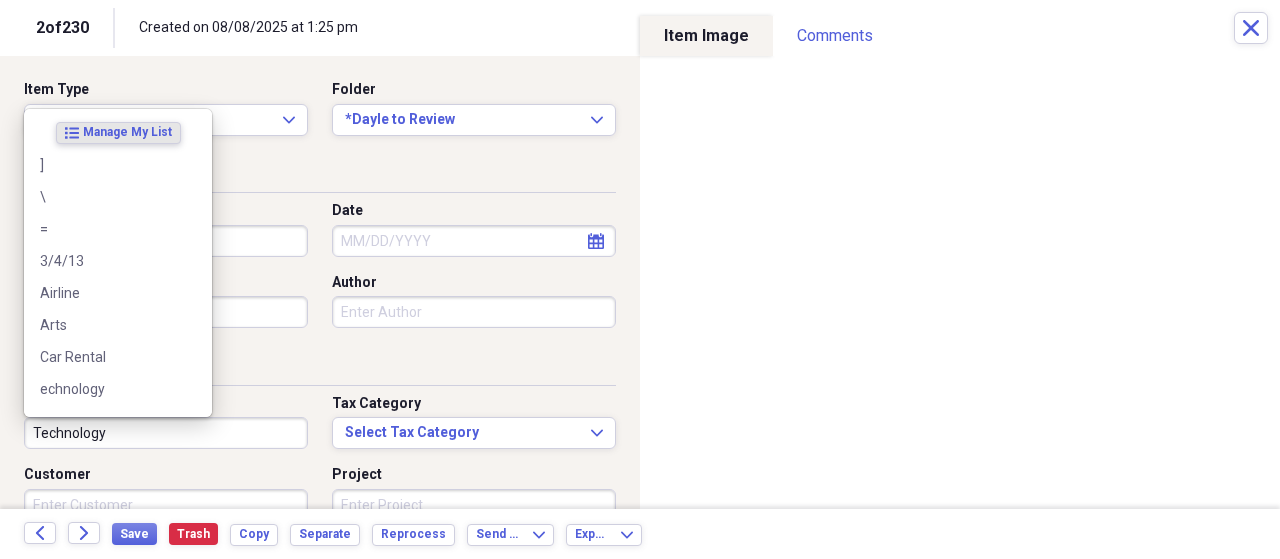 click on "Technology" at bounding box center [166, 433] 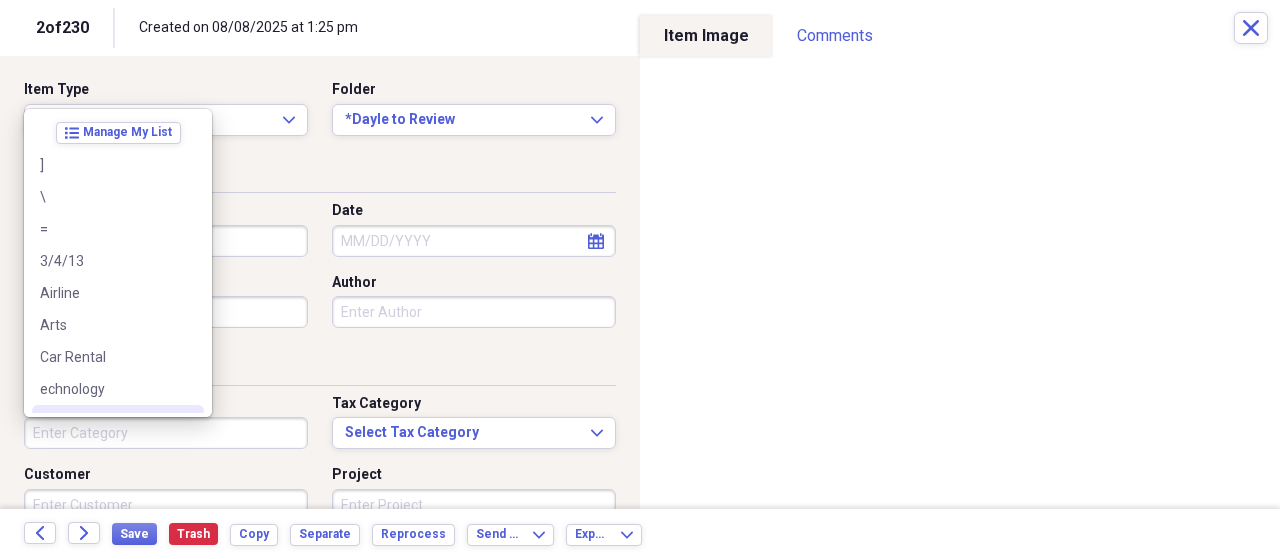 type 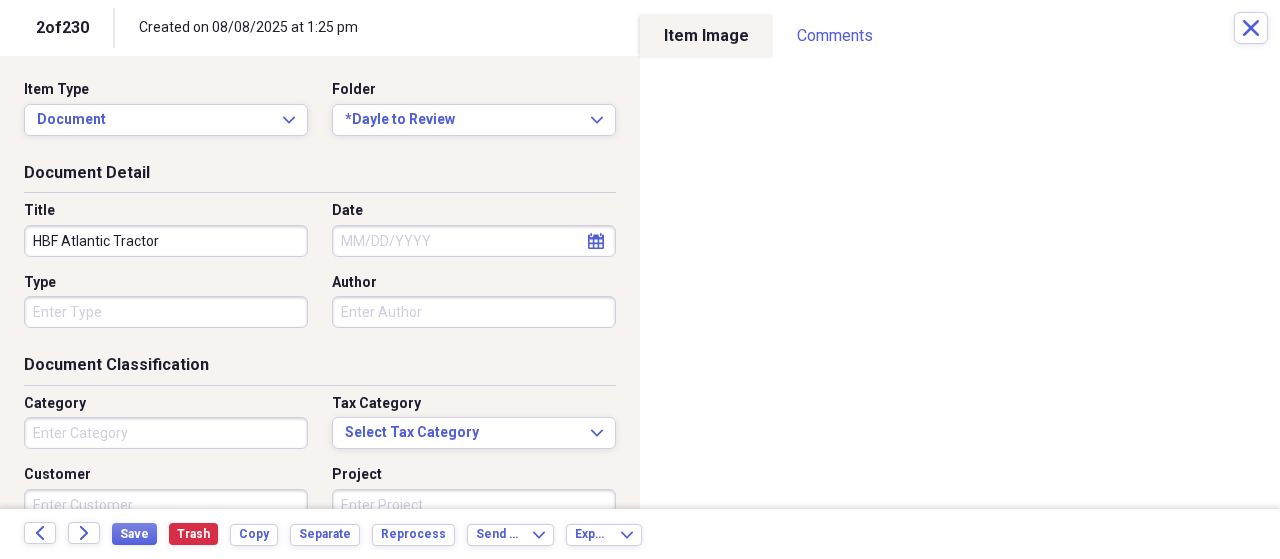 click on "HBF Atlantic Tractor" at bounding box center (166, 241) 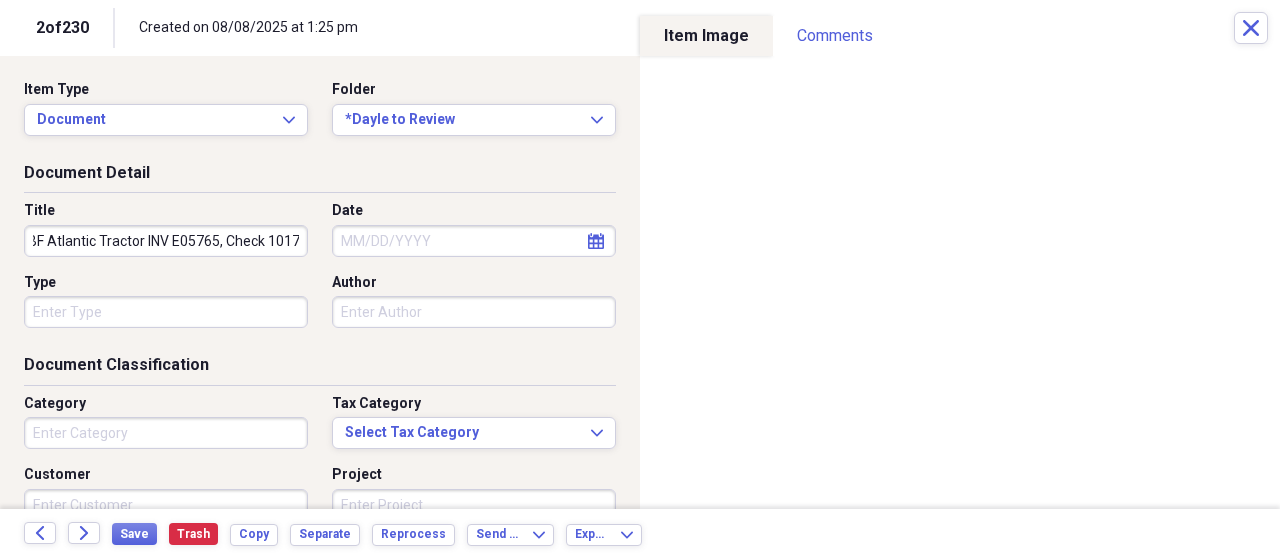 scroll, scrollTop: 0, scrollLeft: 22, axis: horizontal 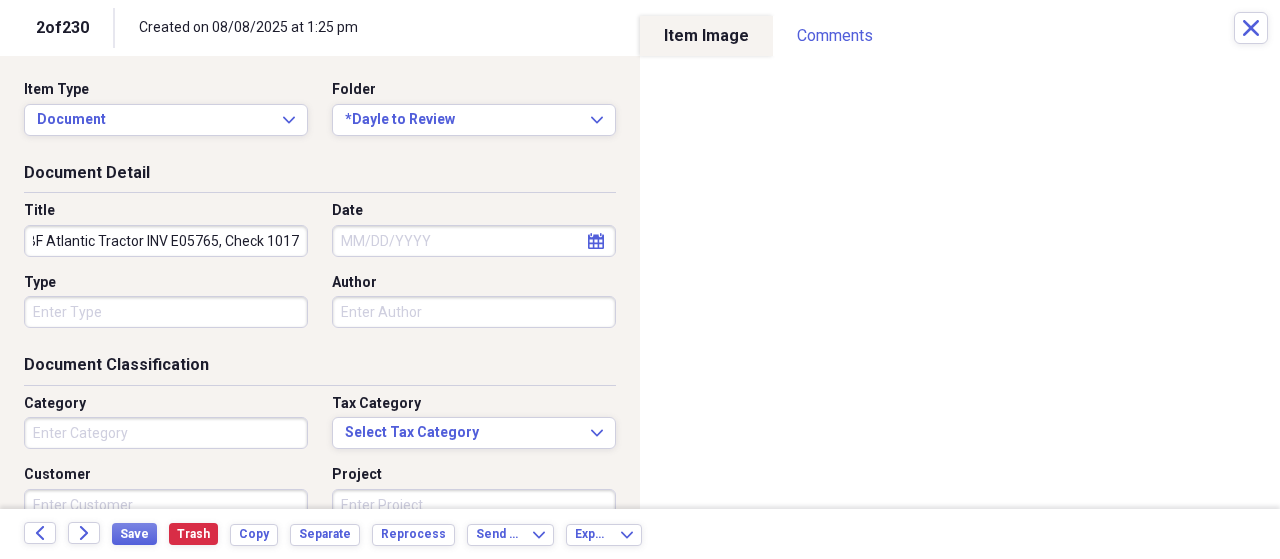 type on "HBF Atlantic Tractor INV E05765, Check 1017" 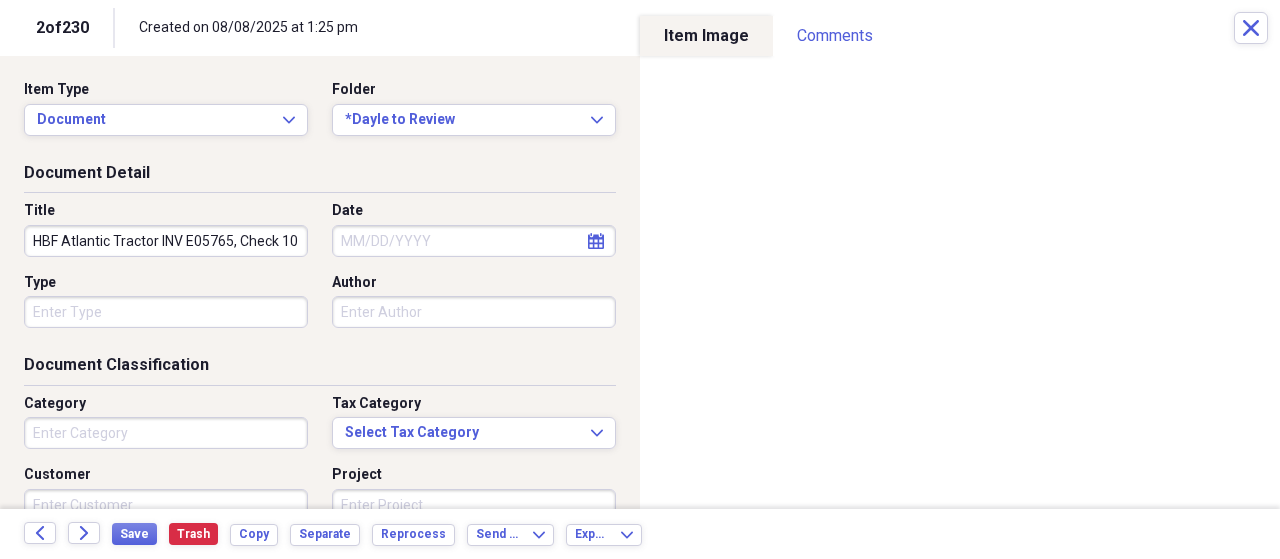 select on "7" 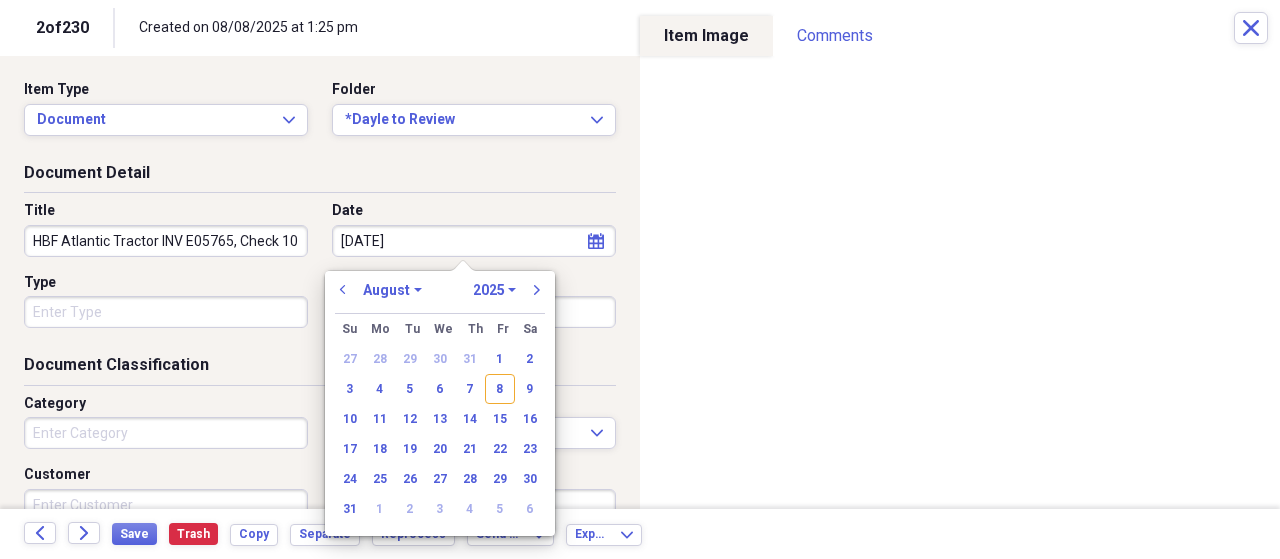 type on "[DATE]" 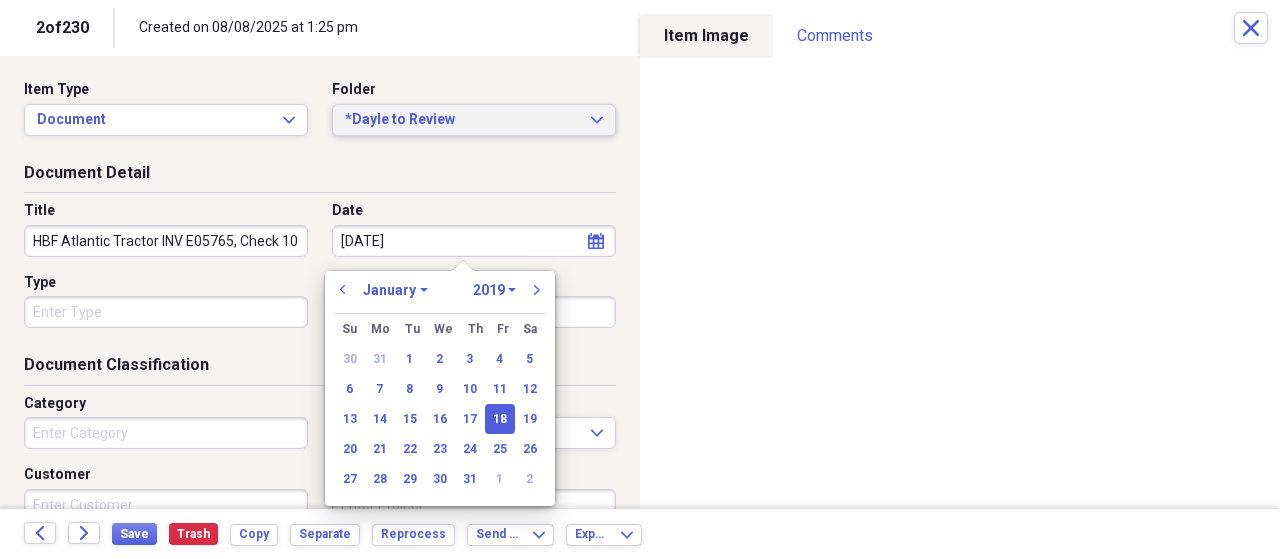 type on "[DATE]" 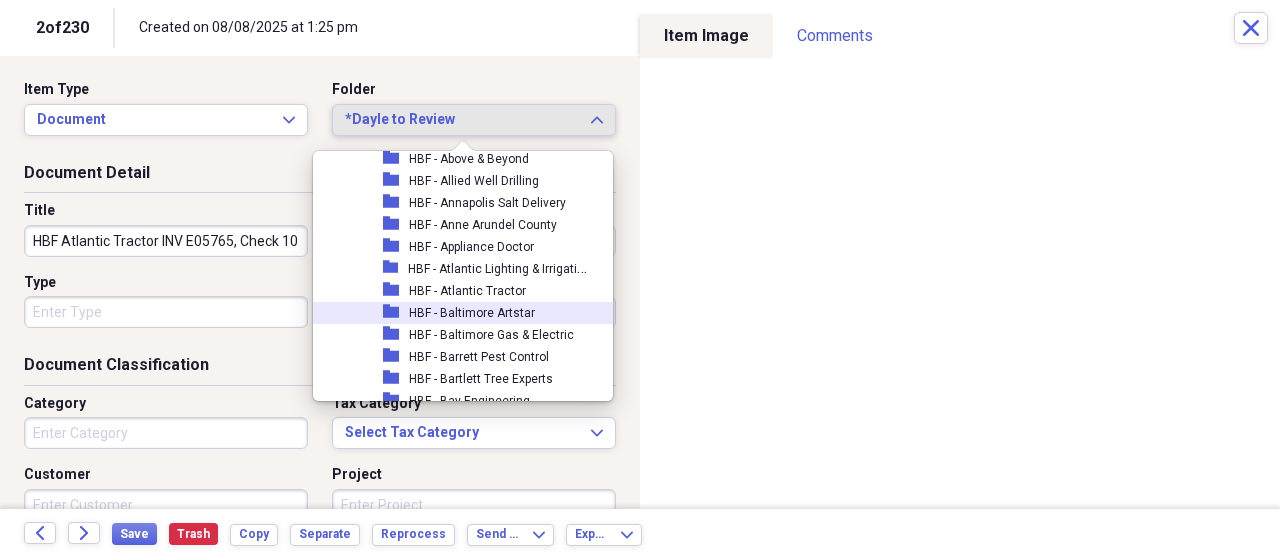 scroll, scrollTop: 656, scrollLeft: 0, axis: vertical 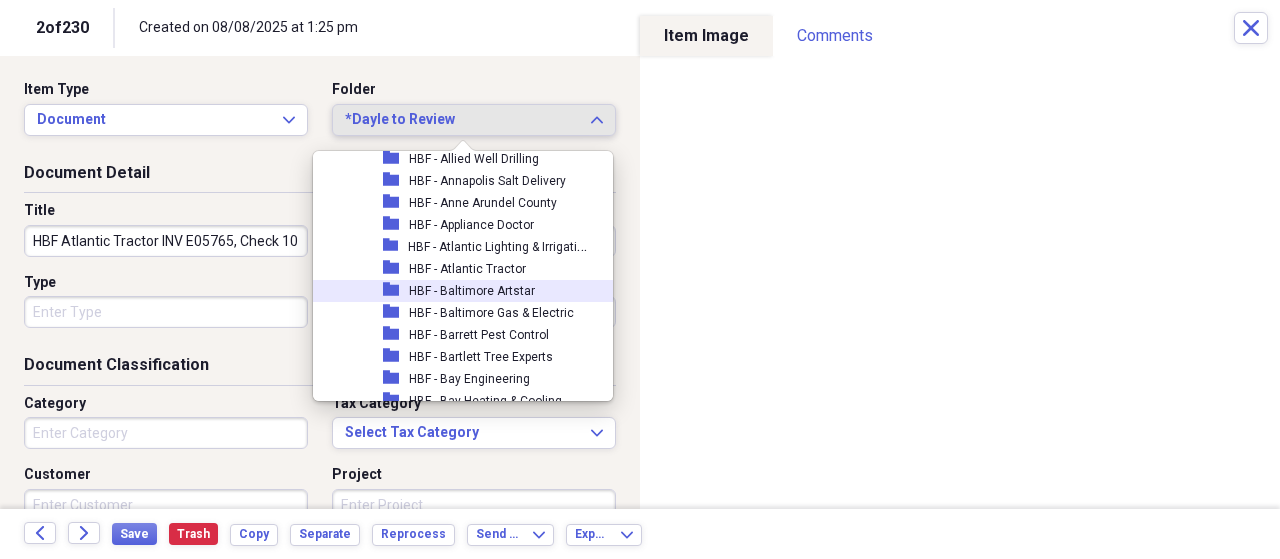 click on "HBF - Baltimore Artstar" at bounding box center [472, 291] 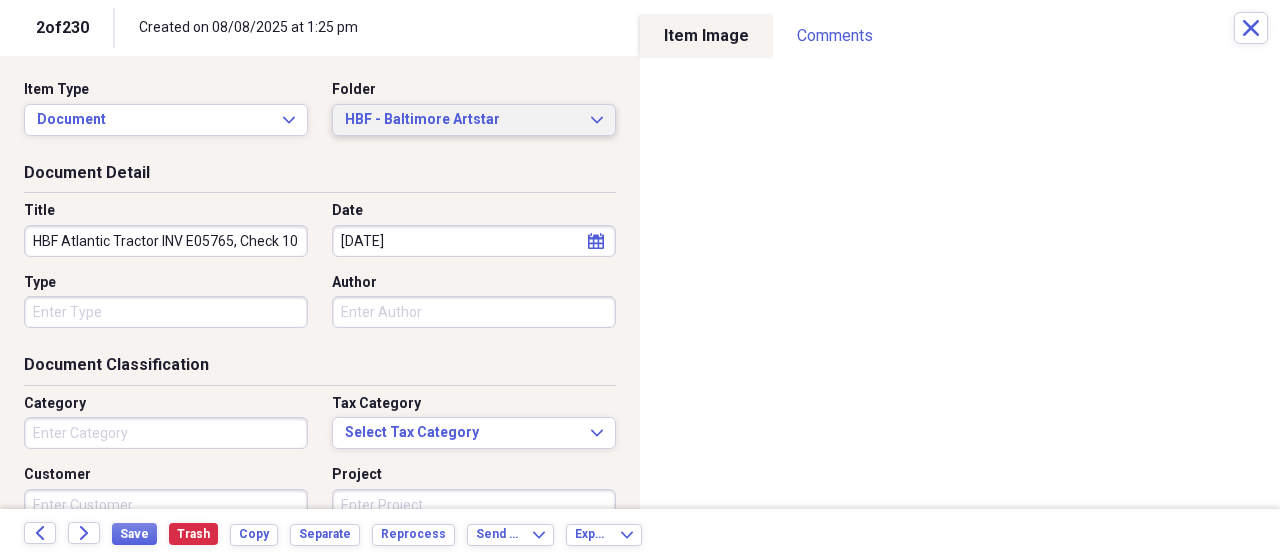 click on "HBF - Baltimore Artstar" at bounding box center (462, 120) 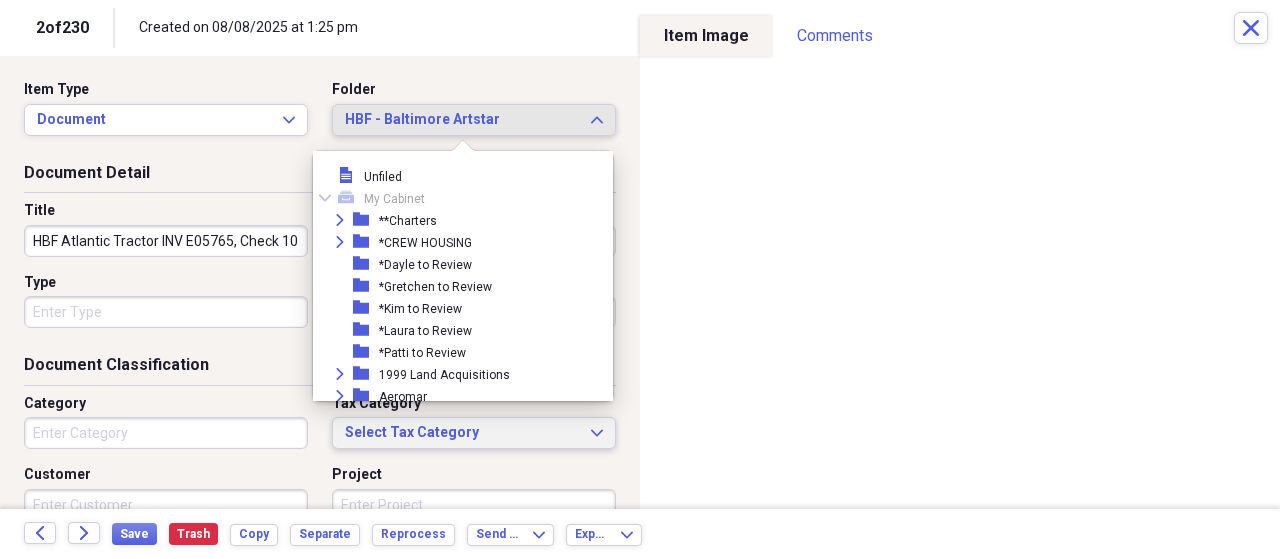 scroll, scrollTop: 678, scrollLeft: 0, axis: vertical 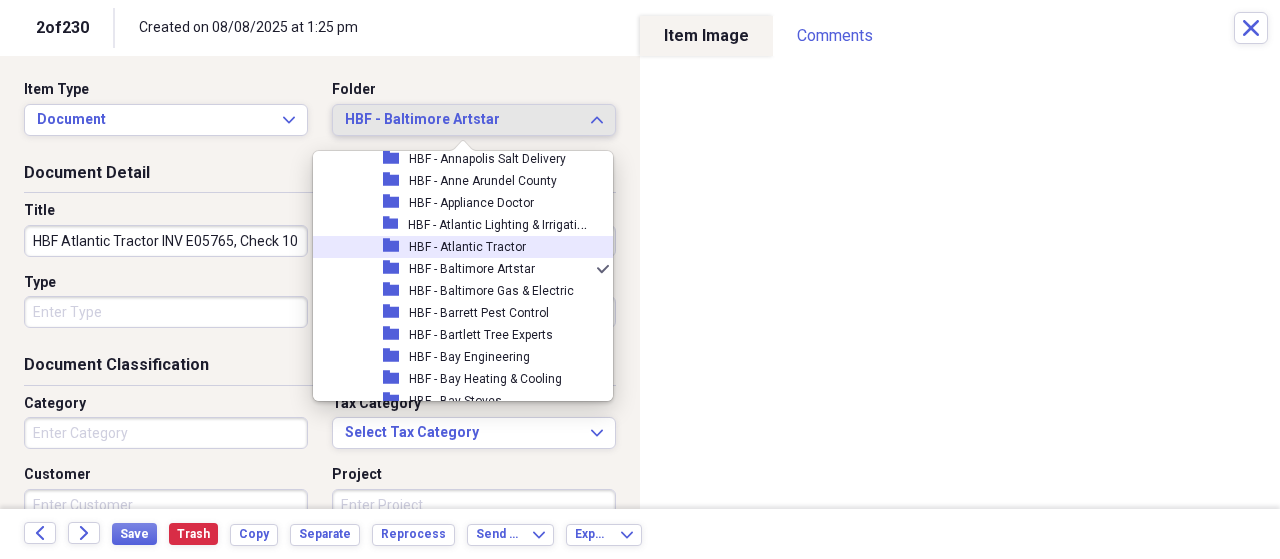 click on "HBF - Atlantic Tractor" at bounding box center [467, 247] 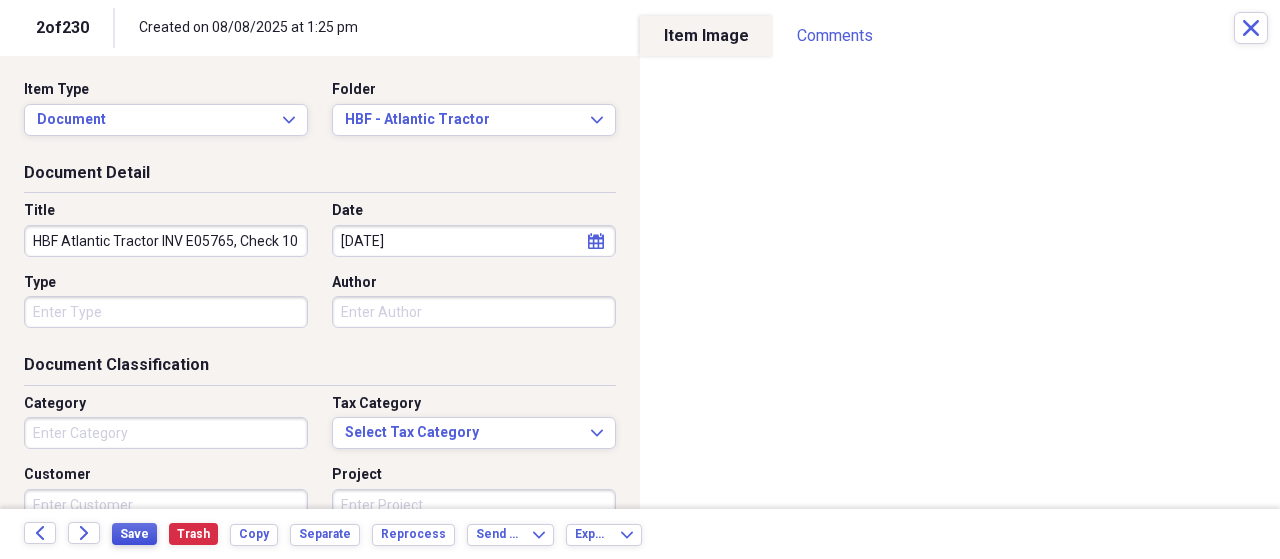 click on "Save" at bounding box center [134, 534] 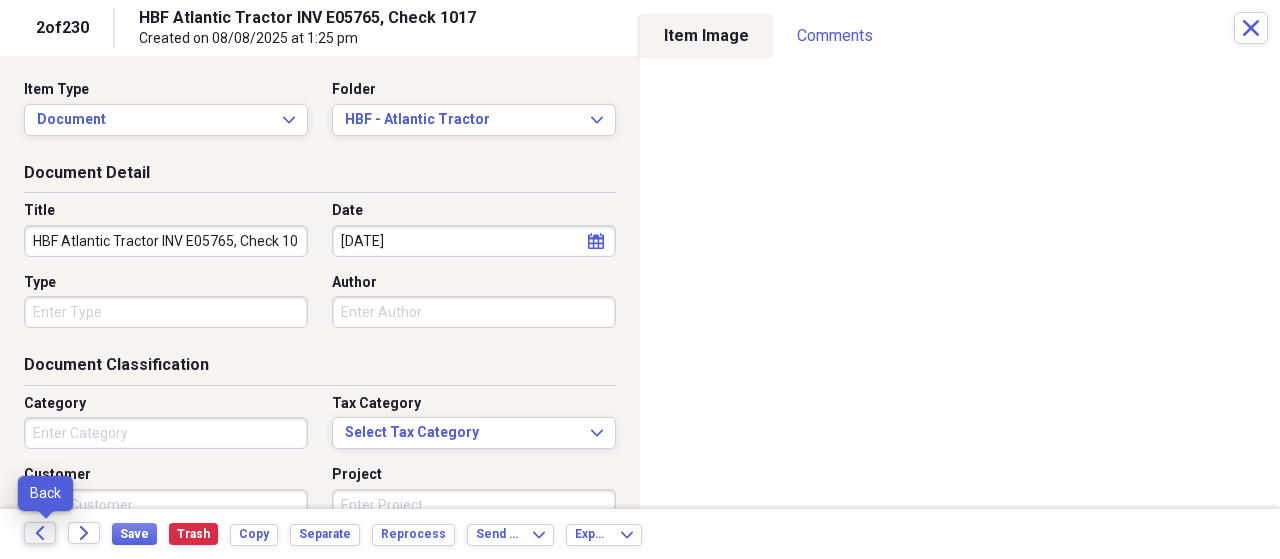 click on "Back" 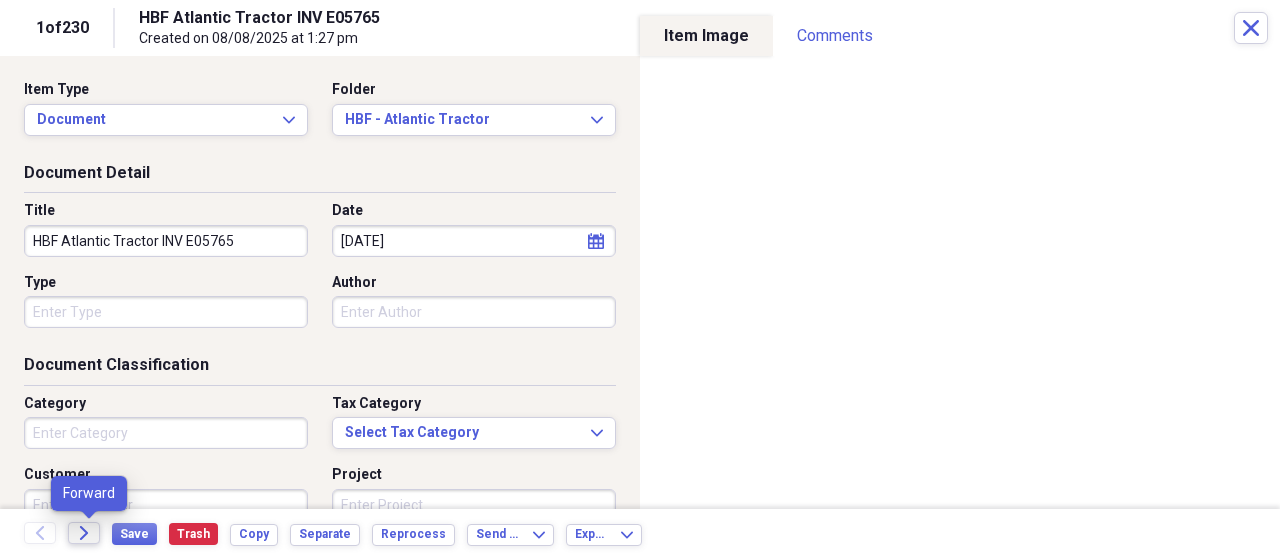 click on "Forward" 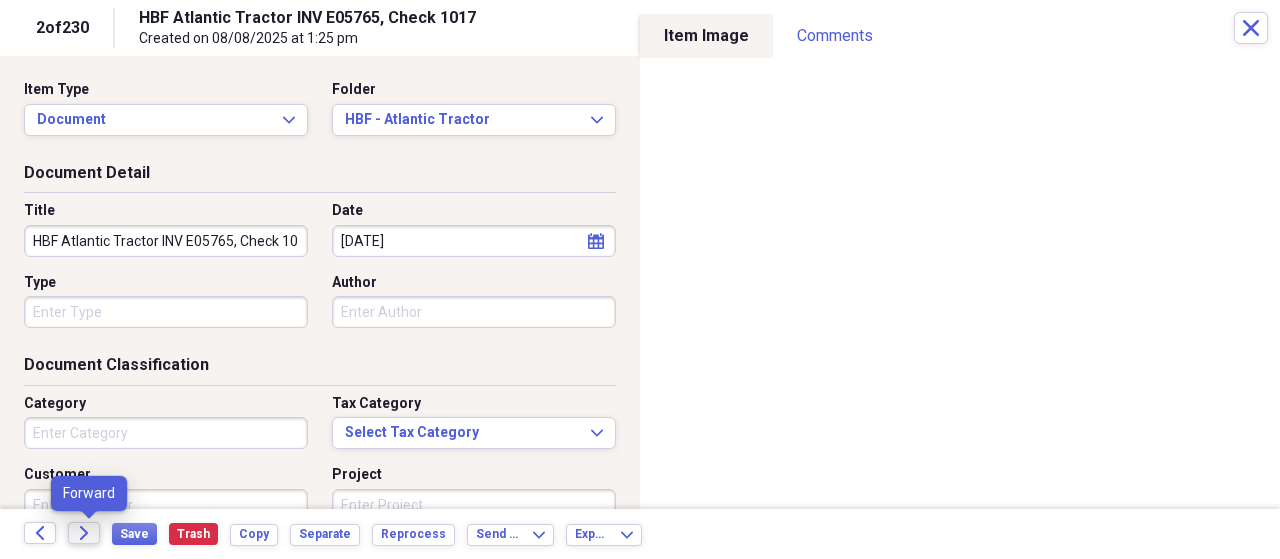 click on "Forward" 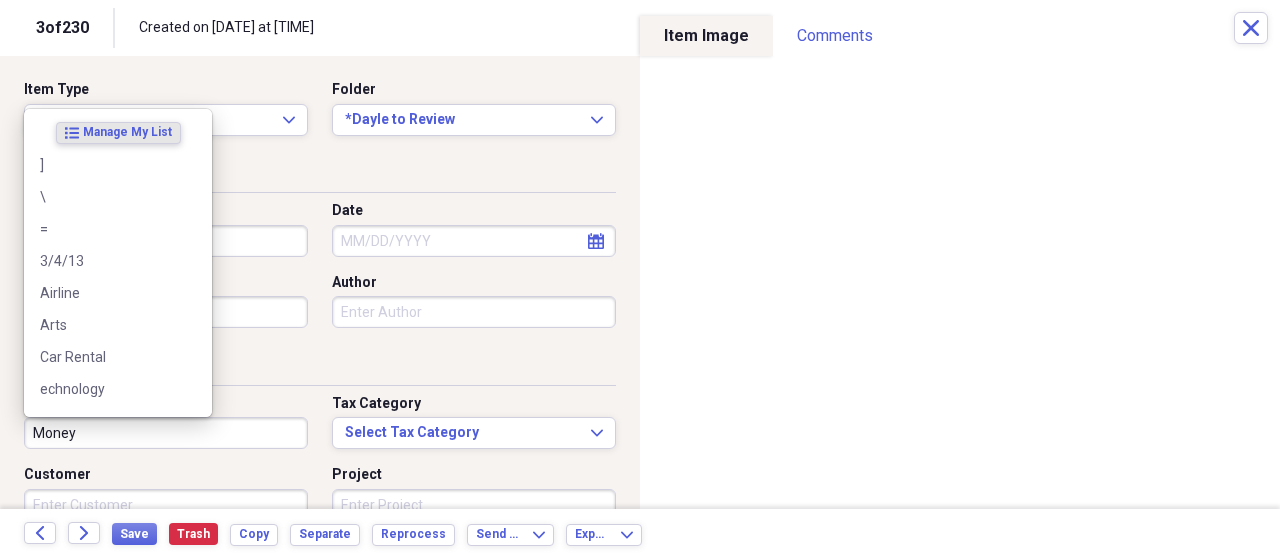 click on "Money" at bounding box center (166, 433) 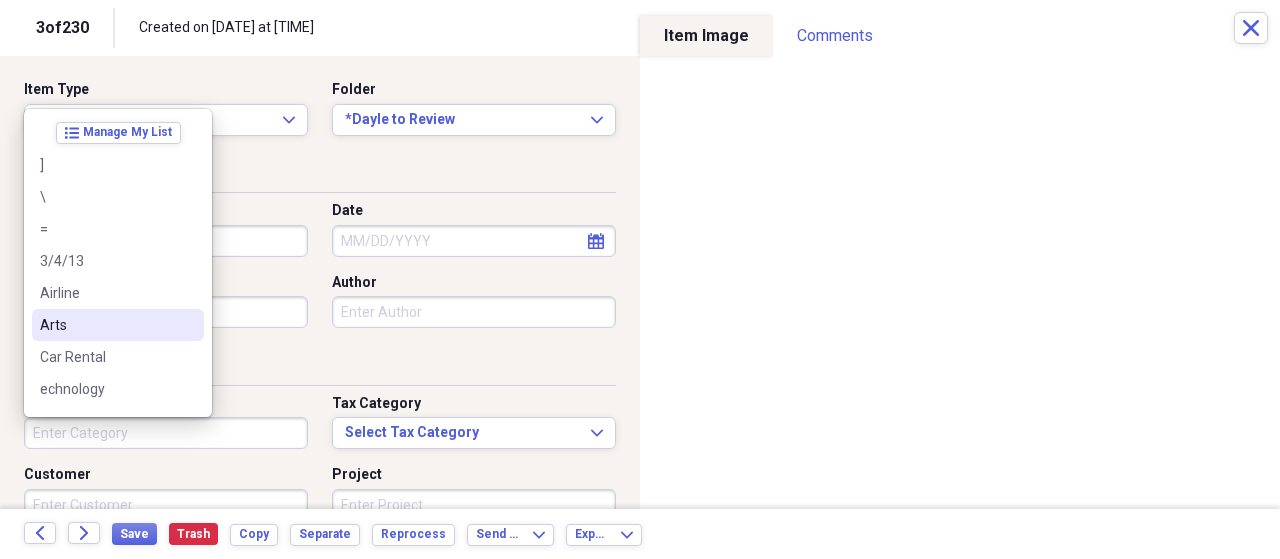 type 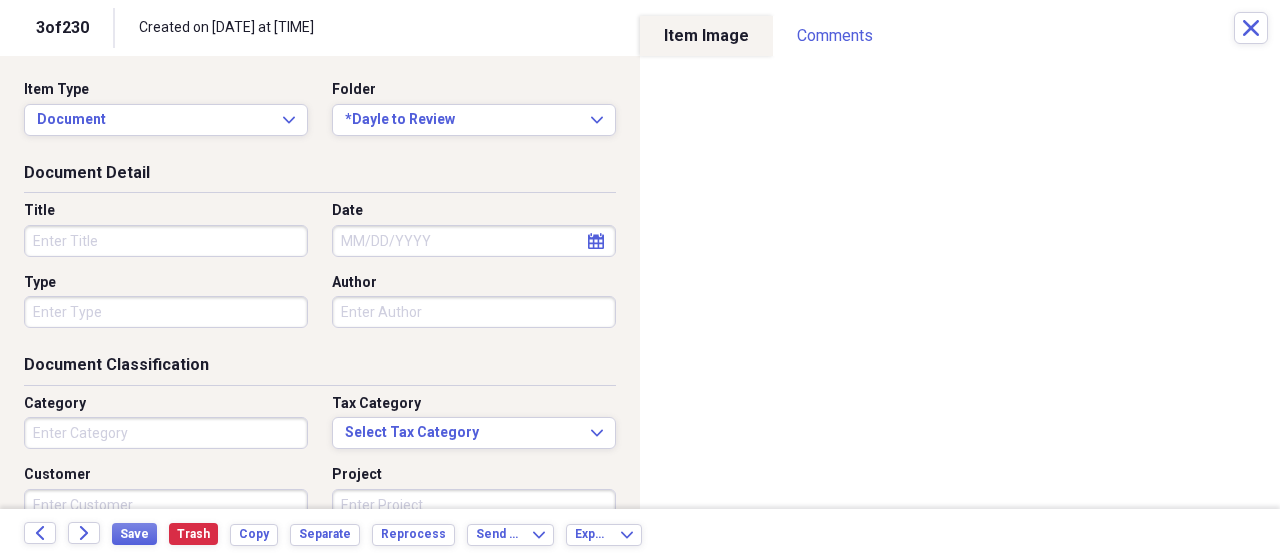 click on "Title" at bounding box center [166, 241] 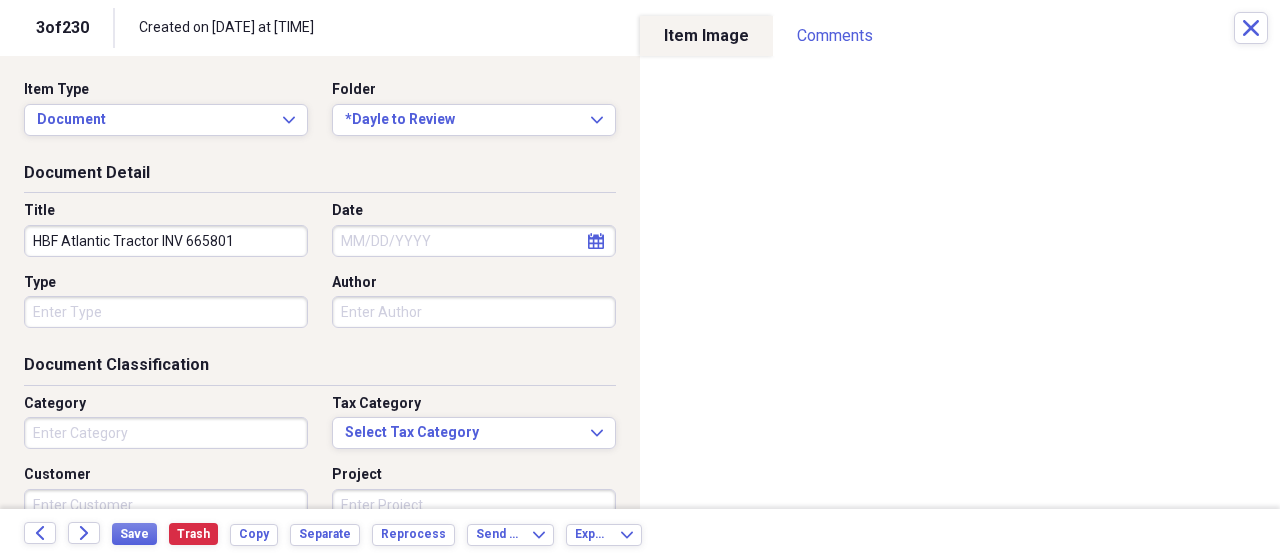 type on "HBF Atlantic Tractor INV 665801" 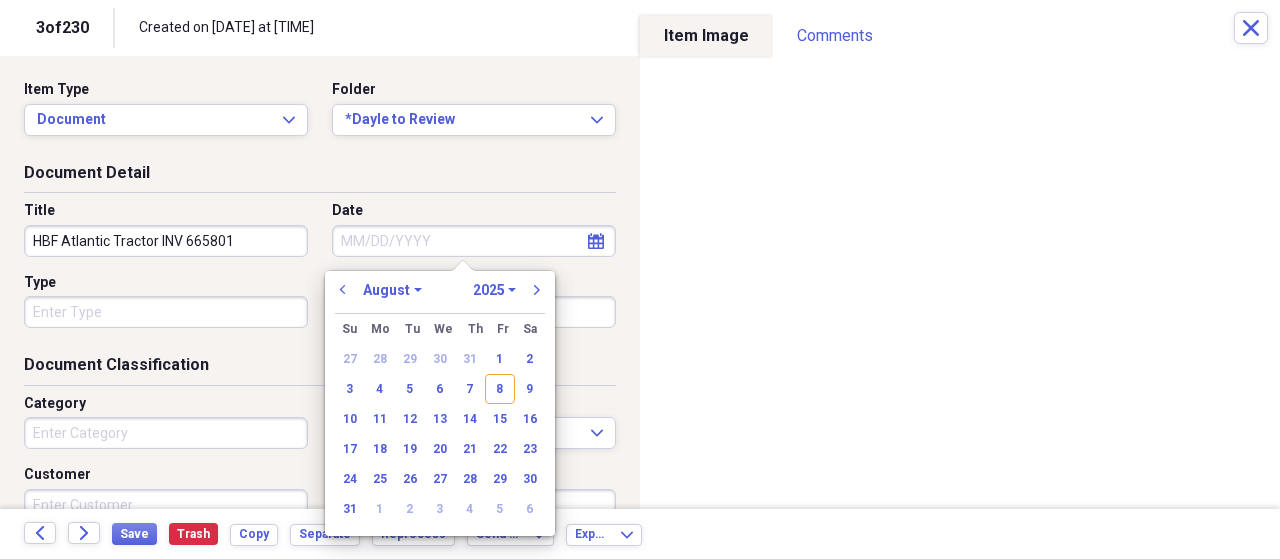click on "Date" at bounding box center (474, 241) 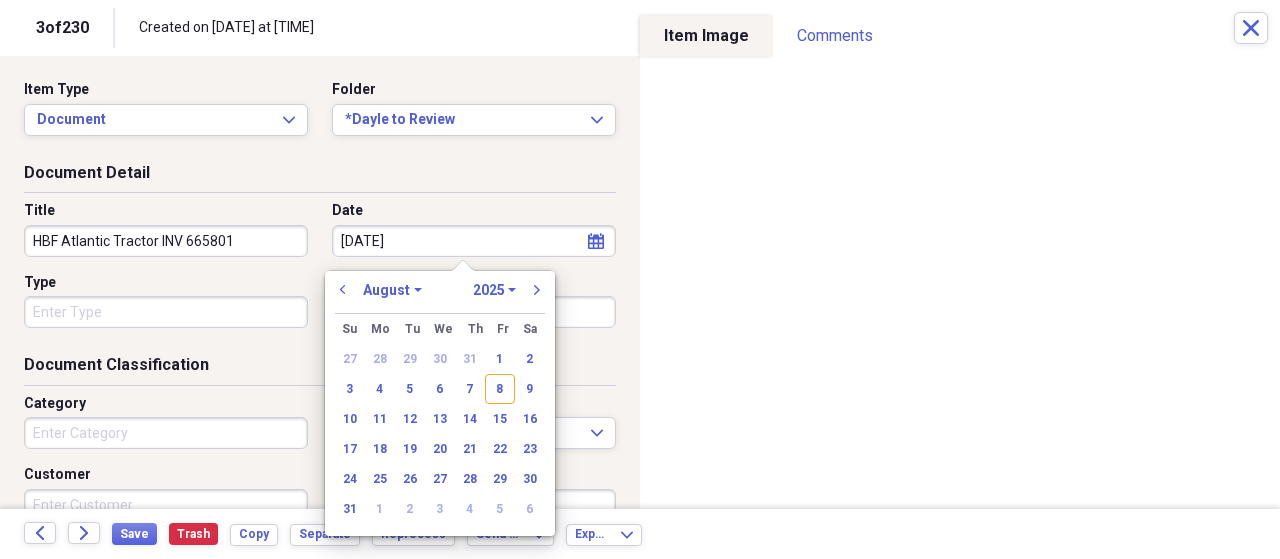 type on "[DATE]" 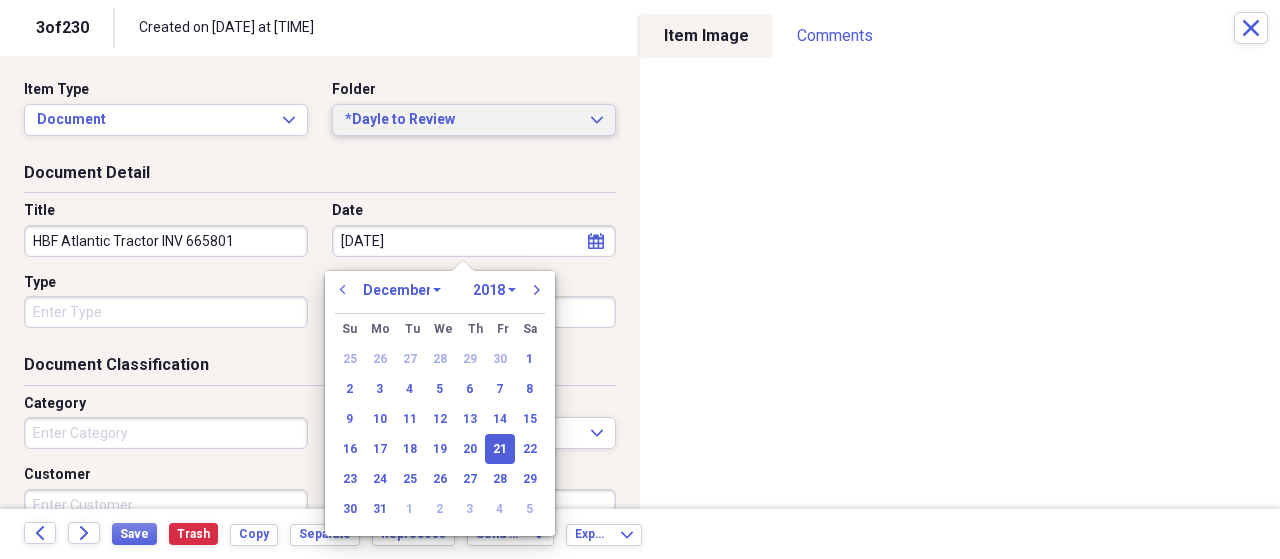 type on "[DATE]" 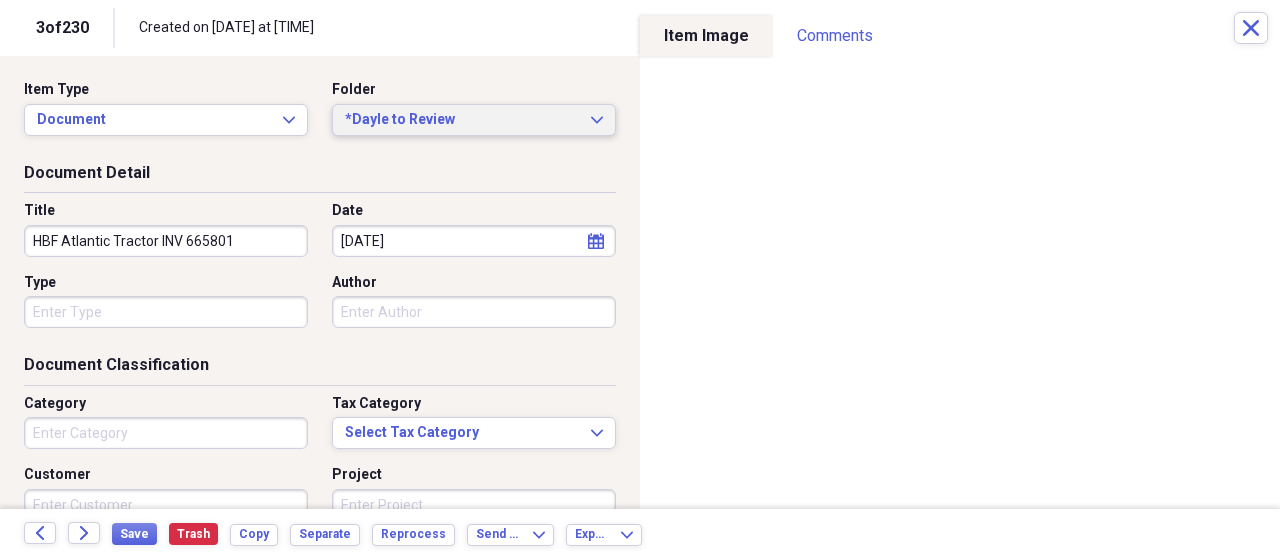 click on "*Dayle to Review" at bounding box center (462, 120) 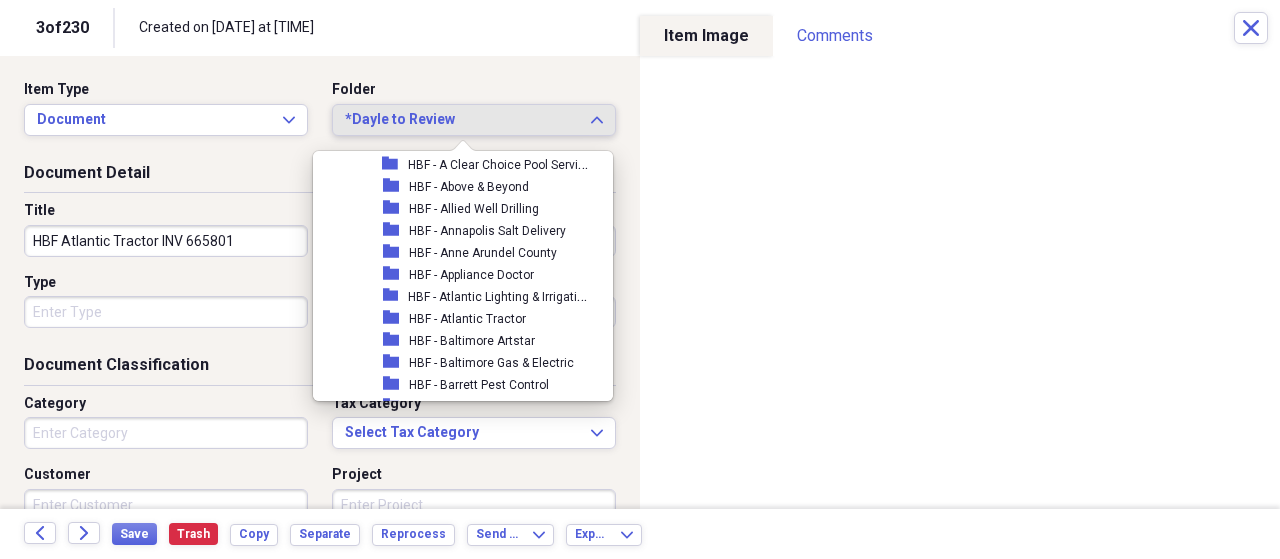 scroll, scrollTop: 616, scrollLeft: 0, axis: vertical 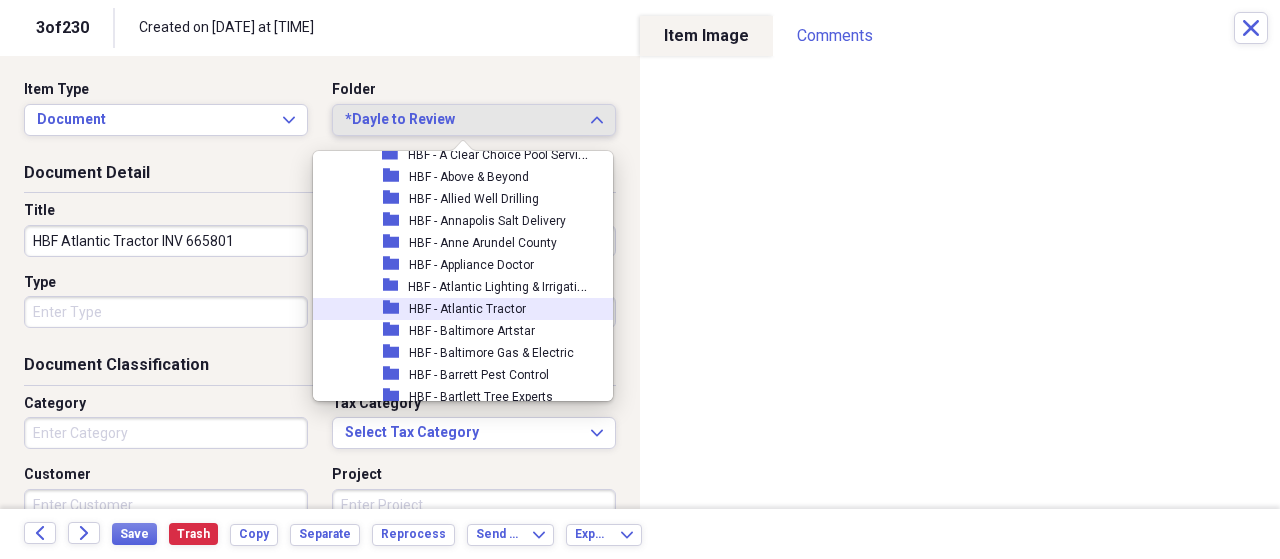 click on "HBF - Atlantic Tractor" at bounding box center (467, 309) 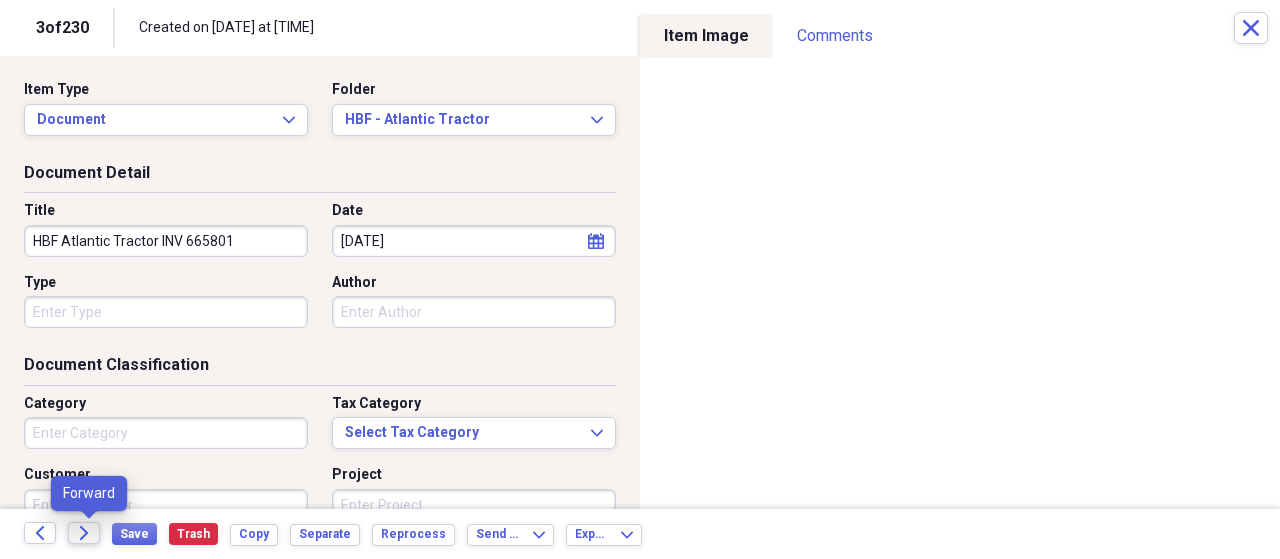 click on "Forward" 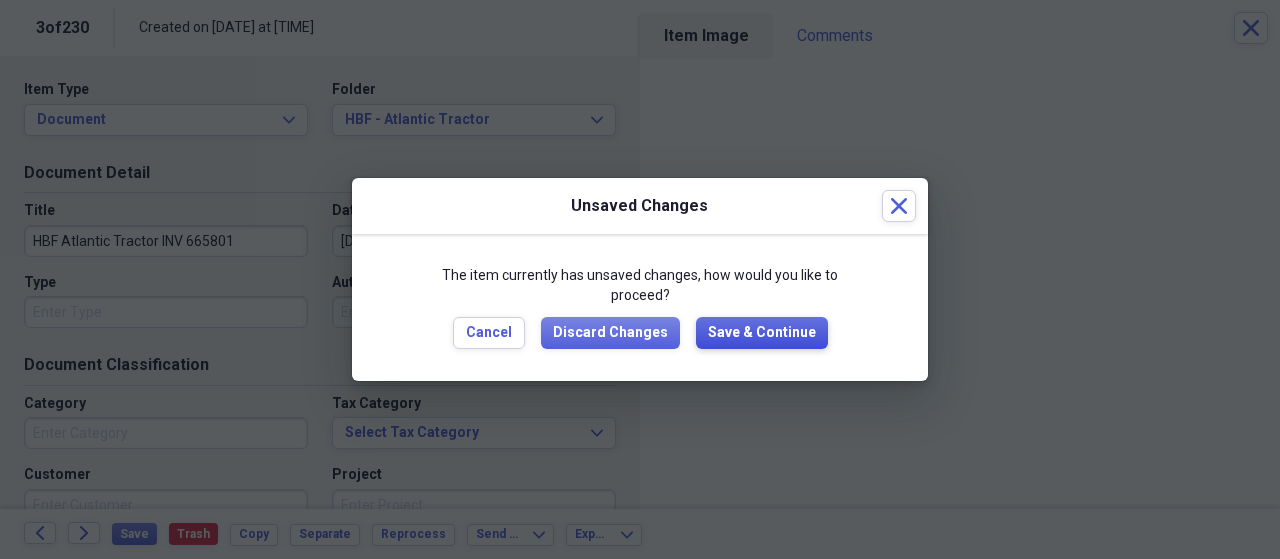 click on "Save & Continue" at bounding box center (762, 333) 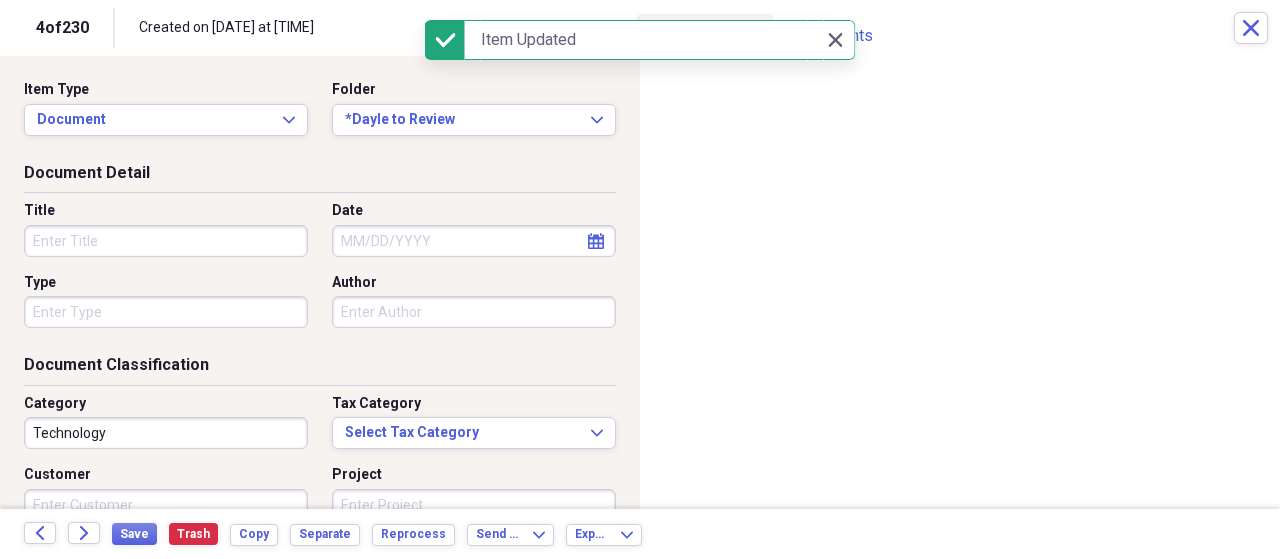 click on "Technology" at bounding box center [166, 433] 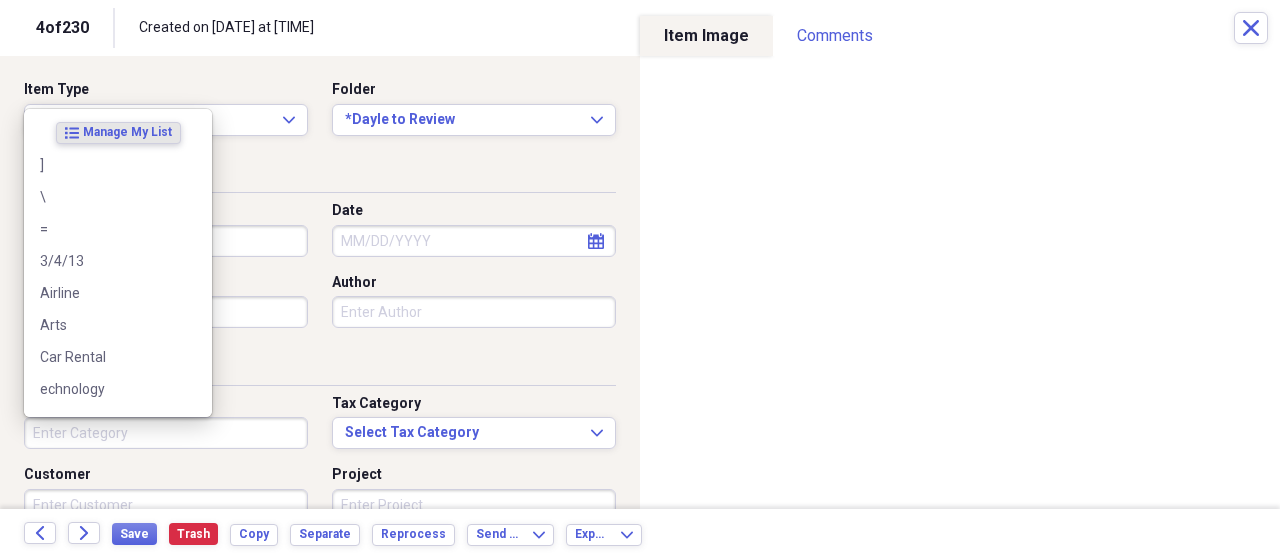 type 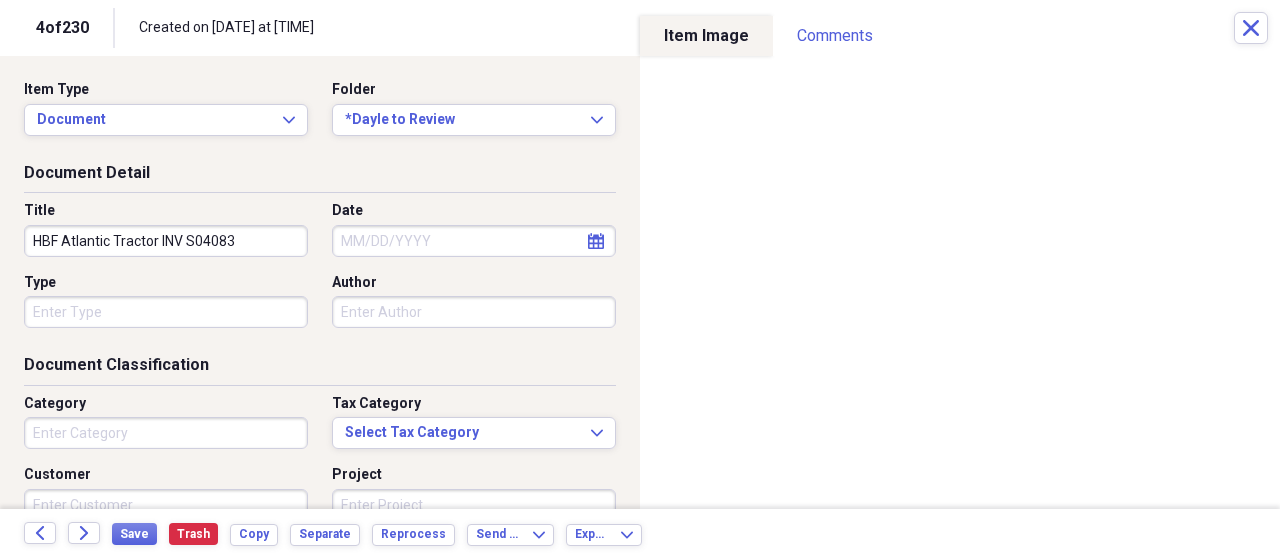 type on "HBF Atlantic Tractor INV S04083" 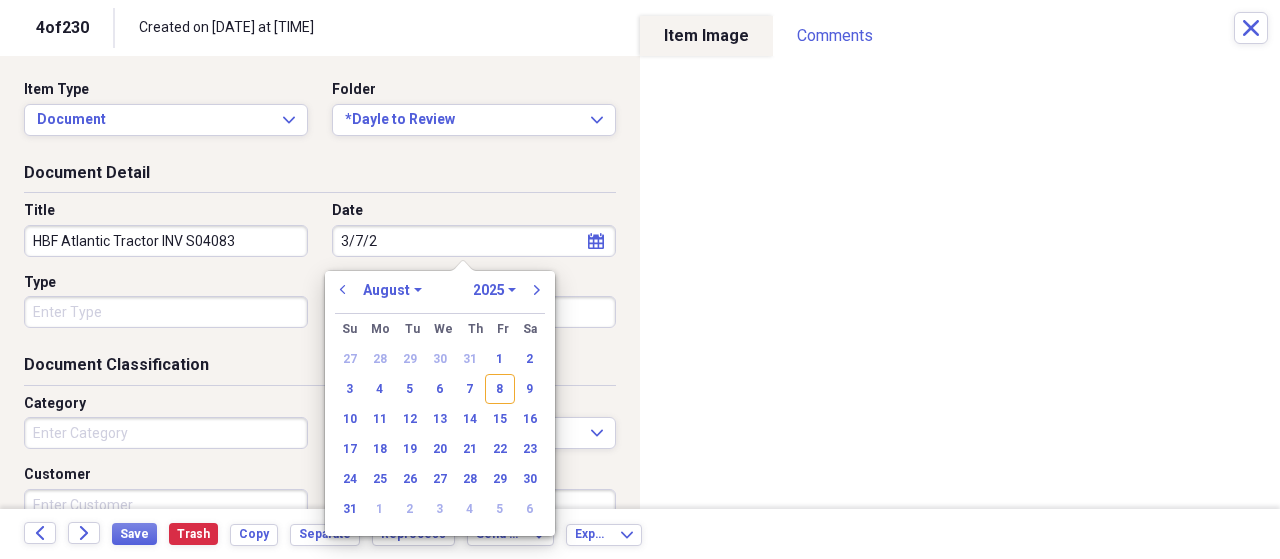 type on "[DATE]" 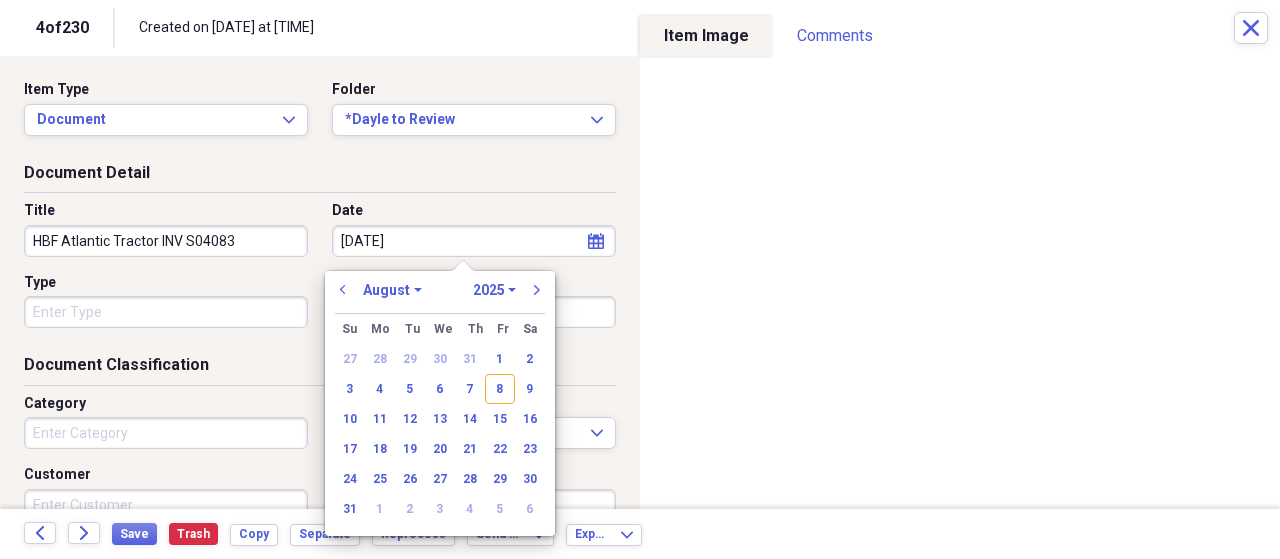 select on "2" 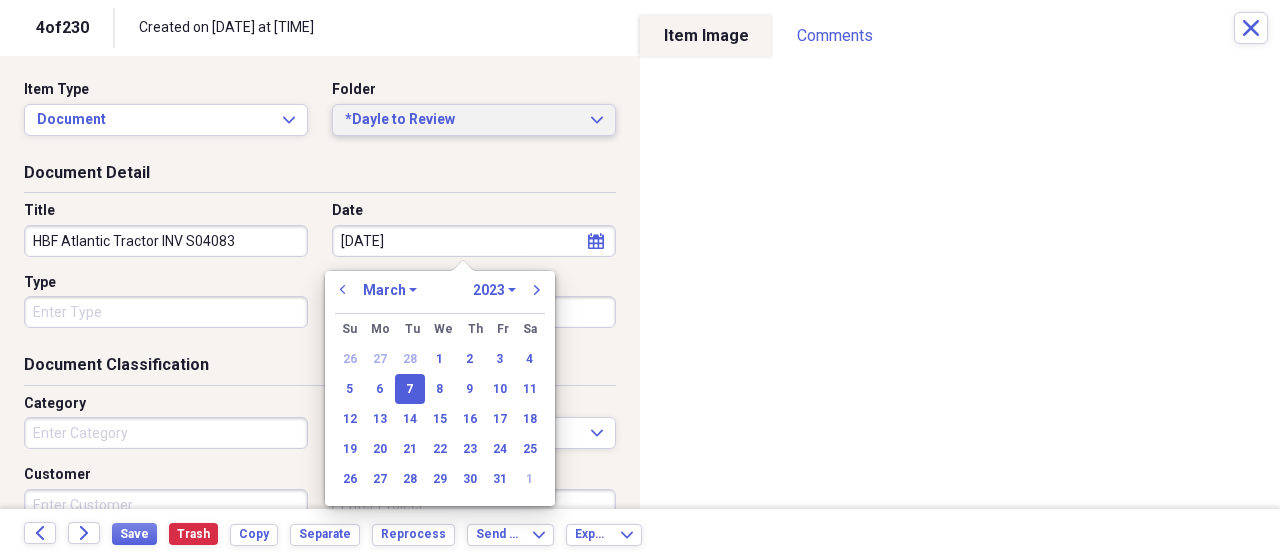 type on "03/07/2023" 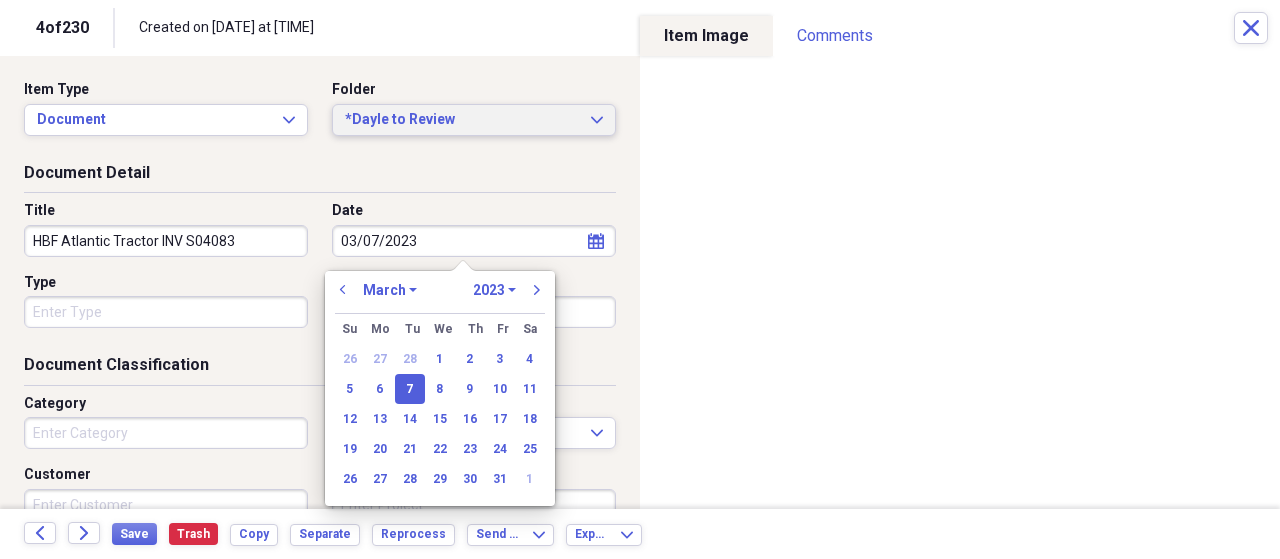 click on "*Dayle to Review" at bounding box center [462, 120] 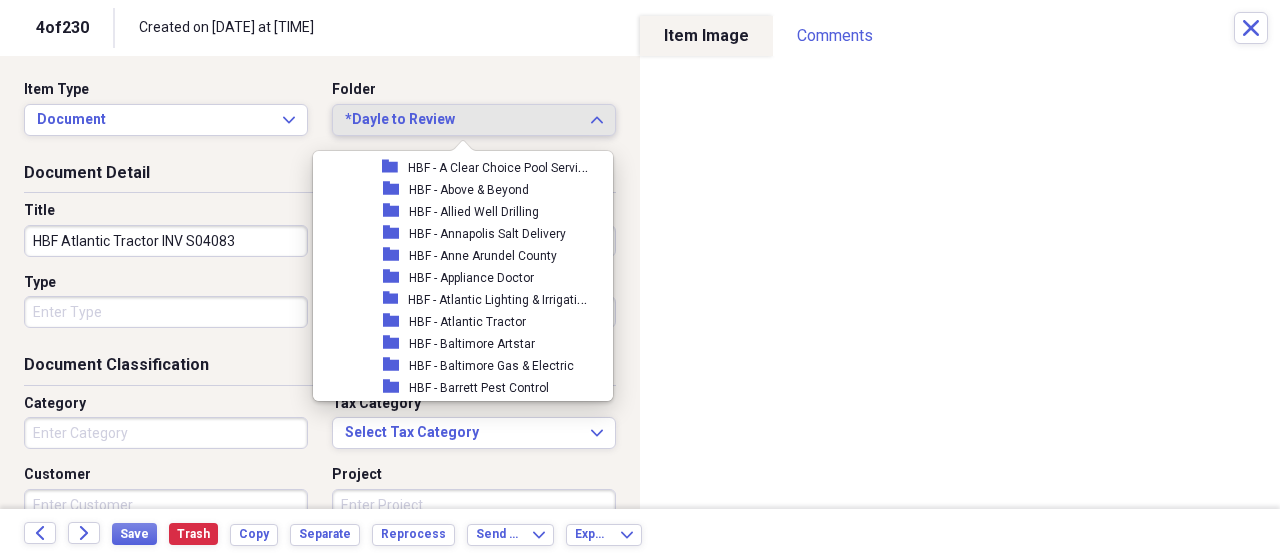 scroll, scrollTop: 616, scrollLeft: 0, axis: vertical 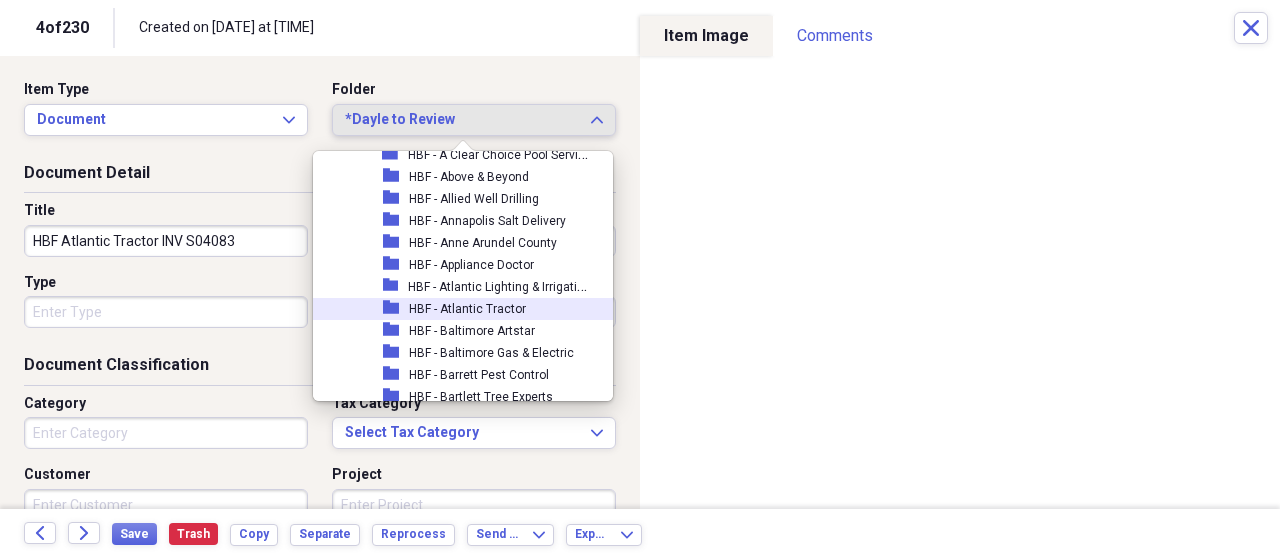 click on "HBF - Atlantic Tractor" at bounding box center [467, 309] 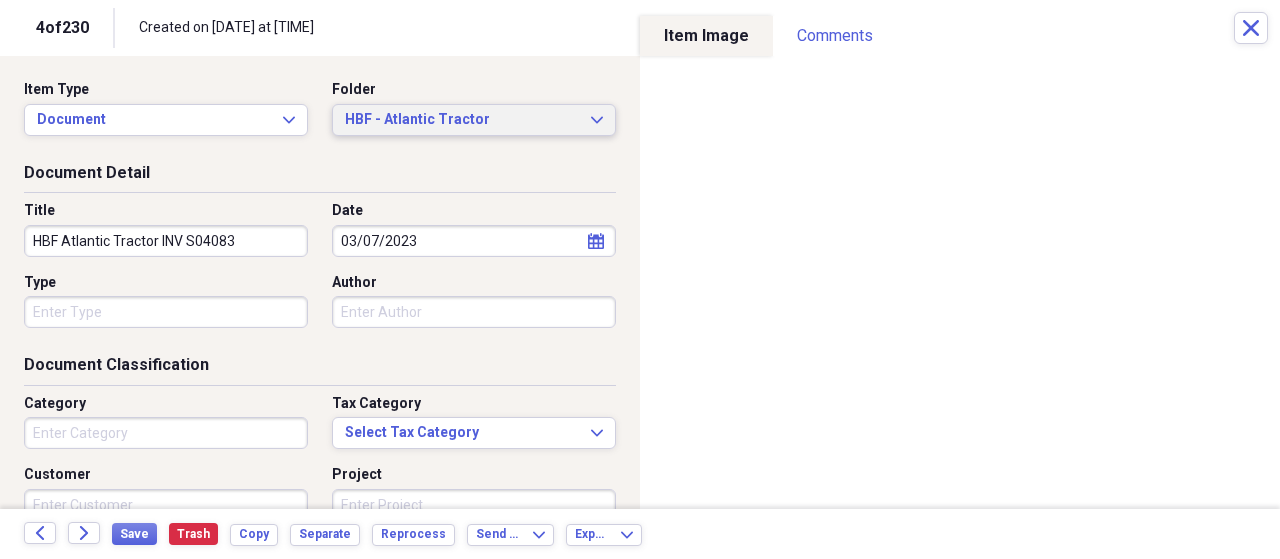 type 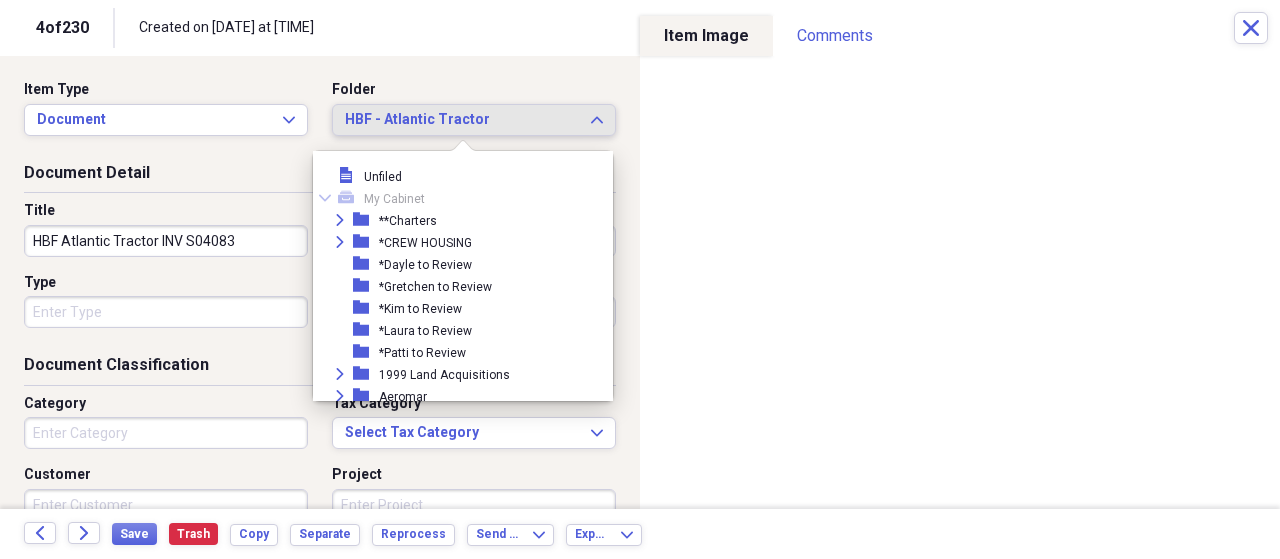 scroll, scrollTop: 656, scrollLeft: 0, axis: vertical 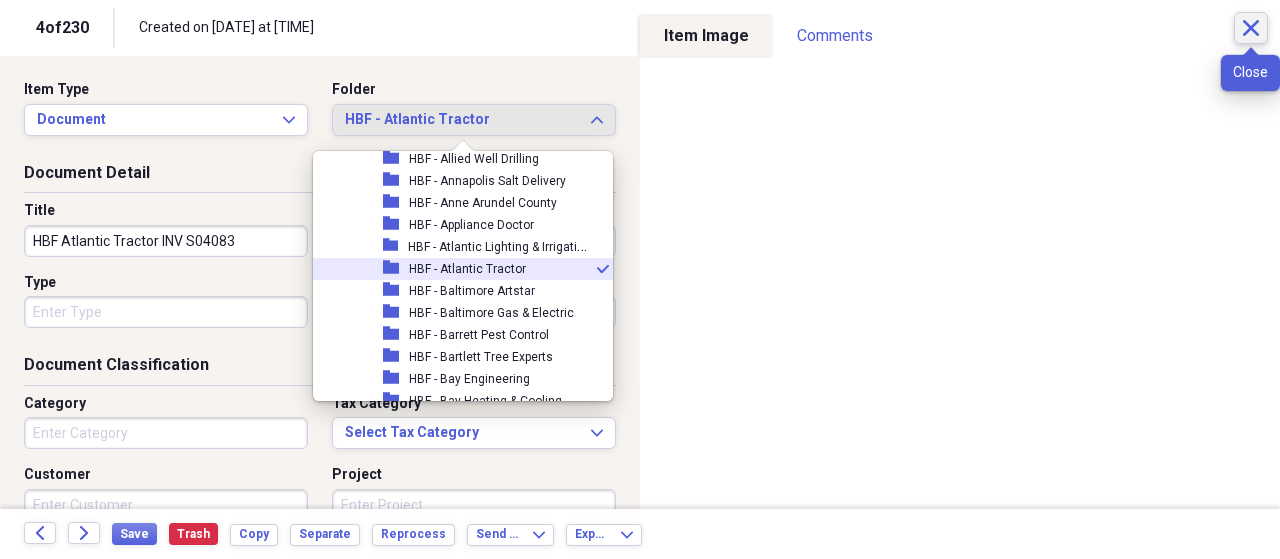 click on "Close" 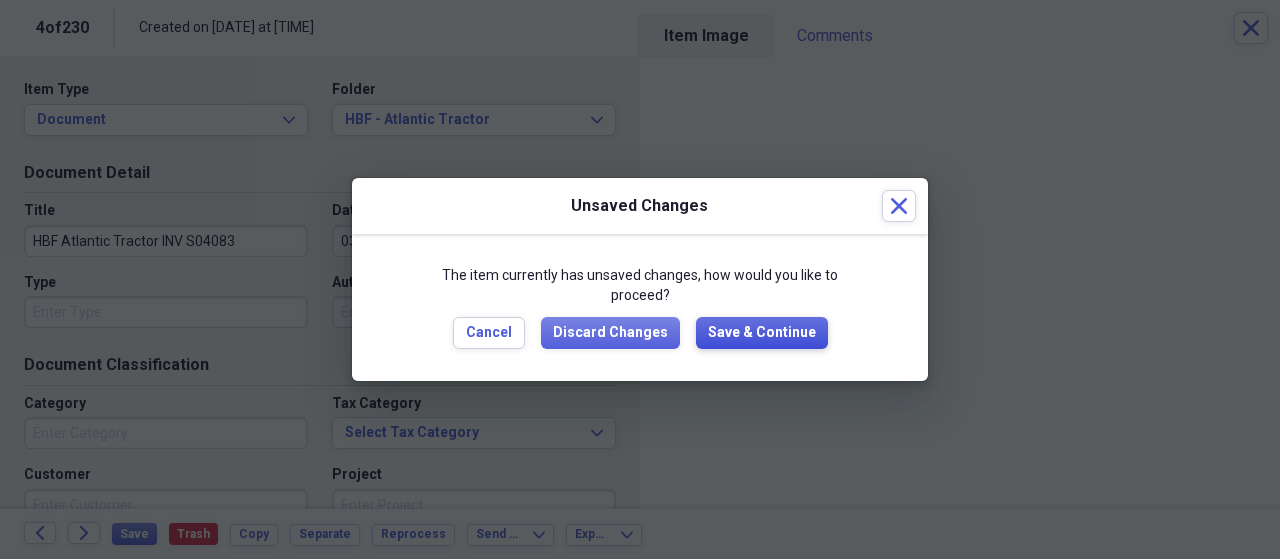 click on "Save & Continue" at bounding box center [762, 333] 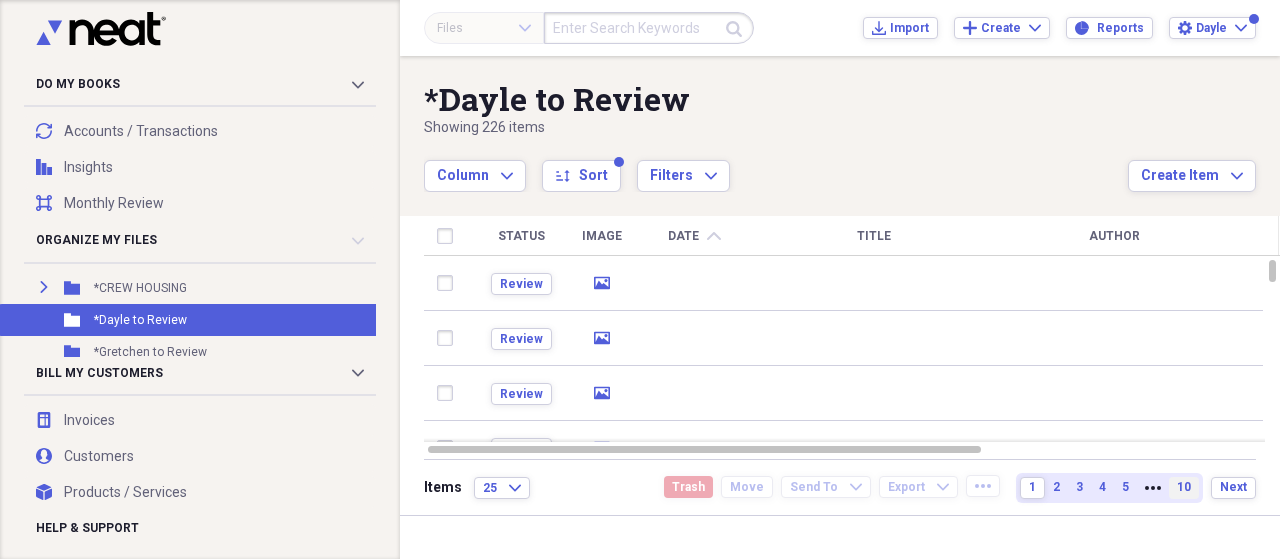 click on "10" at bounding box center (1184, 487) 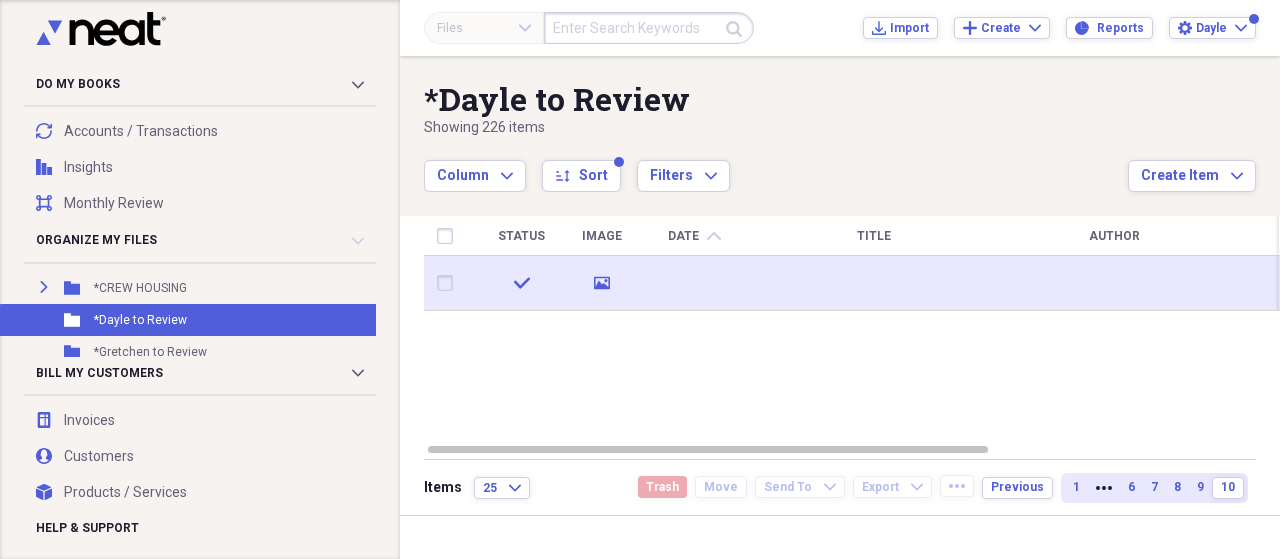 click at bounding box center [694, 283] 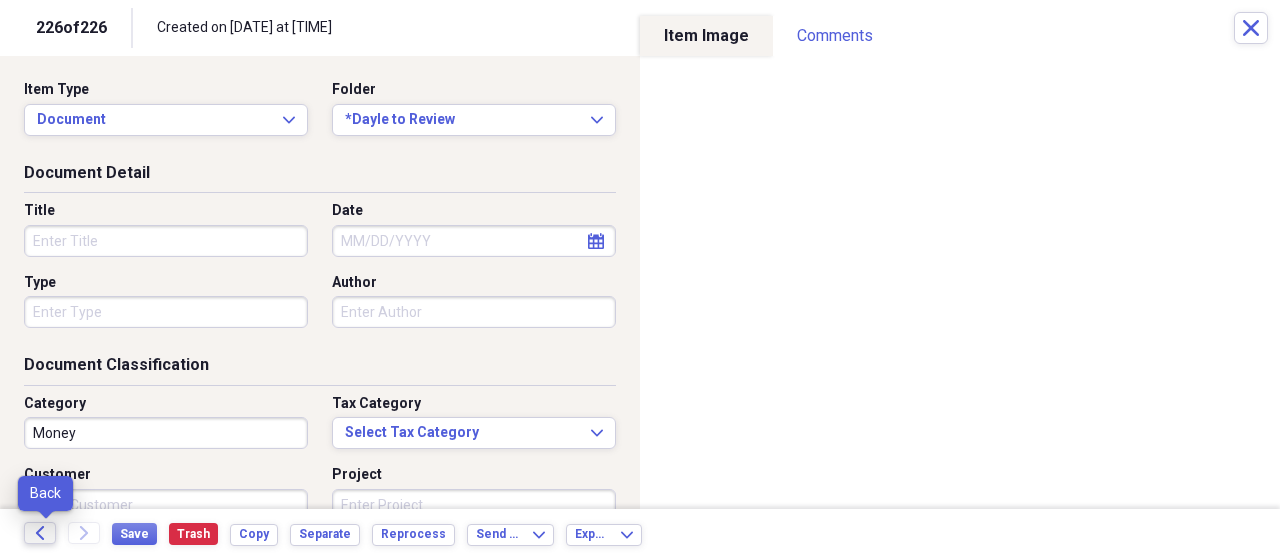 click on "Back" 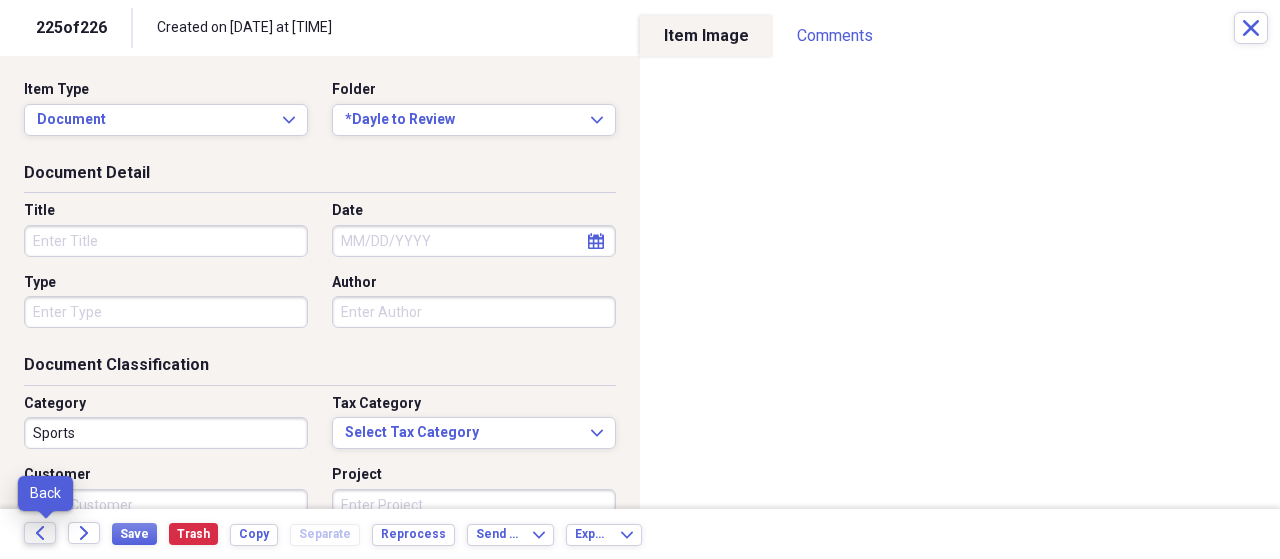click on "Back" 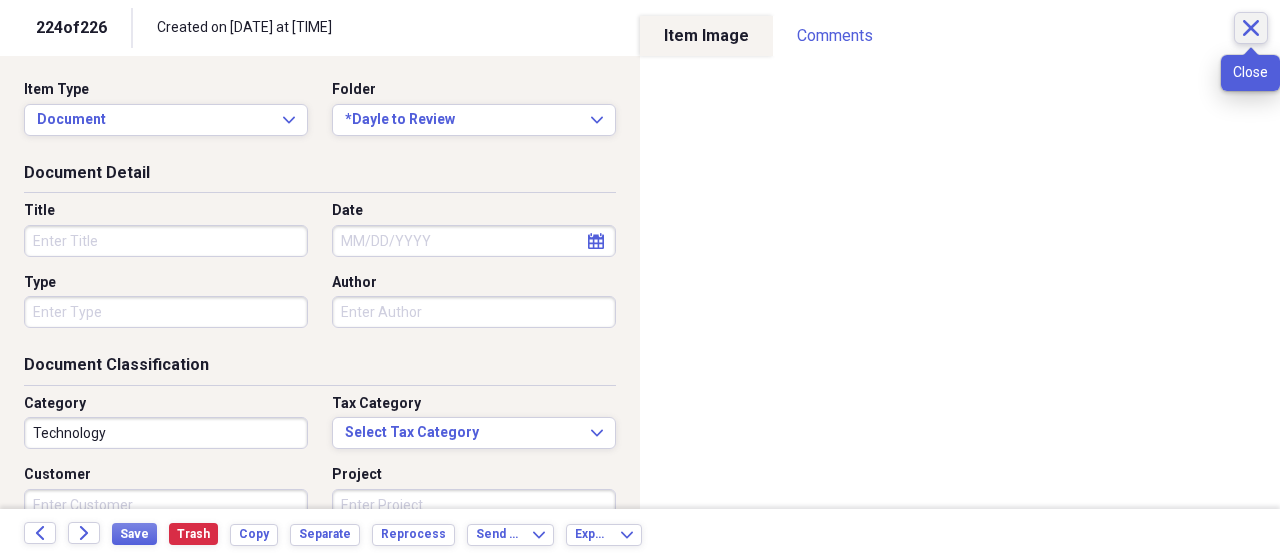 click on "Close" at bounding box center (1251, 28) 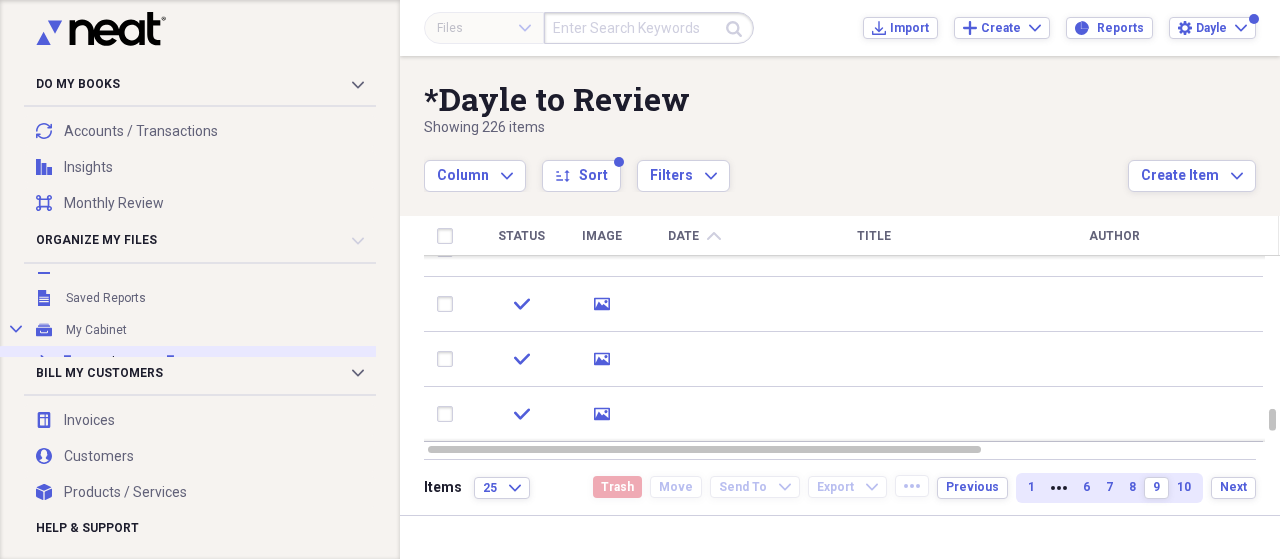 scroll, scrollTop: 64, scrollLeft: 0, axis: vertical 